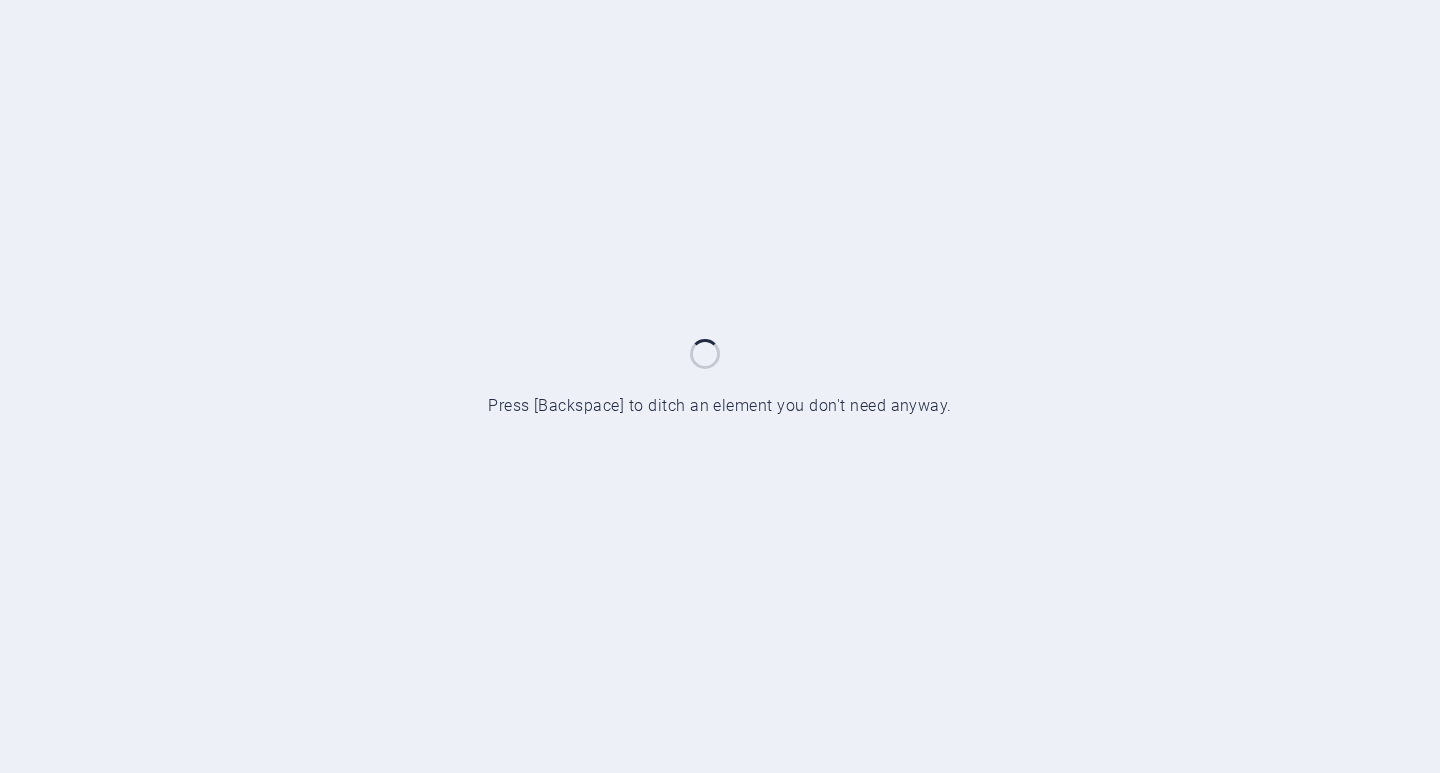 scroll, scrollTop: 0, scrollLeft: 0, axis: both 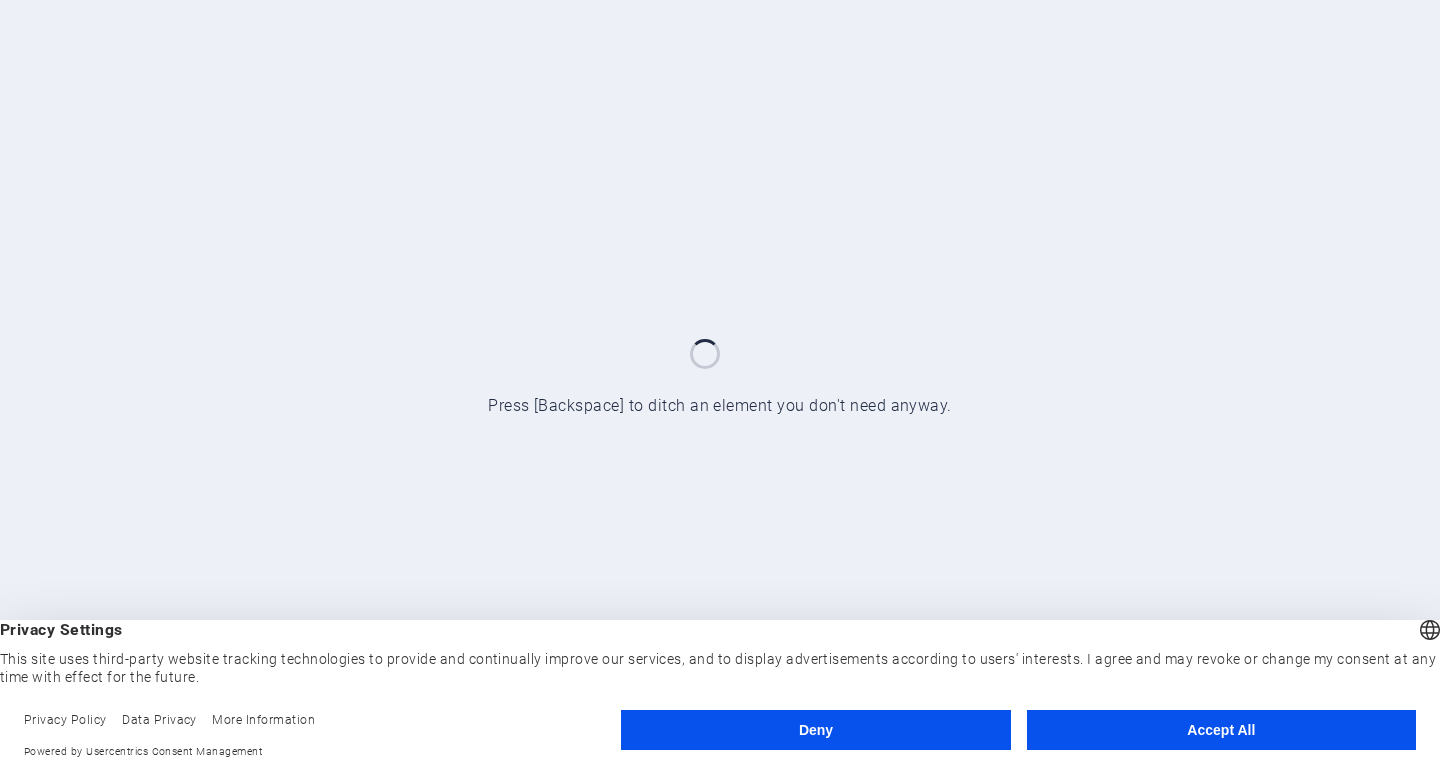 click on "Accept All" at bounding box center (1221, 730) 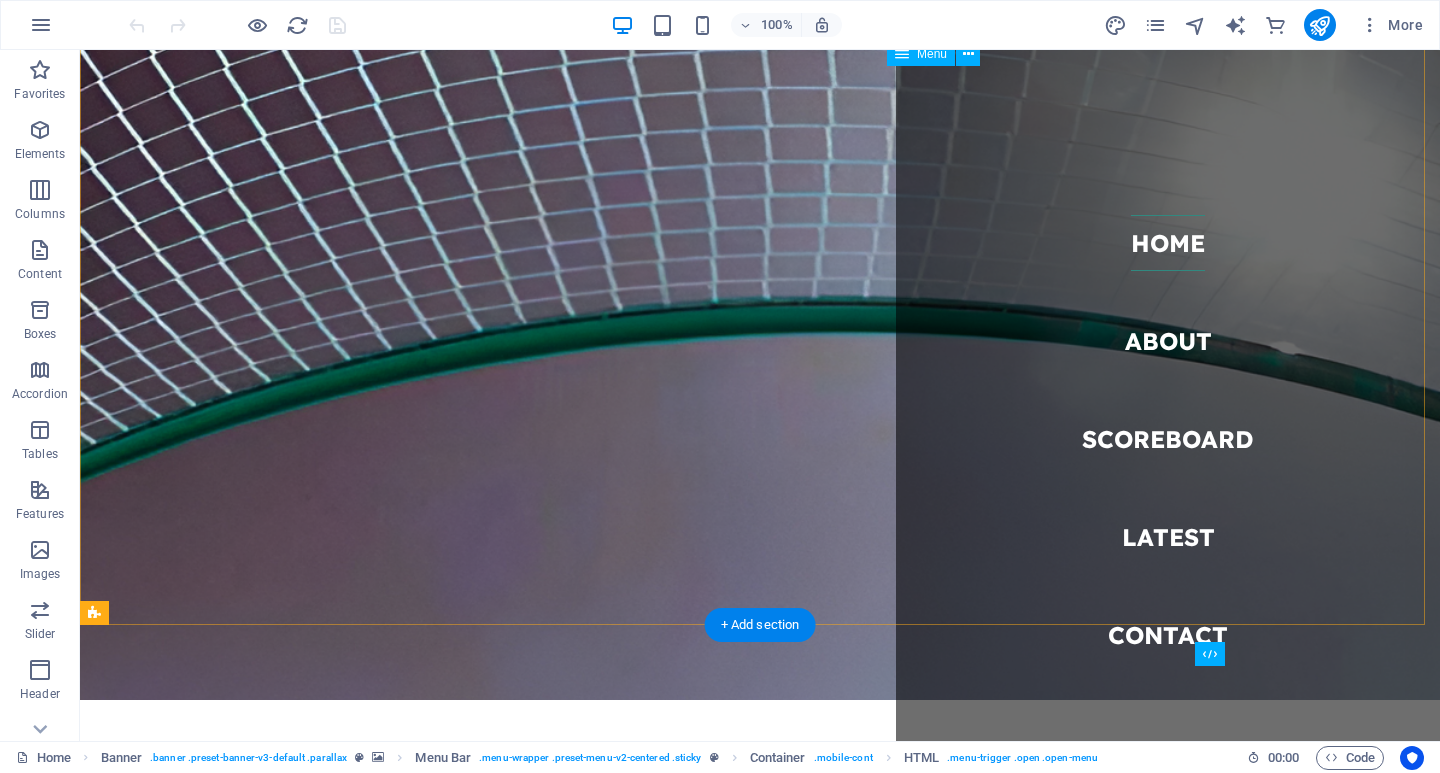 scroll, scrollTop: 0, scrollLeft: 0, axis: both 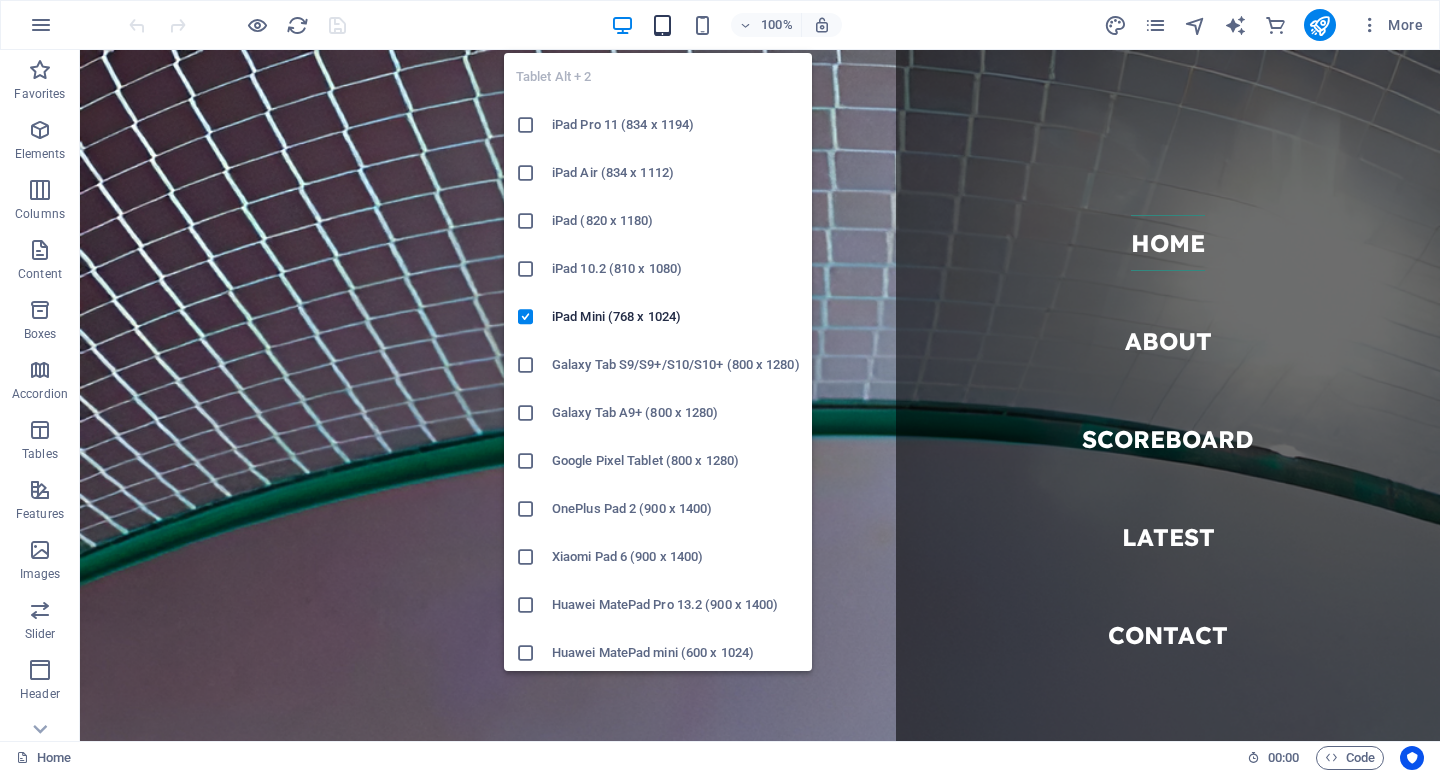 click at bounding box center [662, 25] 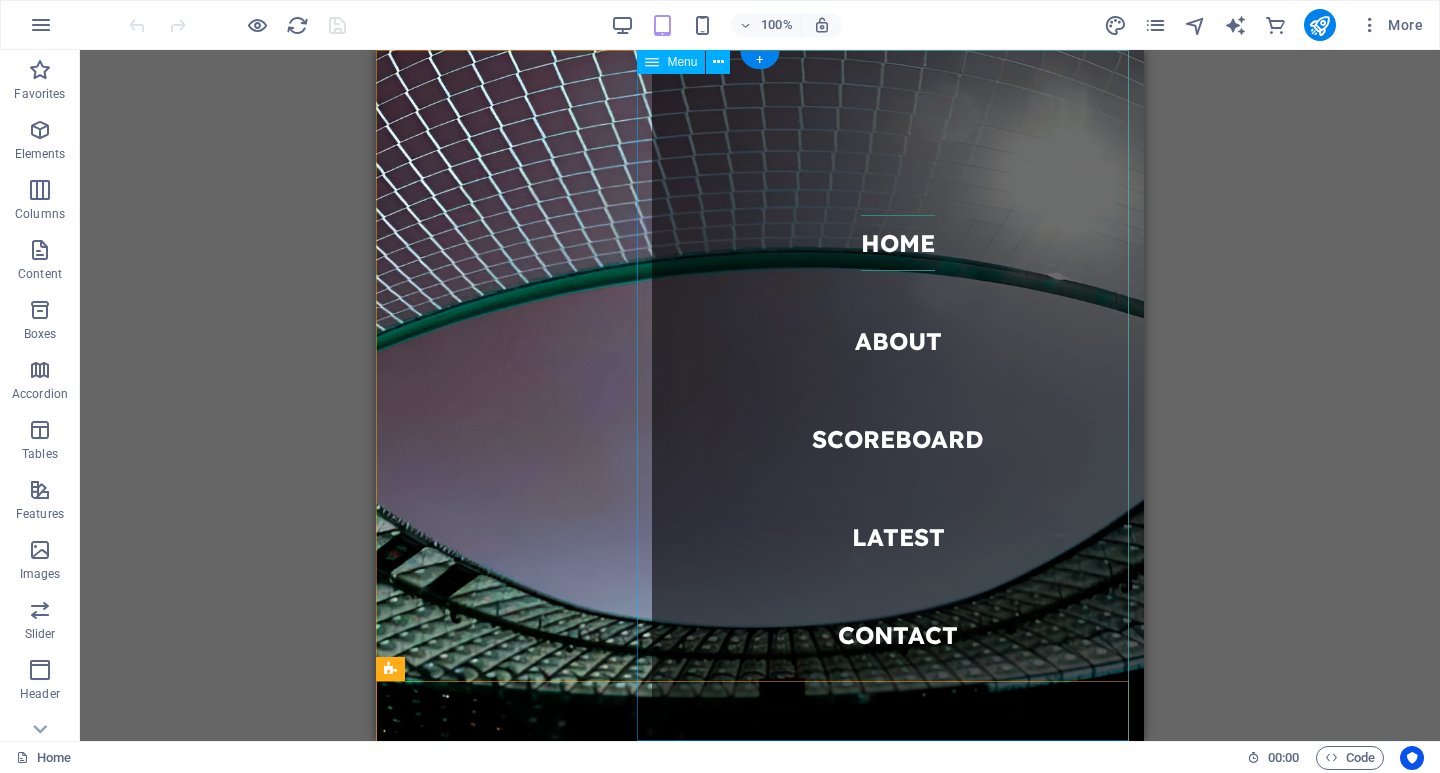 click on "Home About Scoreboard Latest Contact" at bounding box center (898, 395) 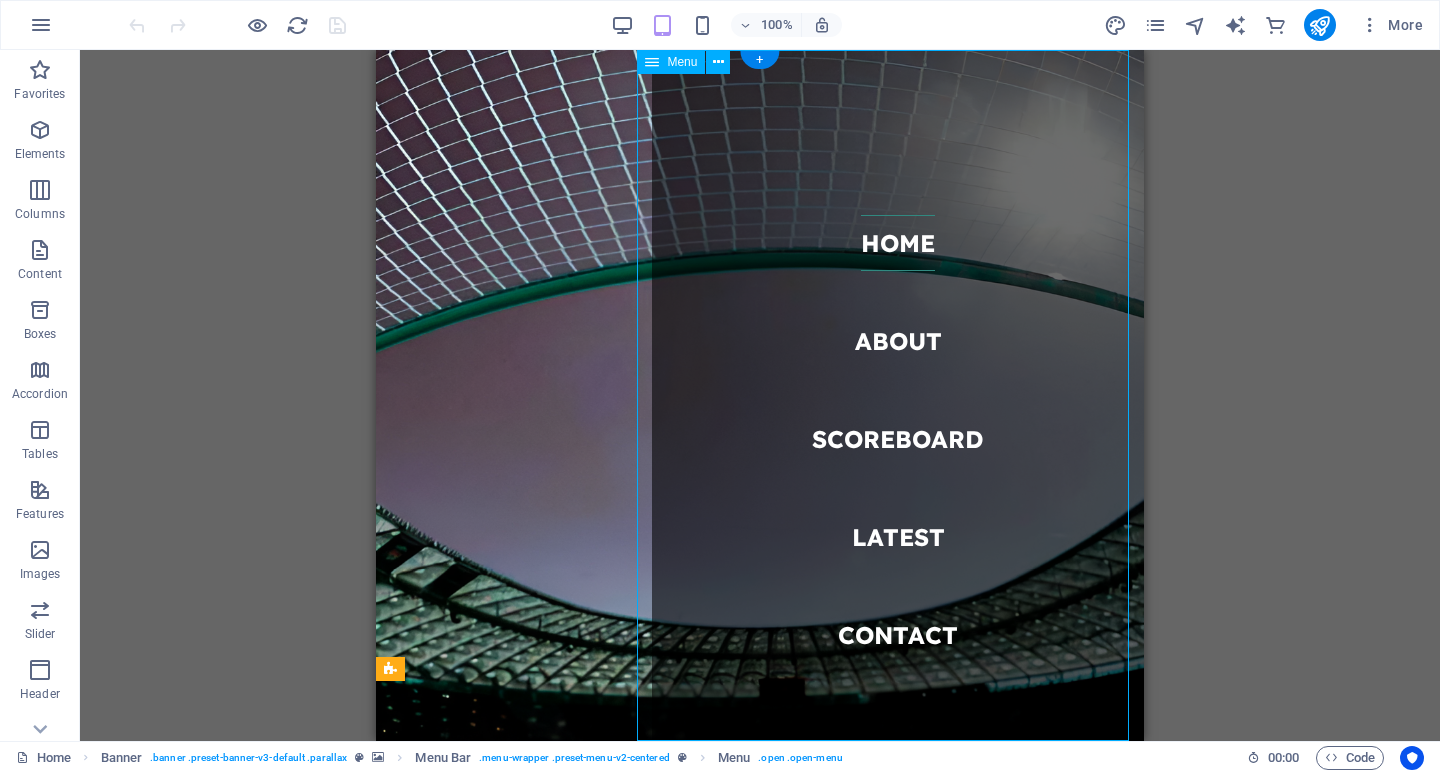 click on "Home About Scoreboard Latest Contact" at bounding box center [898, 395] 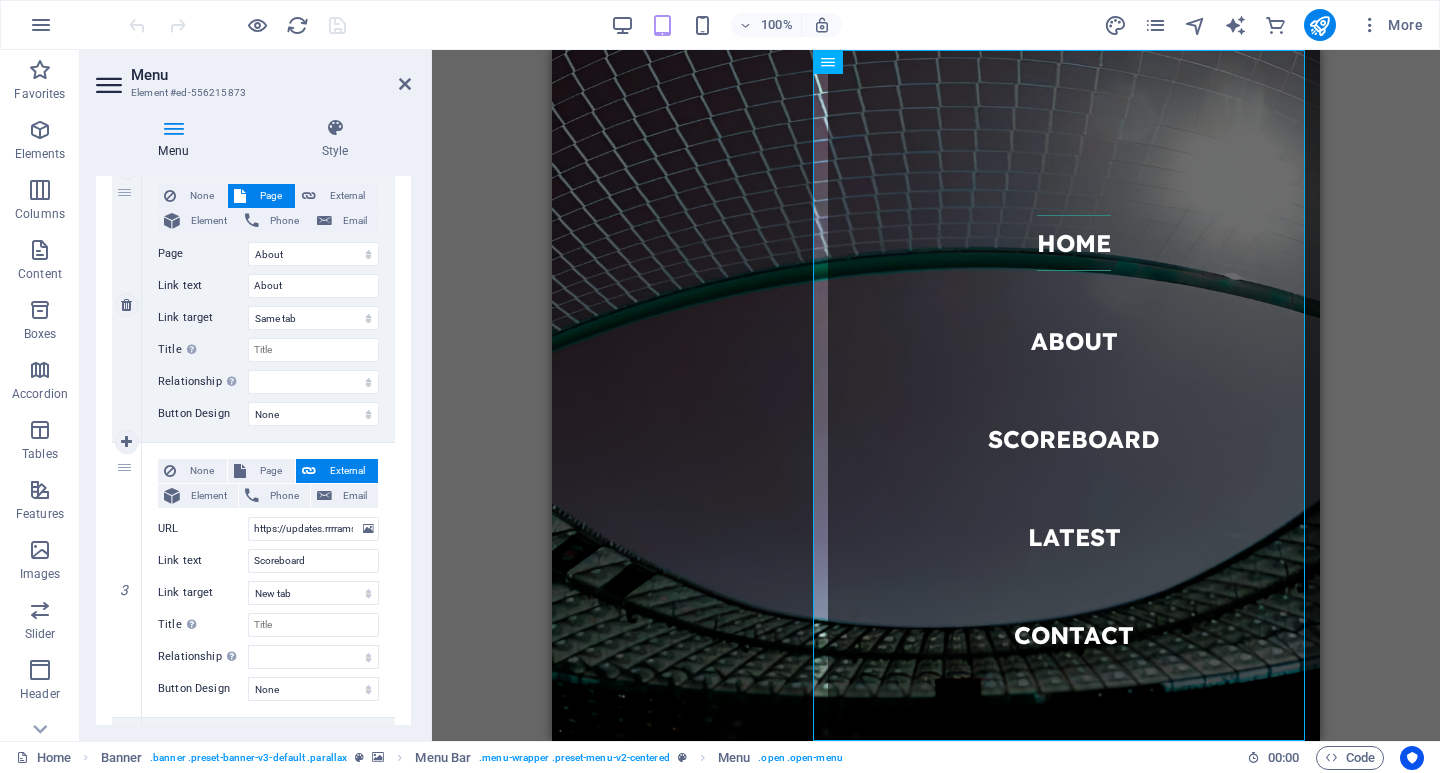 scroll, scrollTop: 500, scrollLeft: 0, axis: vertical 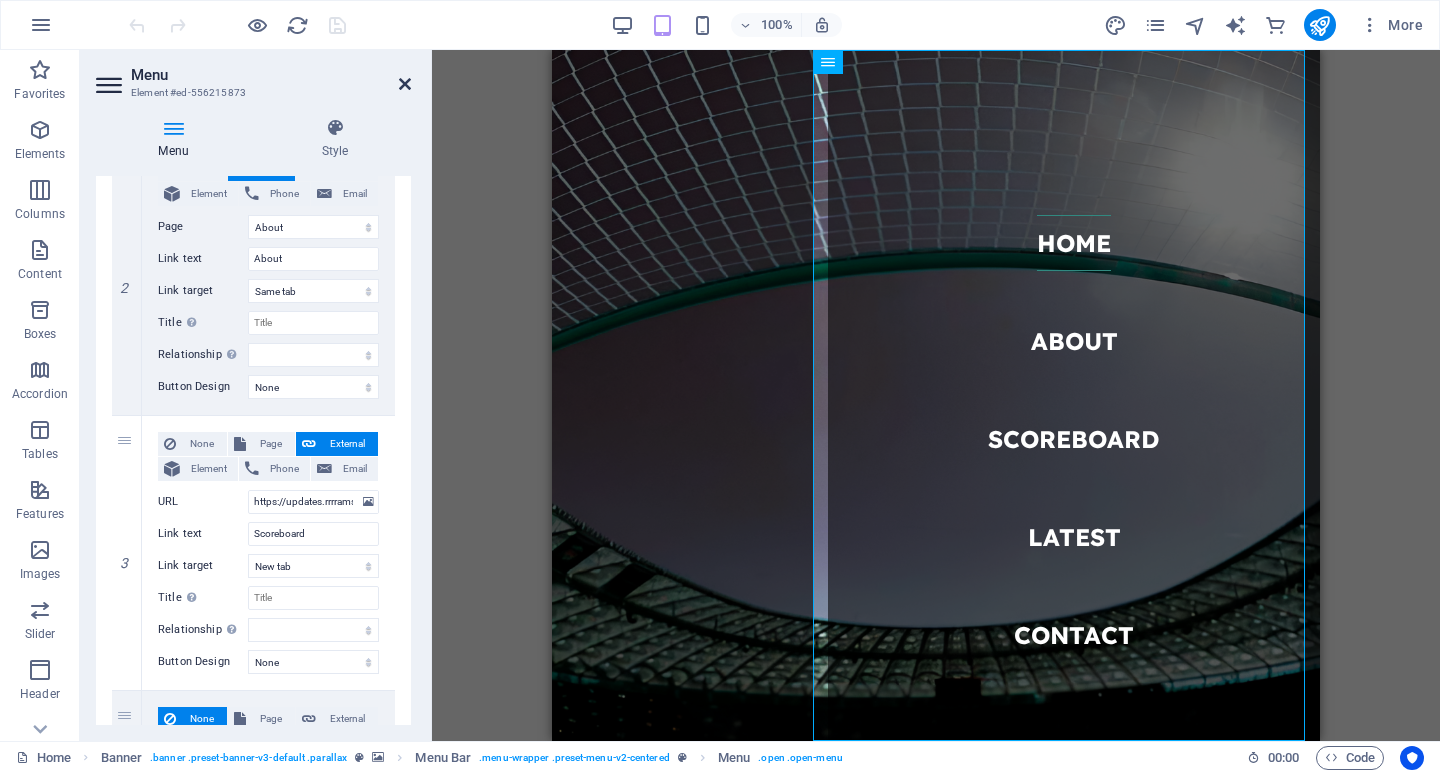 click at bounding box center [405, 84] 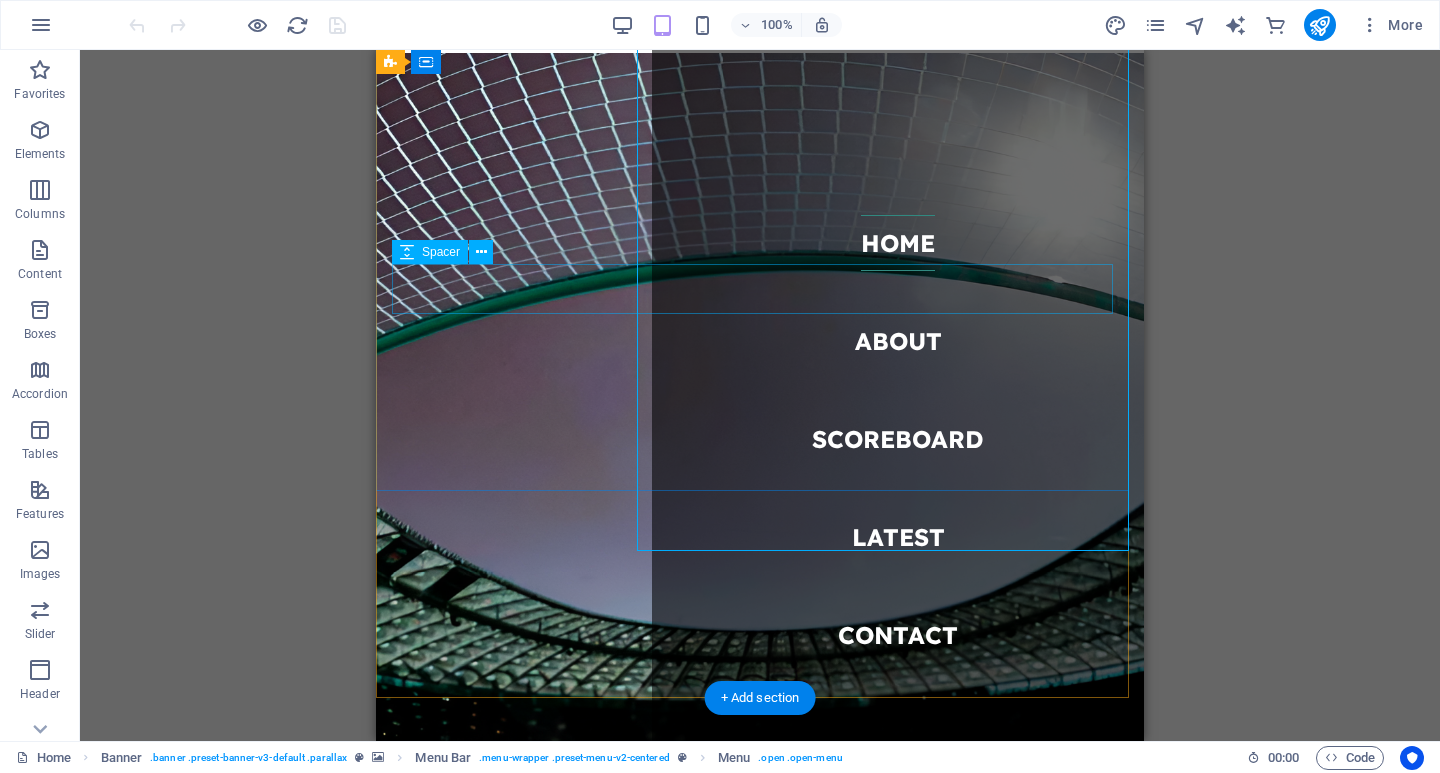 scroll, scrollTop: 500, scrollLeft: 0, axis: vertical 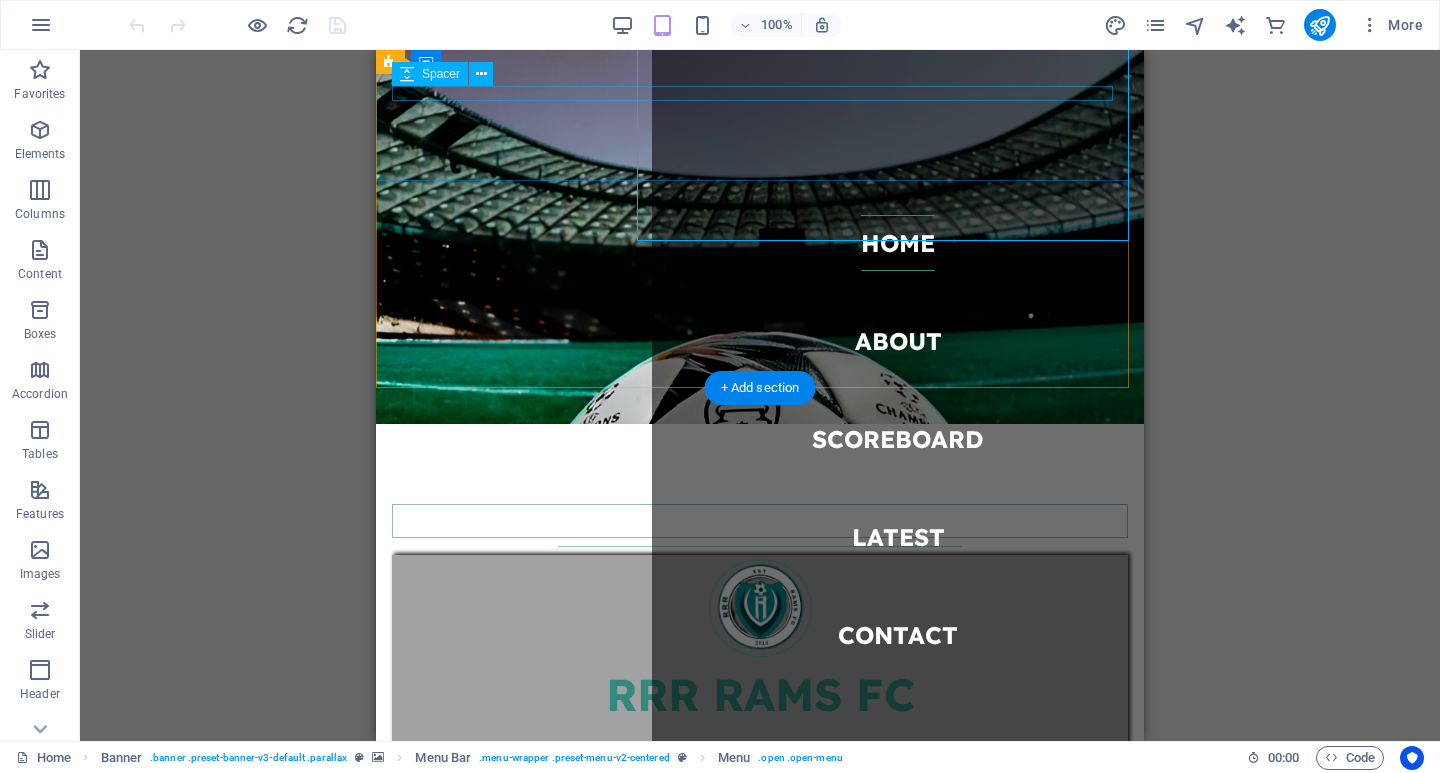 click at bounding box center (760, 917) 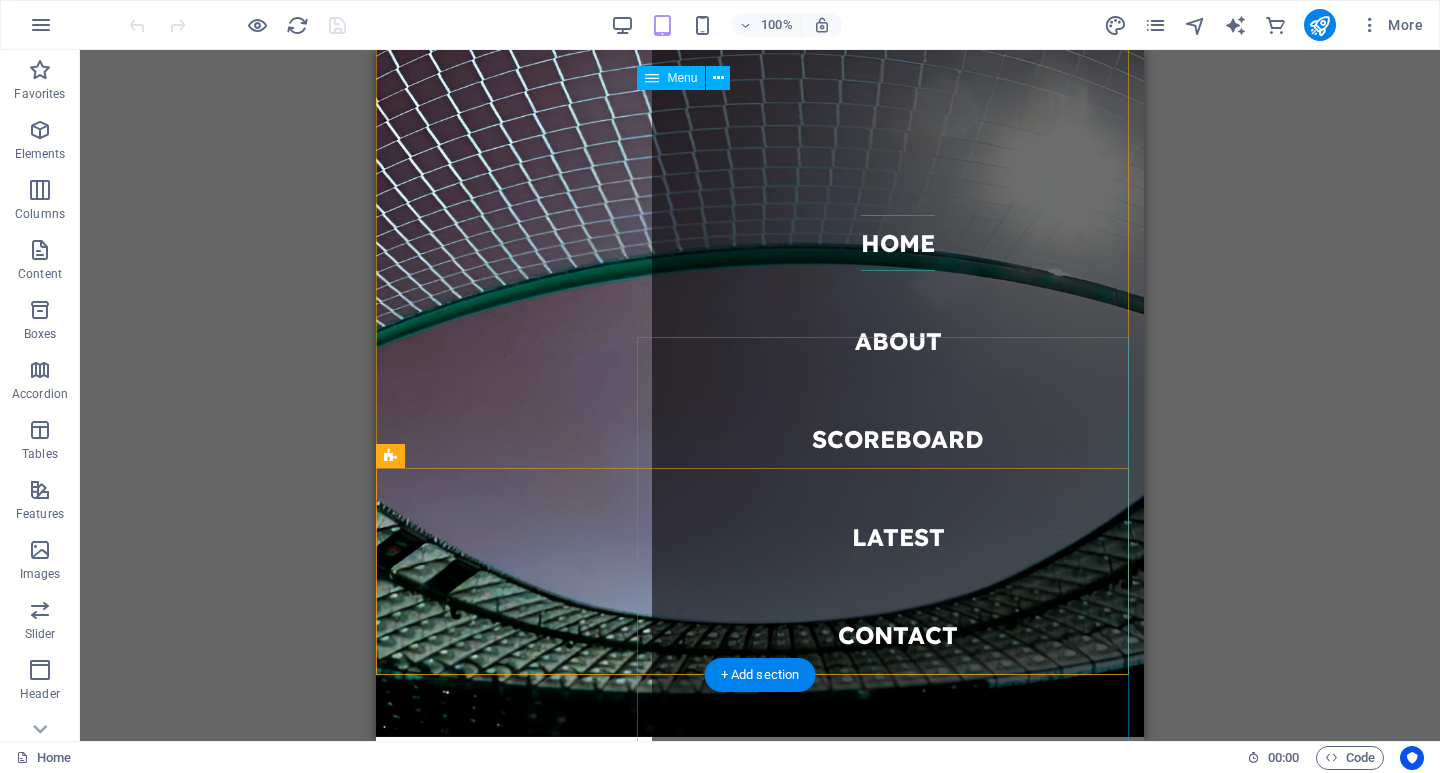 scroll, scrollTop: 0, scrollLeft: 0, axis: both 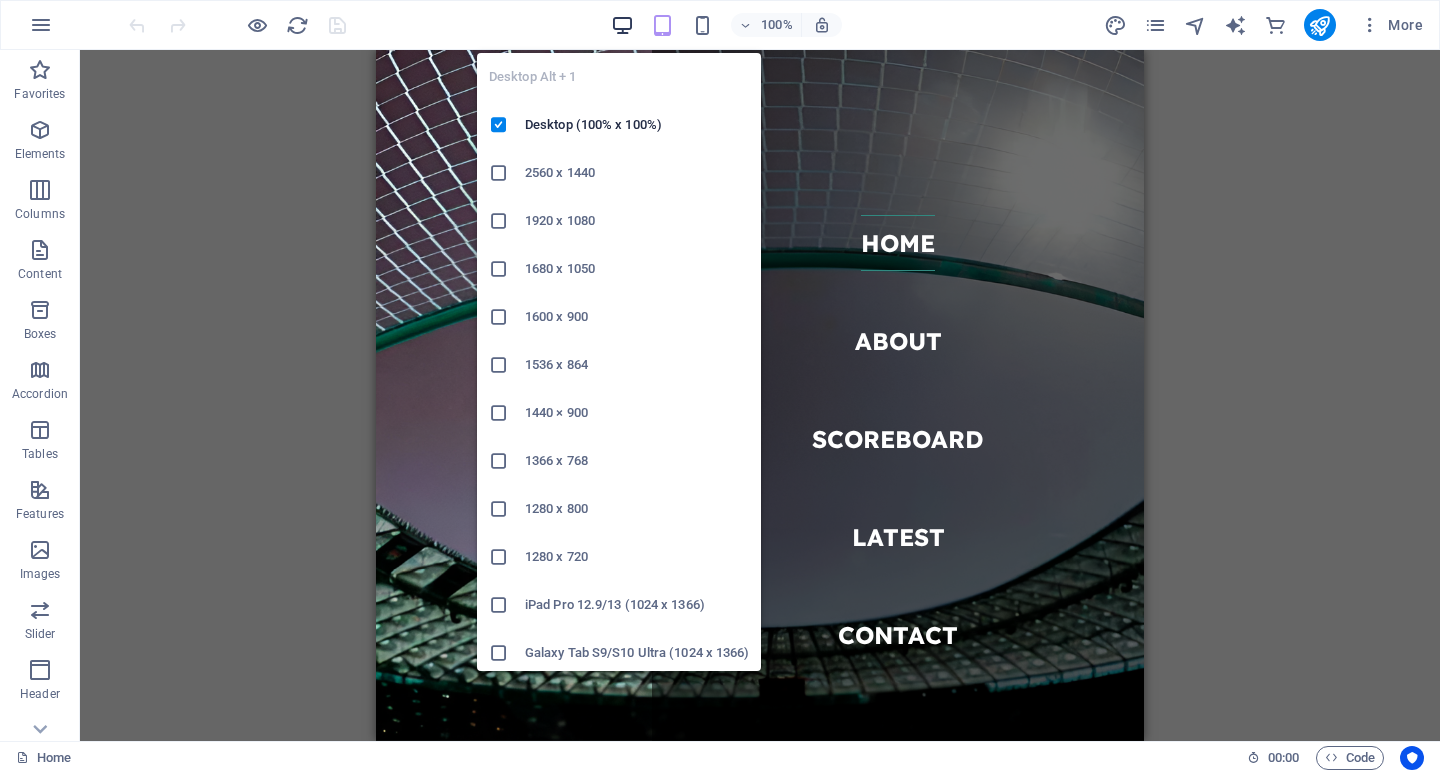 click at bounding box center [622, 25] 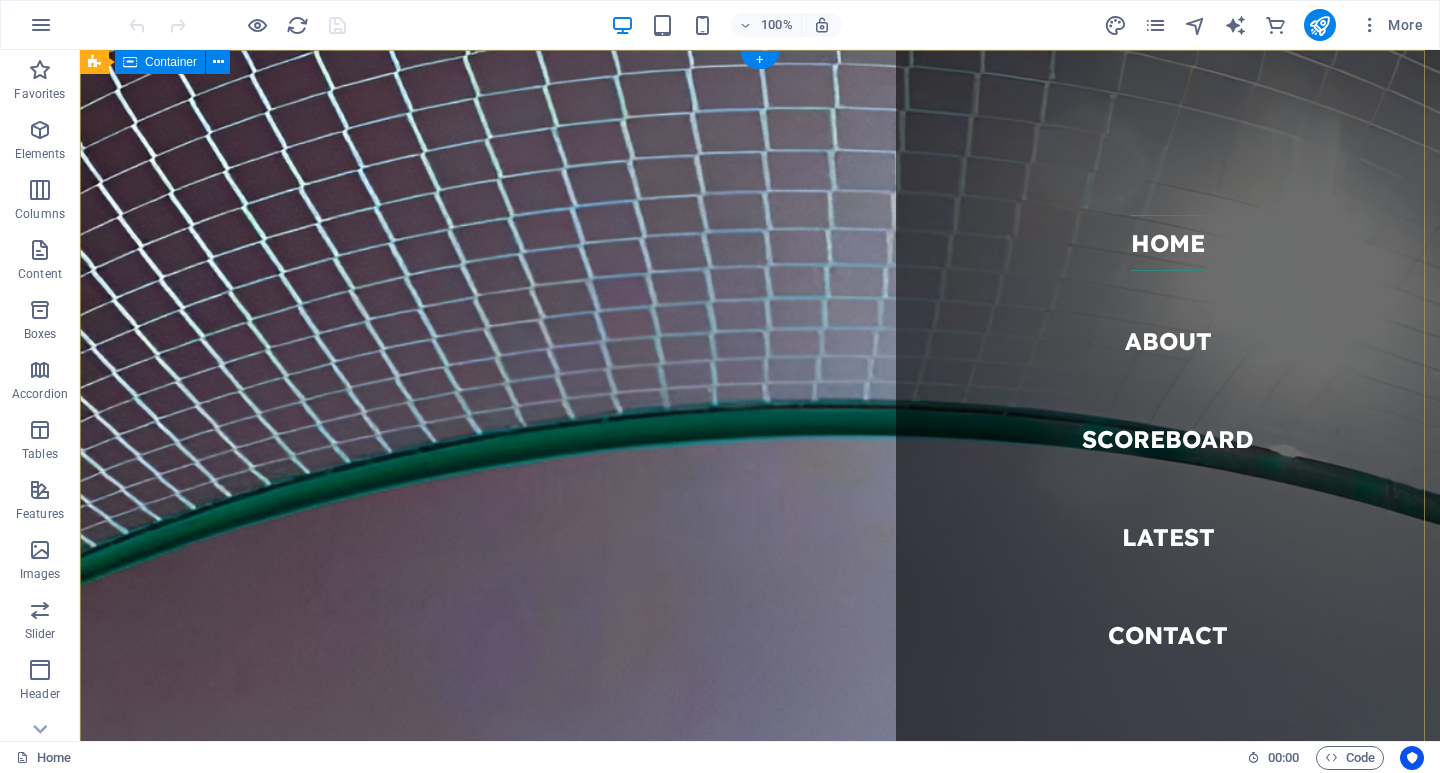 click on "Welcome to the world of RRR Rams Fc World-class club. First-class players. One team." at bounding box center (760, 1120) 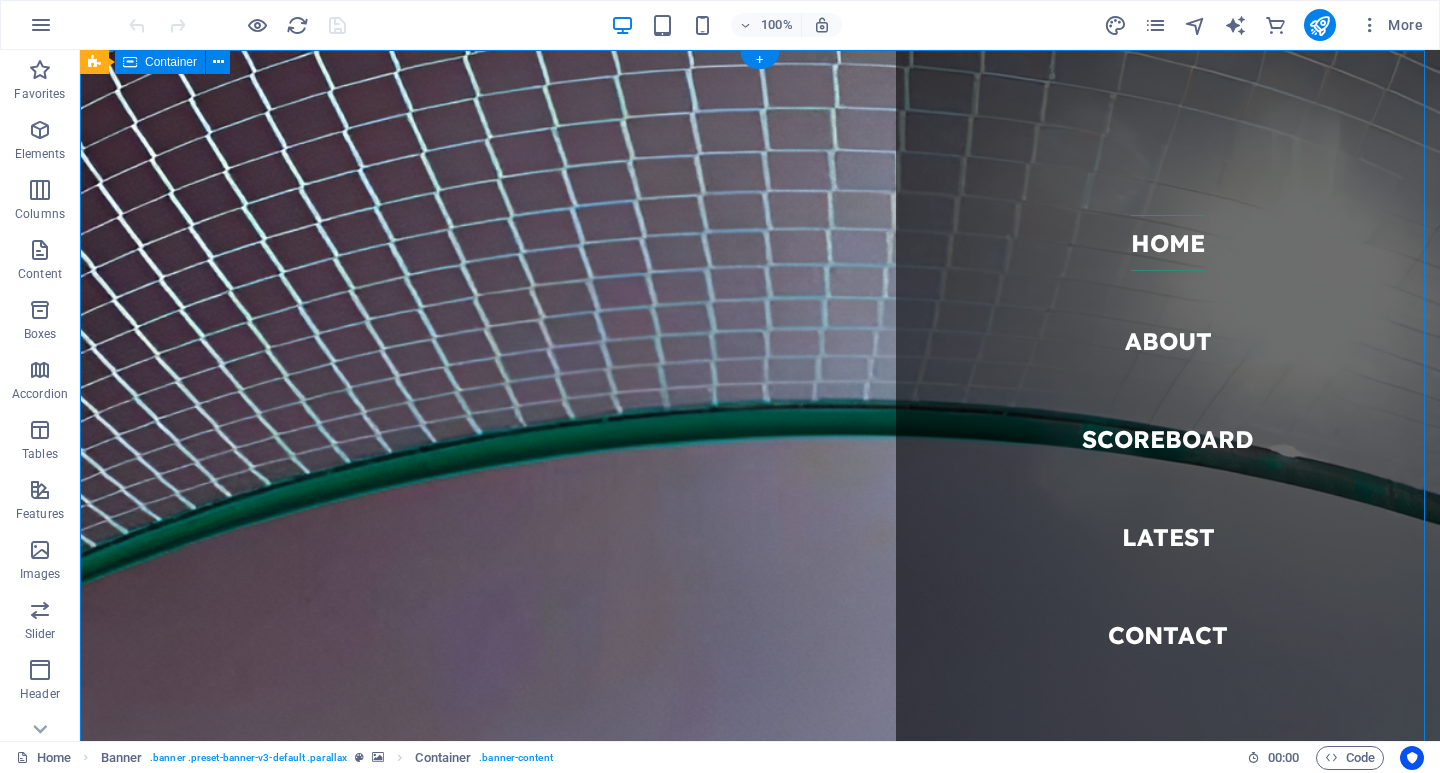 click on "Welcome to the world of RRR Rams Fc World-class club. First-class players. One team." at bounding box center (760, 1120) 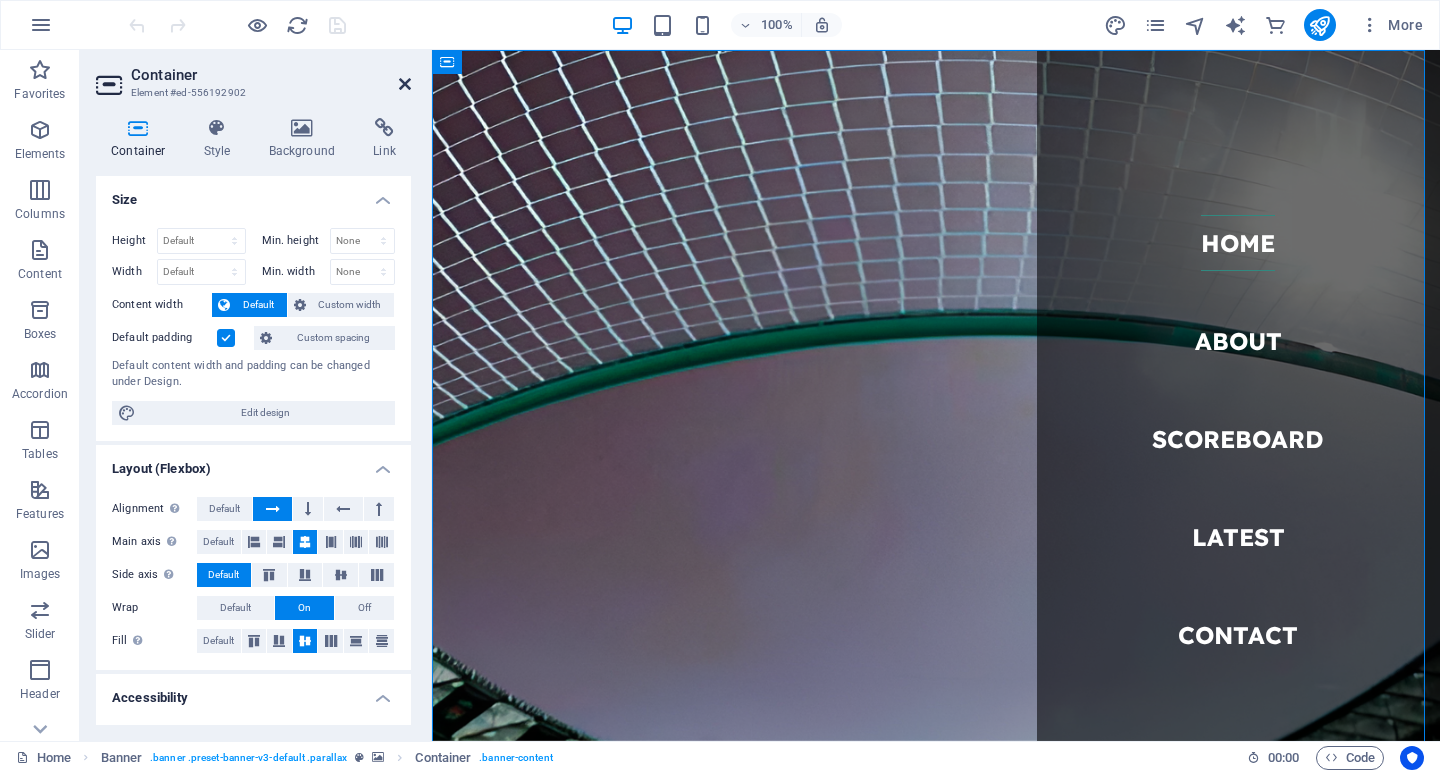 drag, startPoint x: 403, startPoint y: 85, endPoint x: 323, endPoint y: 36, distance: 93.813644 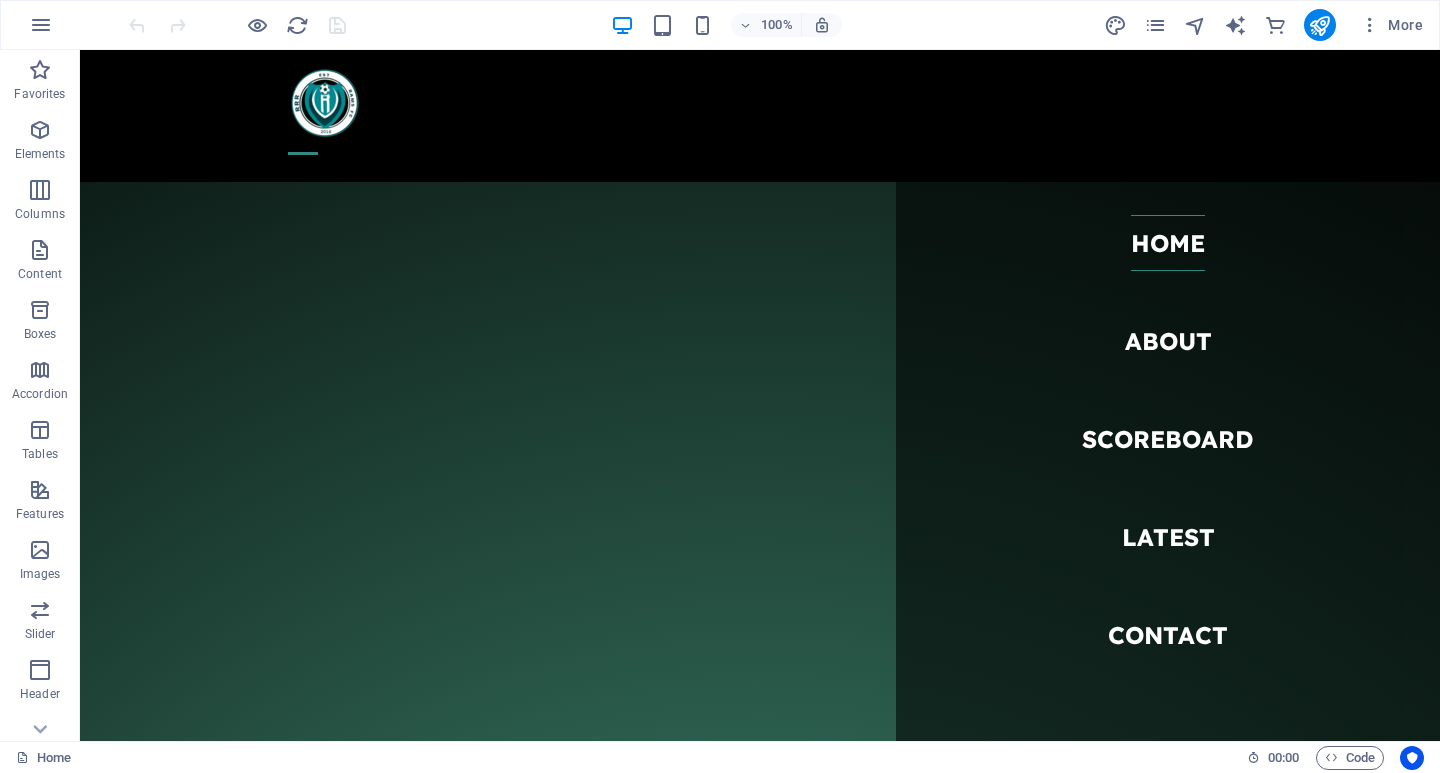 scroll, scrollTop: 1893, scrollLeft: 0, axis: vertical 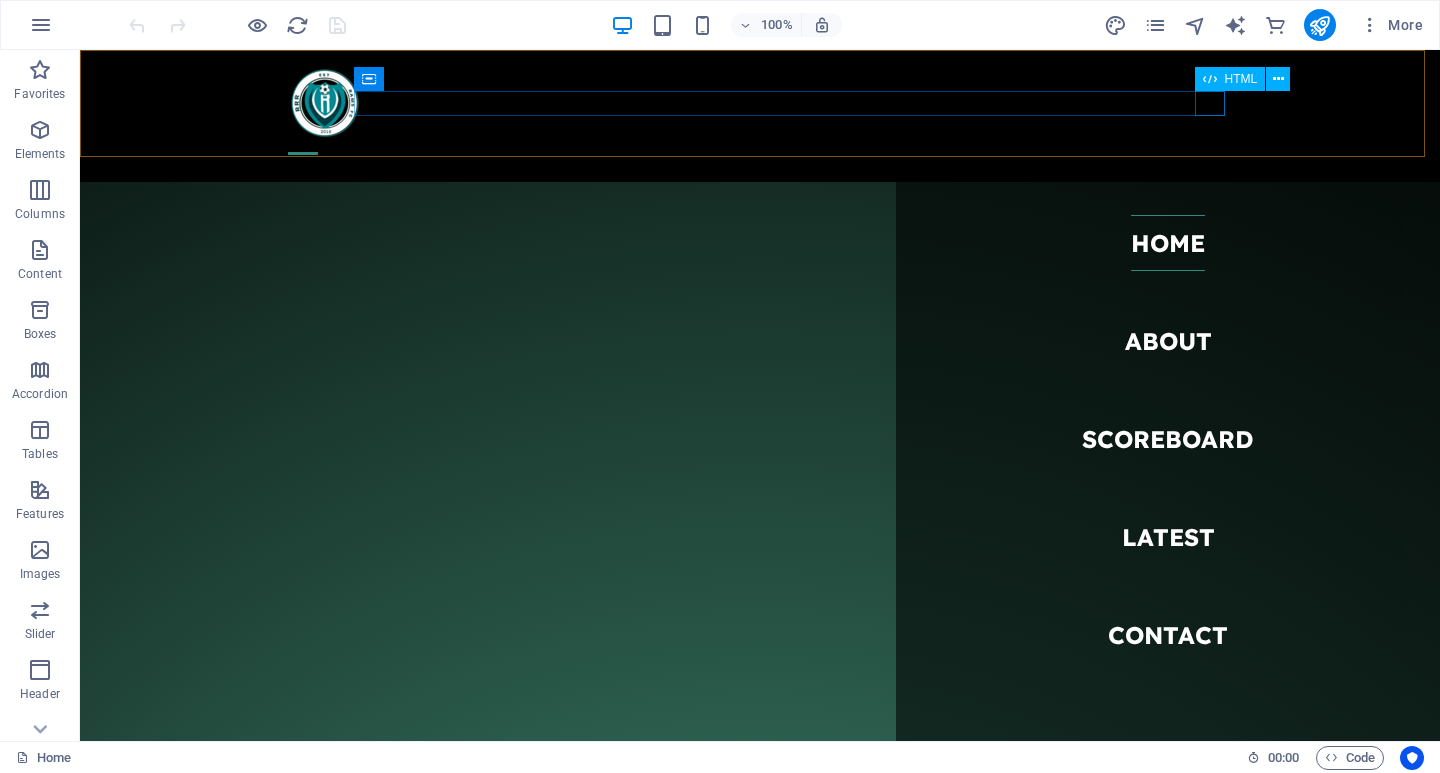 click at bounding box center (760, 153) 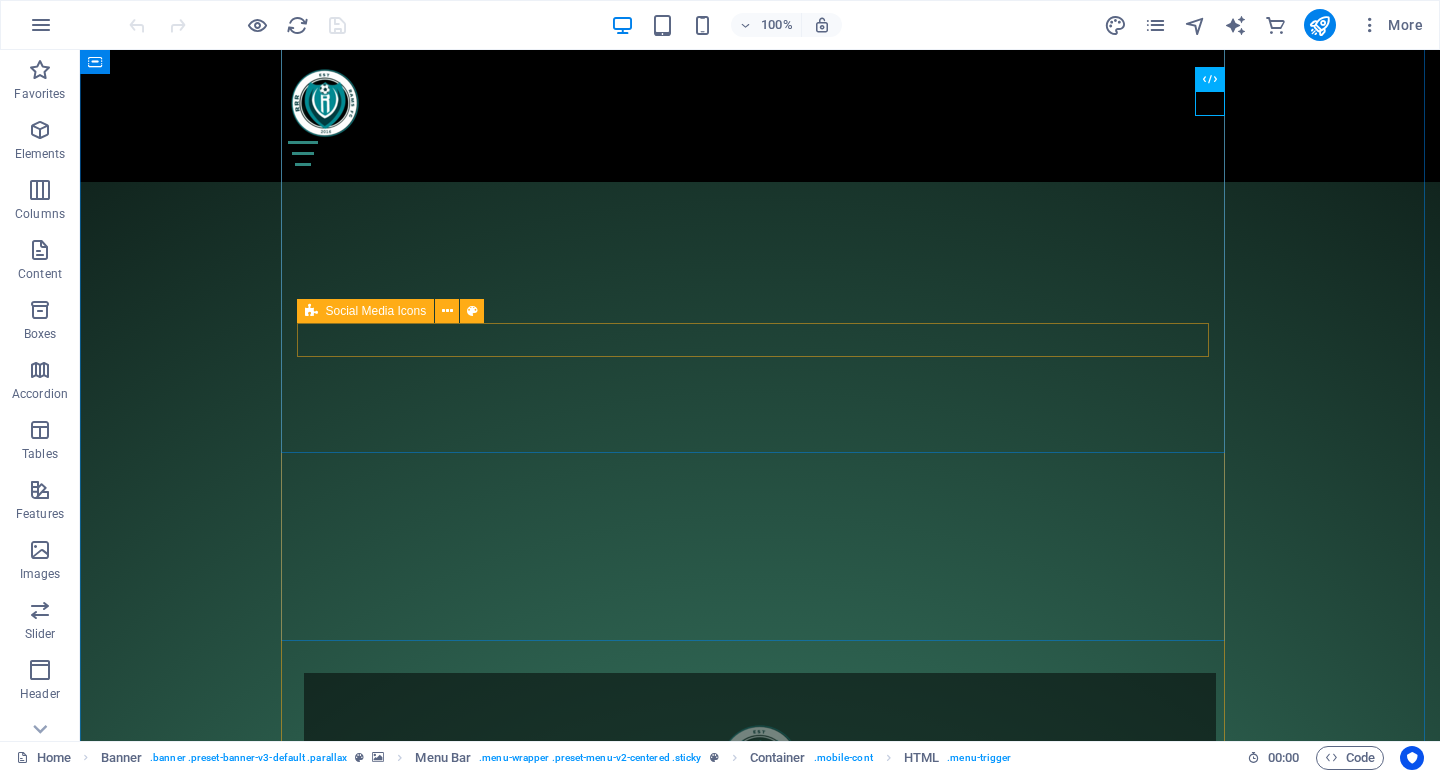 scroll, scrollTop: 2193, scrollLeft: 0, axis: vertical 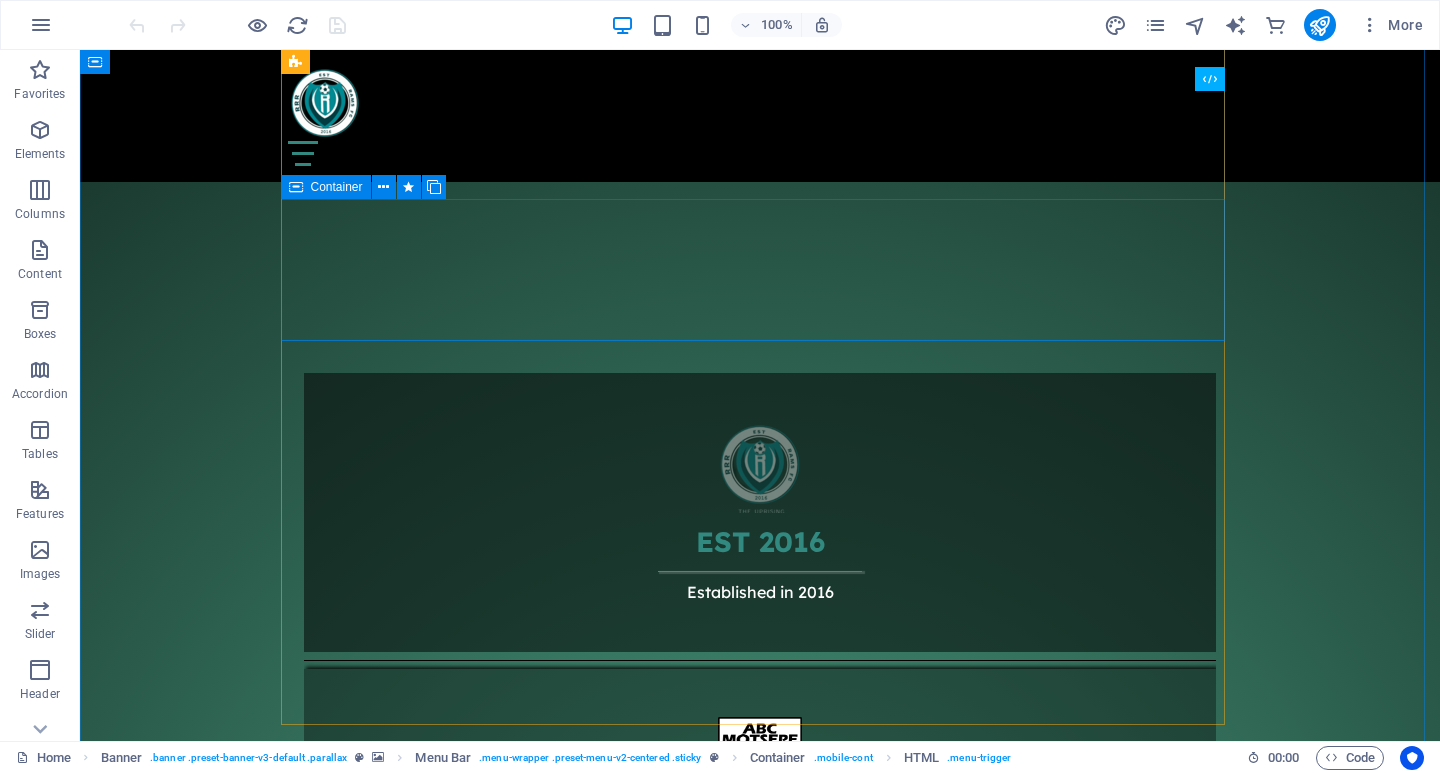 click on "Paste clipboard" at bounding box center (814, 2051) 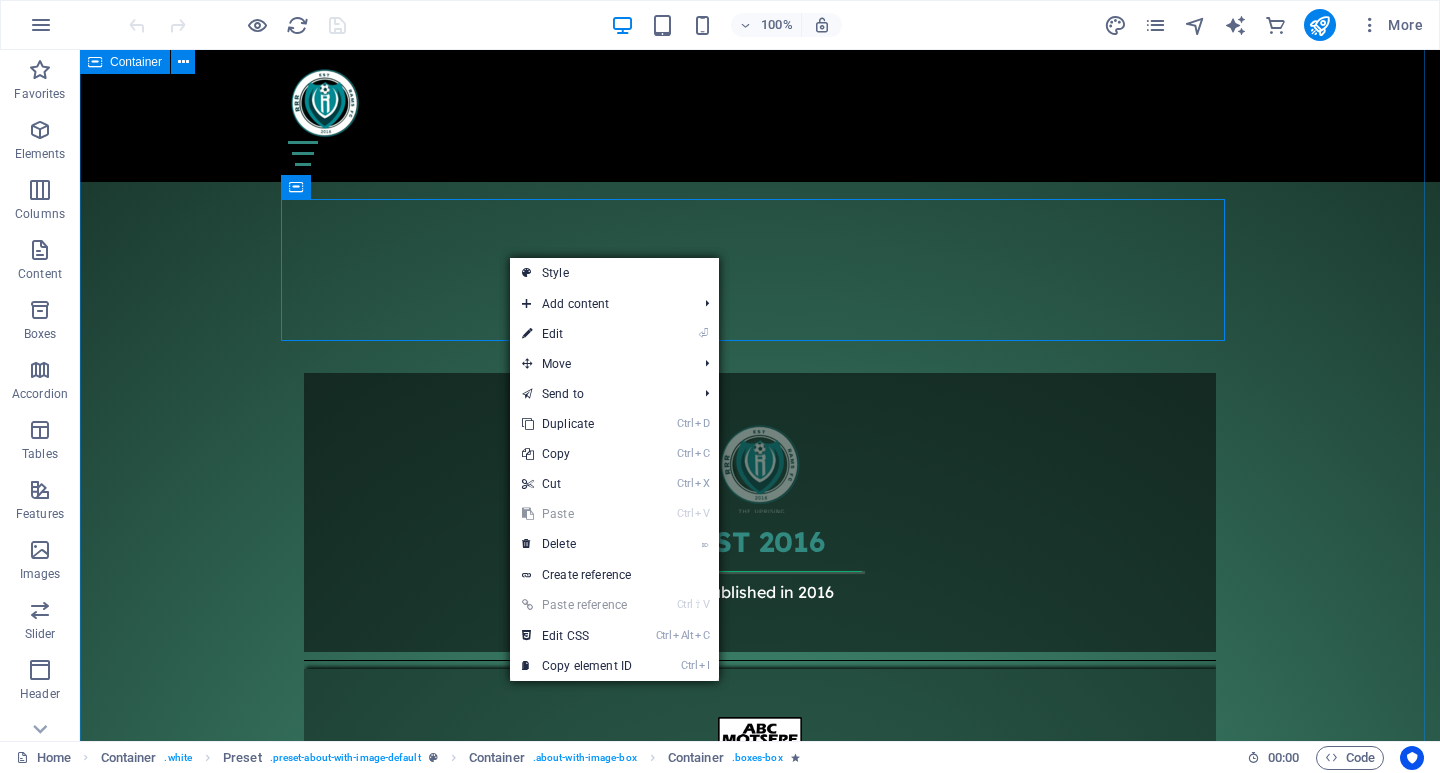 click on "RRR Rams FC RRR Rams FC is a Pretorian based ABC Motsepe League. Established in 2016 and brought together by the game... our passion, dedication, and teamwork make us a force not to be reckoned with. EST 2016 Established in 2016 Gauteng ABC League Part of ABC Motsepe League  Based in eersterust stadium, [CITY], [COUNTRY]. Drop content here or  Add elements  Paste clipboard score board [DATE] 1 - 0 EERSTERUST STADIUM View all" at bounding box center [760, 1052] 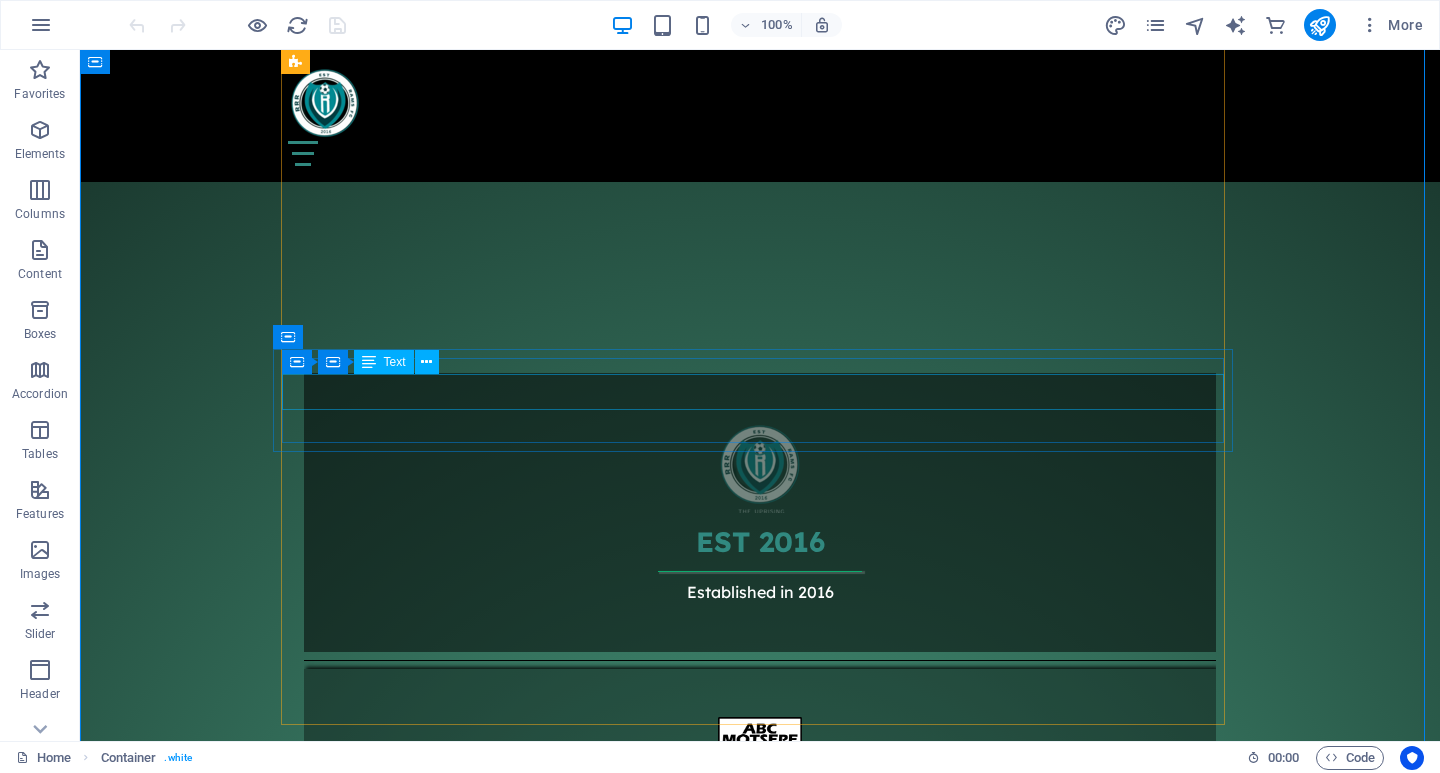 click on "score board" at bounding box center [760, 2143] 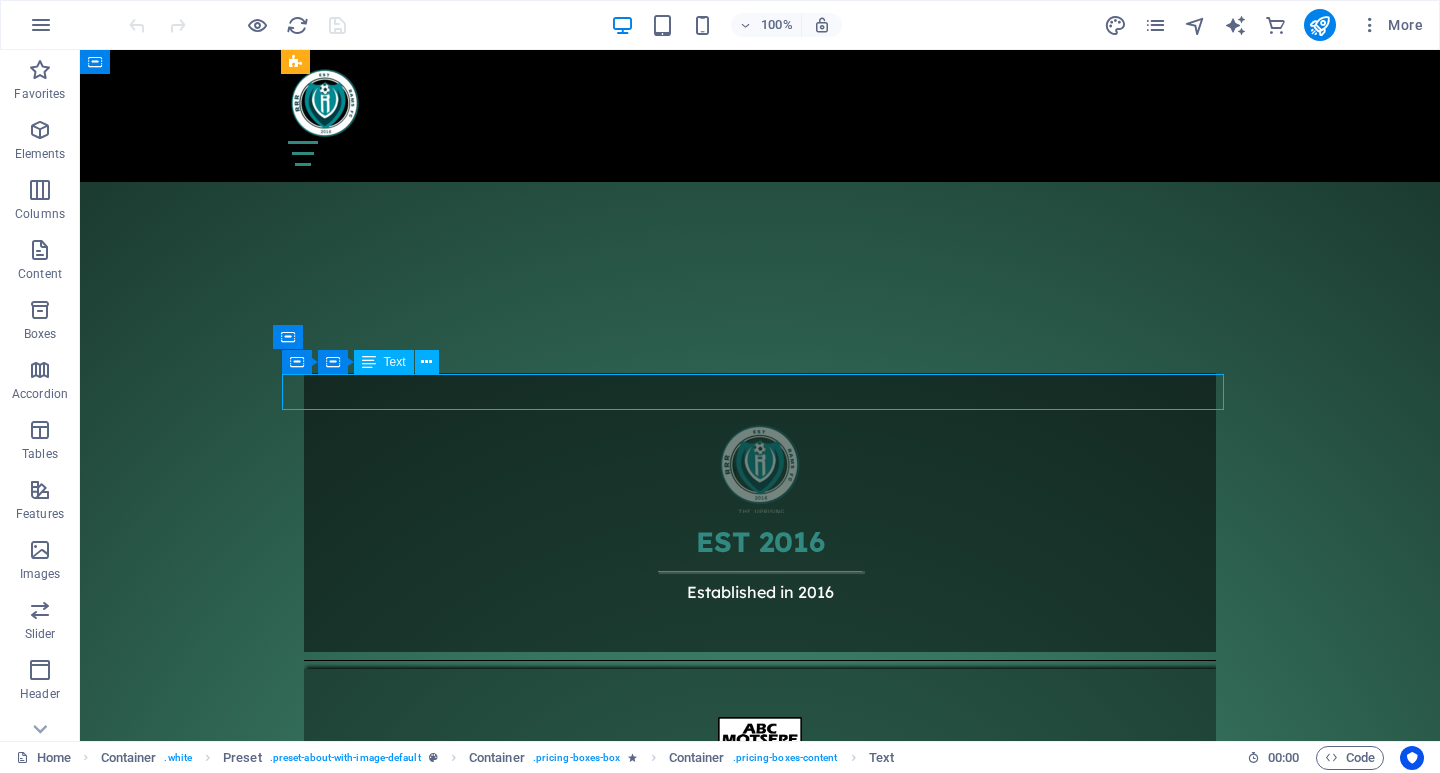 click on "score board" at bounding box center [760, 2143] 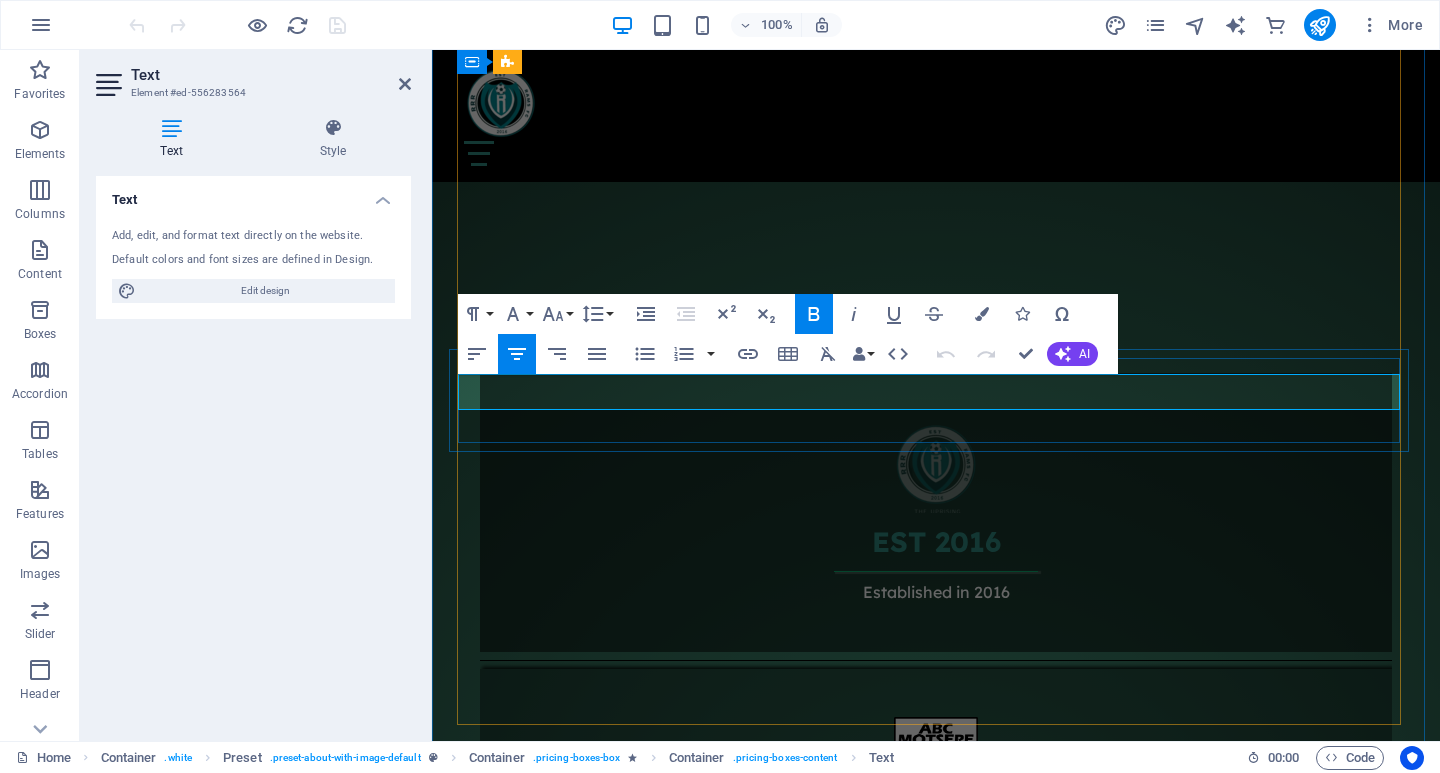 click on "score board" at bounding box center (936, 1945) 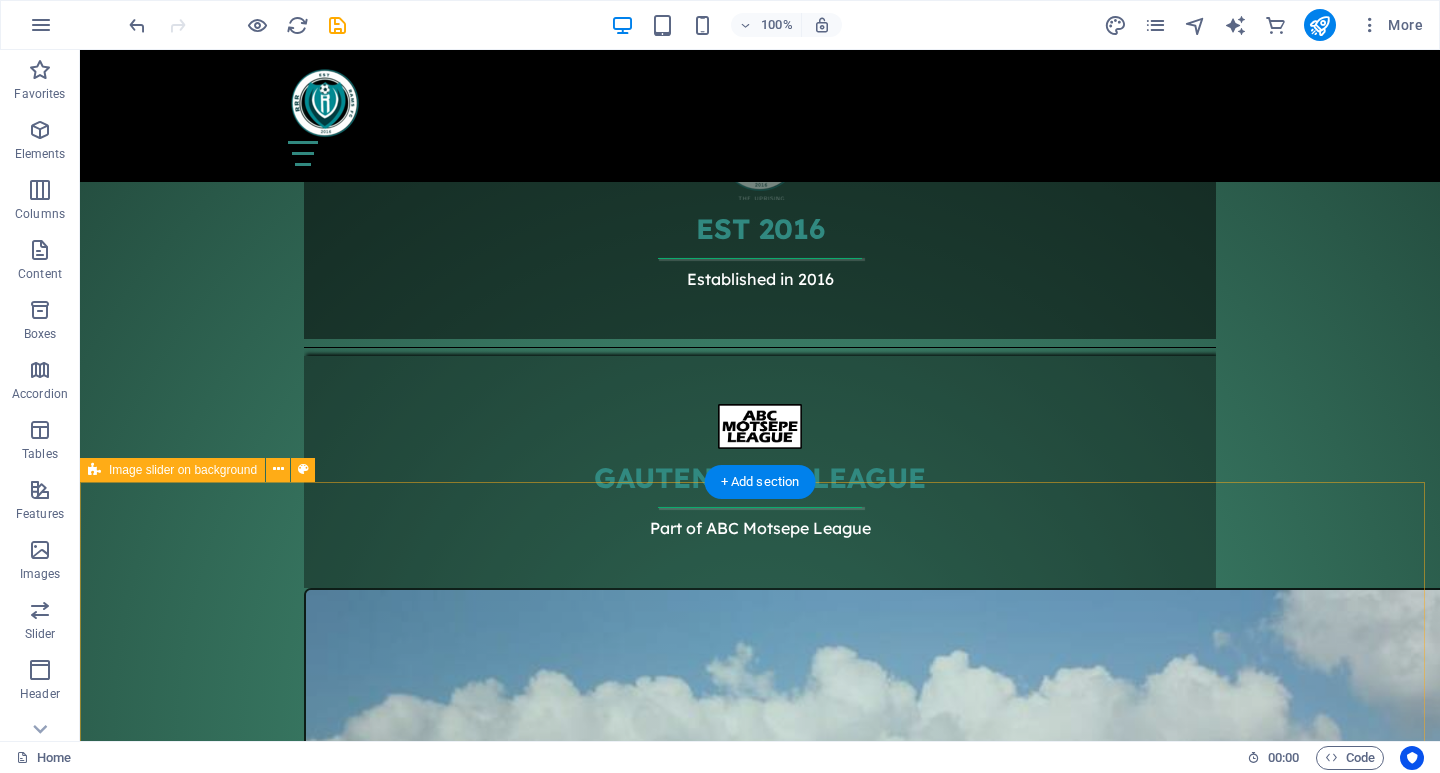 scroll, scrollTop: 2593, scrollLeft: 0, axis: vertical 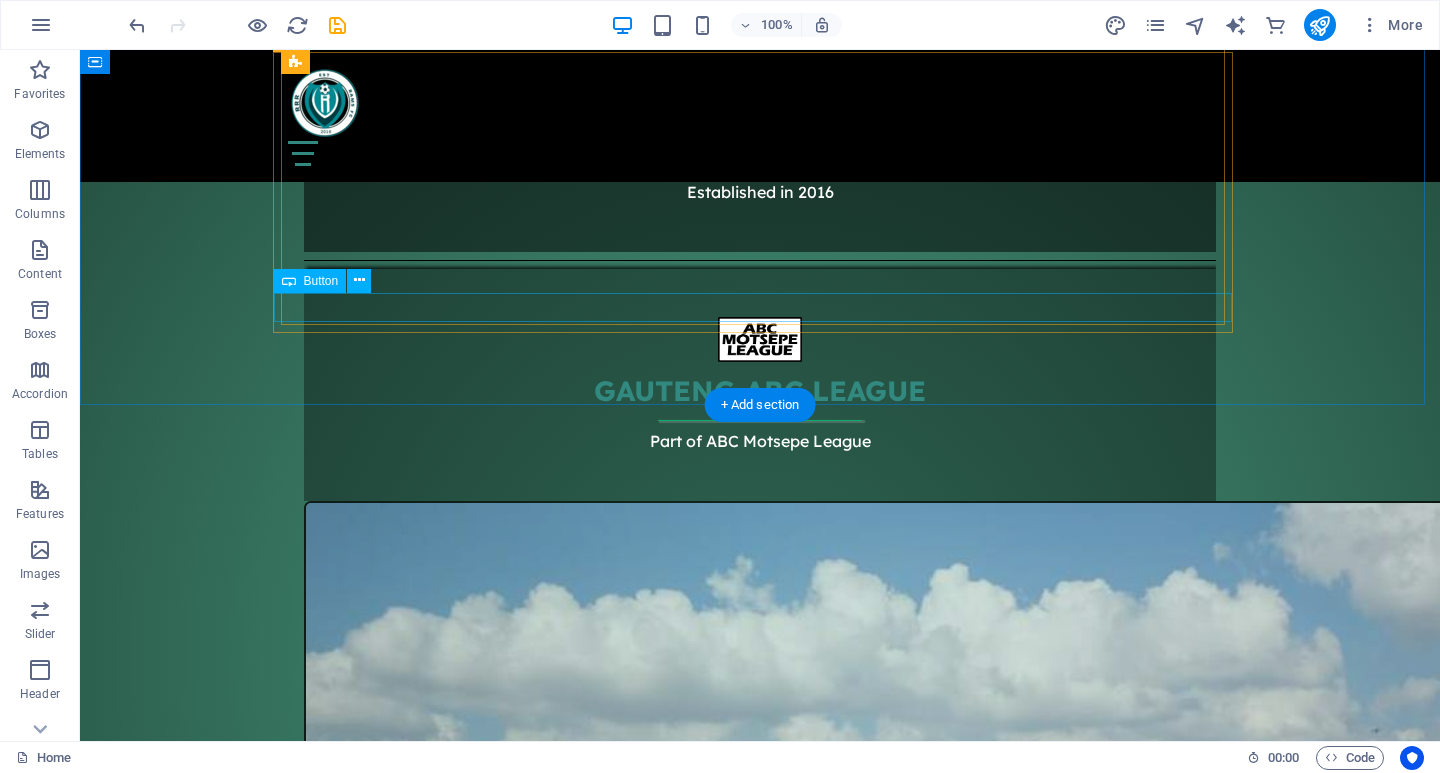 click on "View all" at bounding box center (760, 2202) 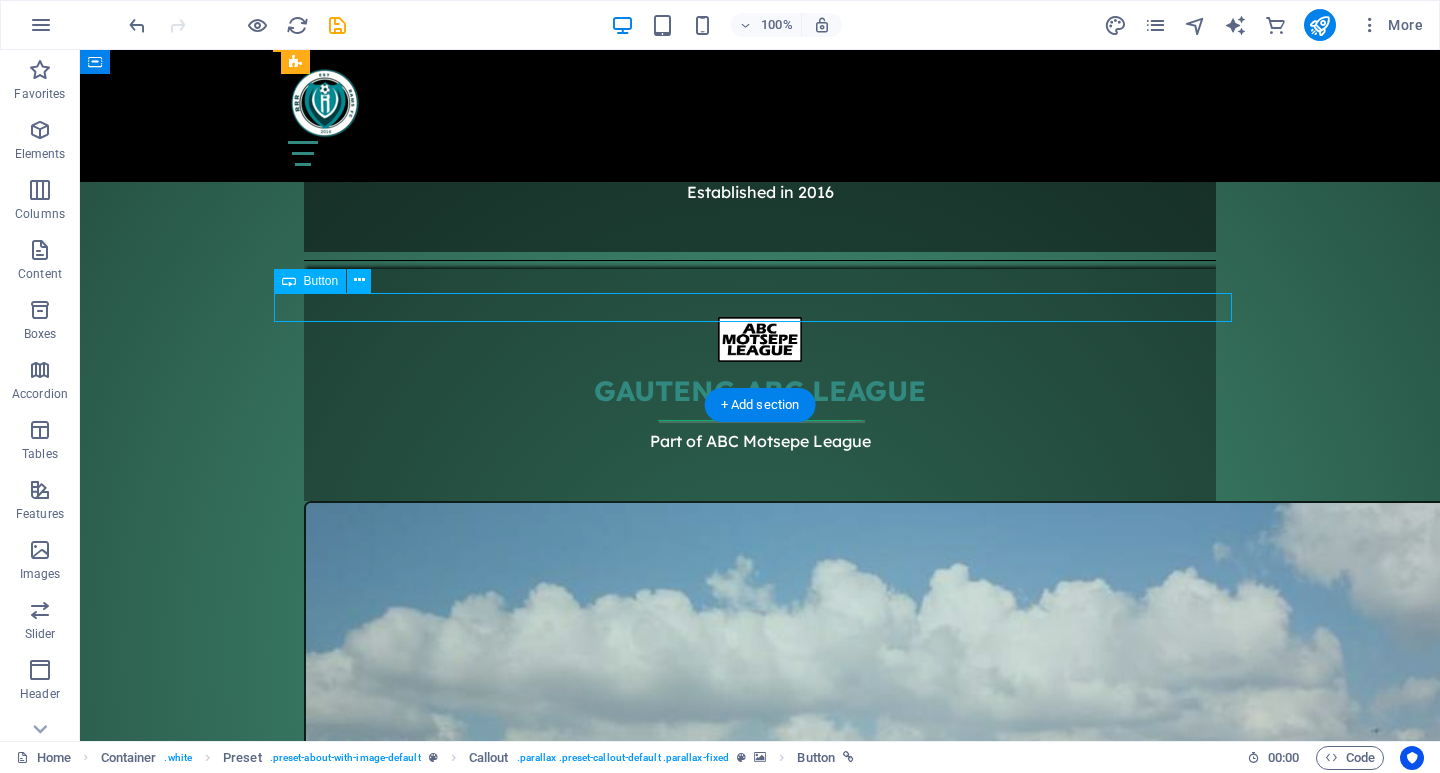 click on "View all" at bounding box center (760, 2202) 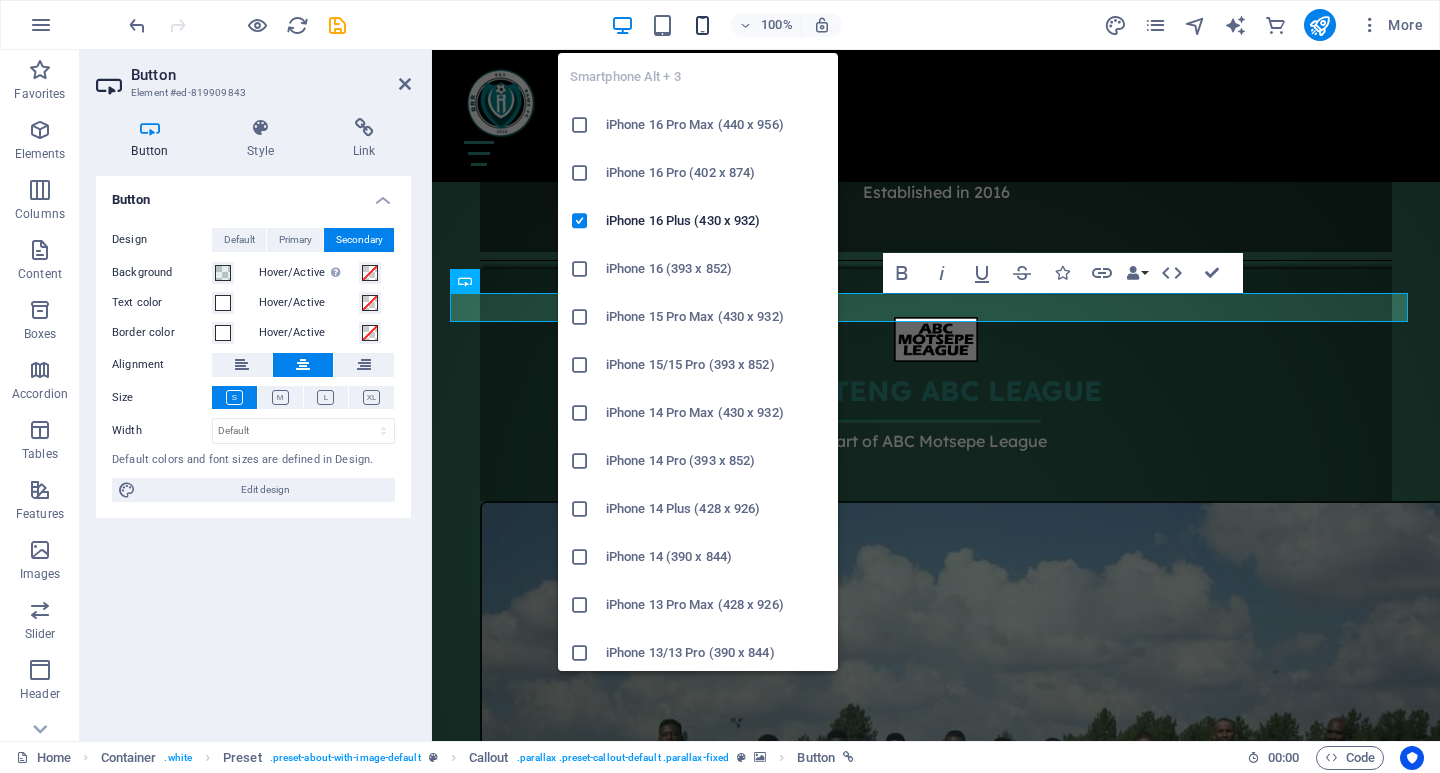click at bounding box center [702, 25] 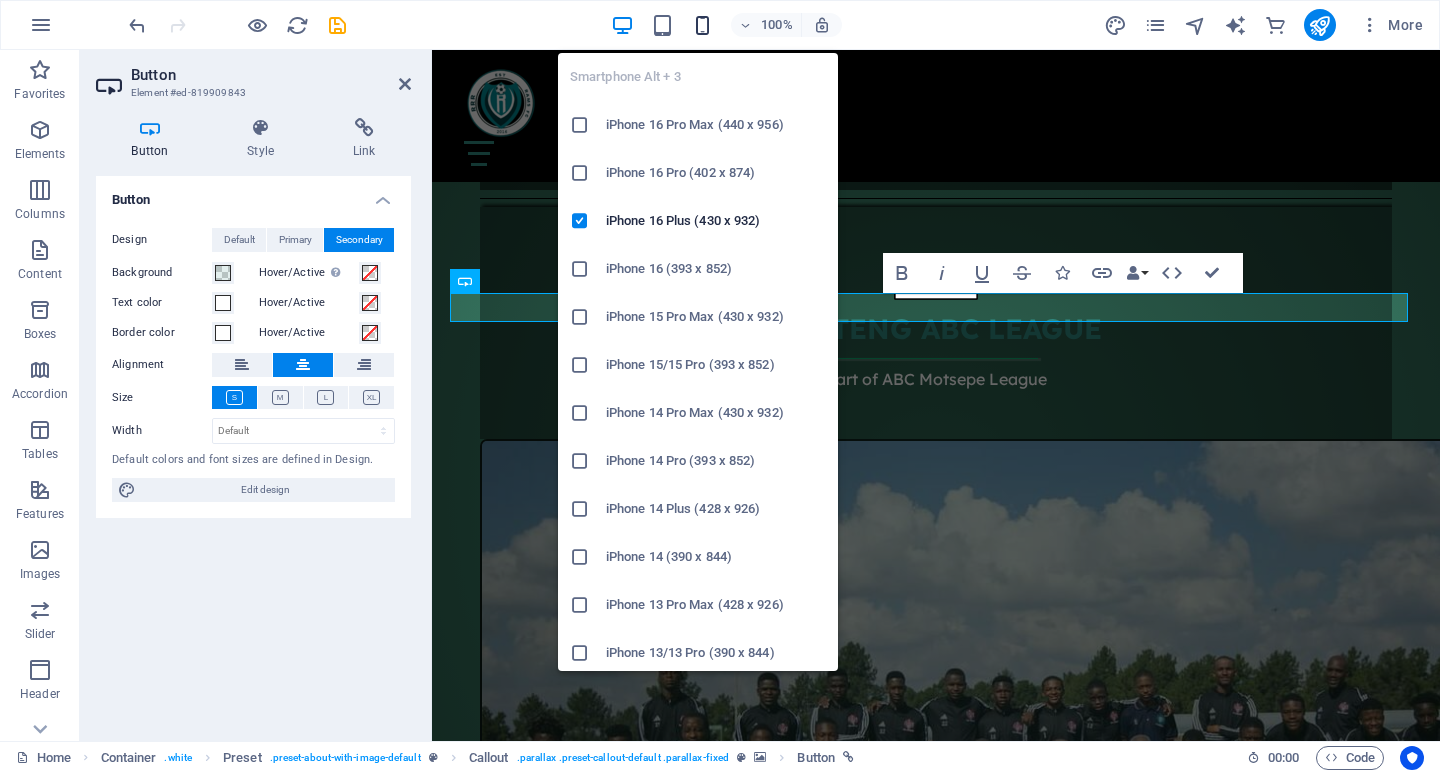 scroll, scrollTop: 2125, scrollLeft: 0, axis: vertical 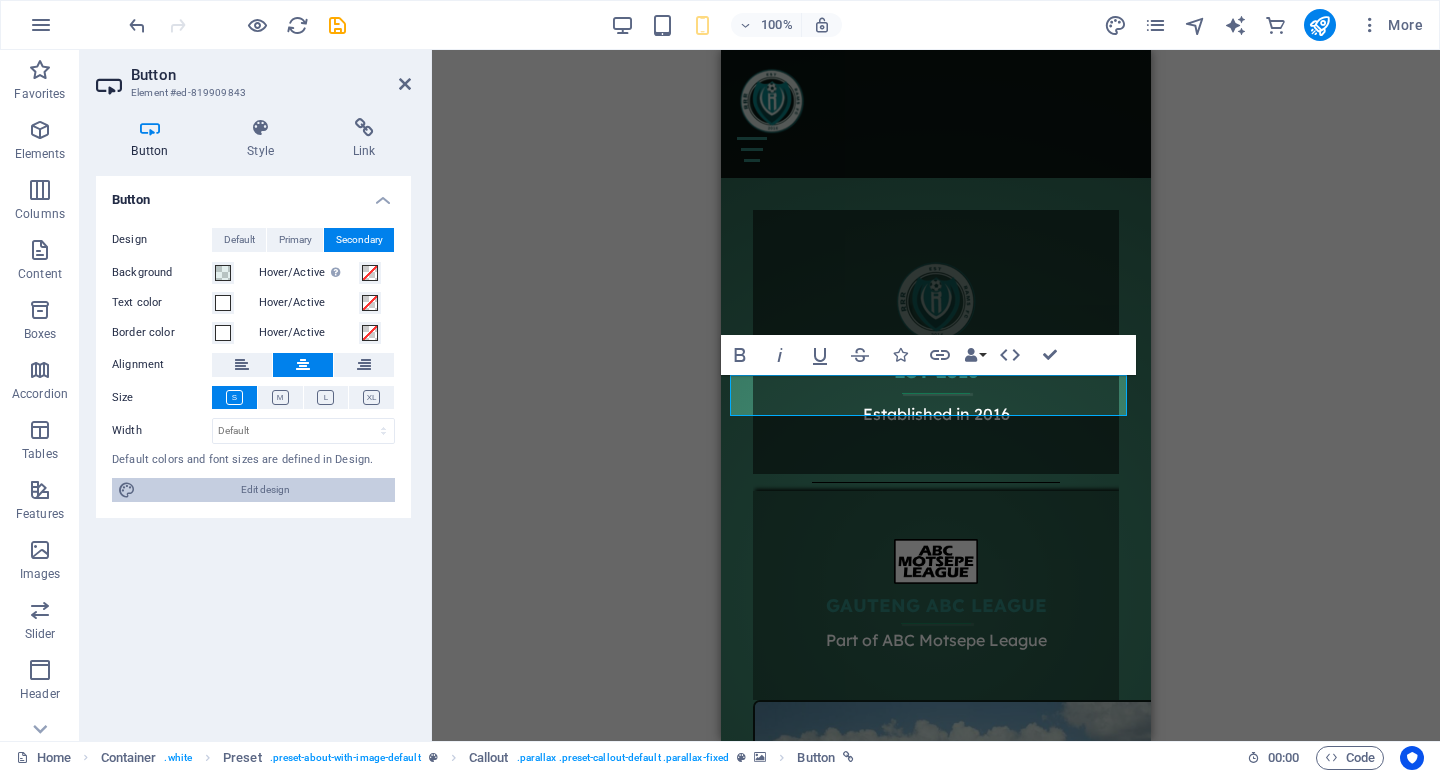 click on "Edit design" at bounding box center [265, 490] 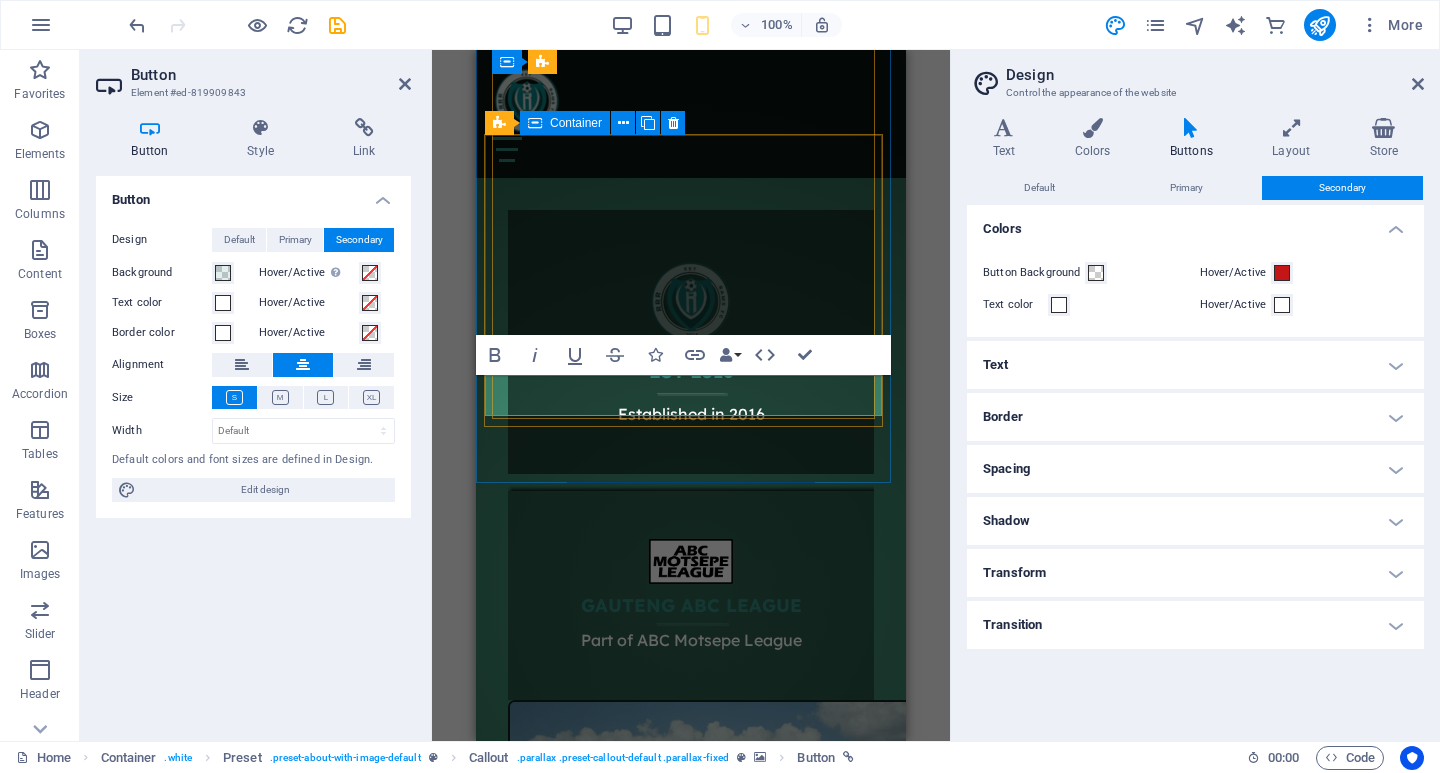 click at bounding box center [1191, 128] 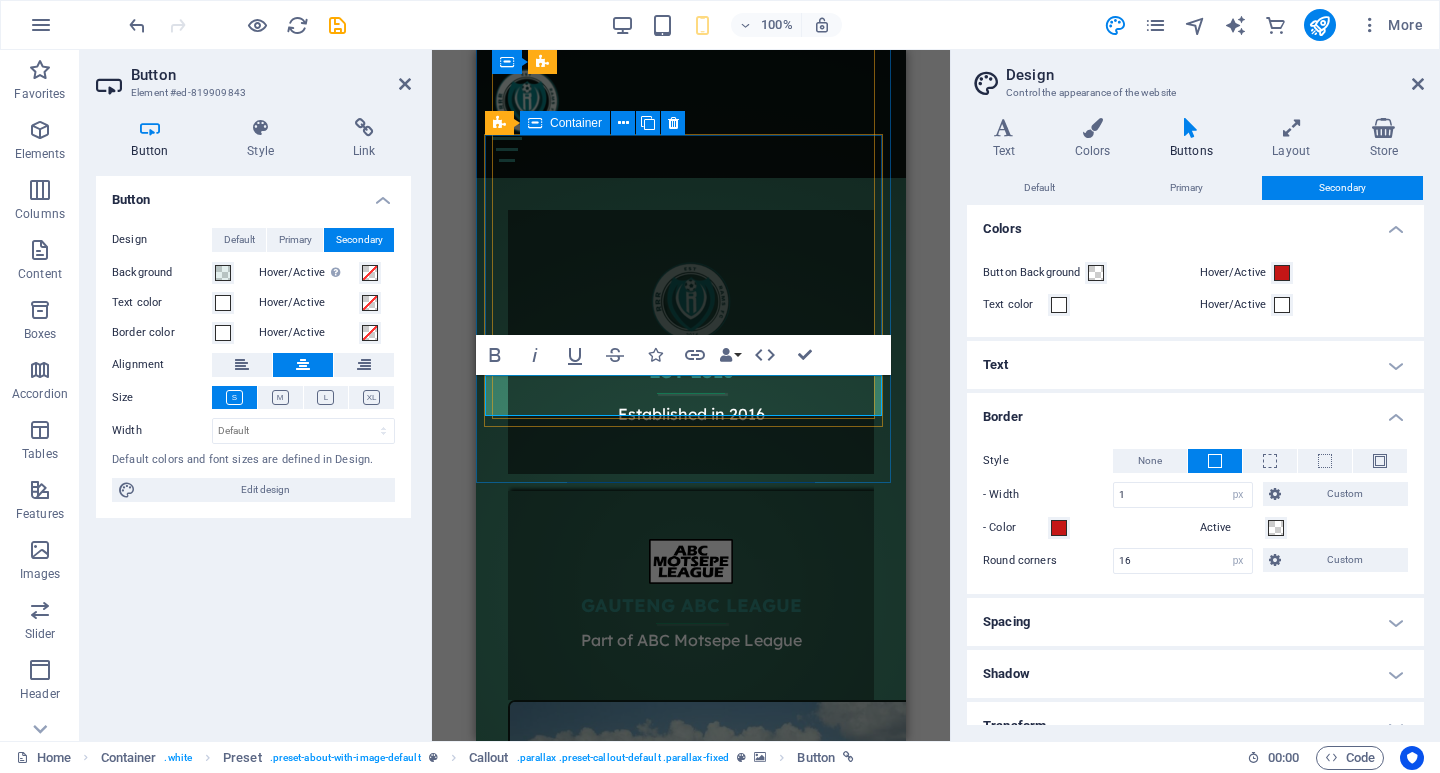 click on "Border" at bounding box center [1195, 411] 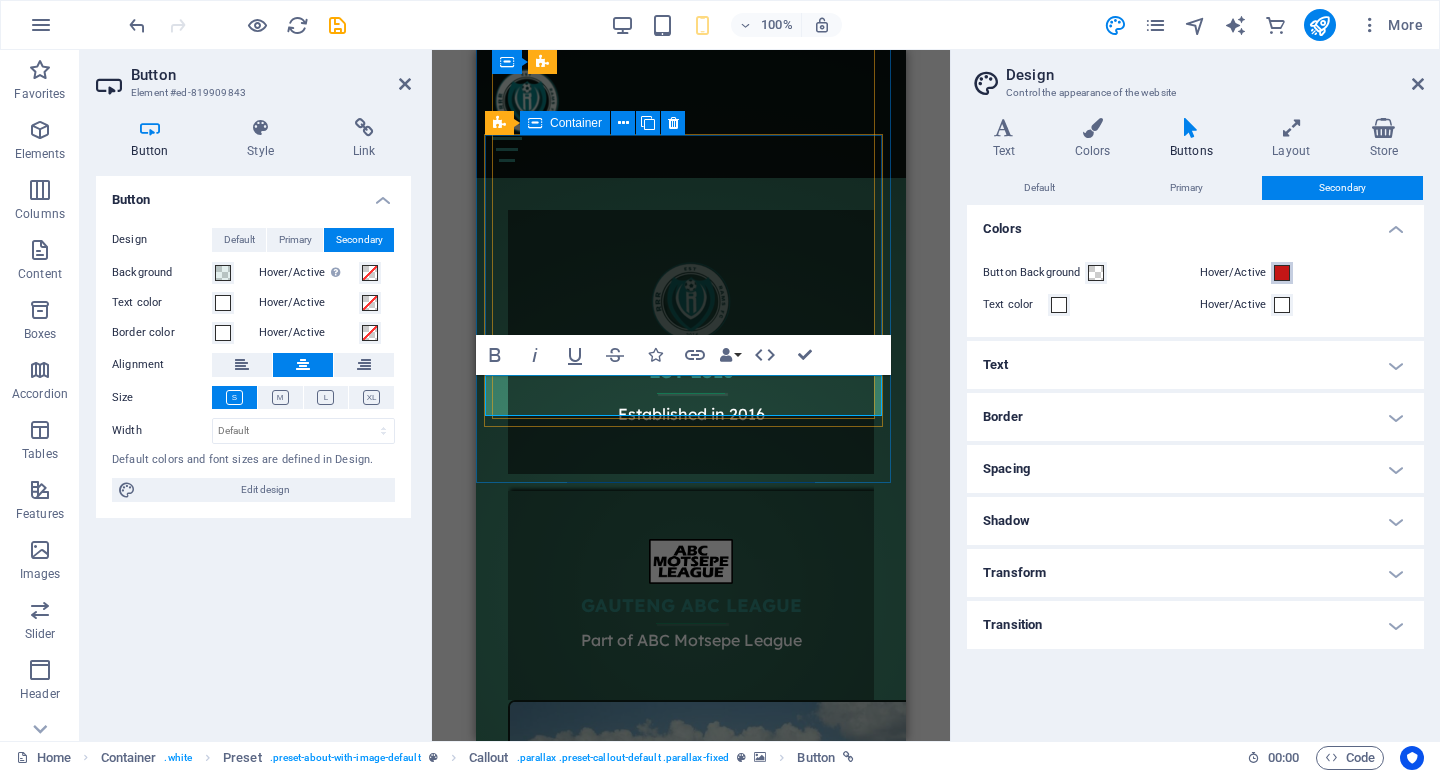 click at bounding box center [1282, 273] 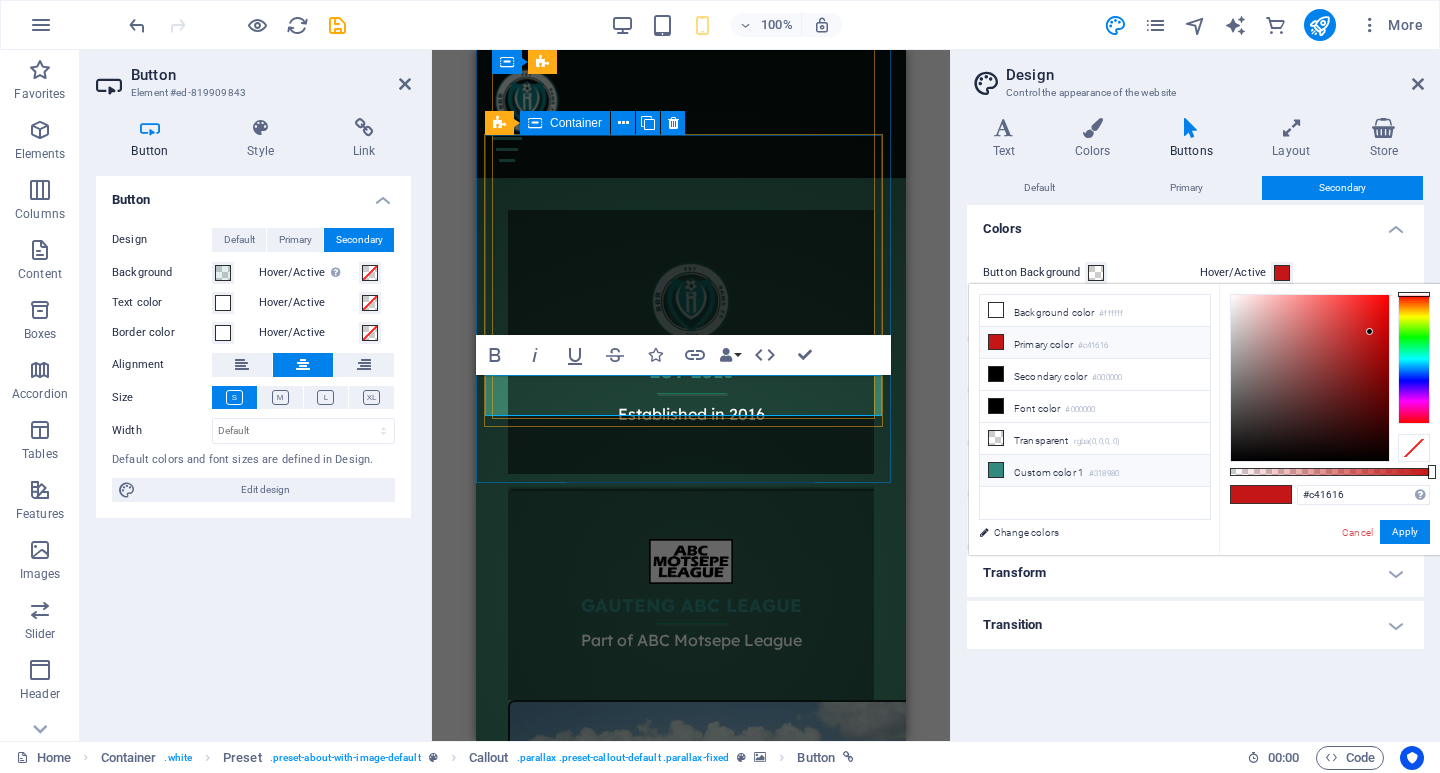 click on "Custom color 1
#318980" at bounding box center (1095, 471) 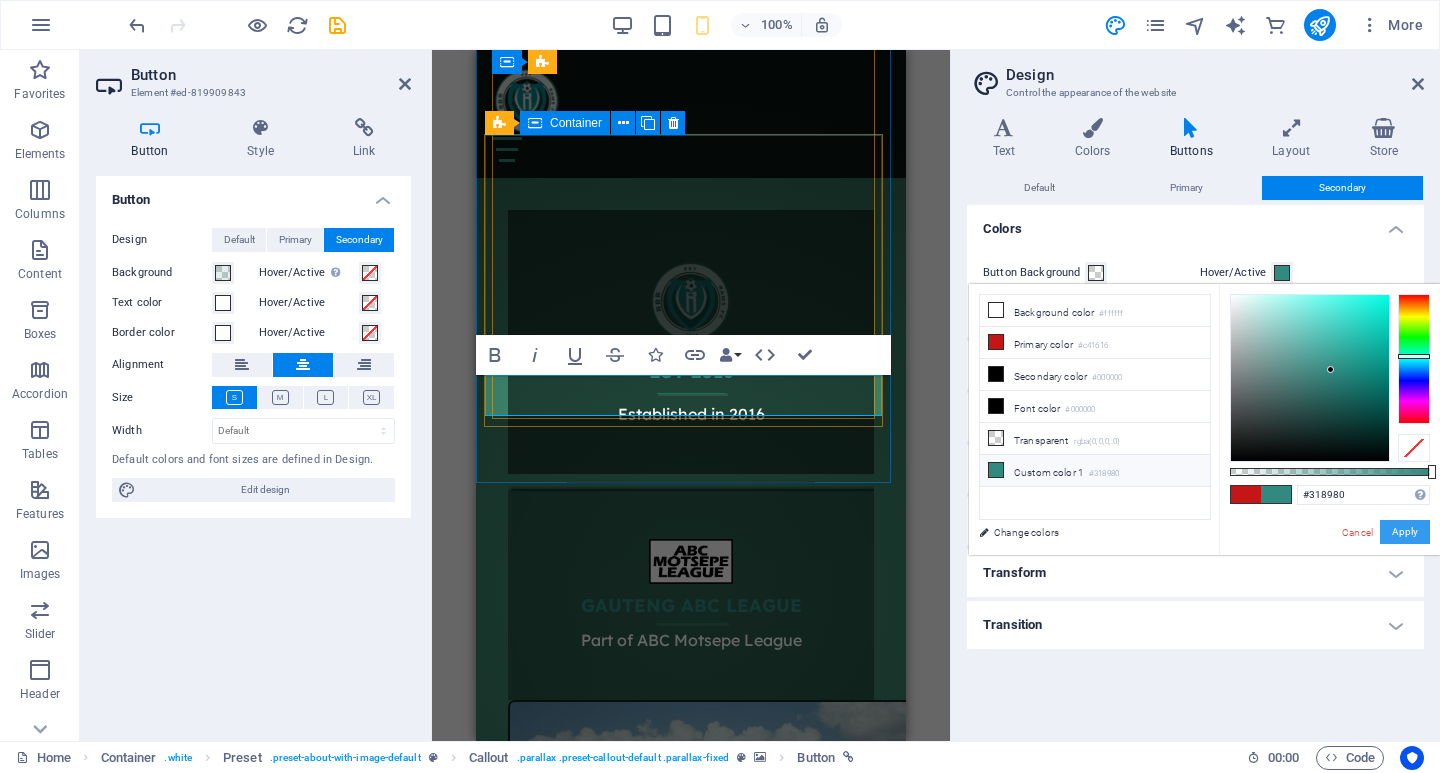 click on "Apply" at bounding box center [1405, 532] 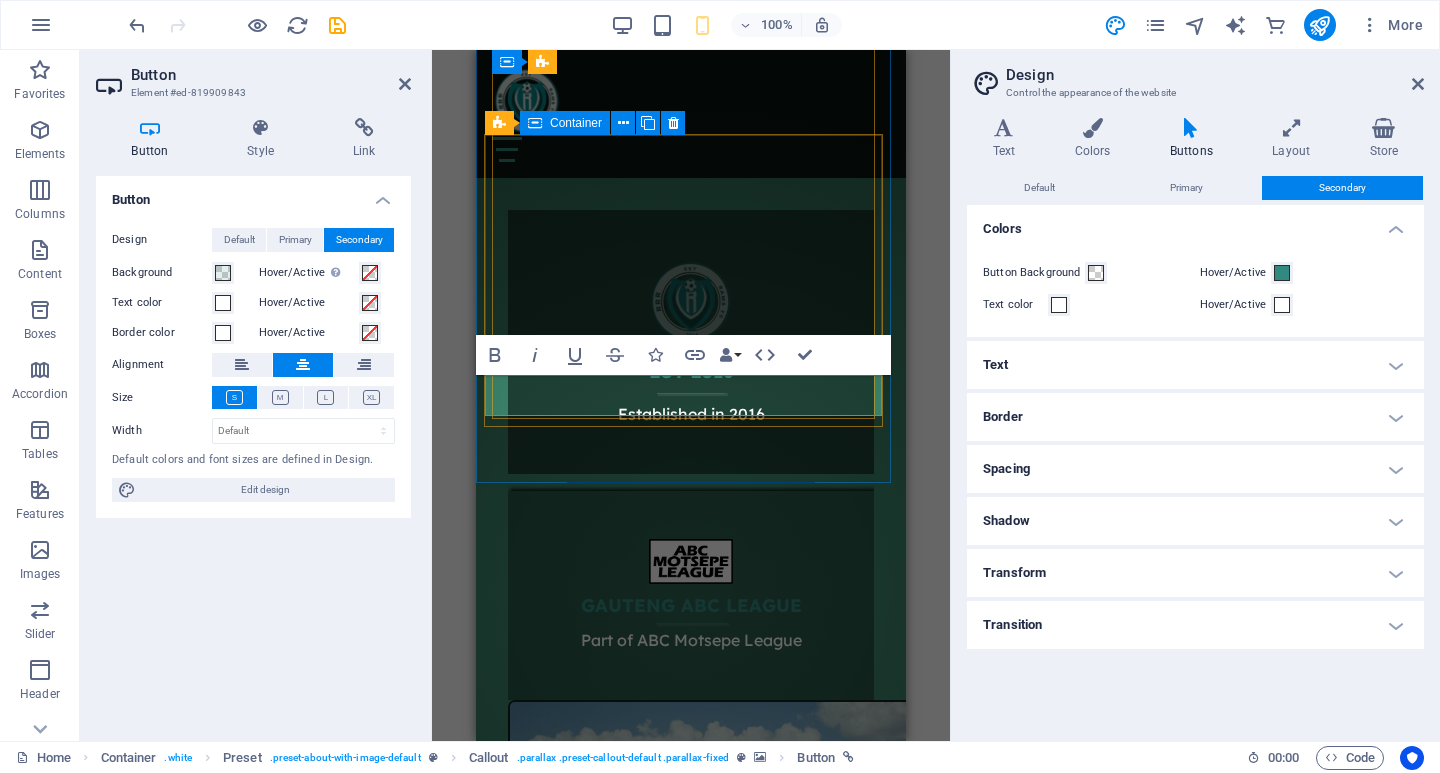 click on "Spacing" at bounding box center (1195, 469) 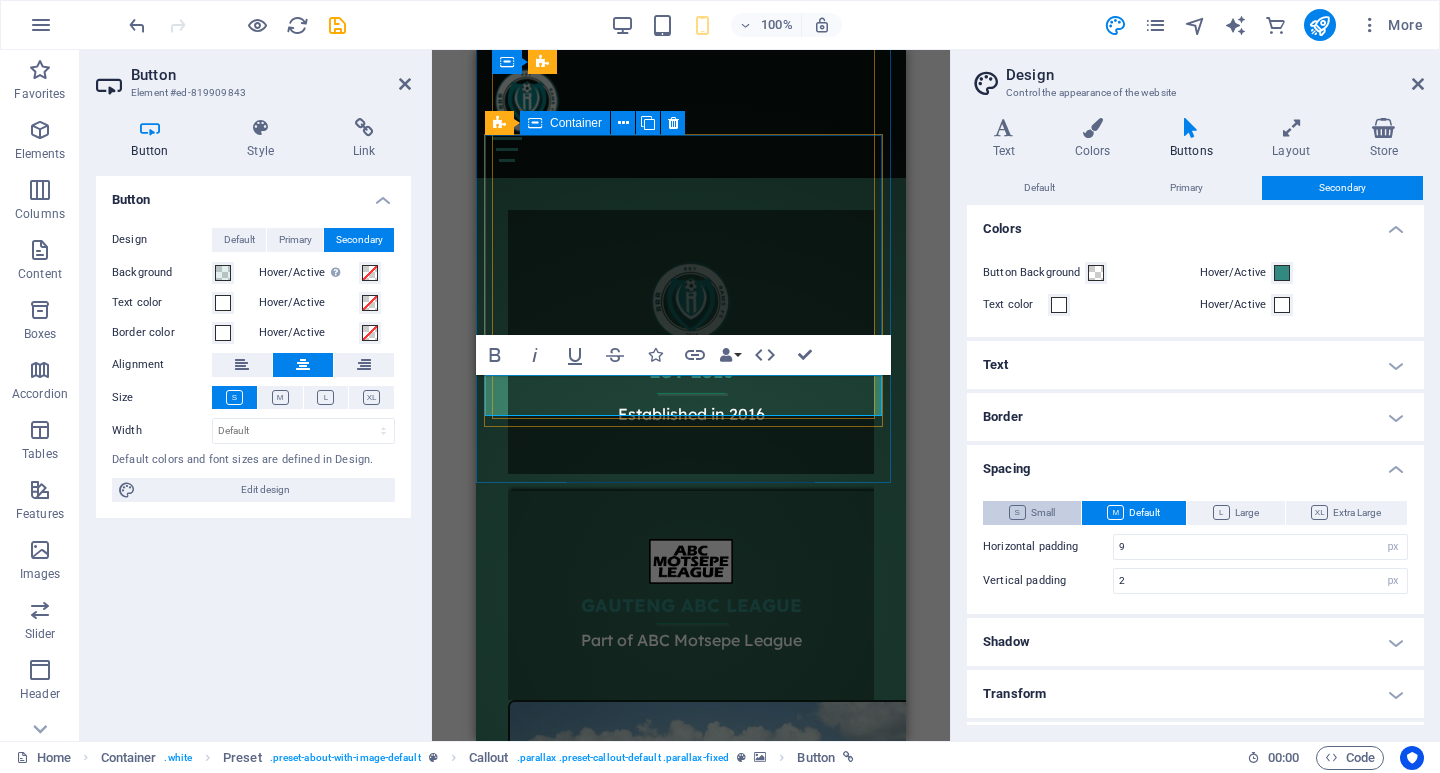 click on "Small" at bounding box center [1032, 513] 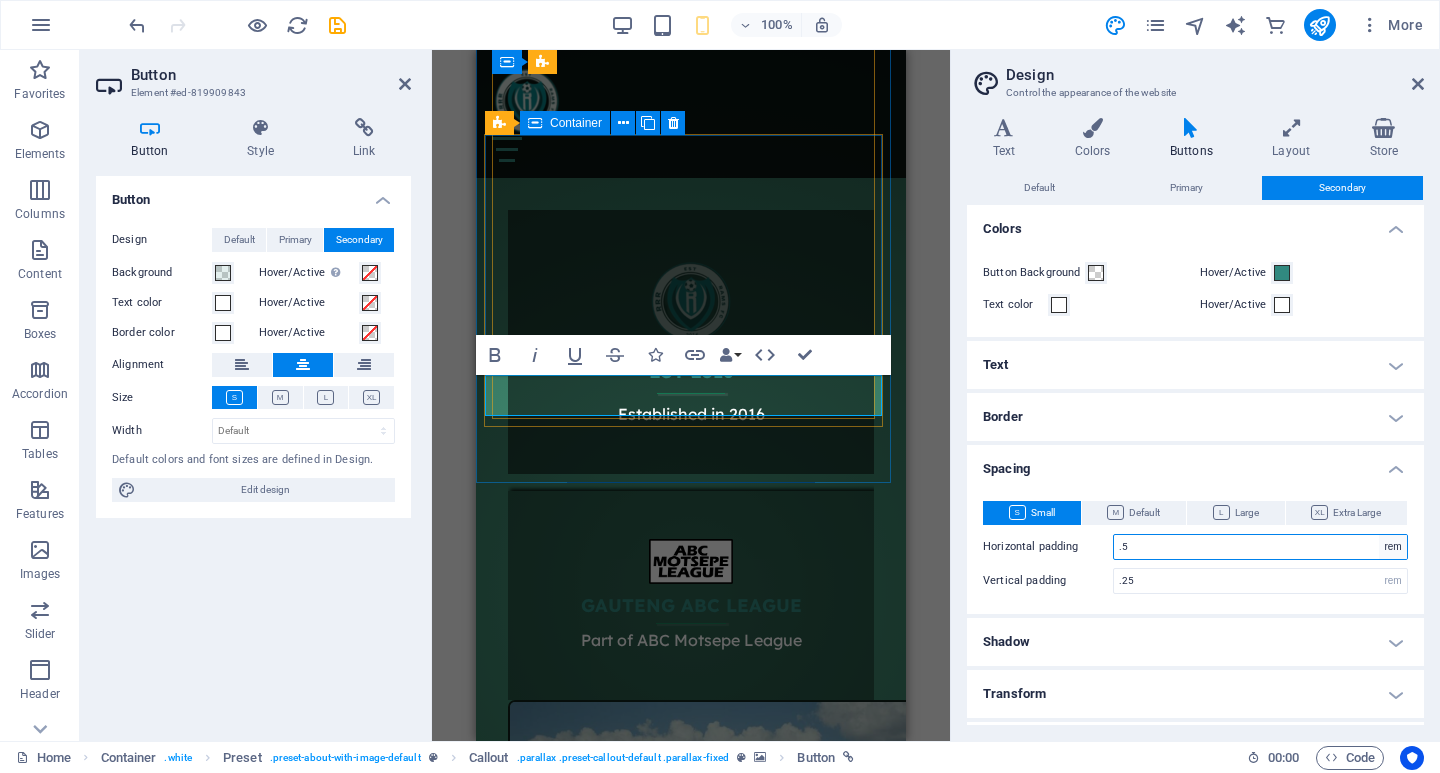click on "rem px" at bounding box center [1393, 547] 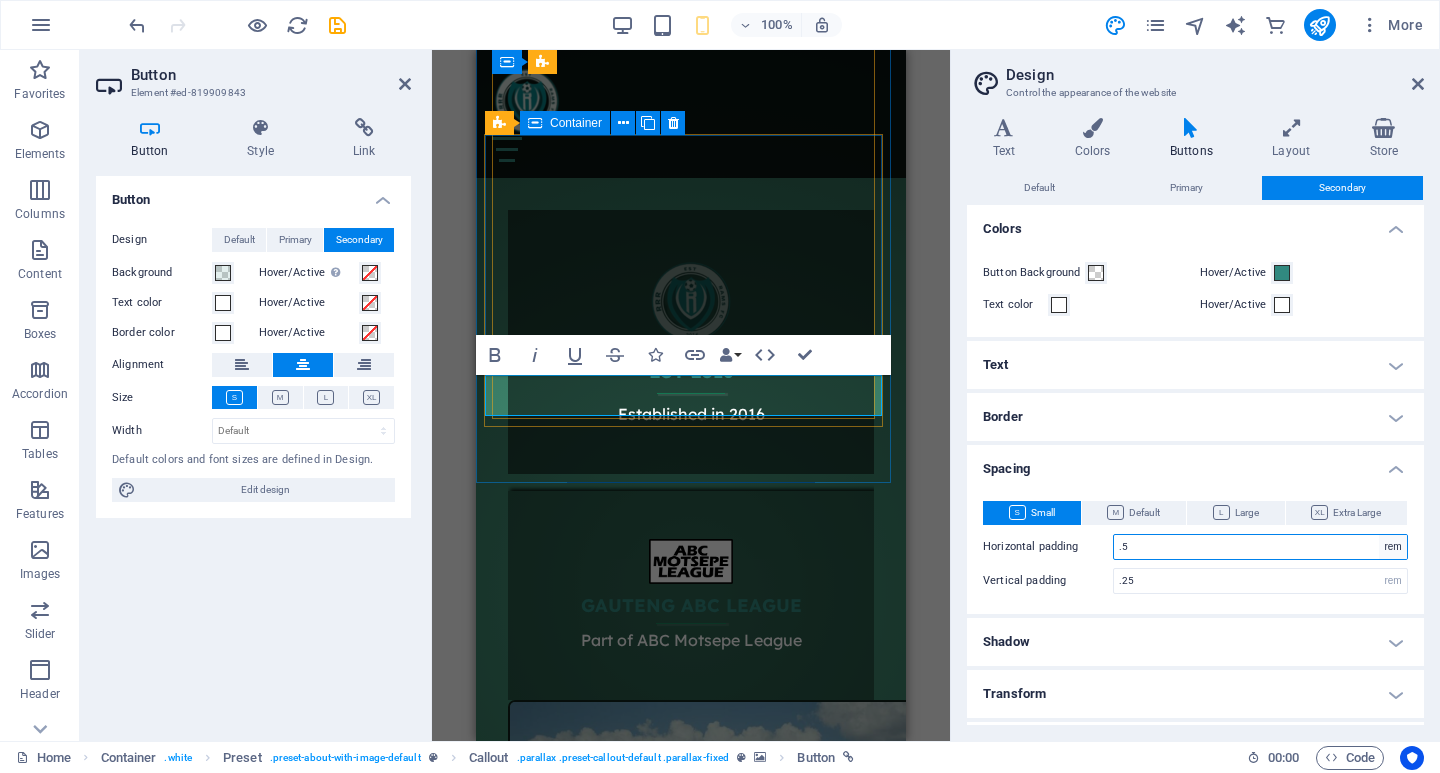 select on "px" 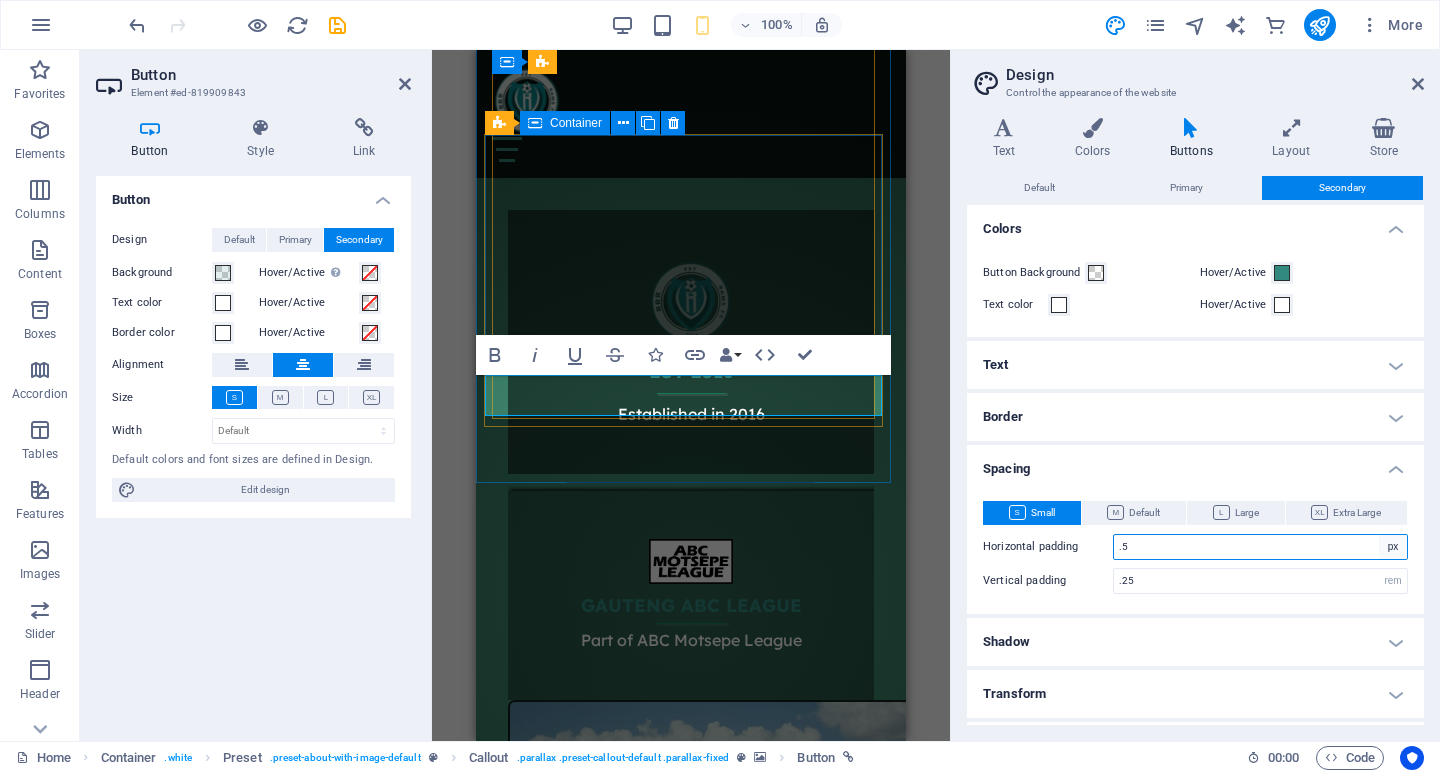 click on "rem px" at bounding box center (1393, 547) 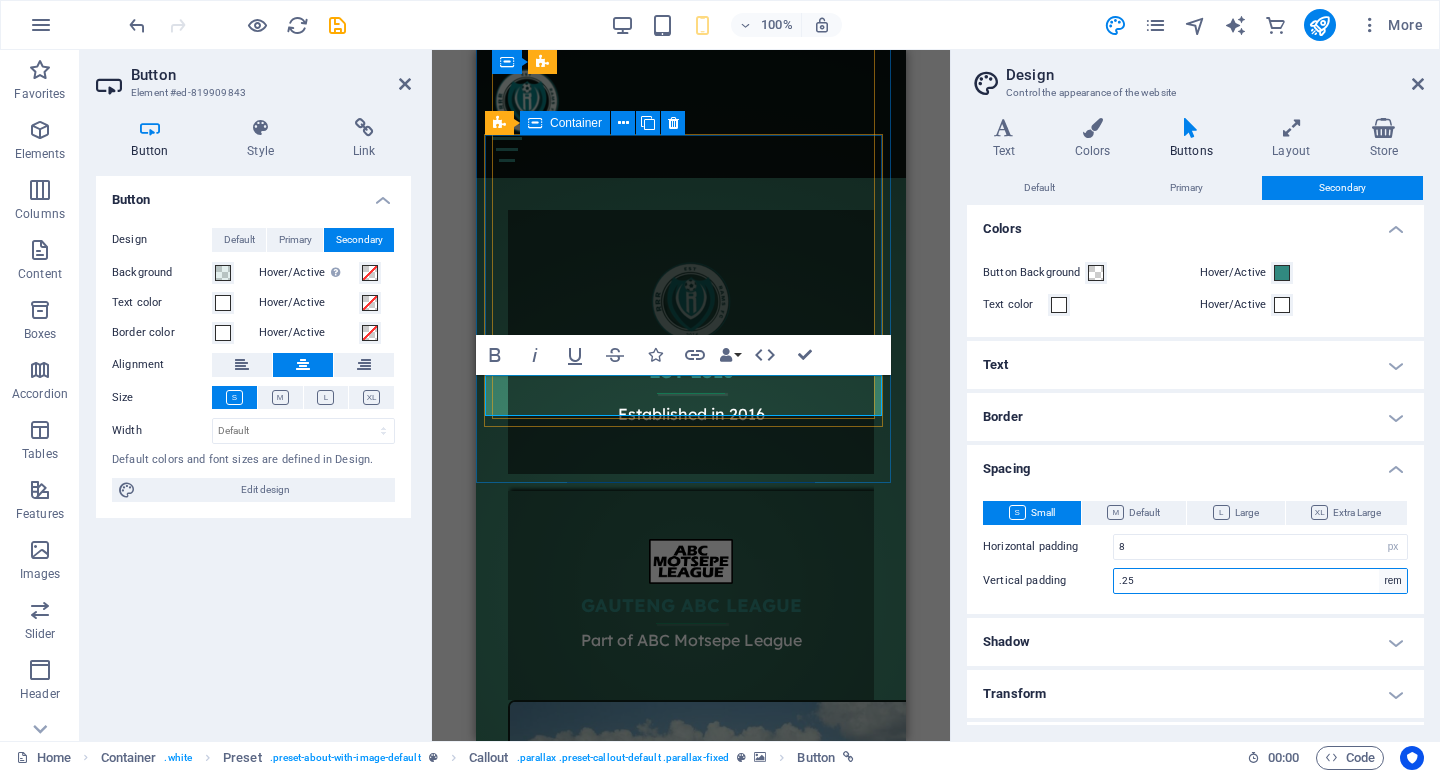click on "rem px" at bounding box center [1393, 581] 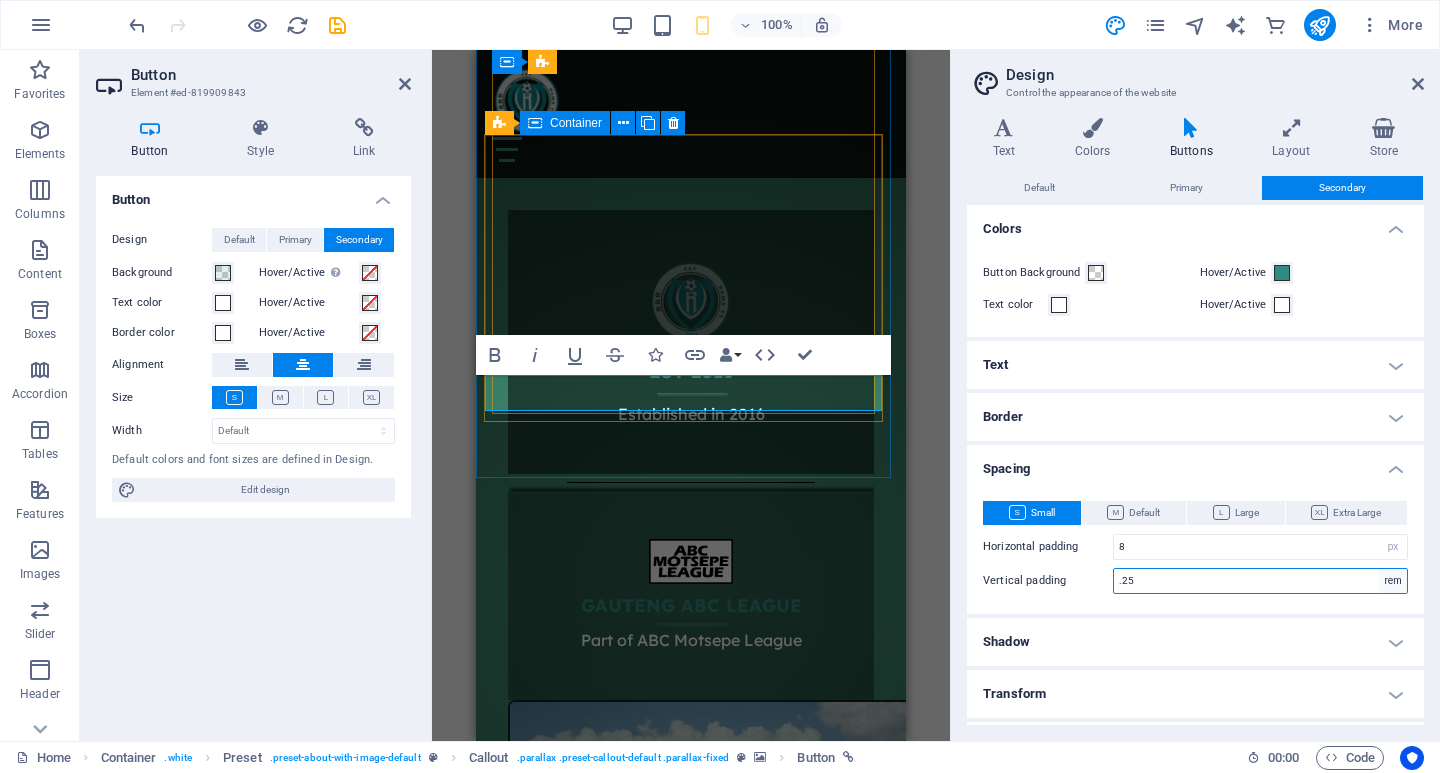 select on "px" 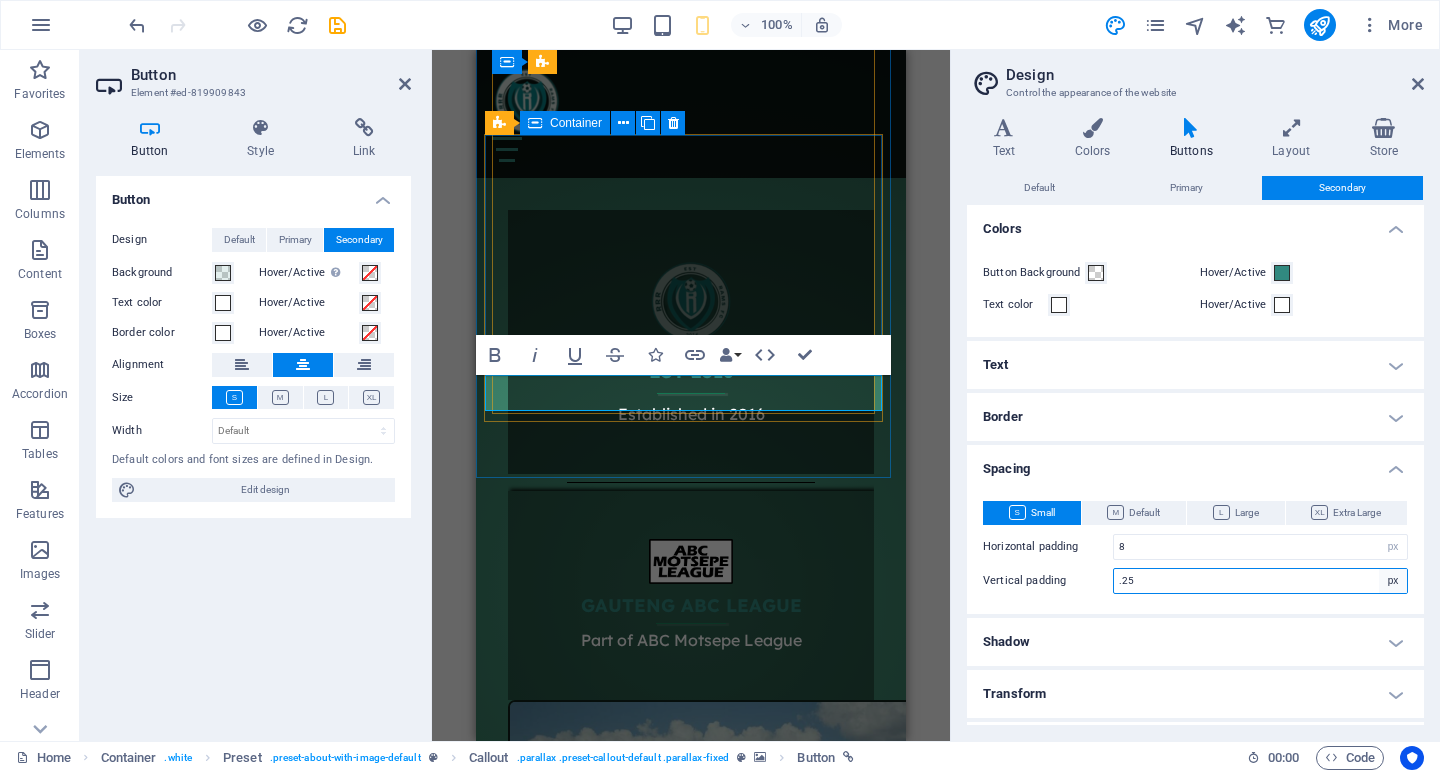 click on "rem px" at bounding box center (1393, 581) 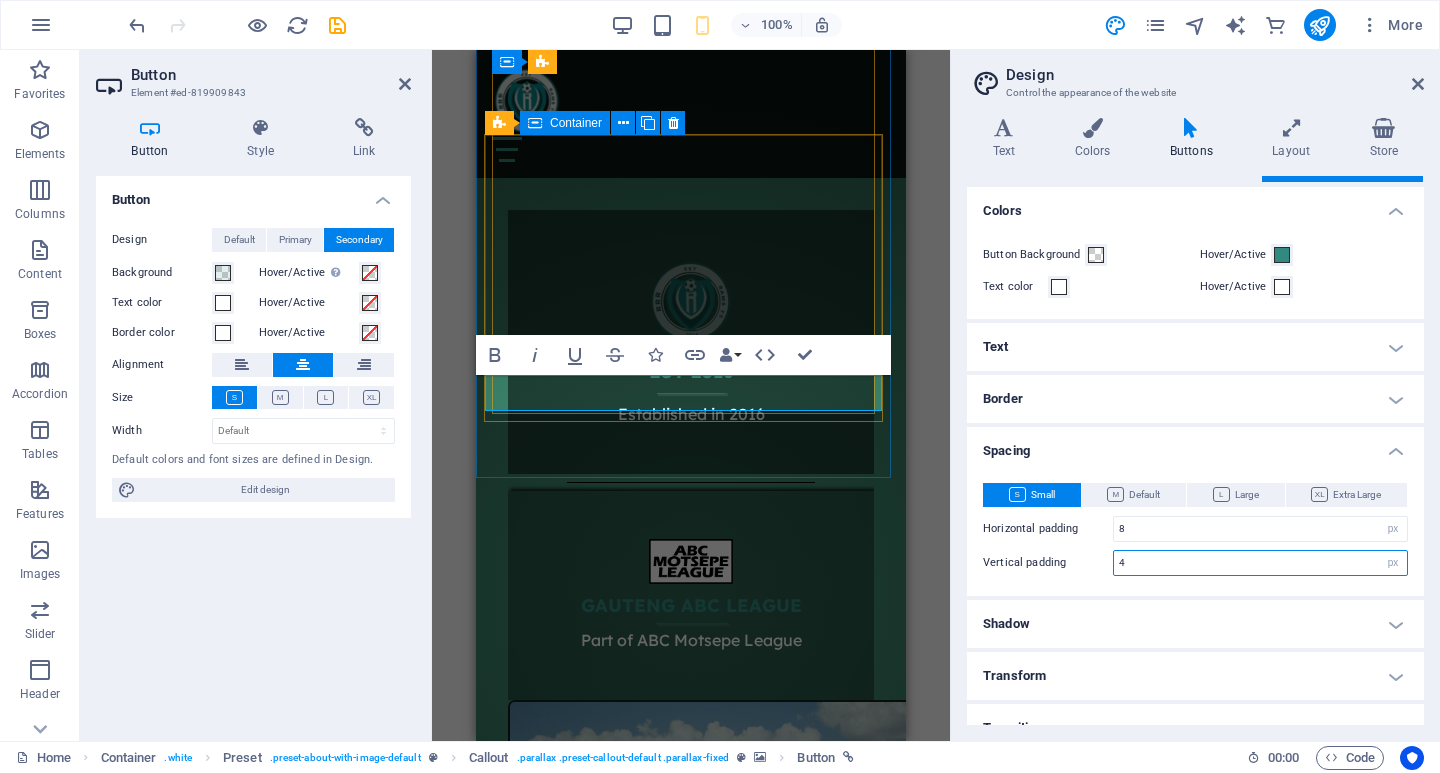 scroll, scrollTop: 0, scrollLeft: 0, axis: both 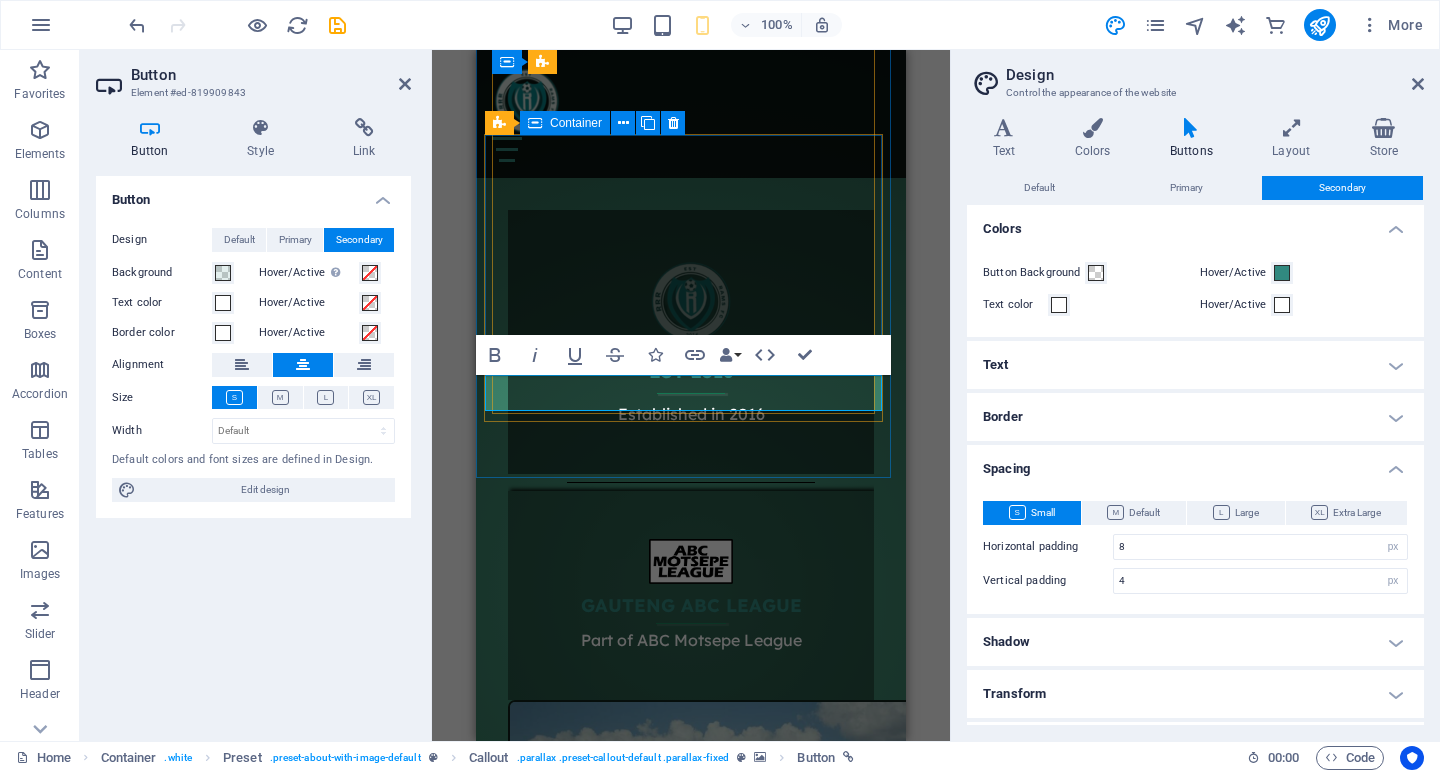 click on "Border" at bounding box center (1195, 417) 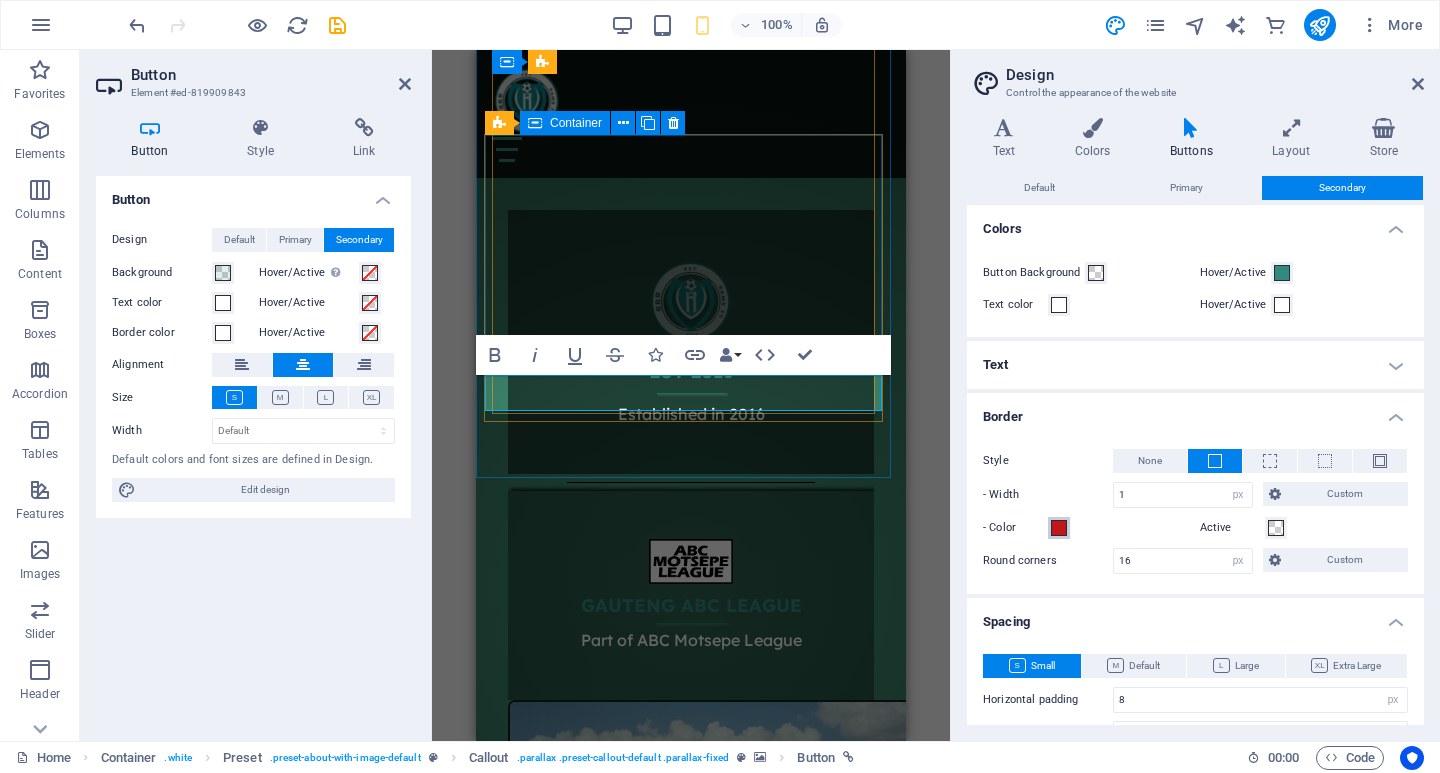 click at bounding box center (1059, 528) 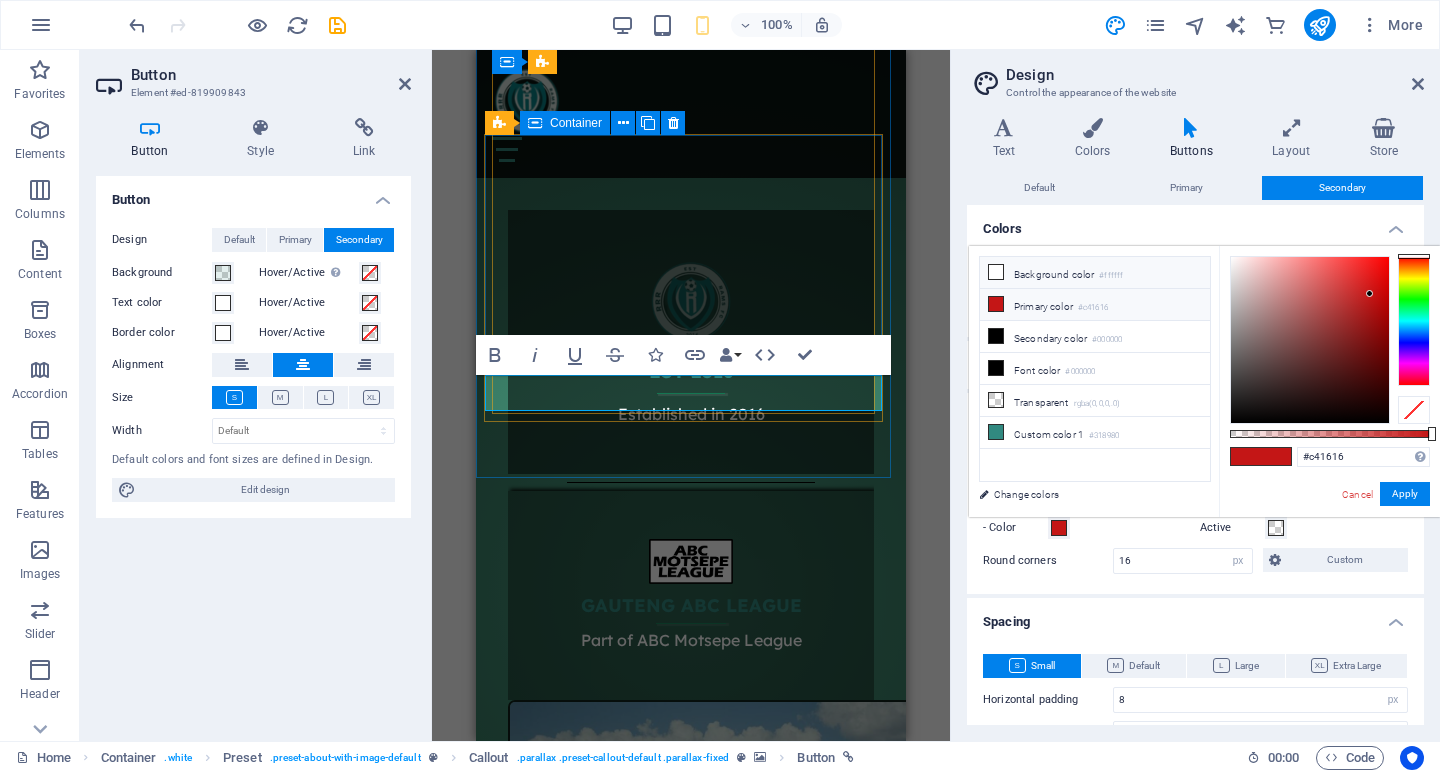 click at bounding box center (996, 272) 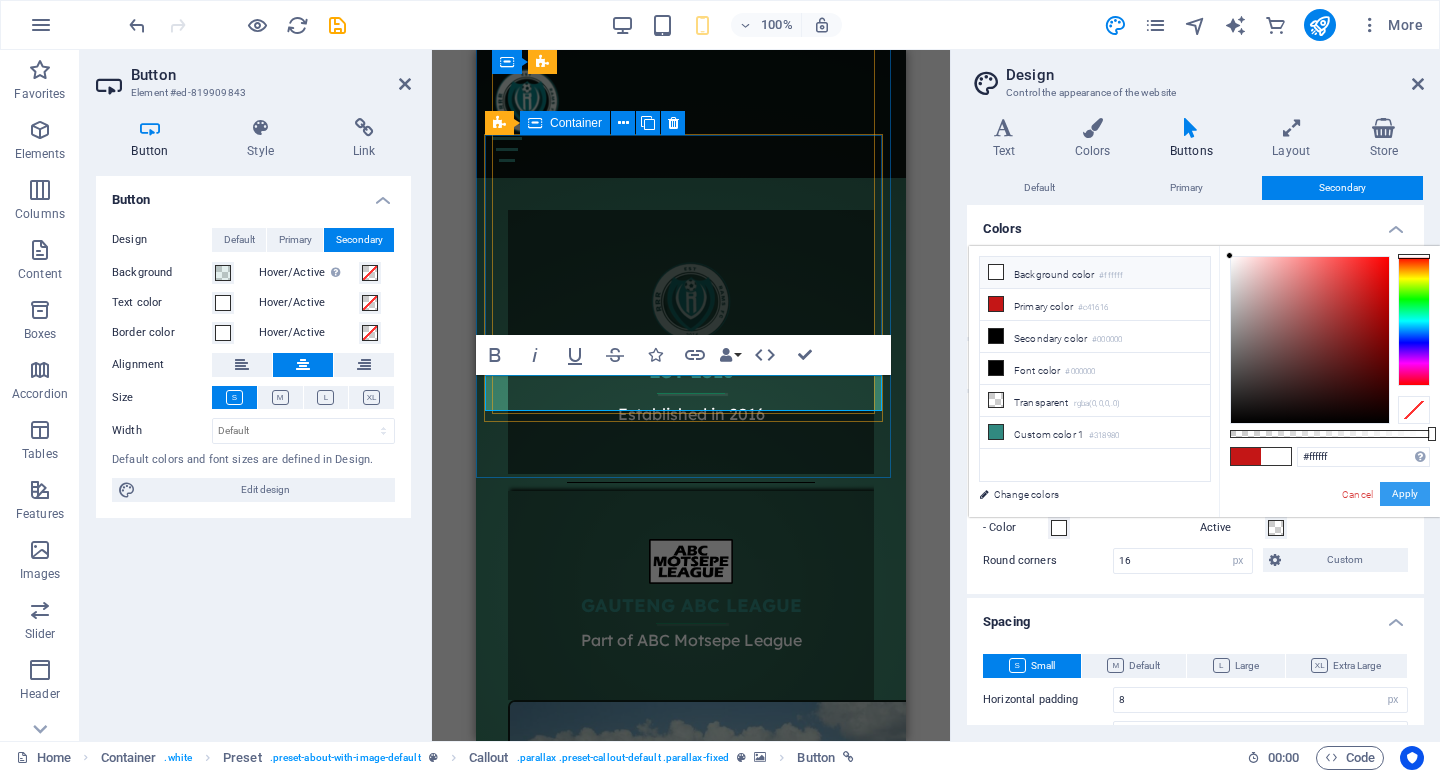 click on "Apply" at bounding box center [1405, 494] 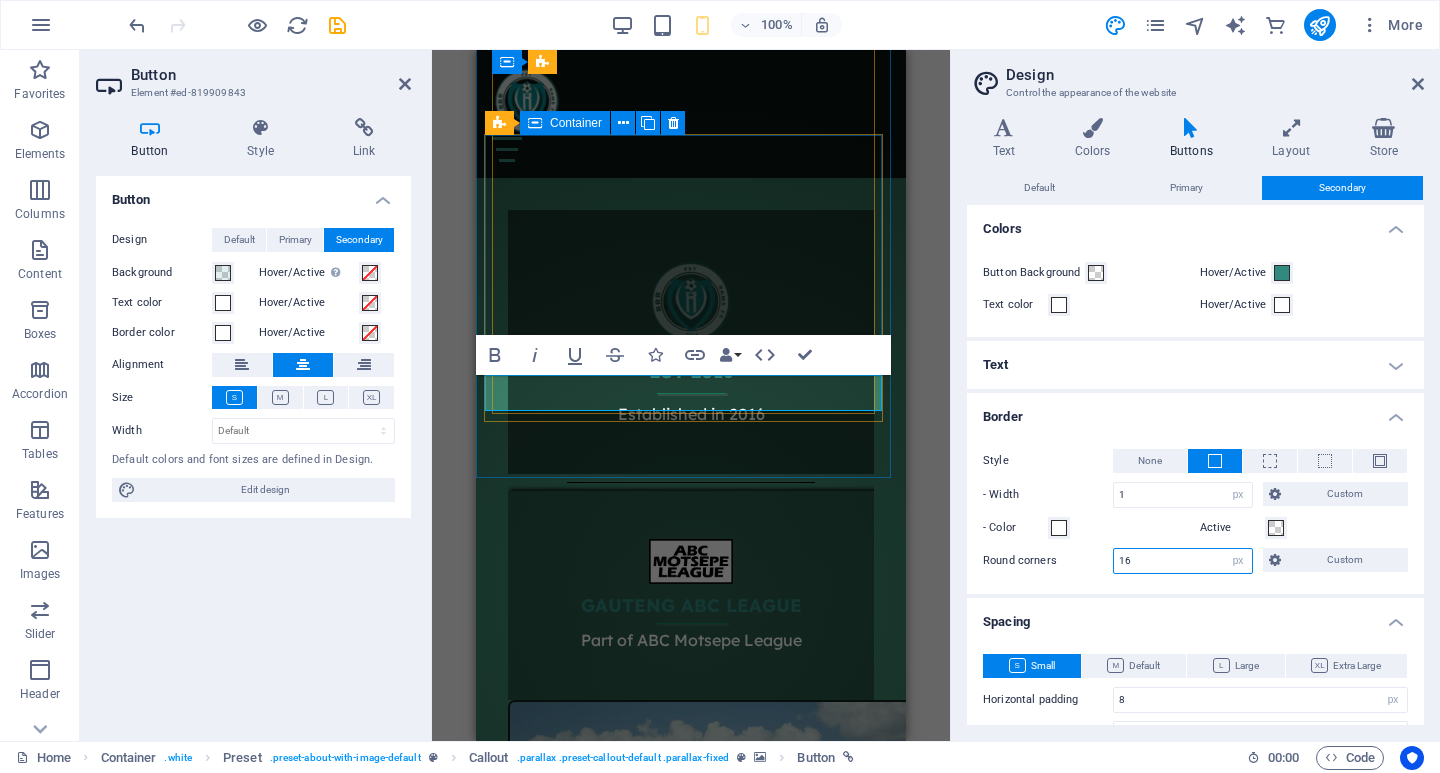 drag, startPoint x: 1147, startPoint y: 558, endPoint x: 1014, endPoint y: 558, distance: 133 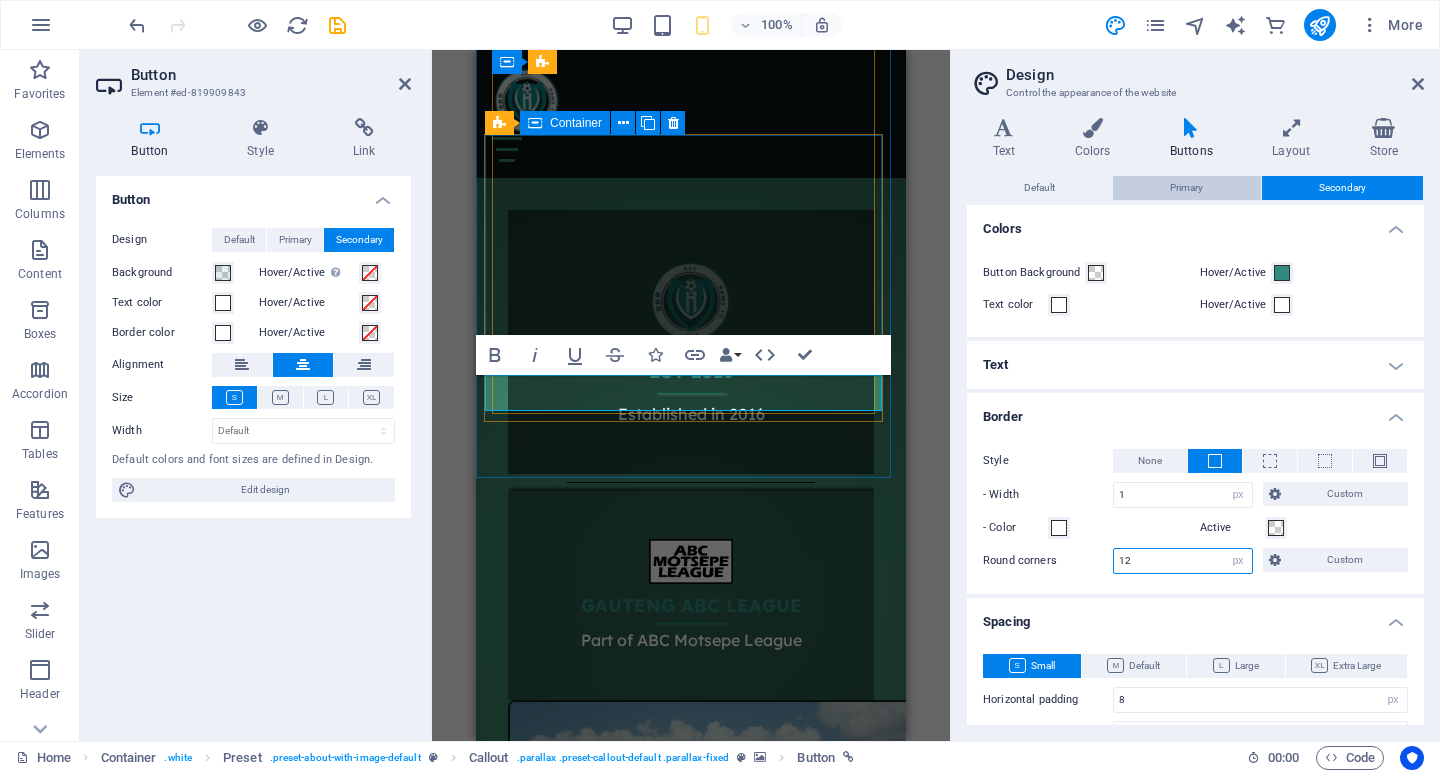 type on "12" 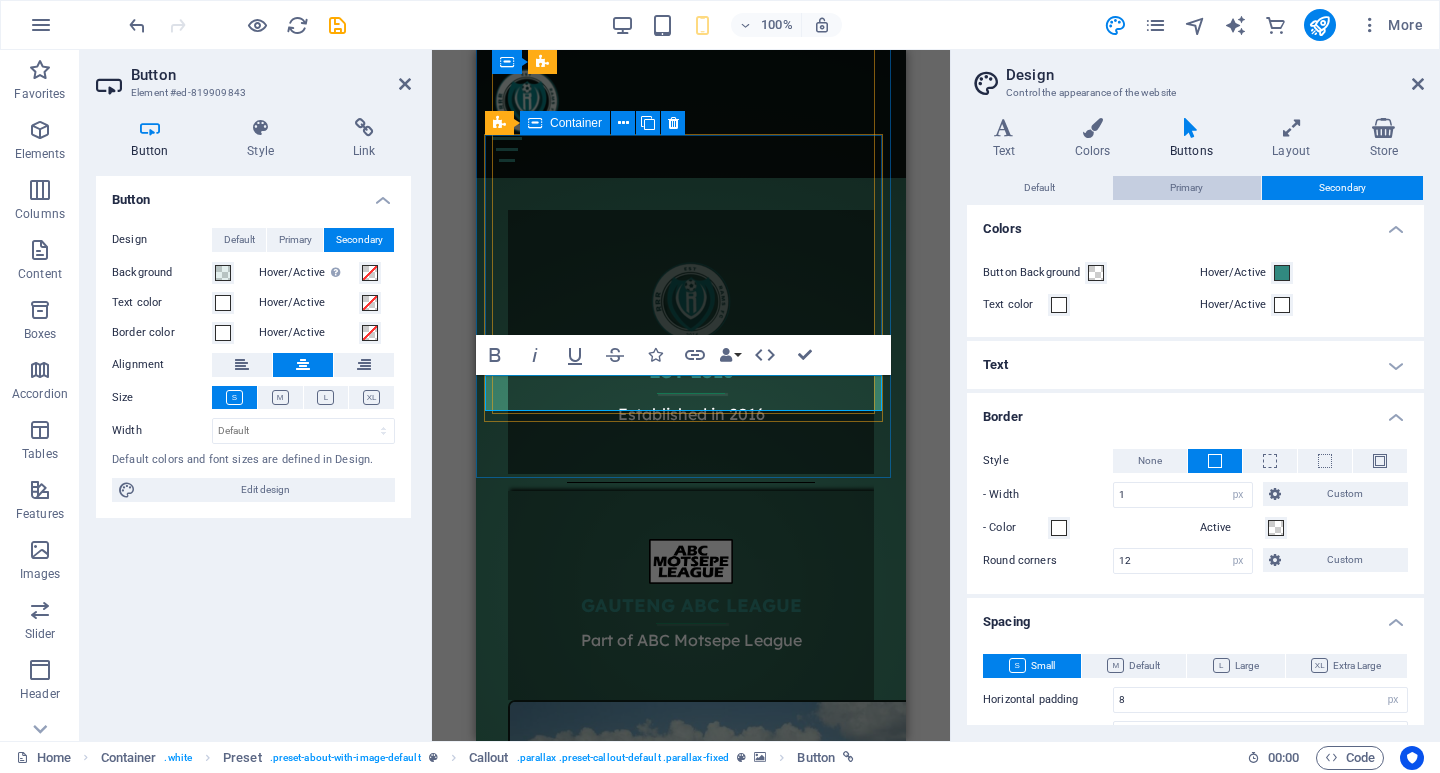 click on "Primary" at bounding box center (1186, 188) 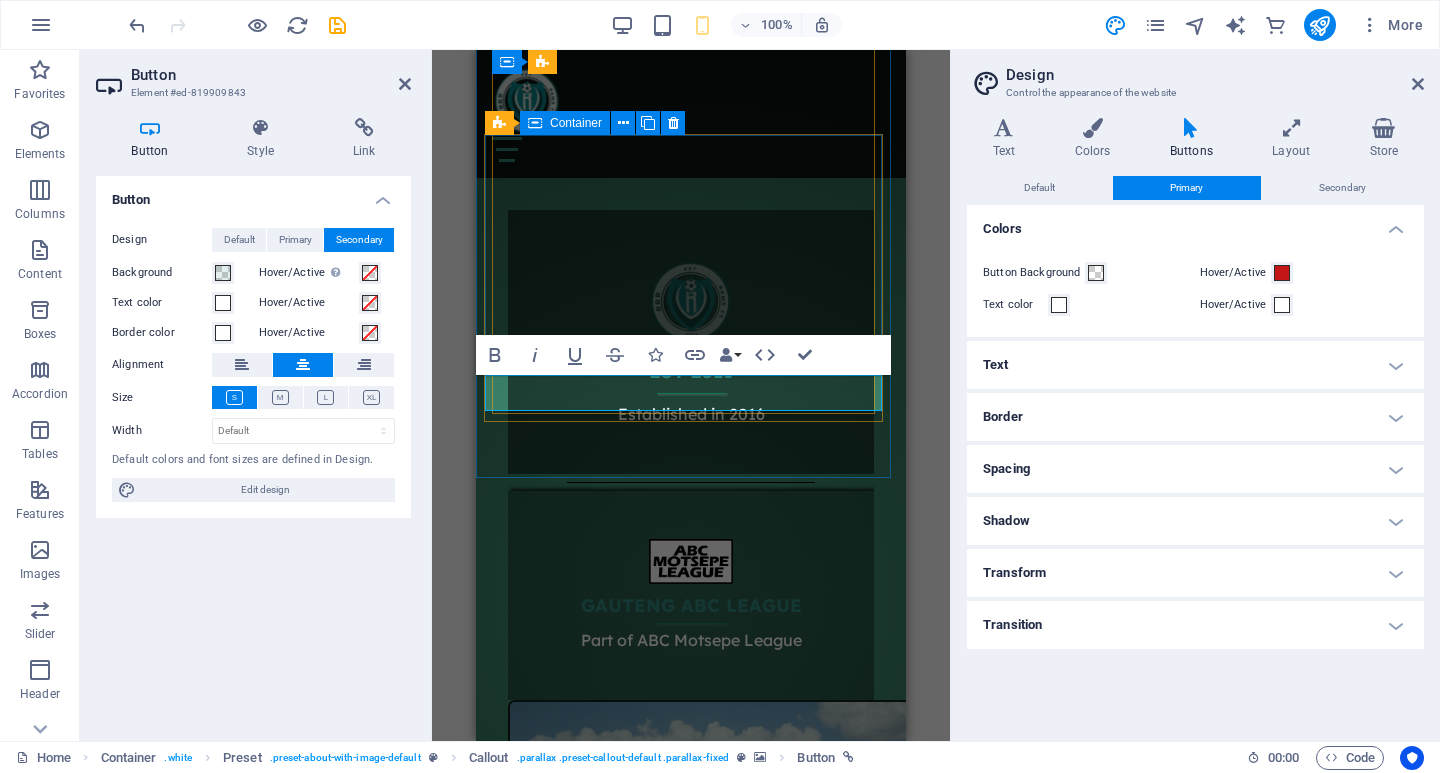 click on "Spacing" at bounding box center [1195, 469] 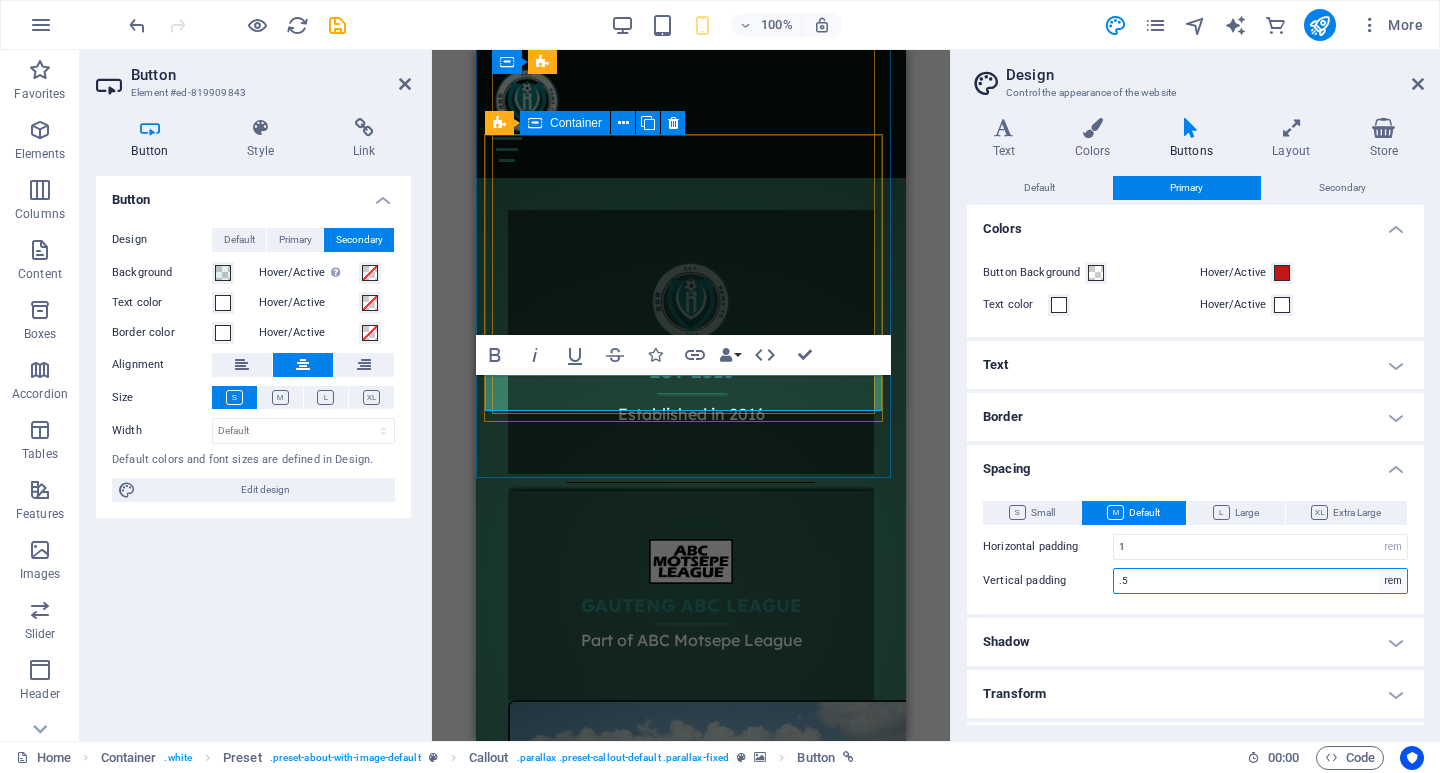 click on "rem px" at bounding box center (1393, 581) 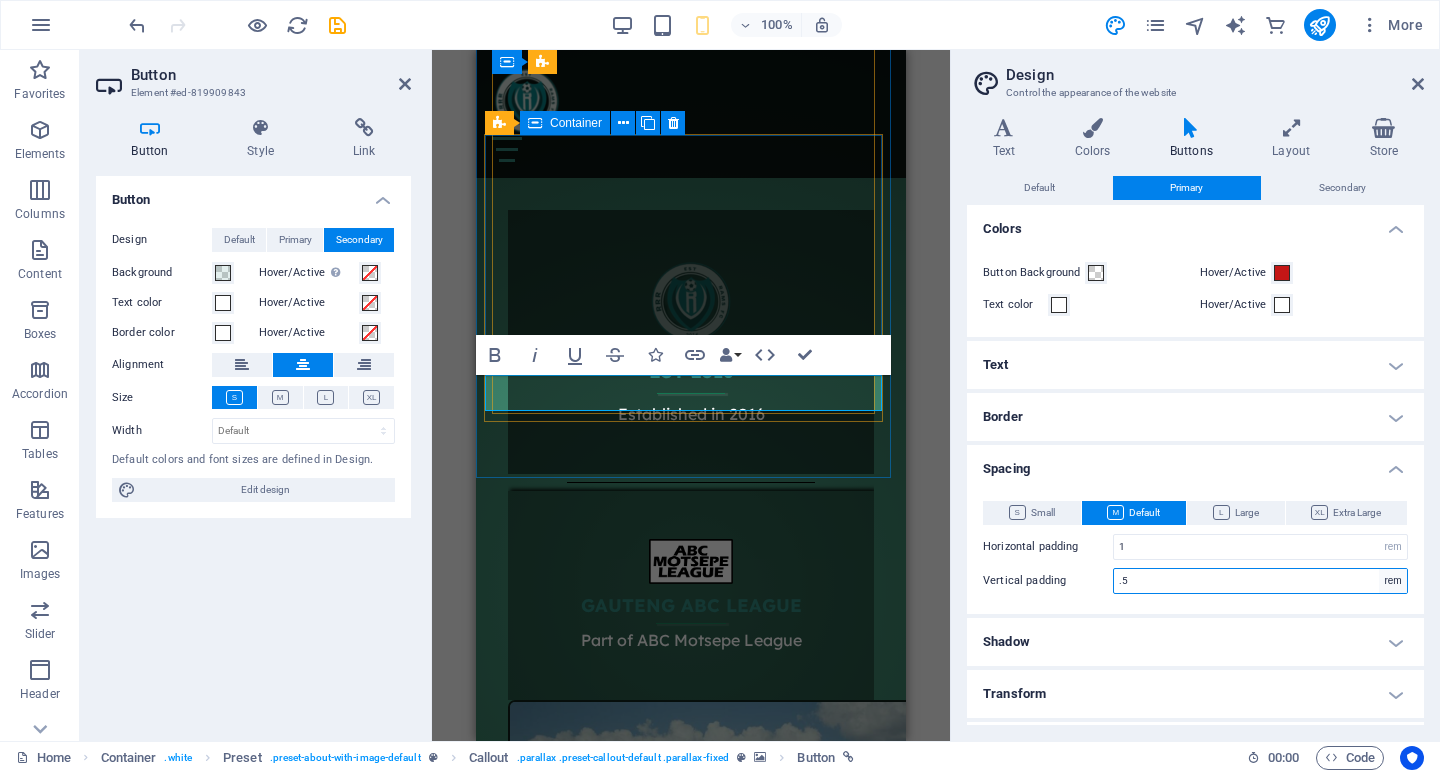 select on "px" 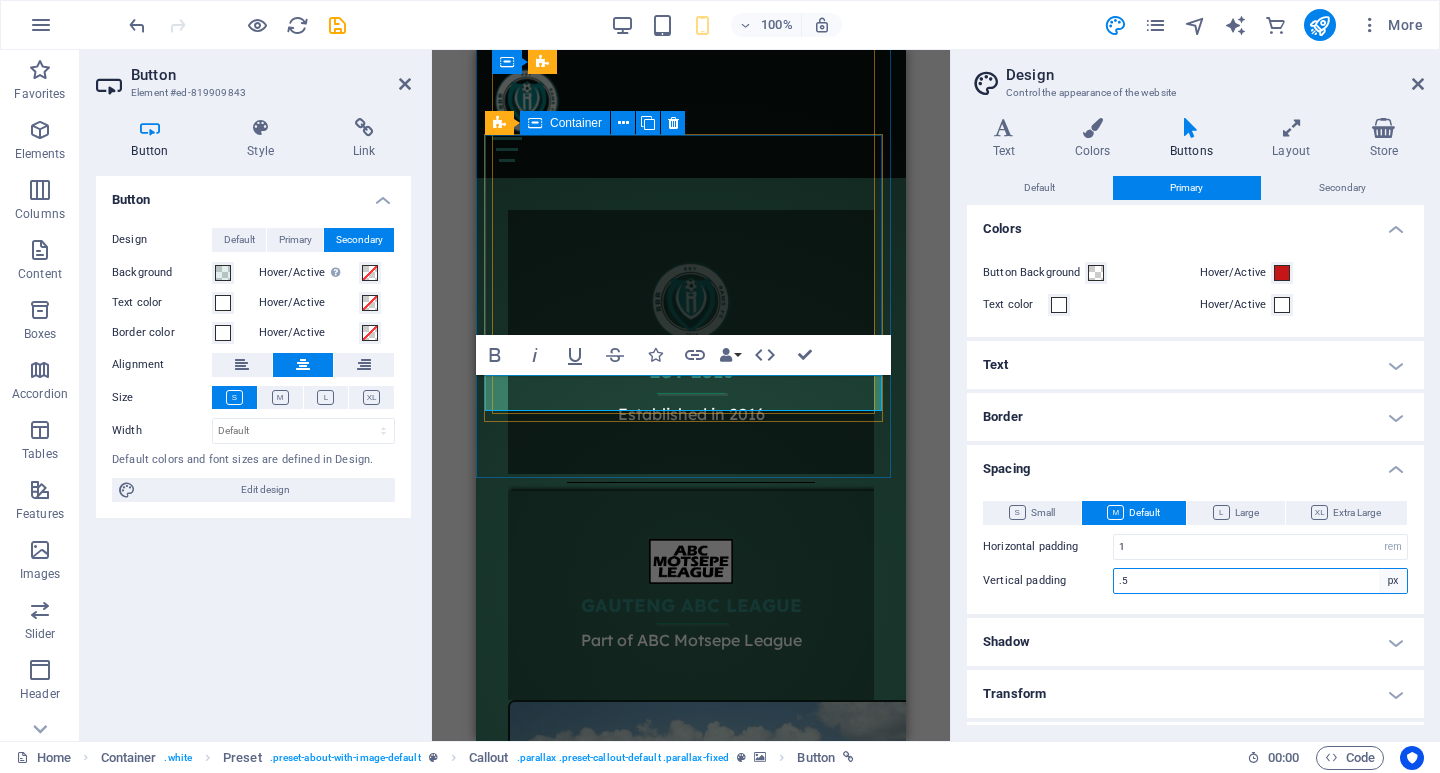 click on "rem px" at bounding box center (1393, 581) 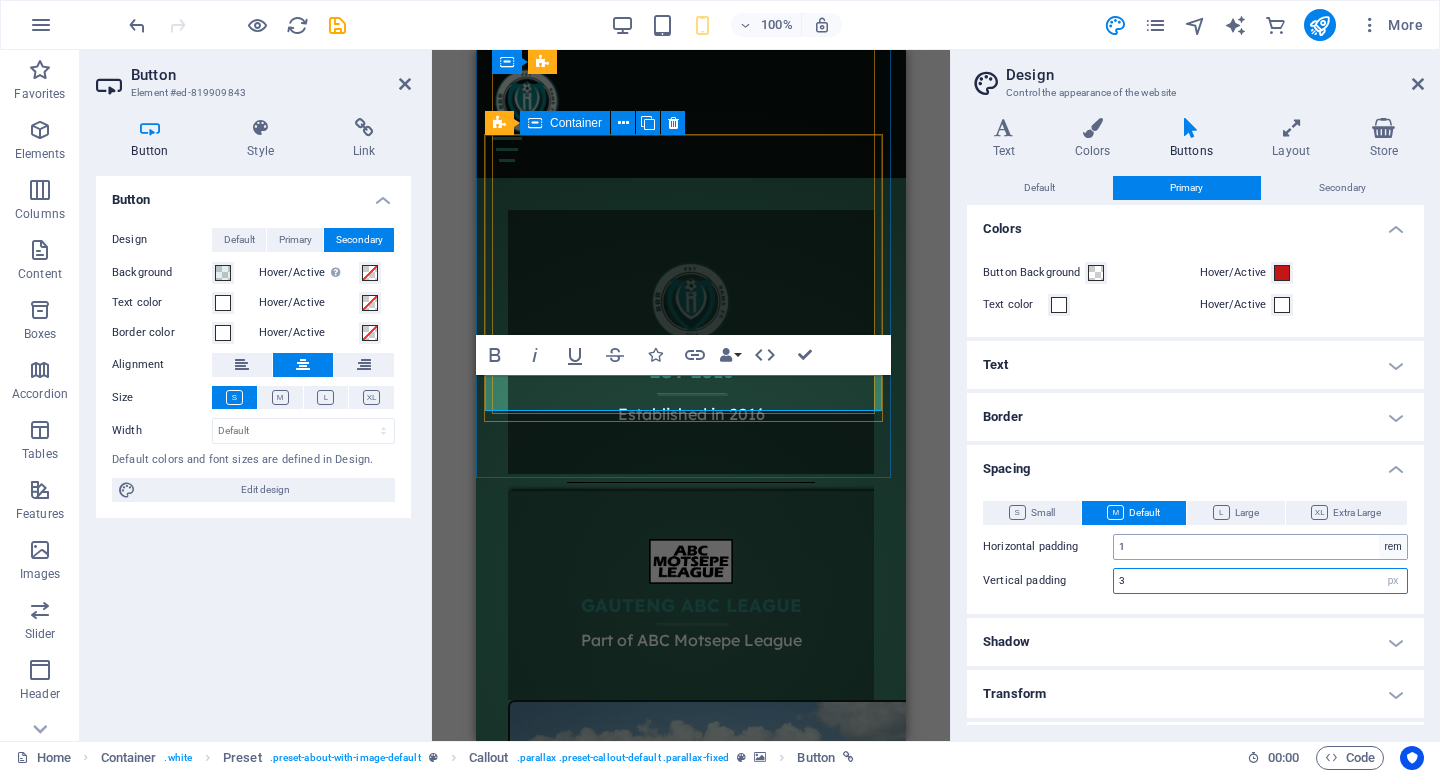 type on "3" 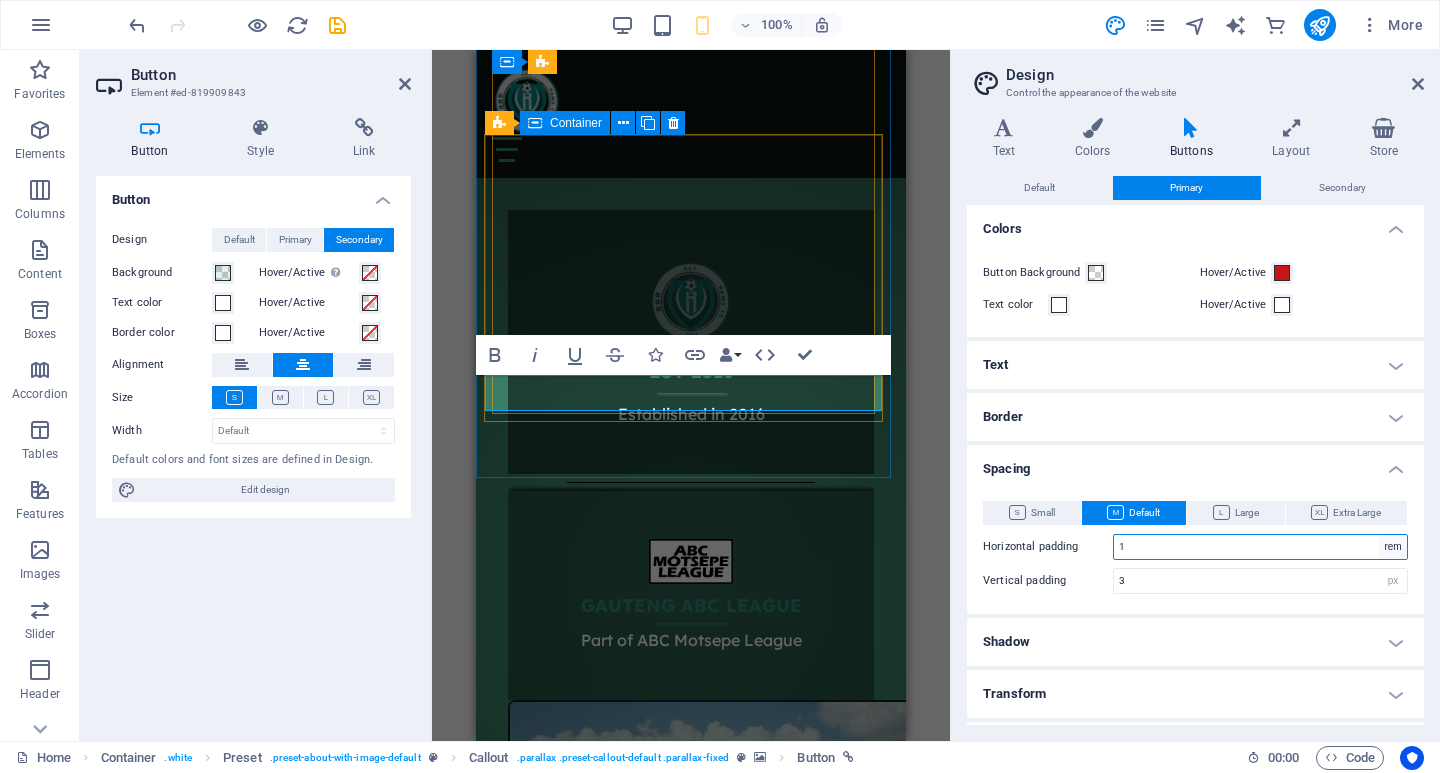 click on "rem px" at bounding box center (1393, 547) 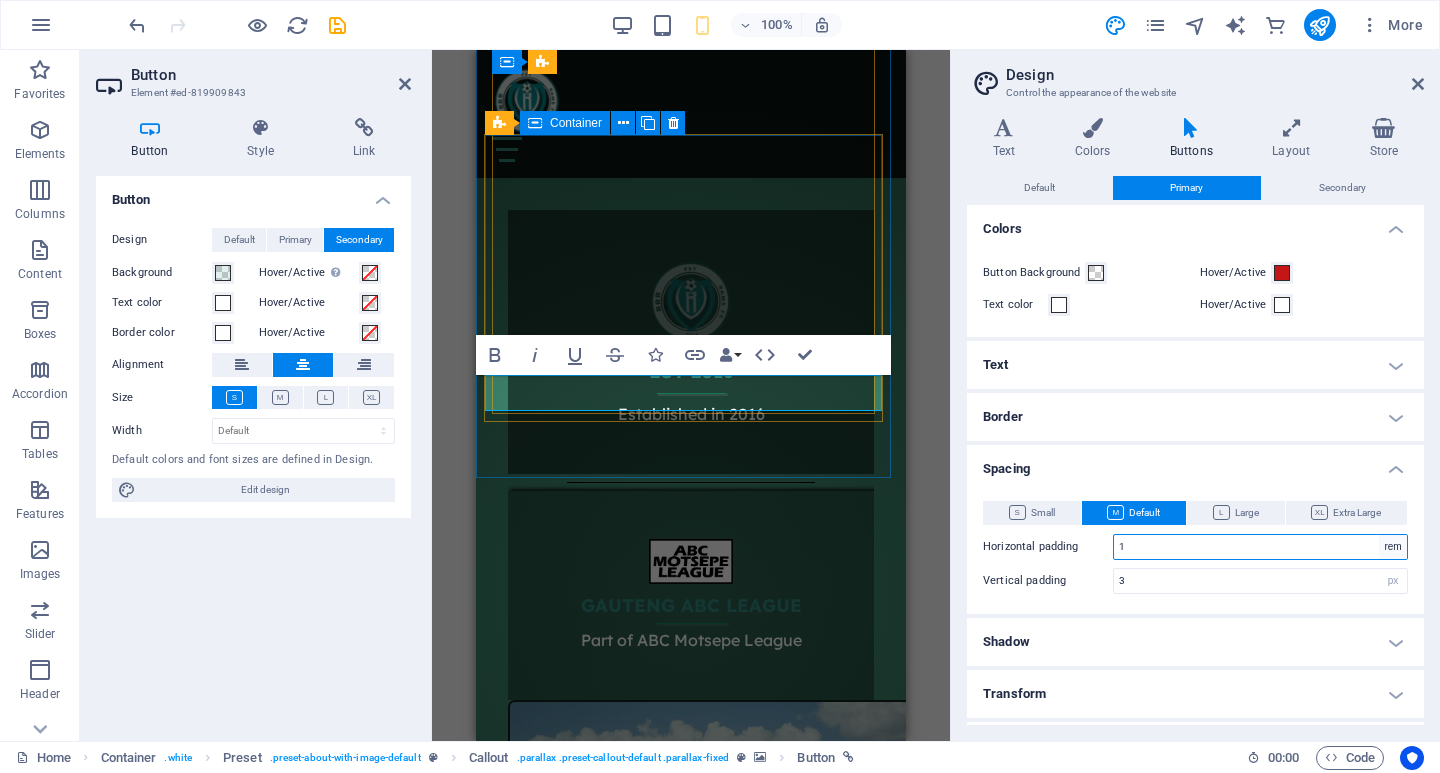 select on "px" 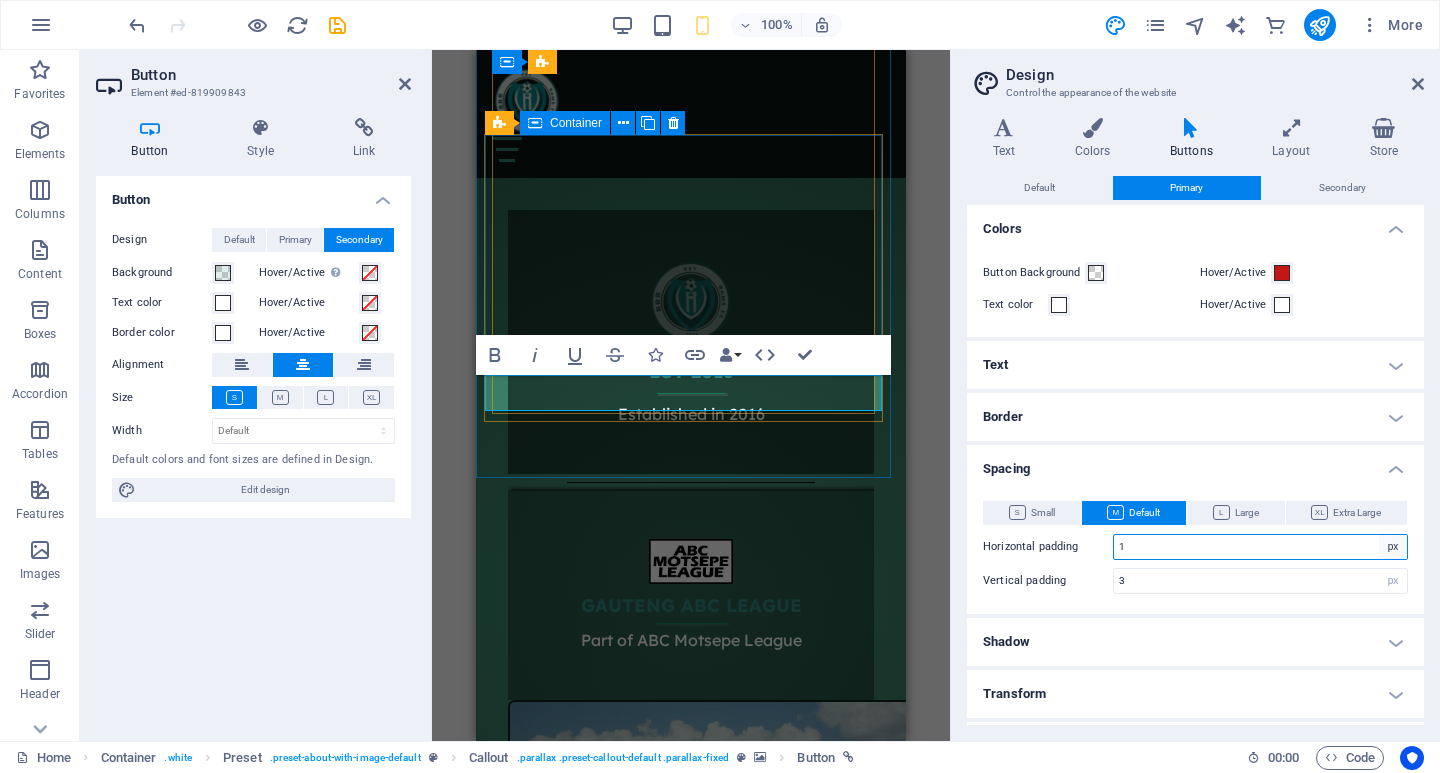 click on "rem px" at bounding box center (1393, 547) 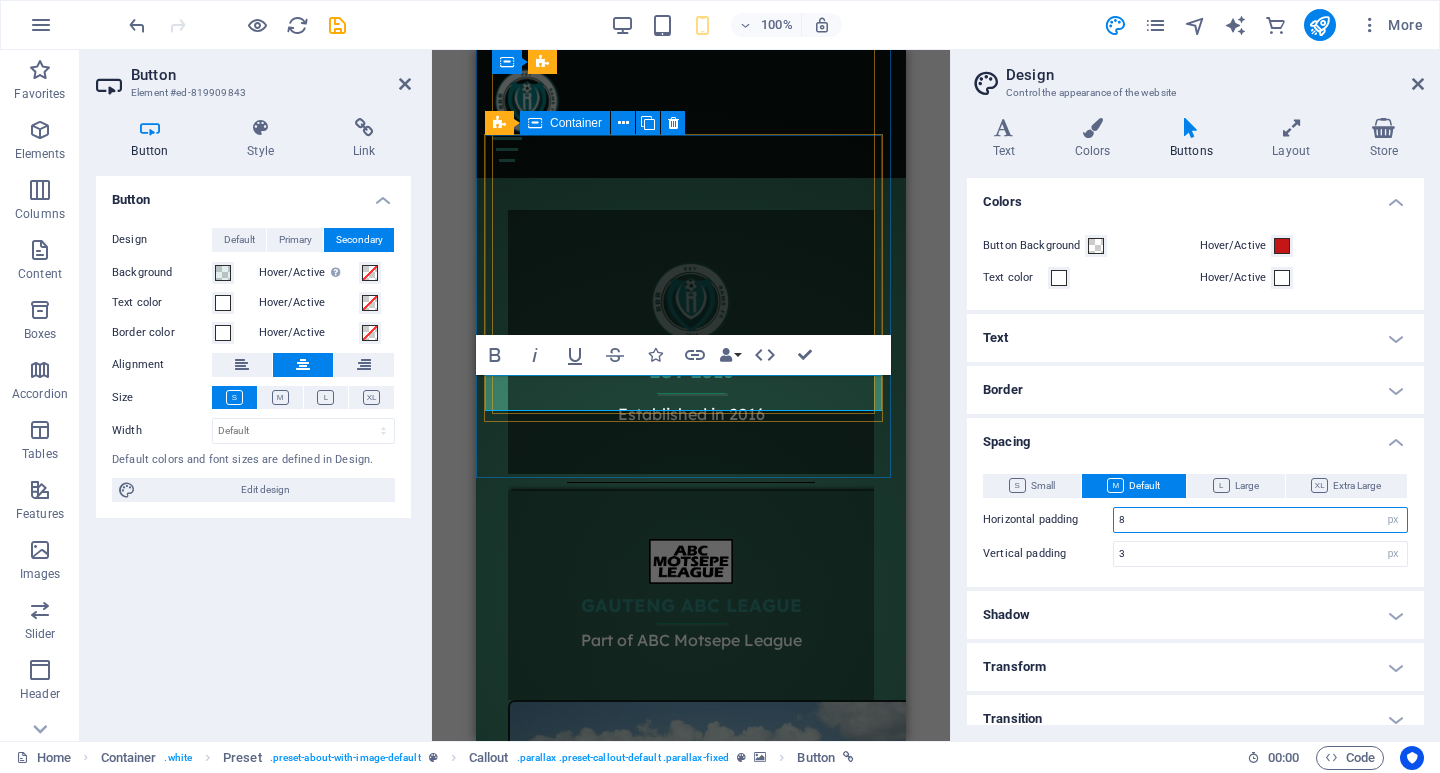 scroll, scrollTop: 45, scrollLeft: 0, axis: vertical 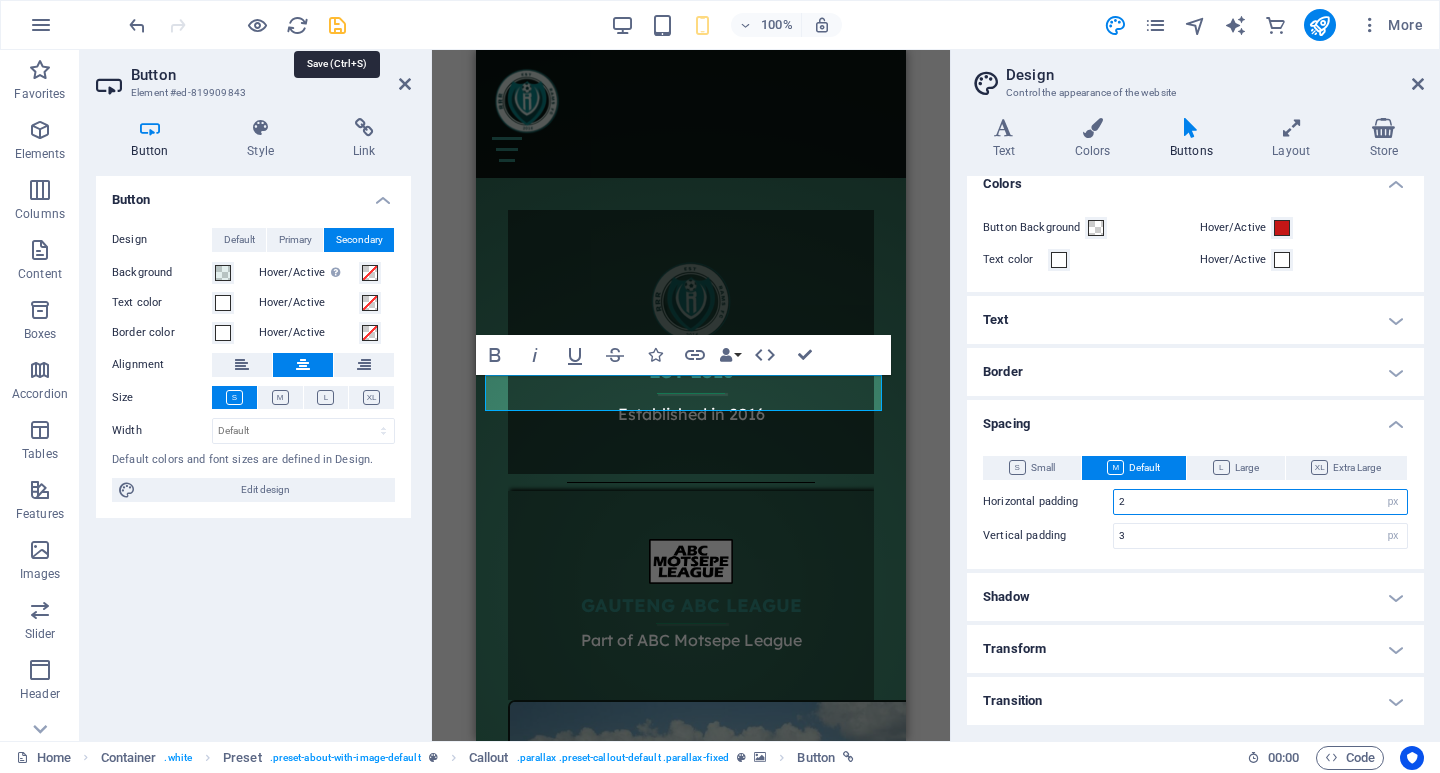 type on "2" 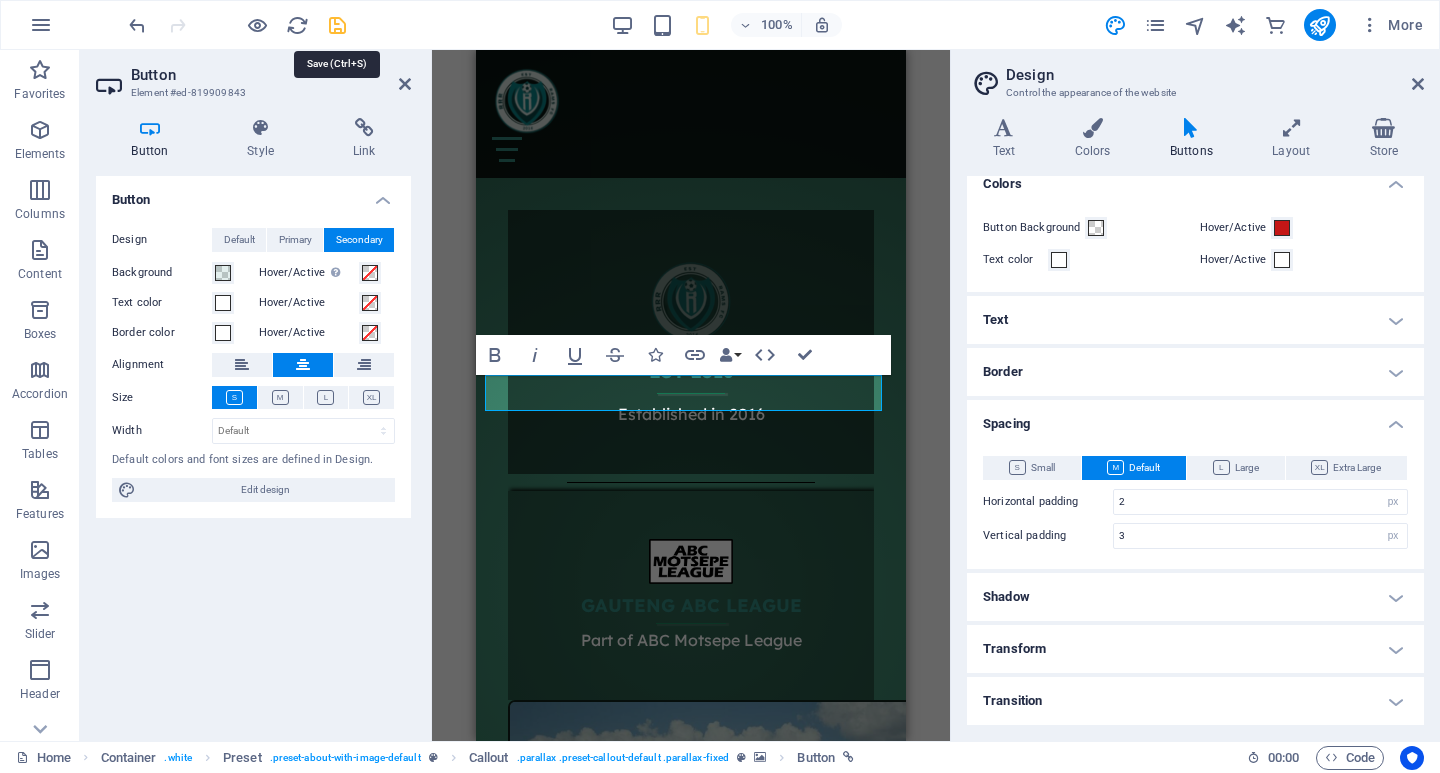 click at bounding box center [337, 25] 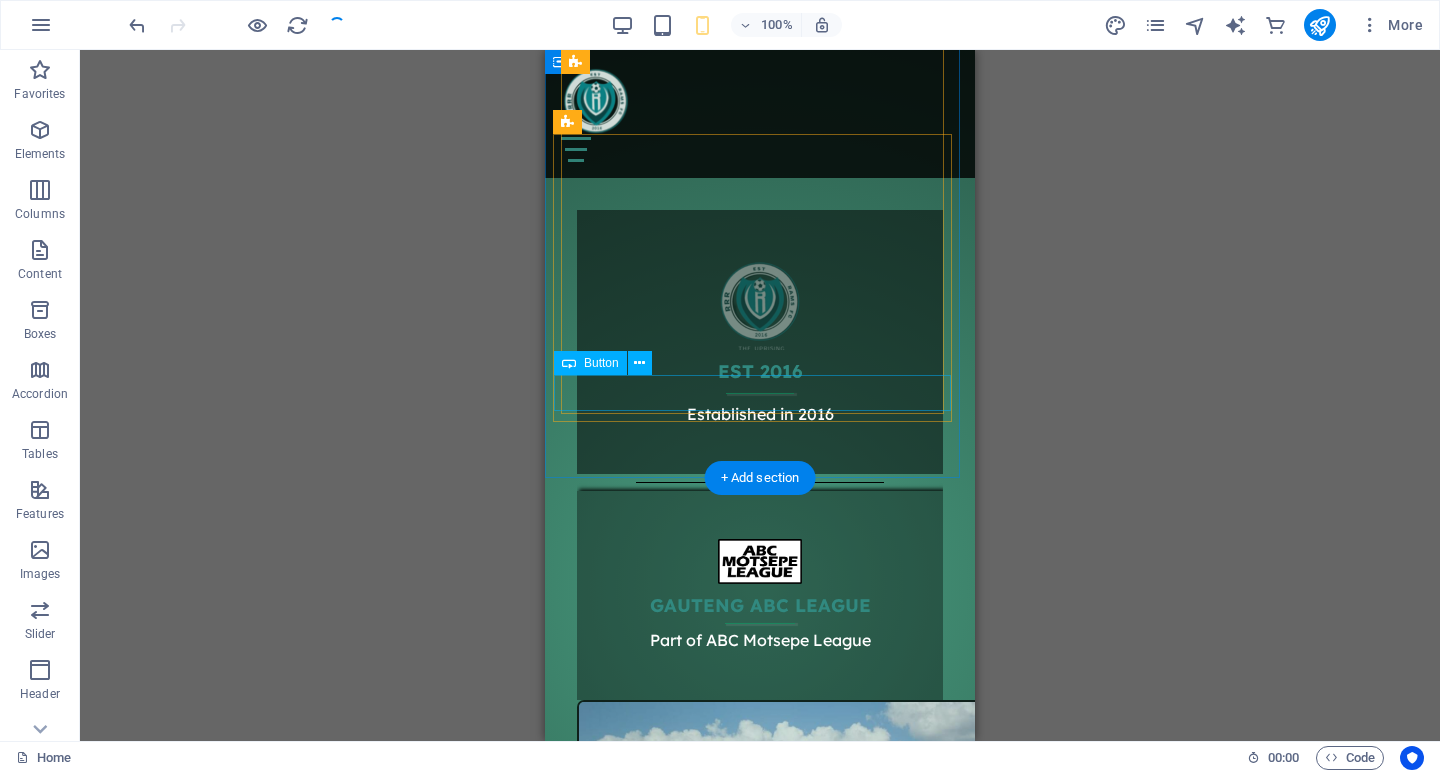 click on "View all" at bounding box center [760, 1875] 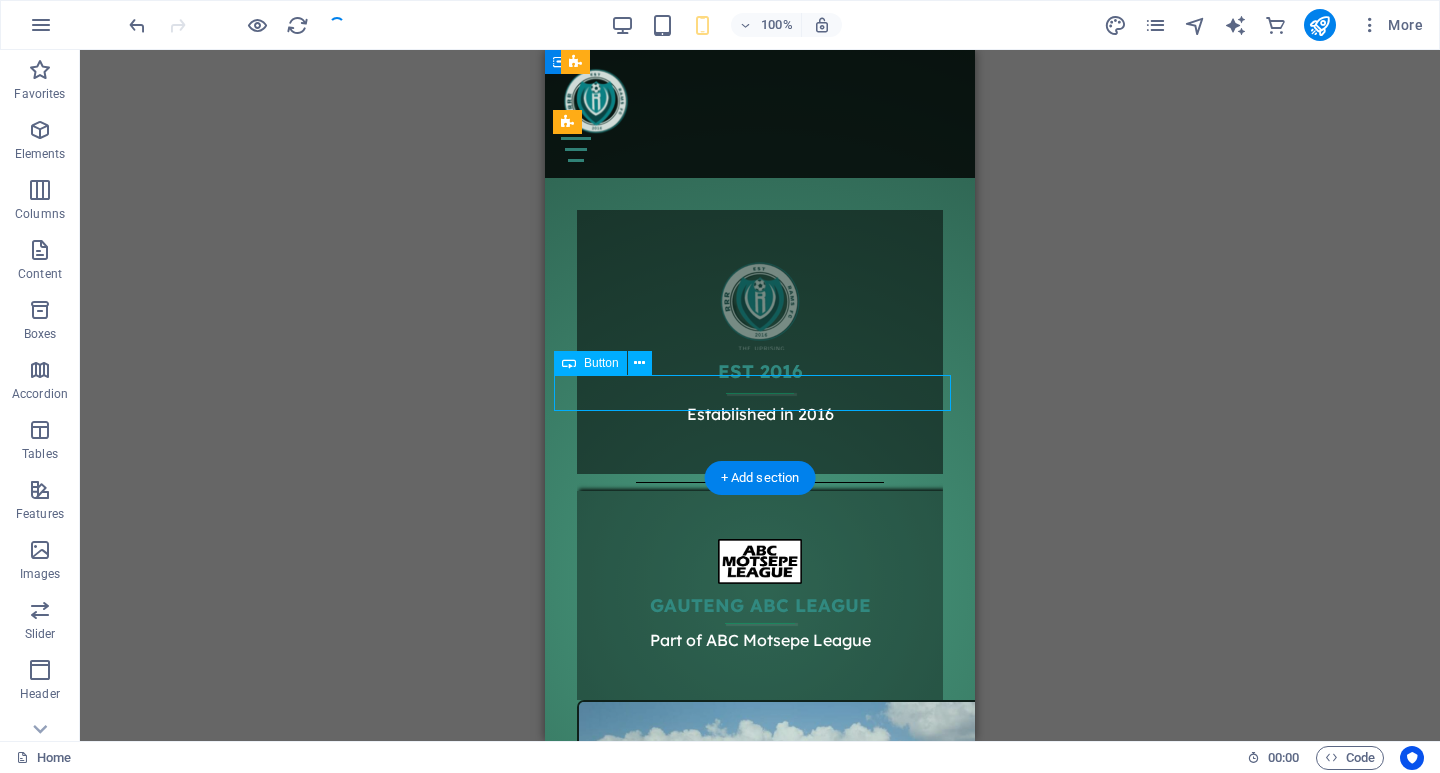 click on "View all" at bounding box center [760, 1875] 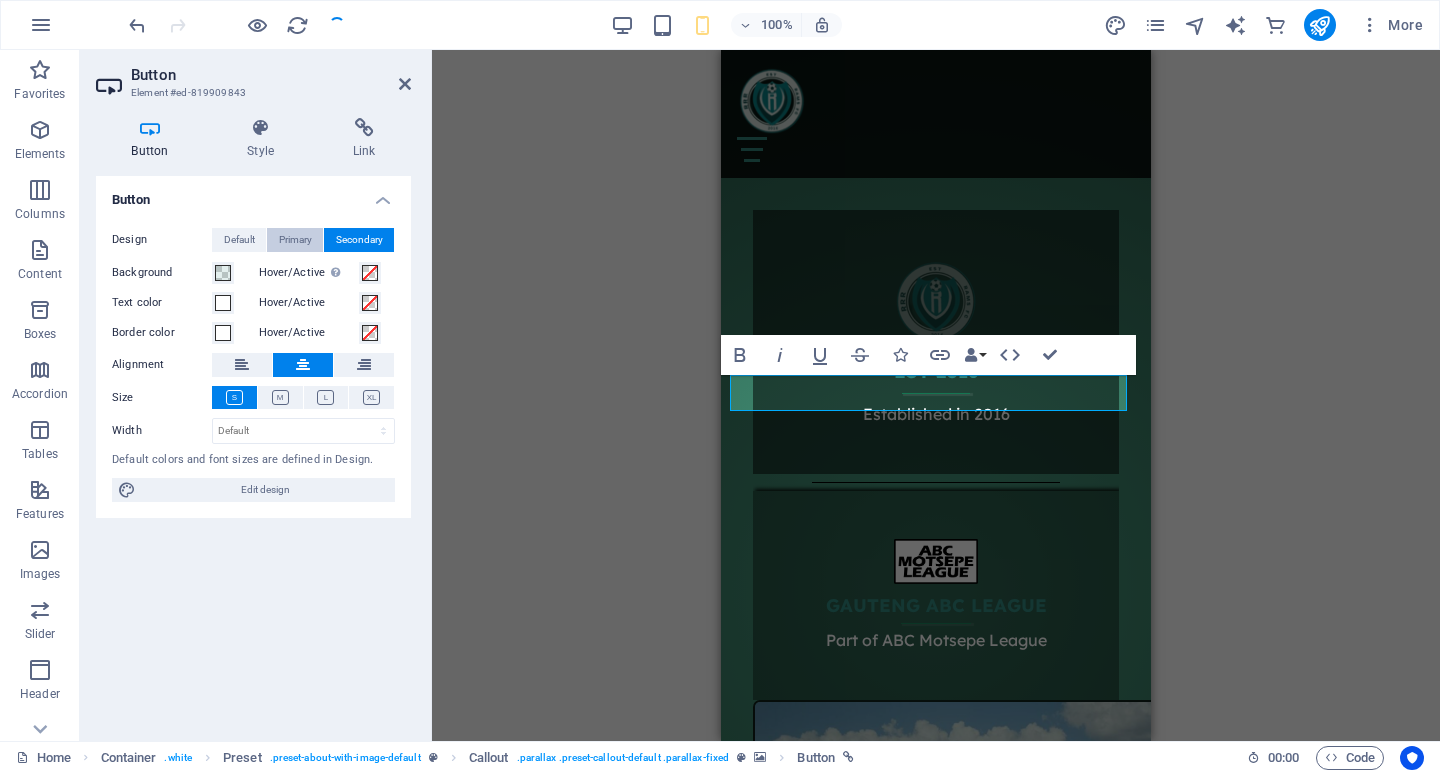 click on "Primary" at bounding box center (295, 240) 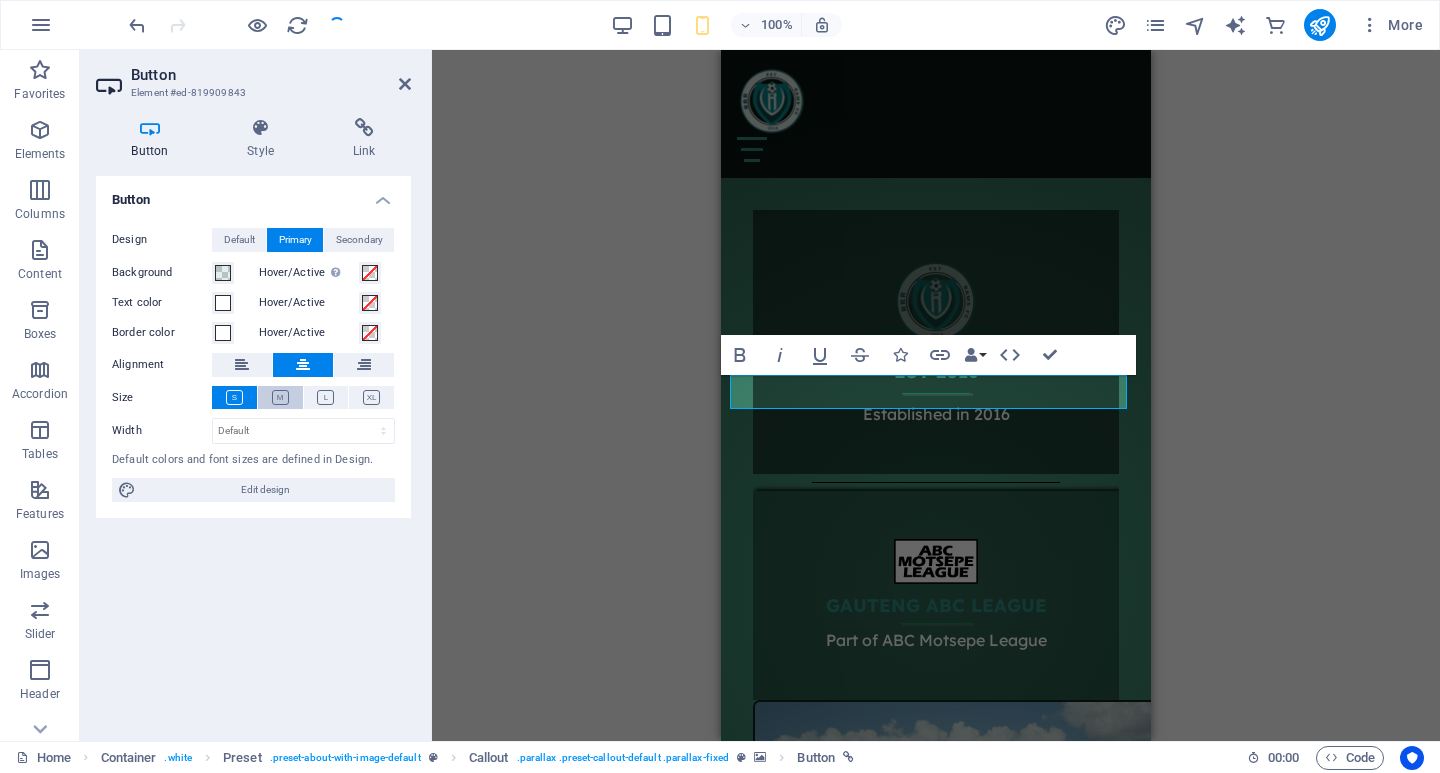 click at bounding box center [280, 397] 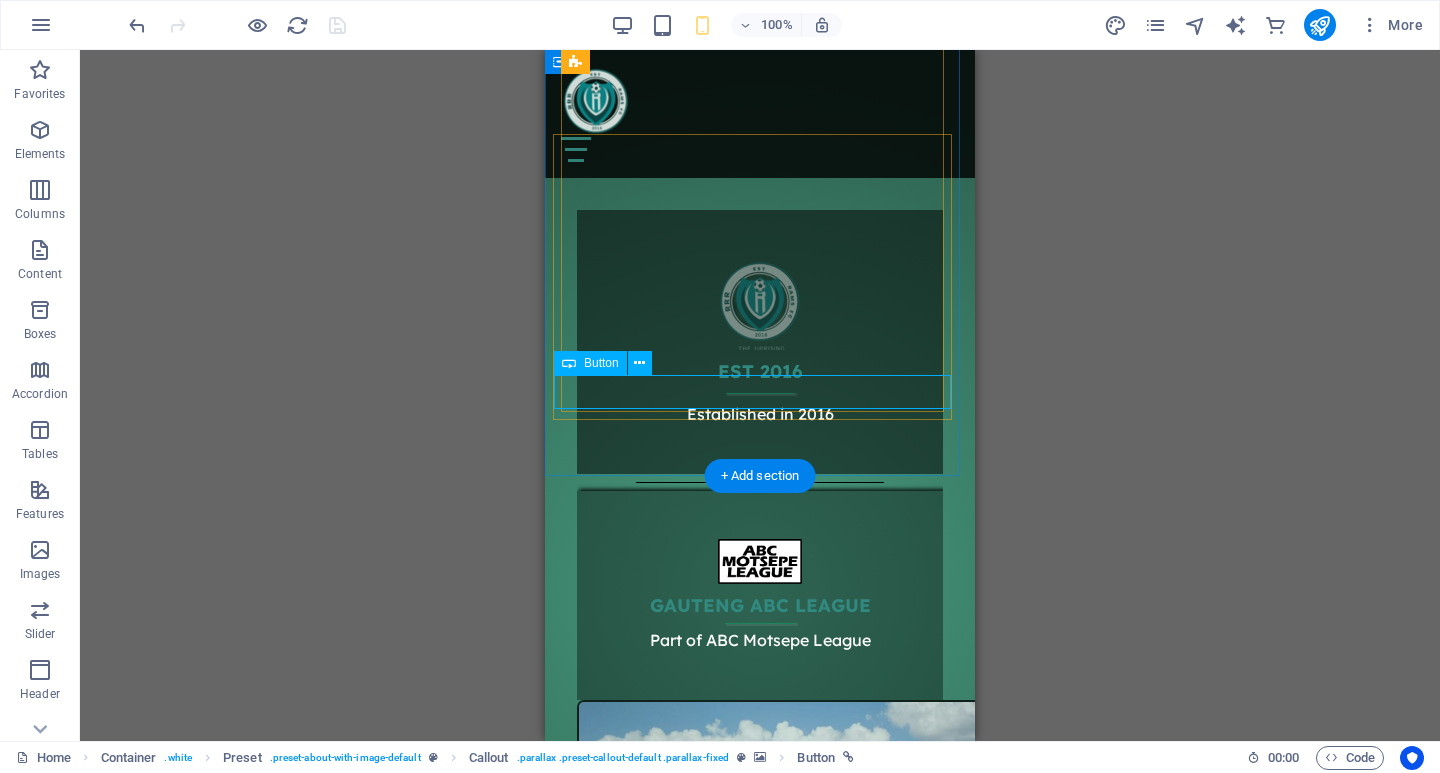 click on "View all" at bounding box center [760, 1874] 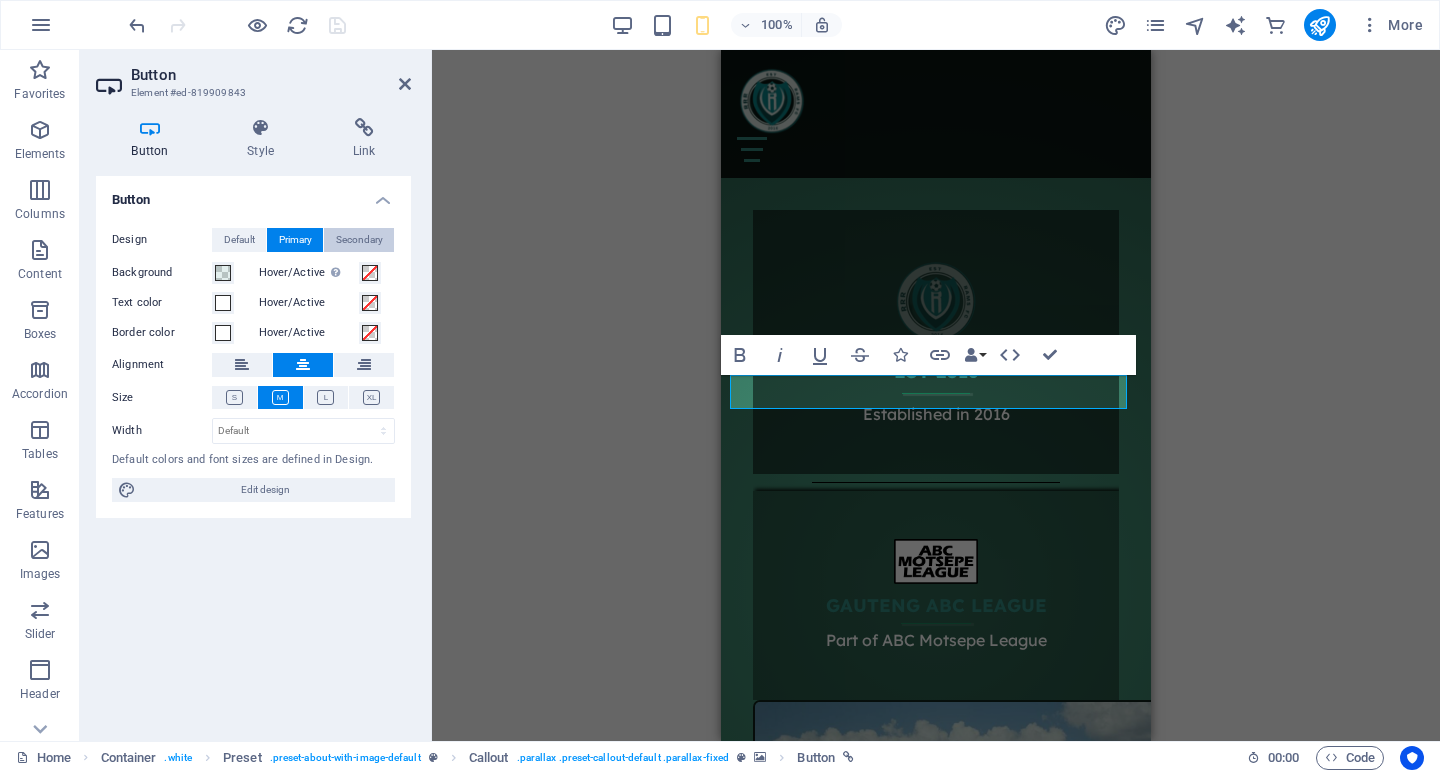 click on "Secondary" at bounding box center (359, 240) 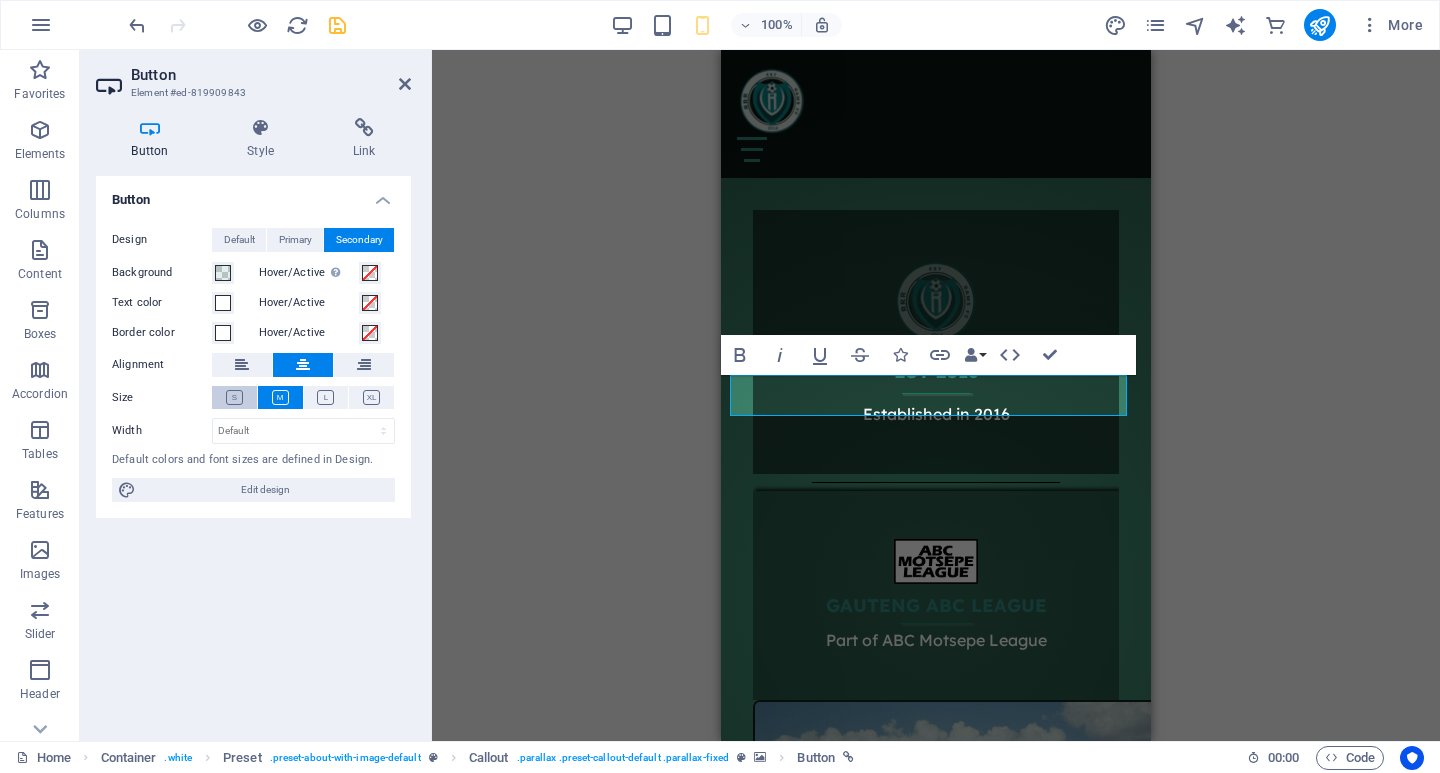 click at bounding box center (234, 397) 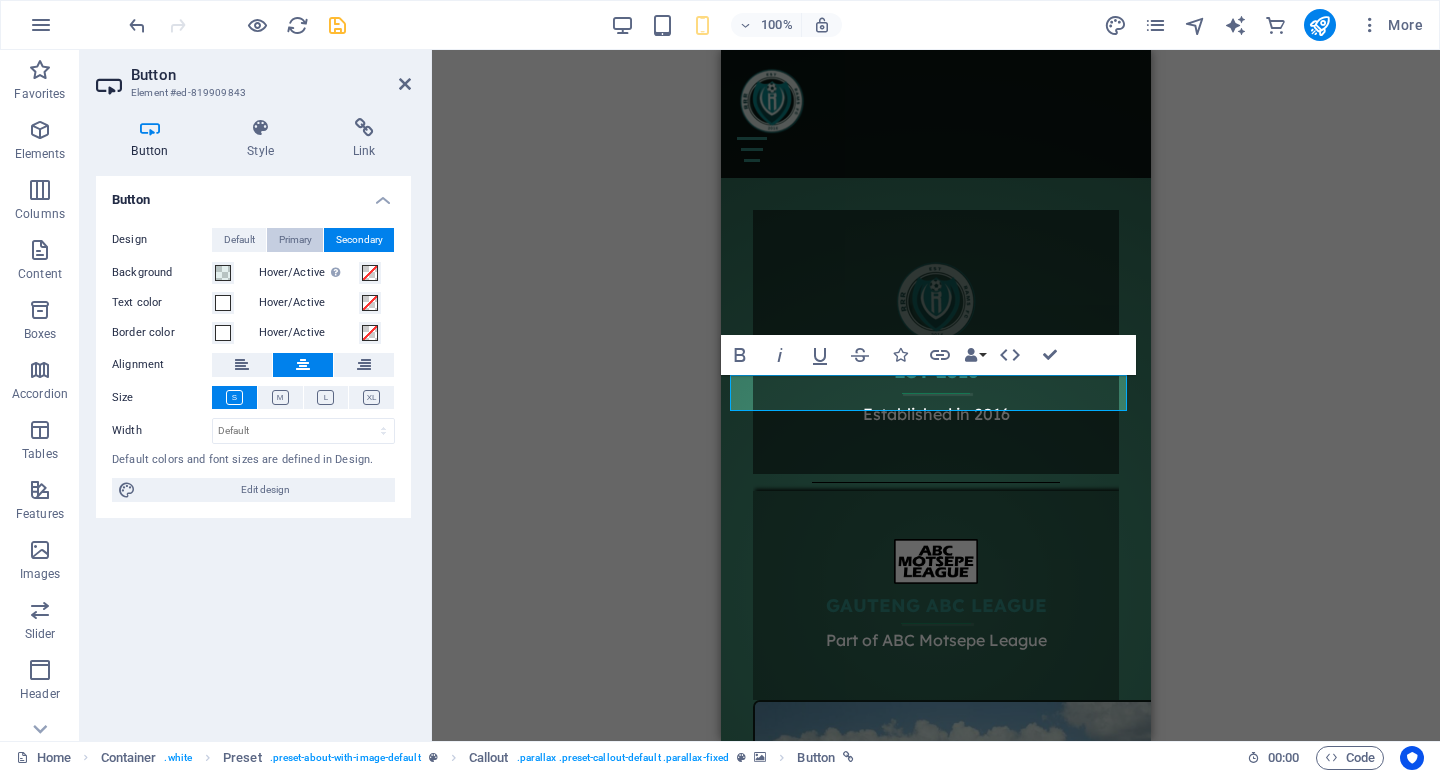 click on "Primary" at bounding box center [295, 240] 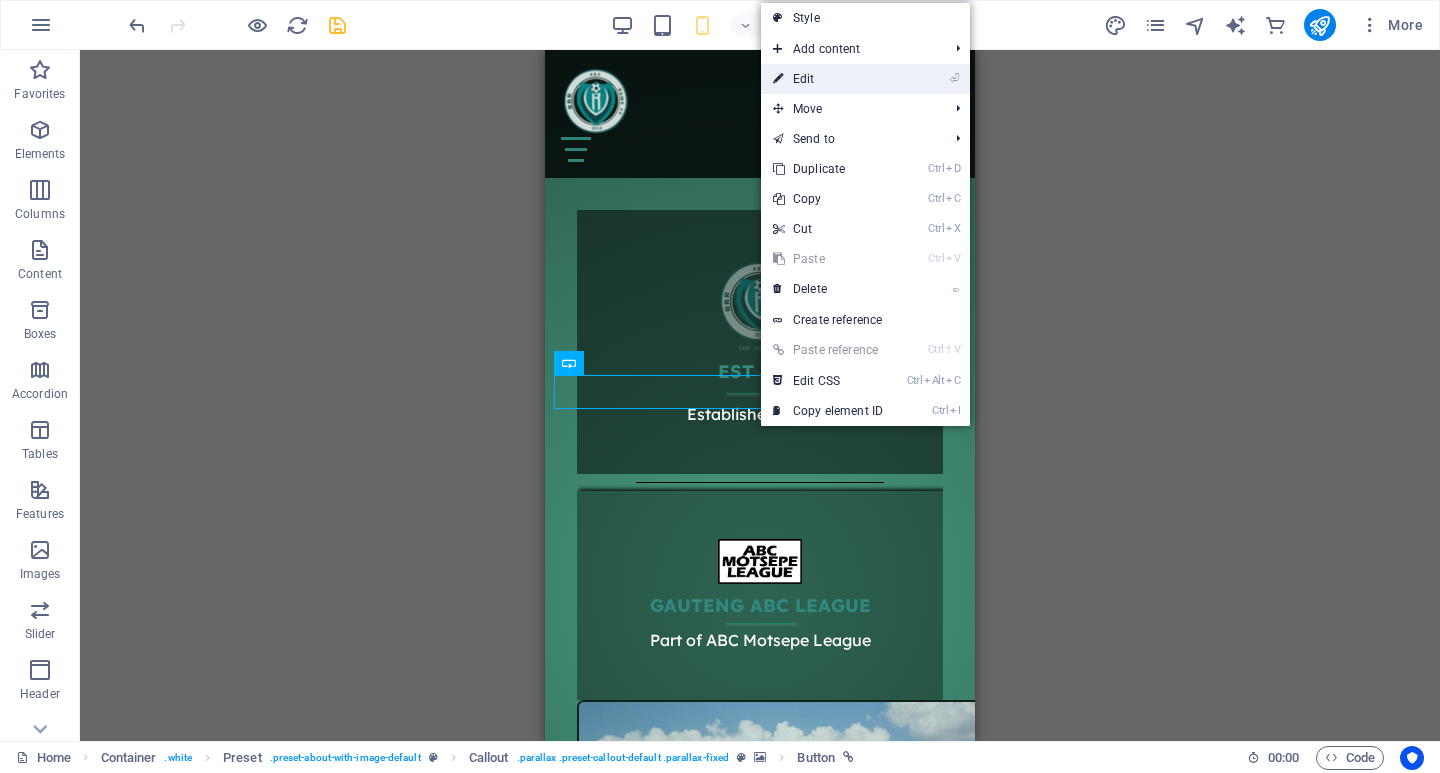 click on "⏎  Edit" at bounding box center [828, 79] 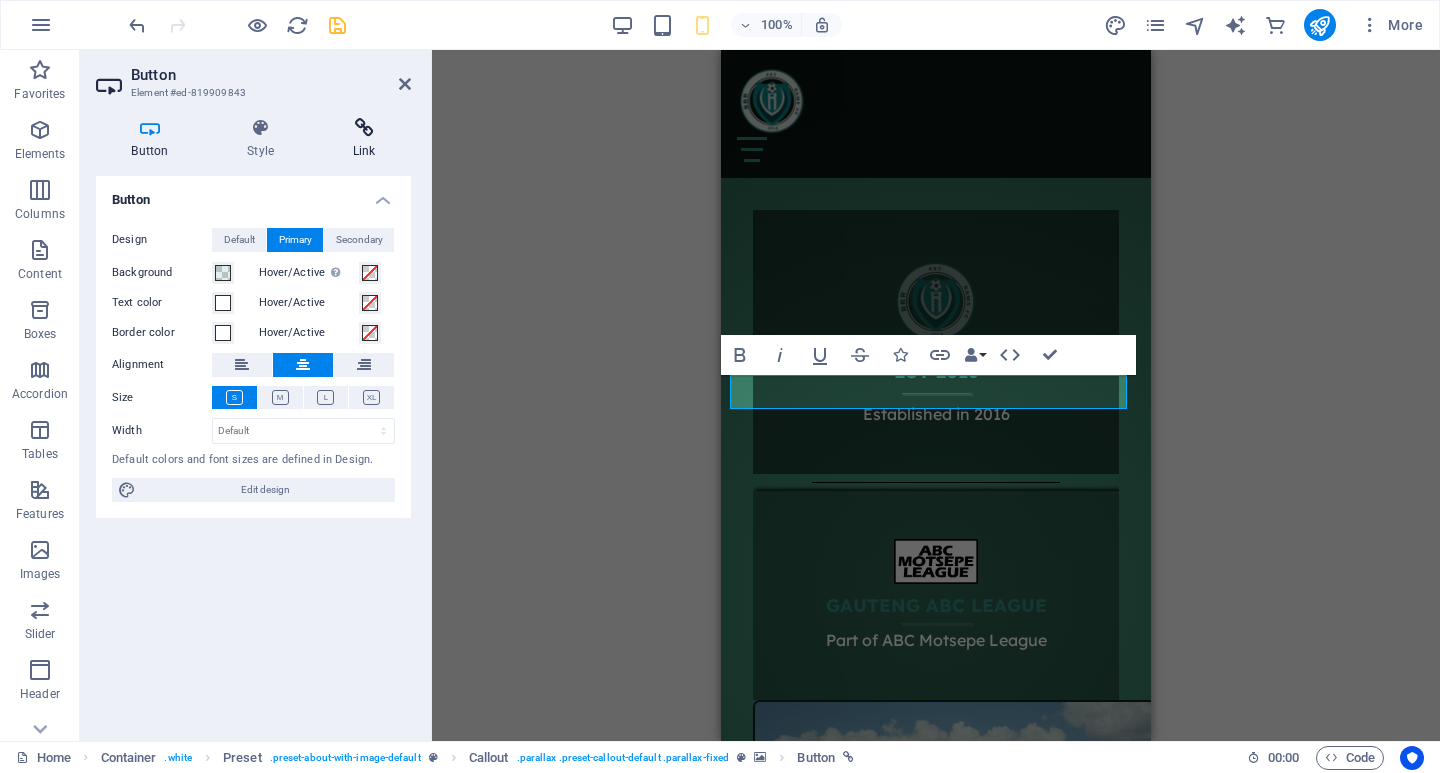 click on "Link" at bounding box center [364, 139] 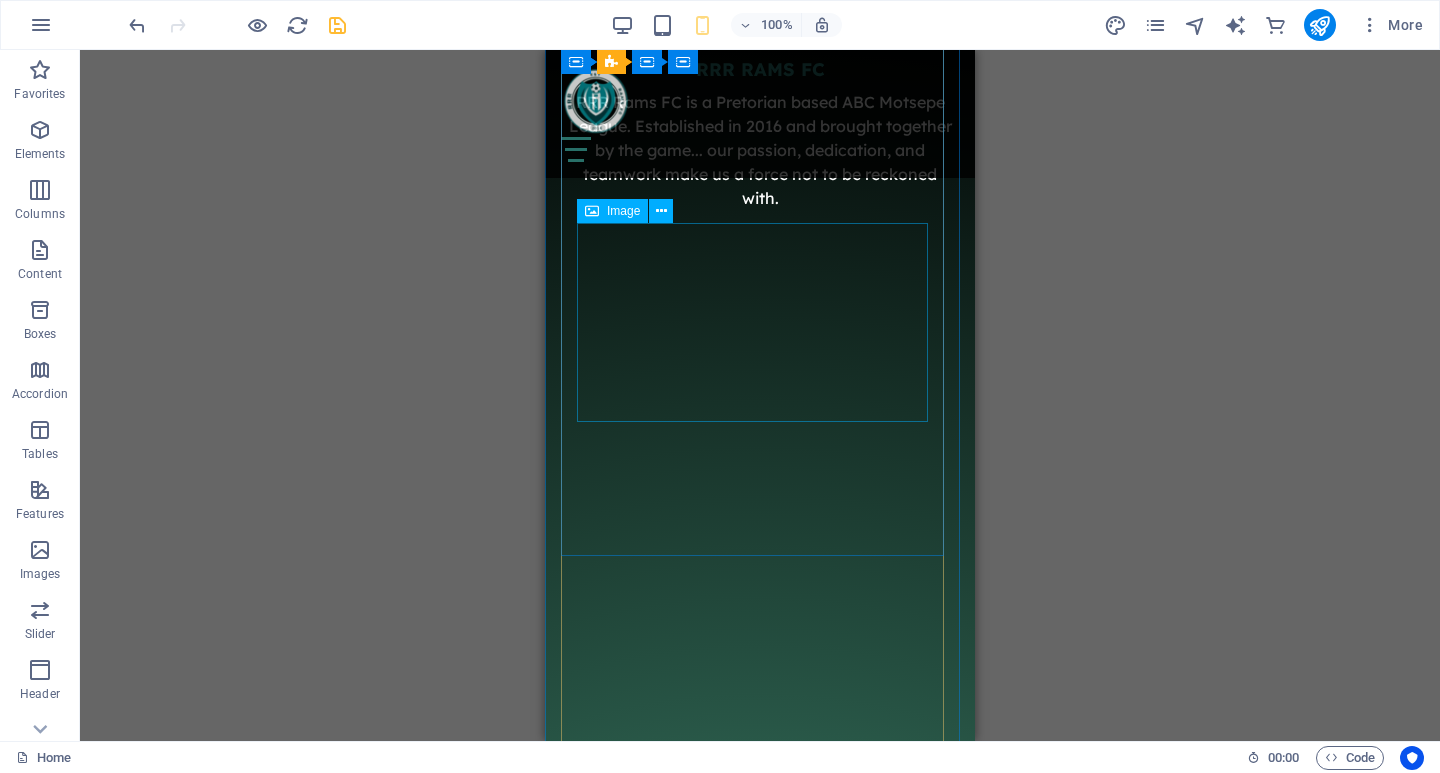 scroll, scrollTop: 1325, scrollLeft: 0, axis: vertical 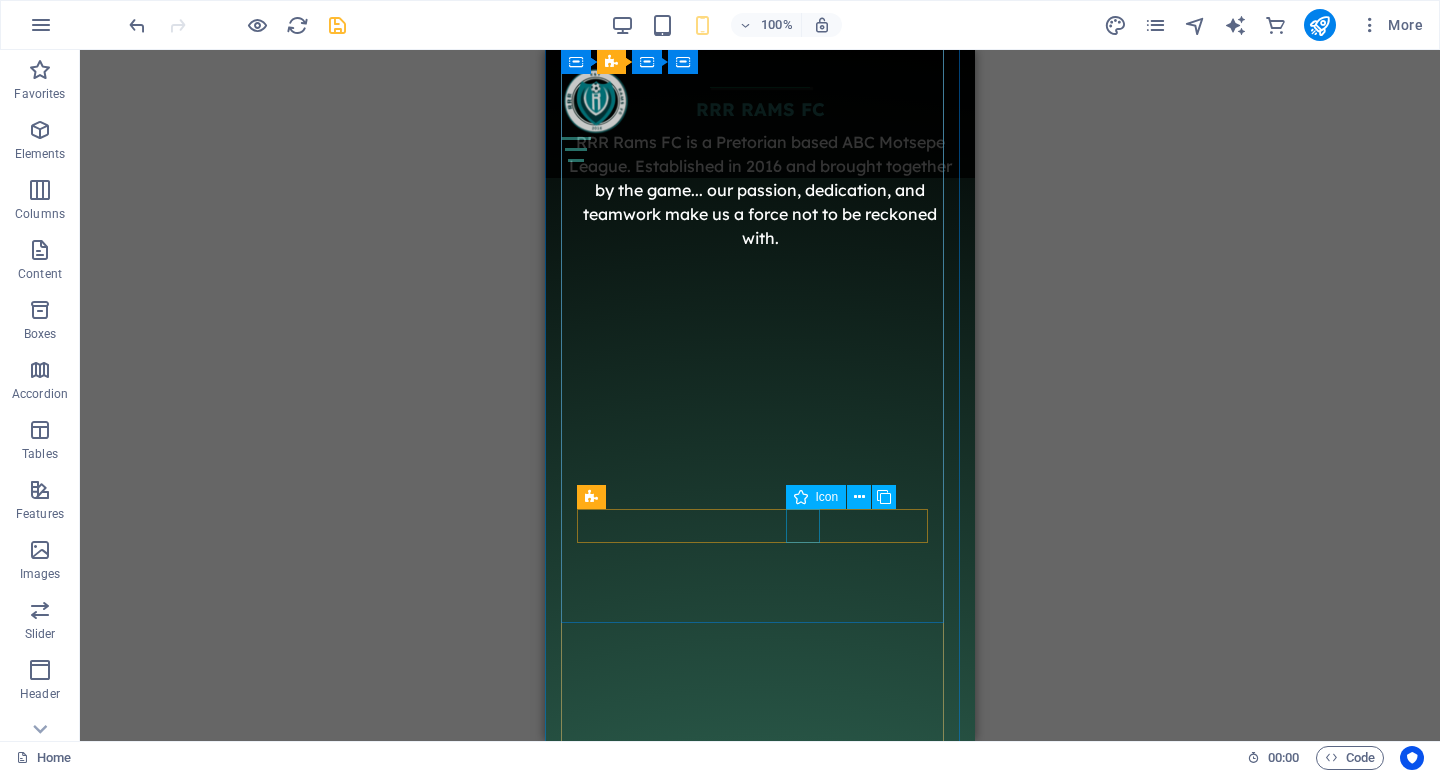 click at bounding box center (760, 1867) 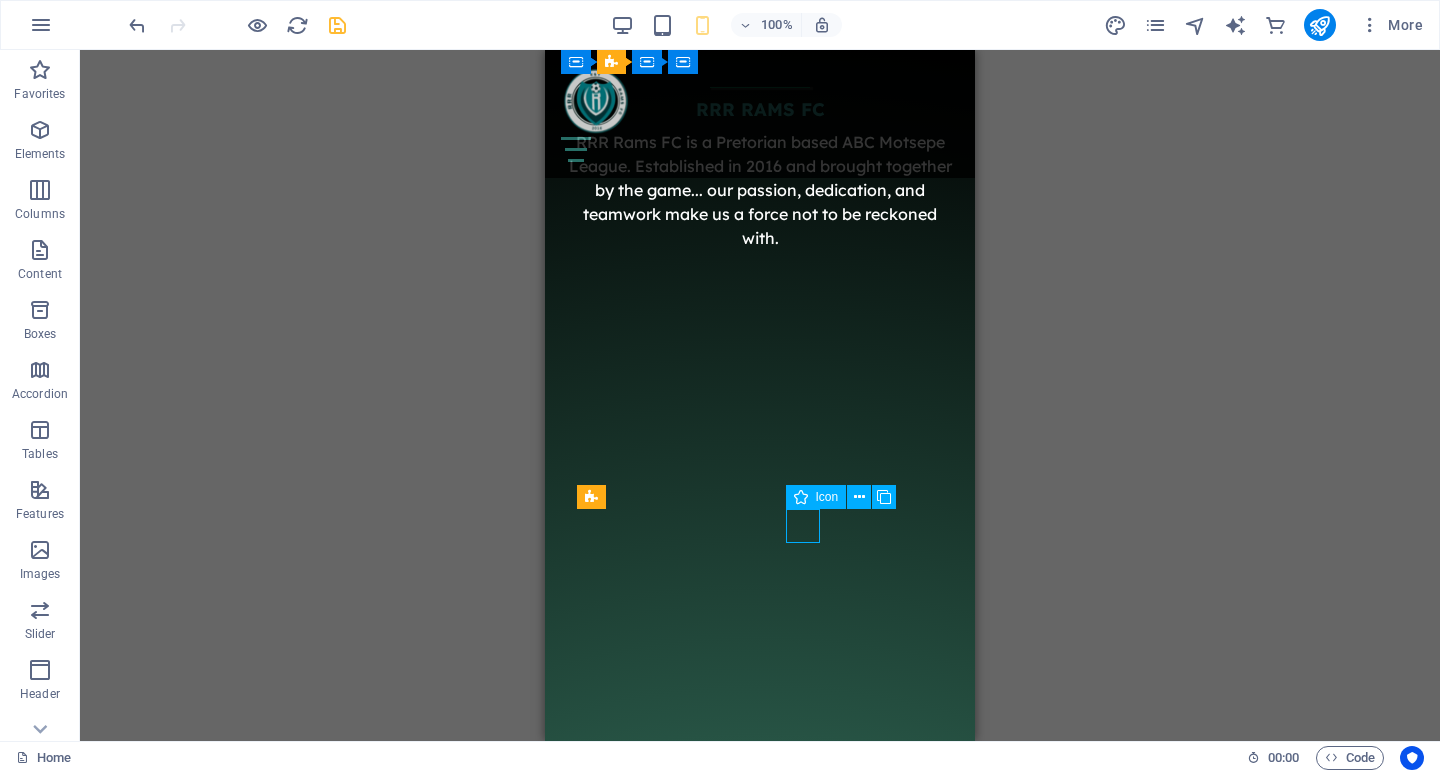 click at bounding box center (760, 1867) 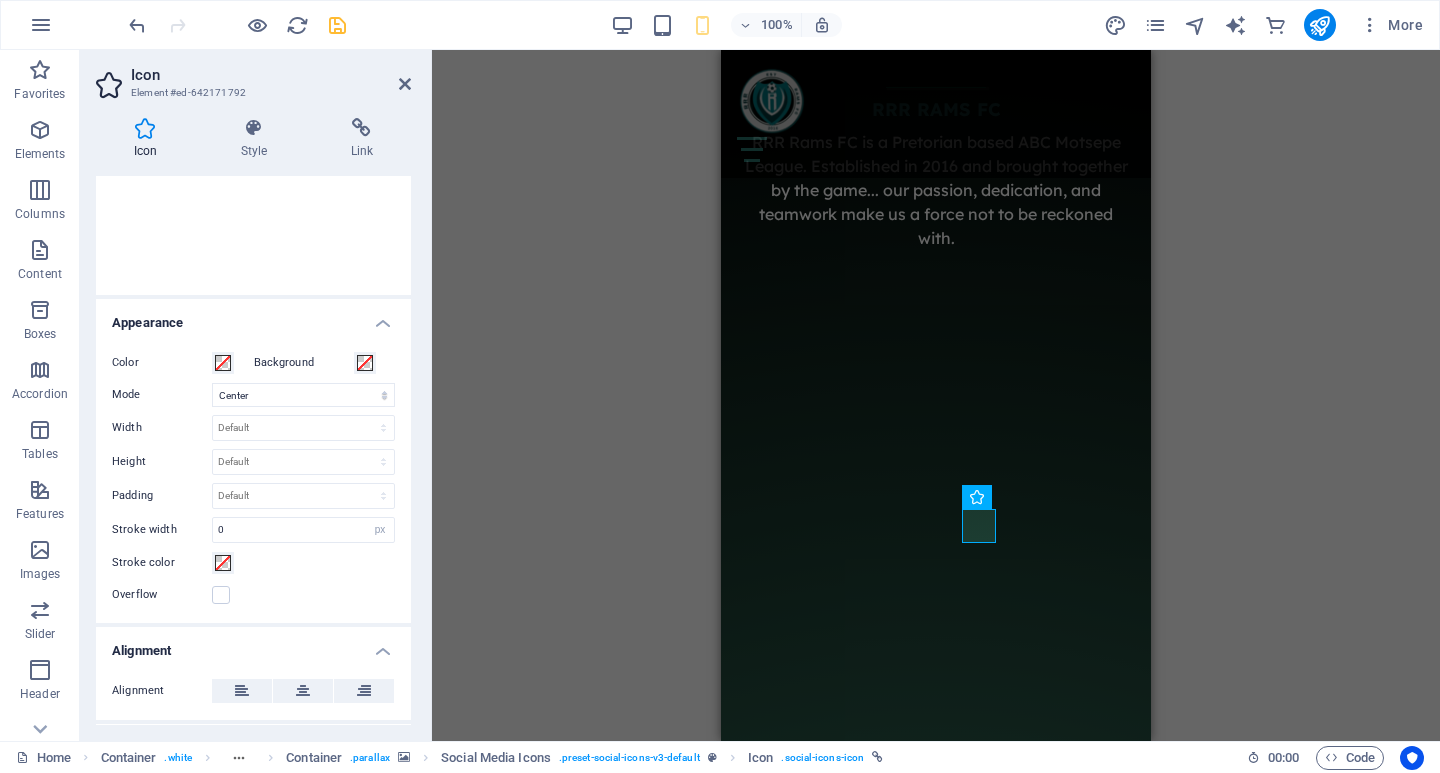 scroll, scrollTop: 301, scrollLeft: 0, axis: vertical 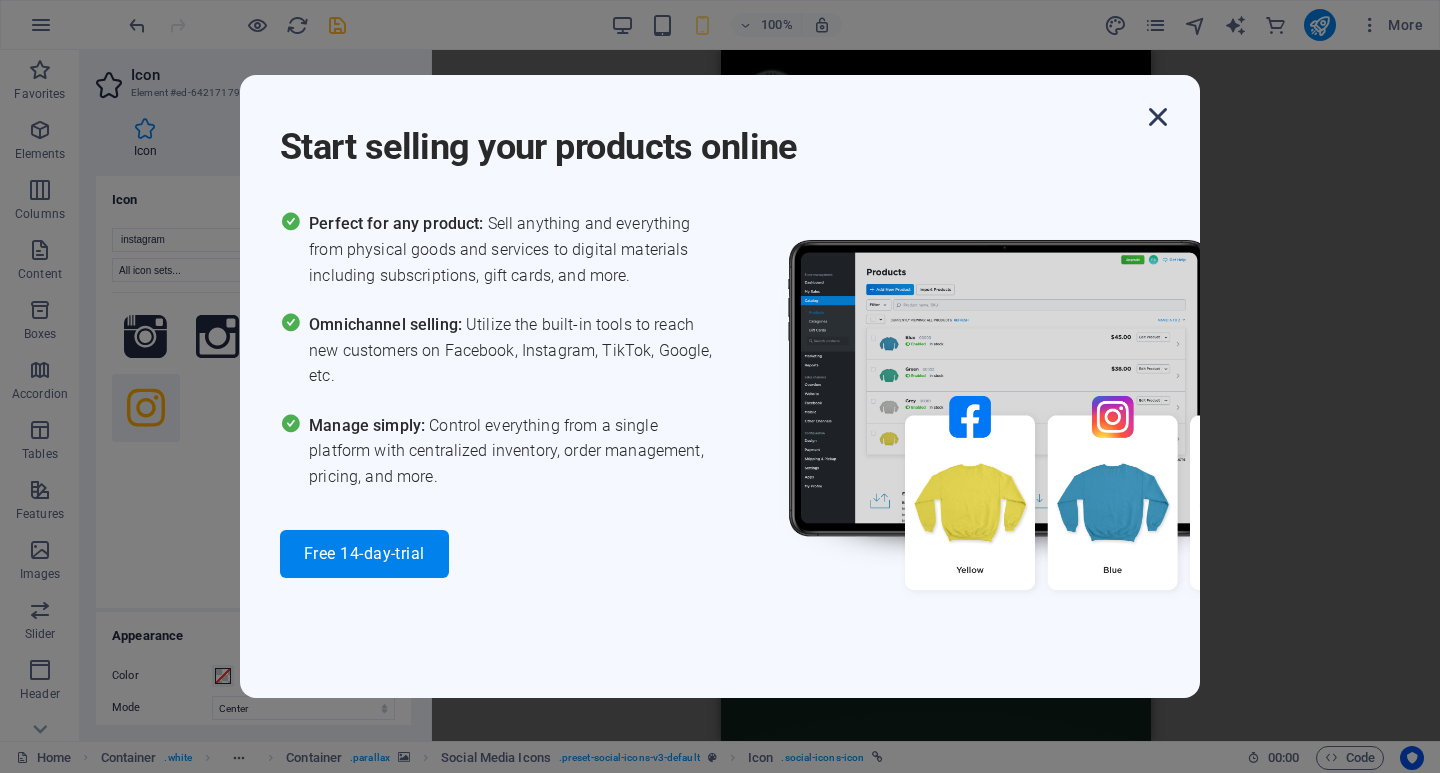 click at bounding box center (1158, 117) 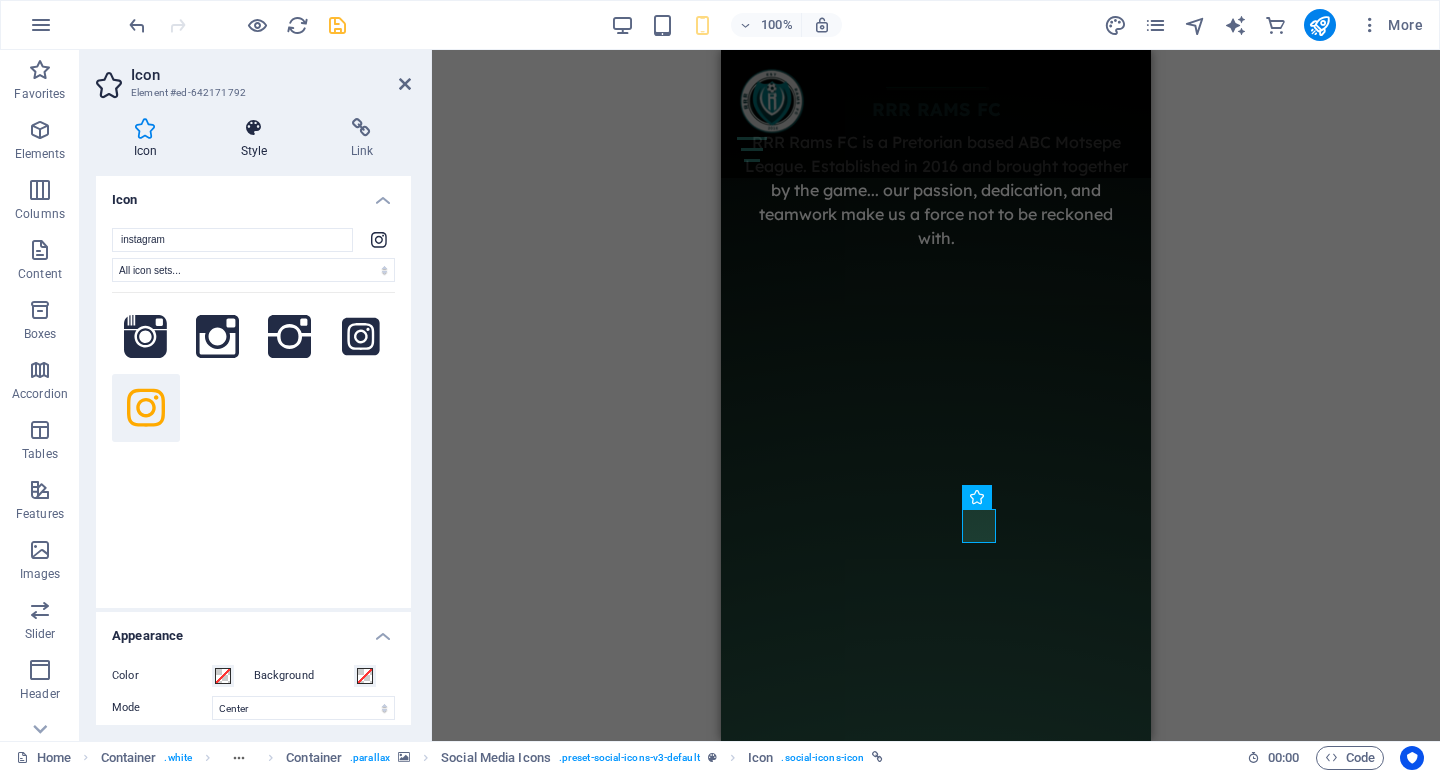 click on "Style" at bounding box center [258, 139] 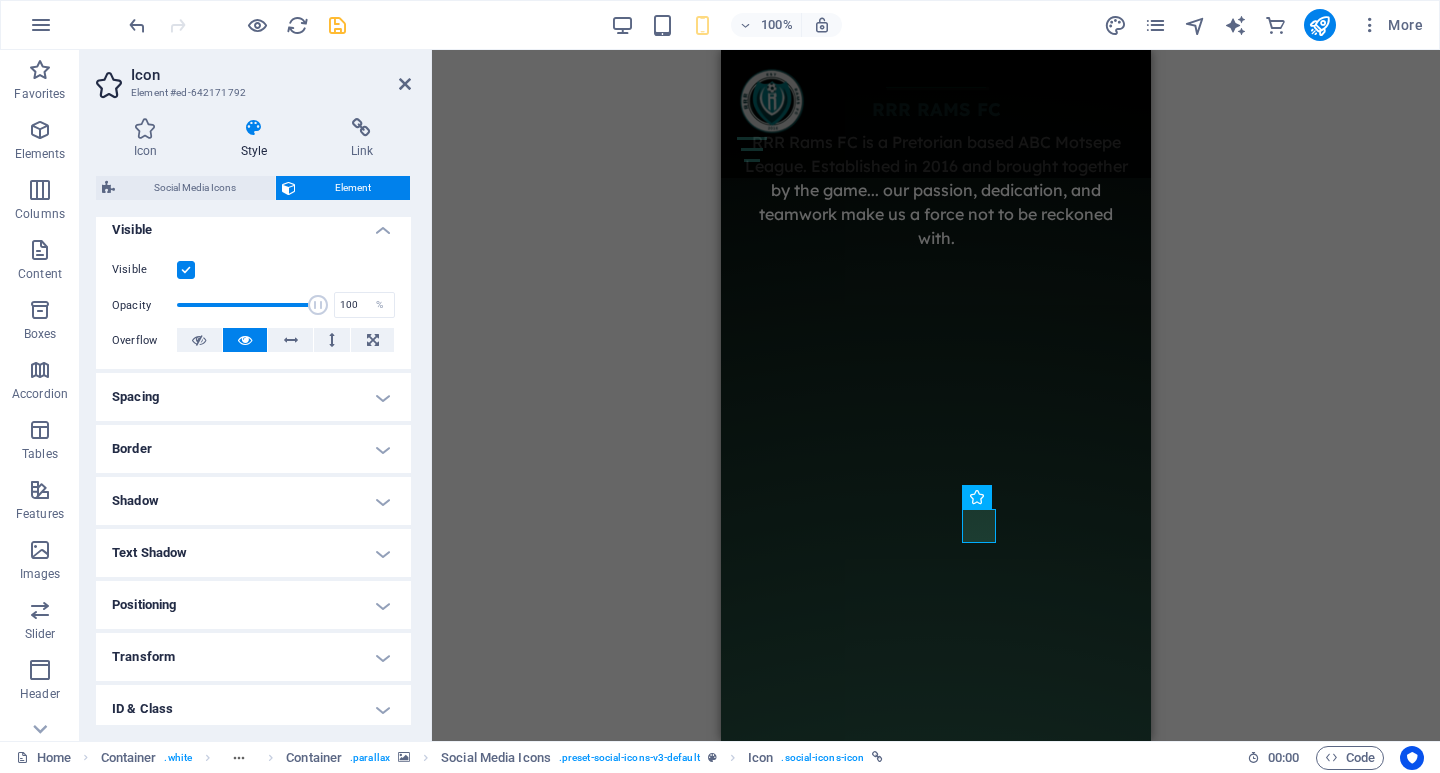 scroll, scrollTop: 337, scrollLeft: 0, axis: vertical 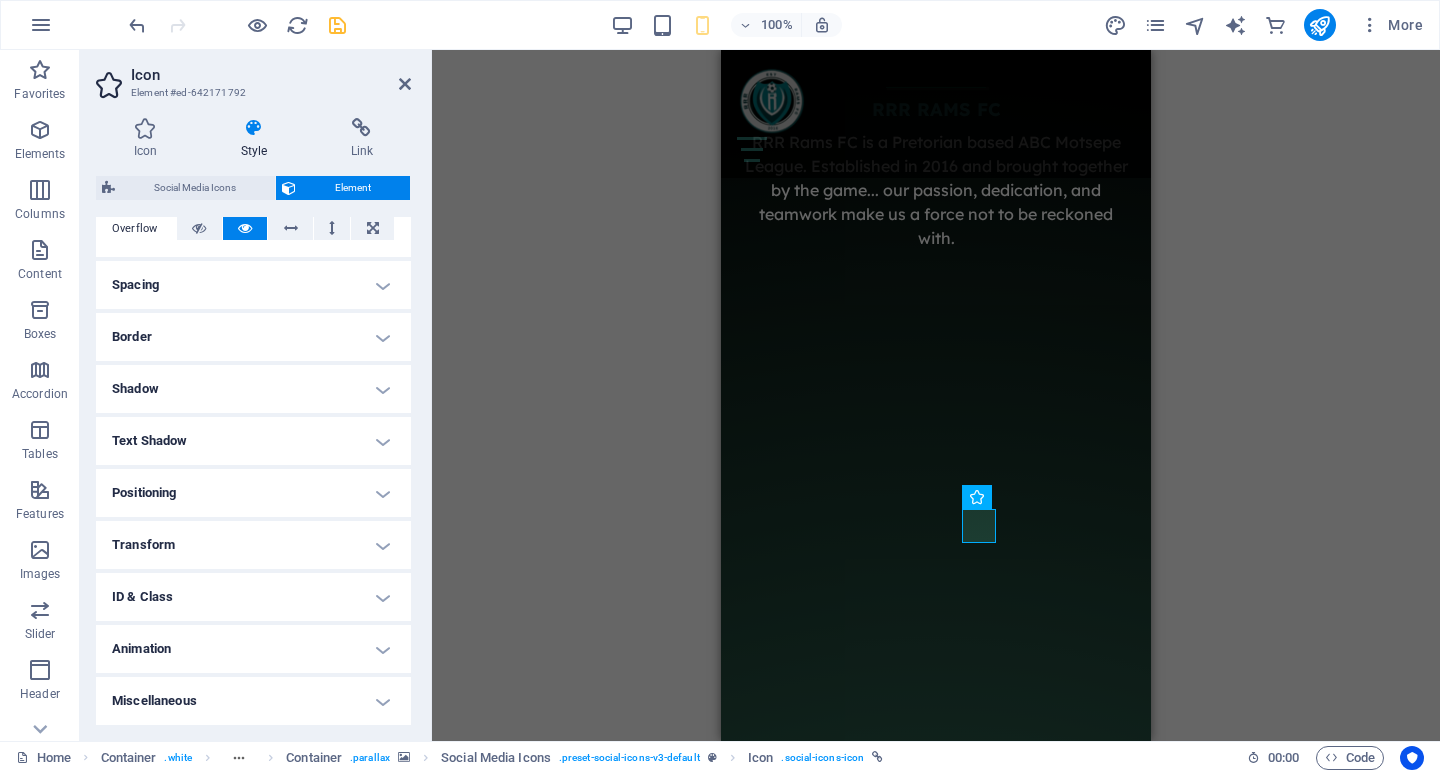 click on "Shadow" at bounding box center (253, 389) 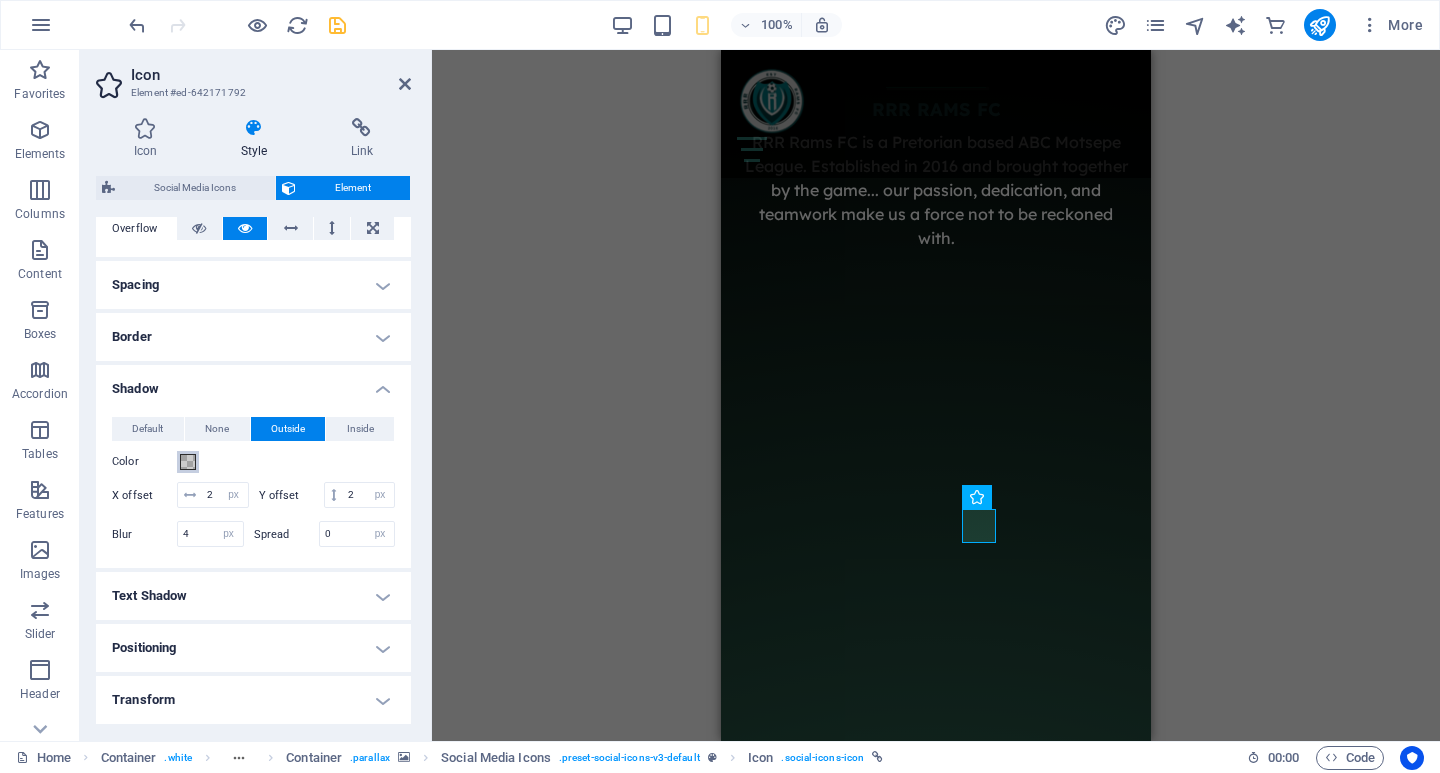 click at bounding box center (188, 462) 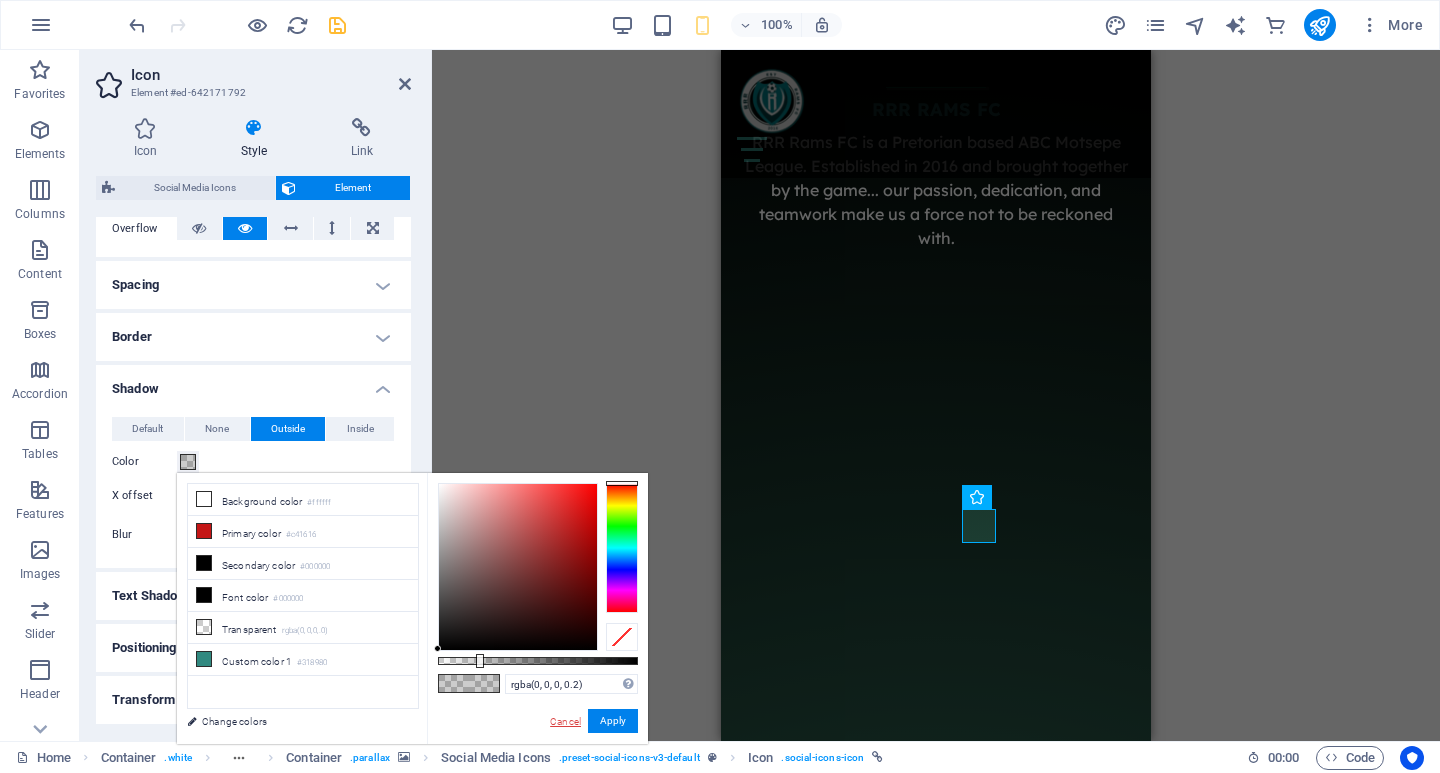 click on "Cancel" at bounding box center [565, 721] 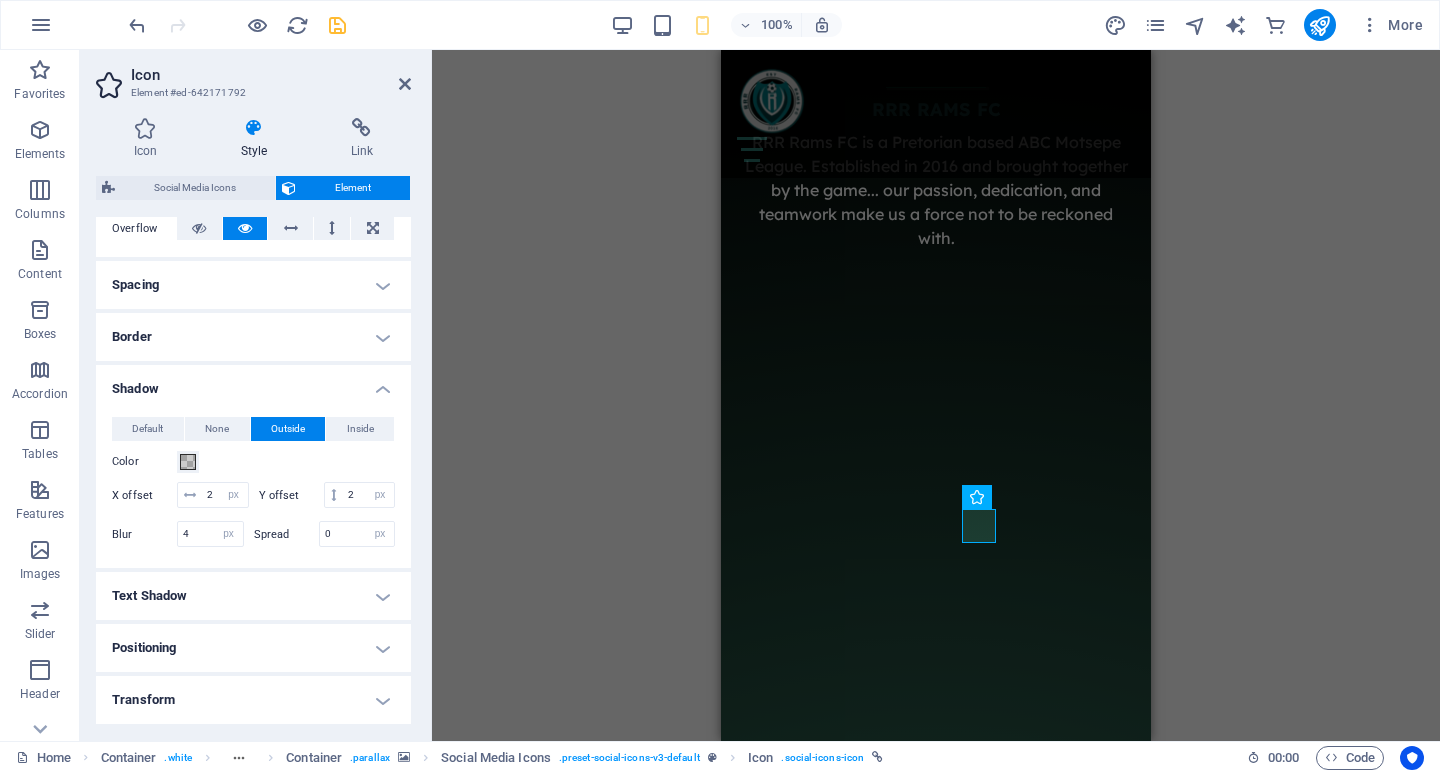 click at bounding box center [-221, 601] 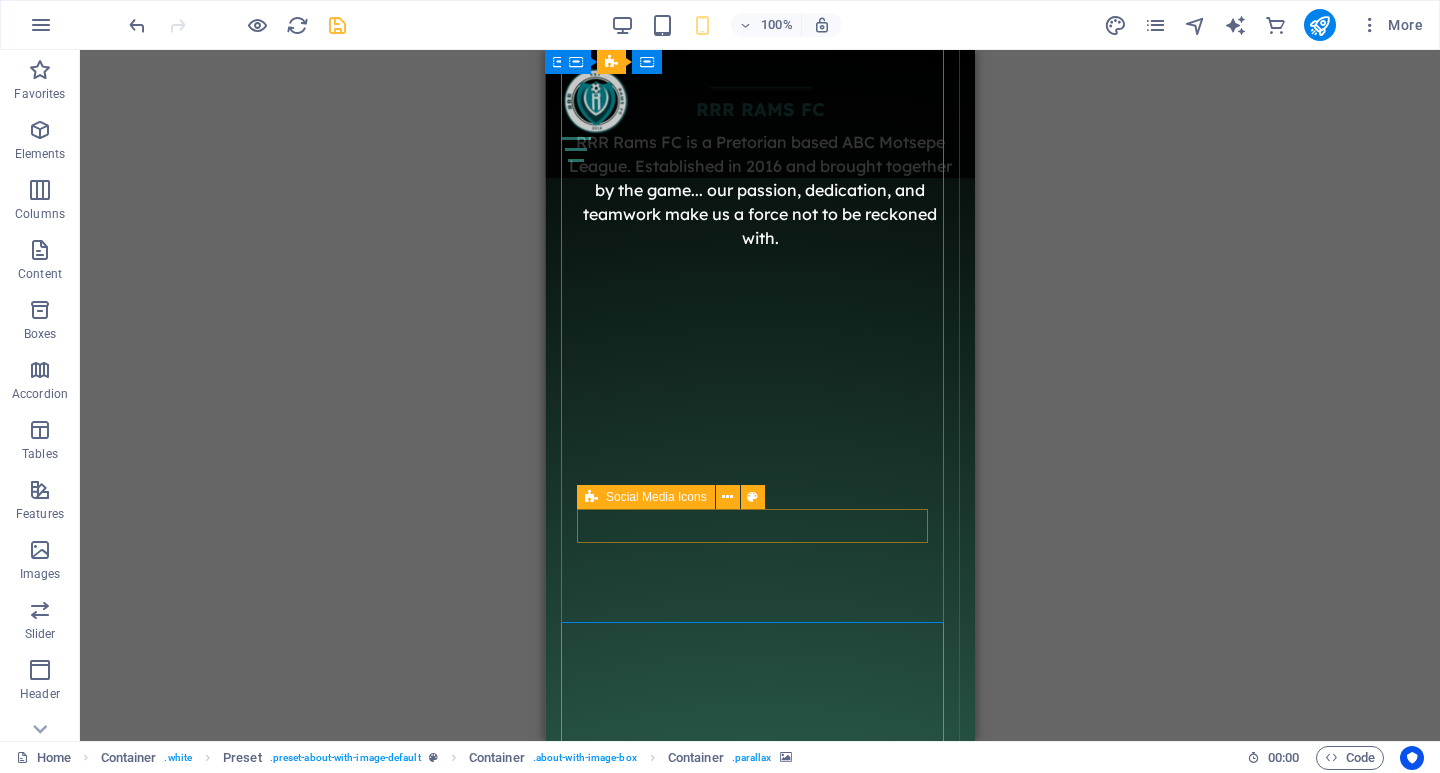 click at bounding box center (760, 1825) 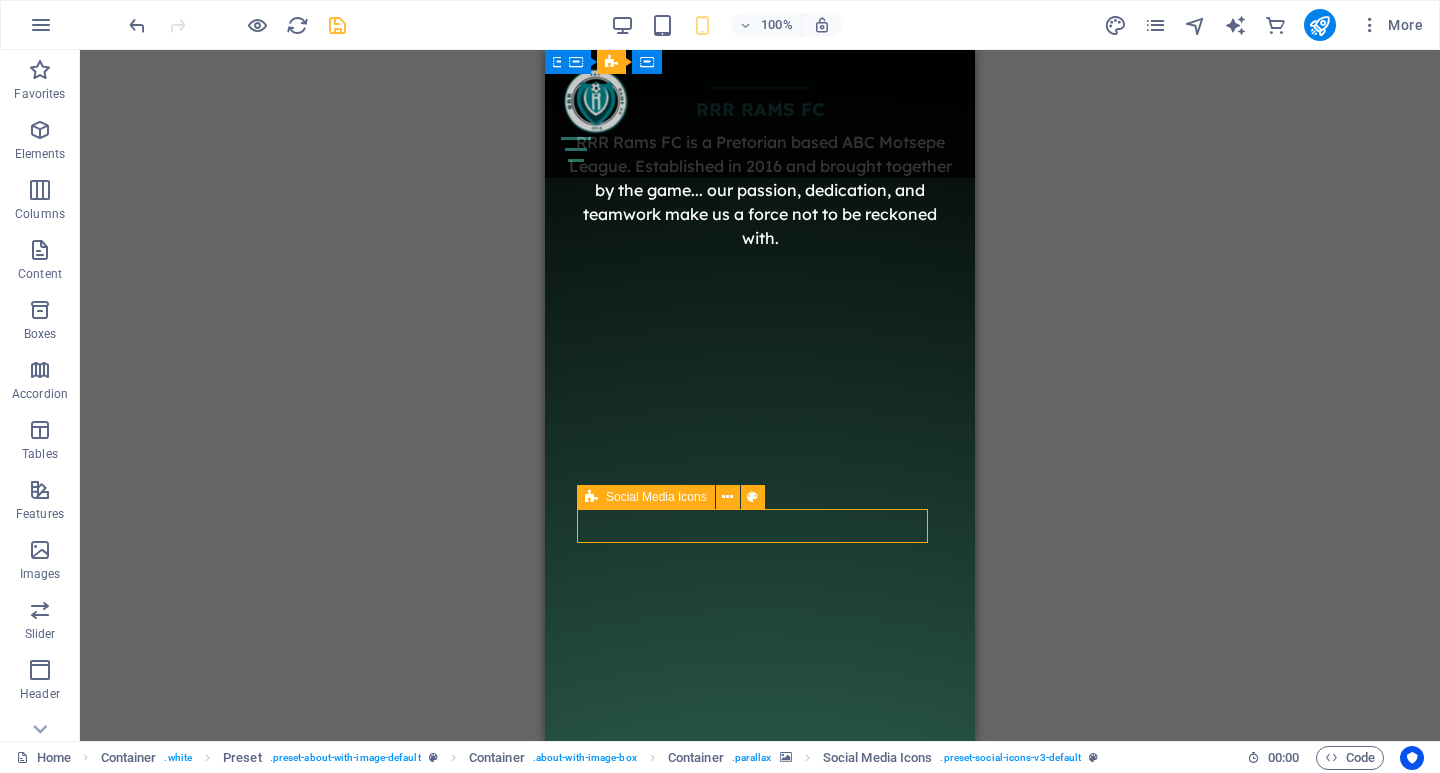 click at bounding box center (760, 1825) 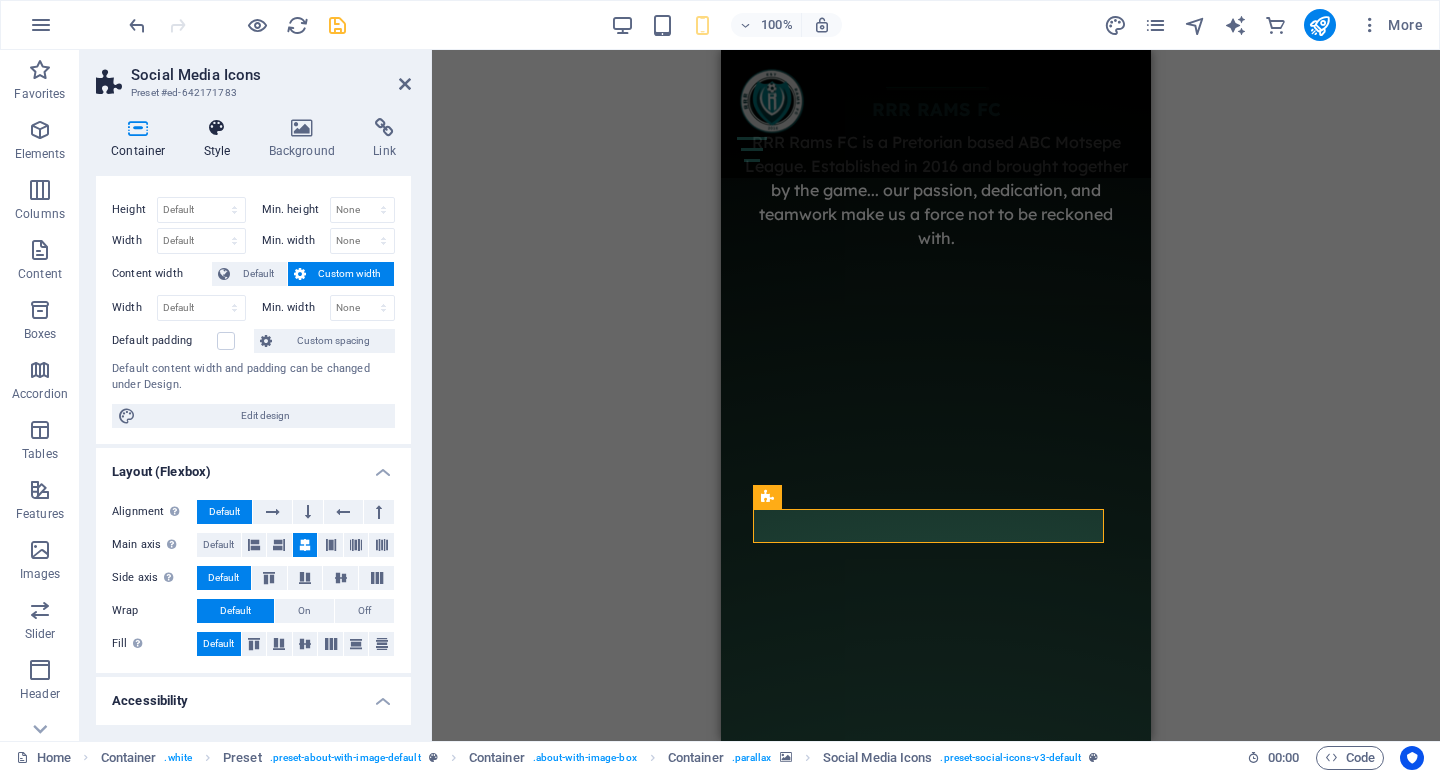 scroll, scrollTop: 0, scrollLeft: 0, axis: both 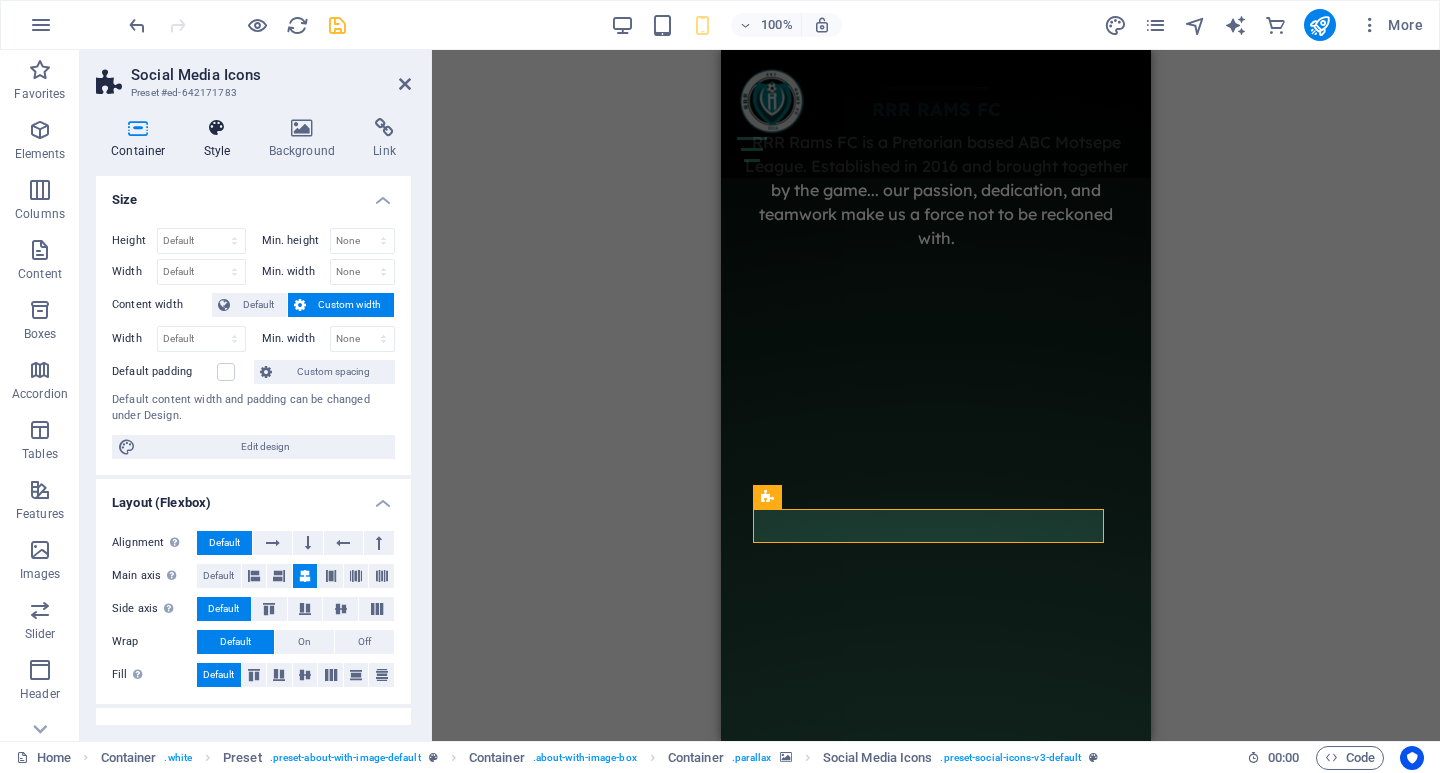 click at bounding box center (217, 128) 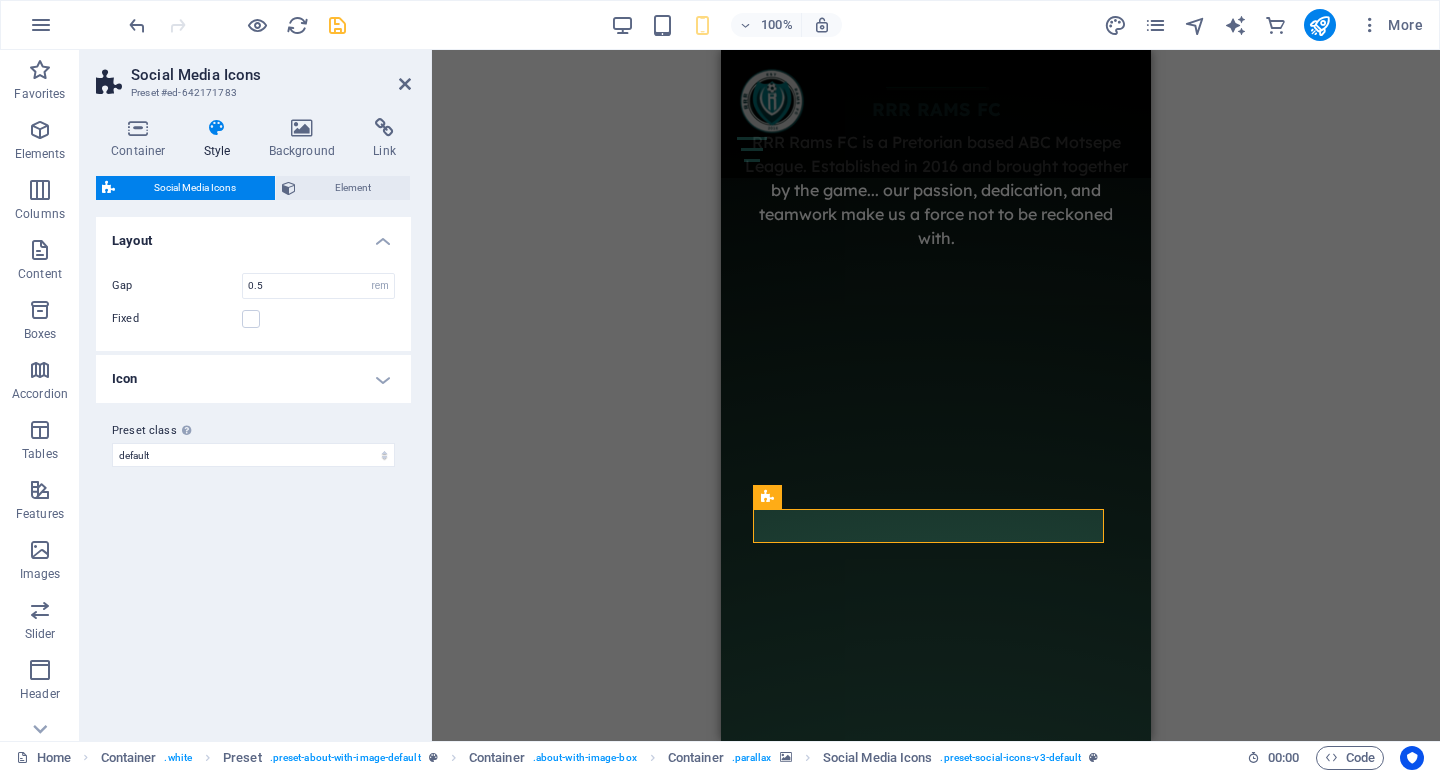 click on "Icon" at bounding box center [253, 379] 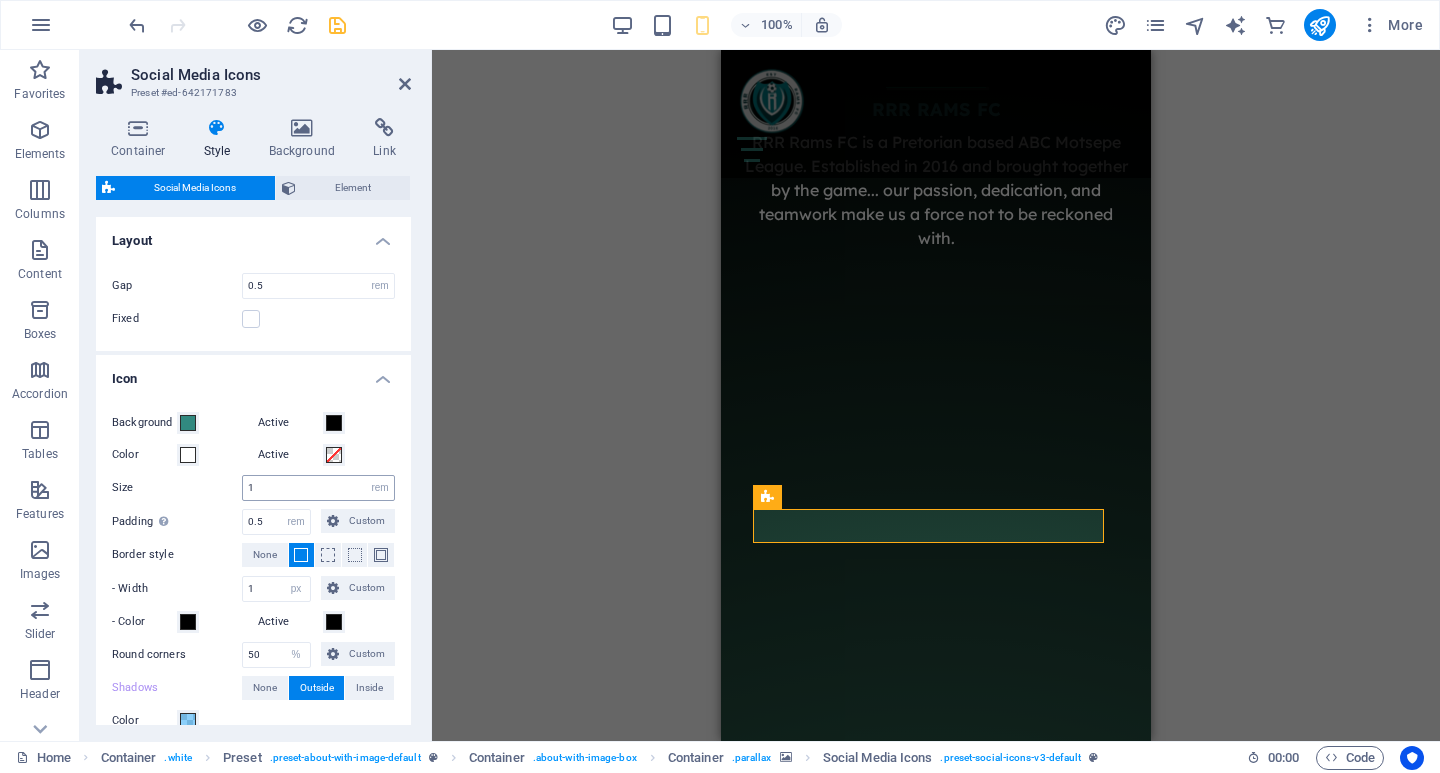 scroll, scrollTop: 200, scrollLeft: 0, axis: vertical 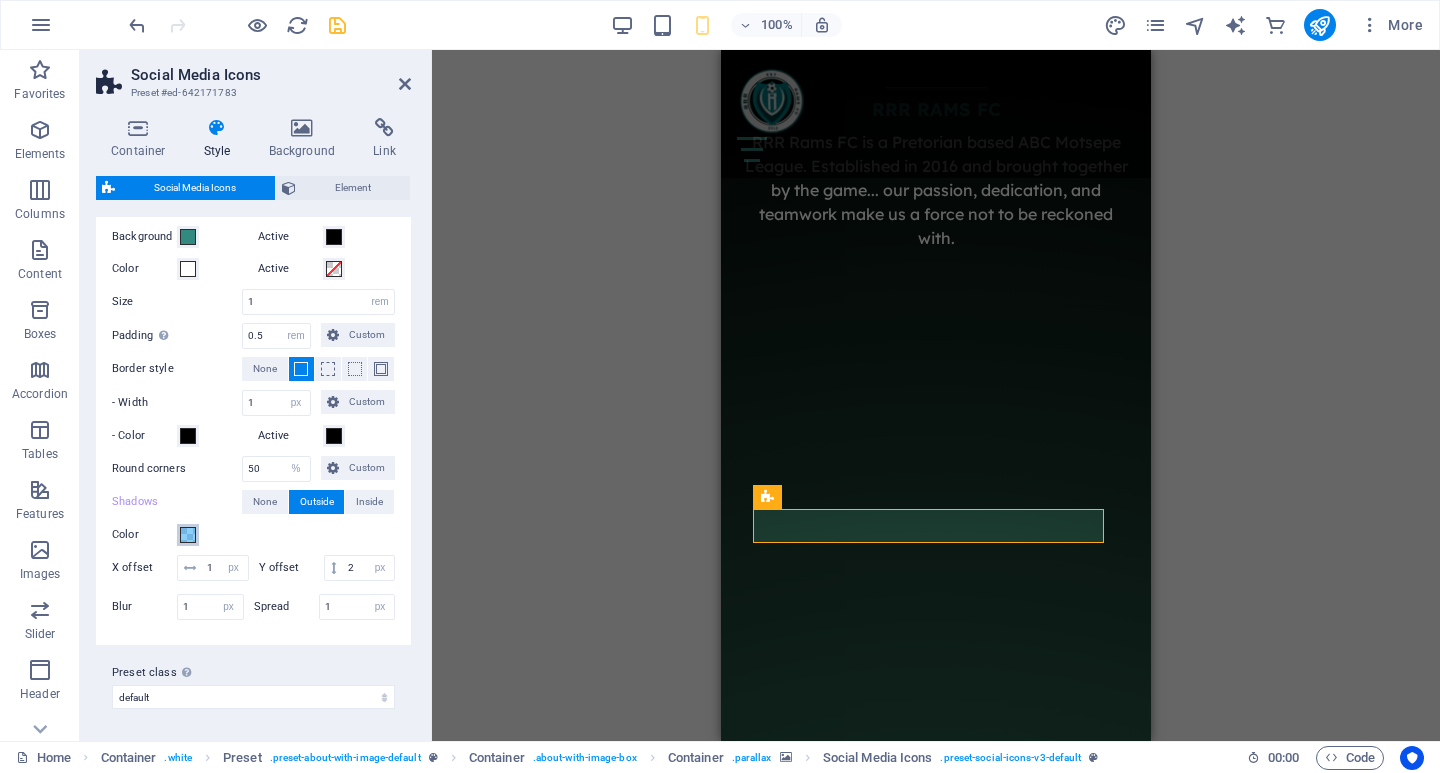 click at bounding box center [188, 535] 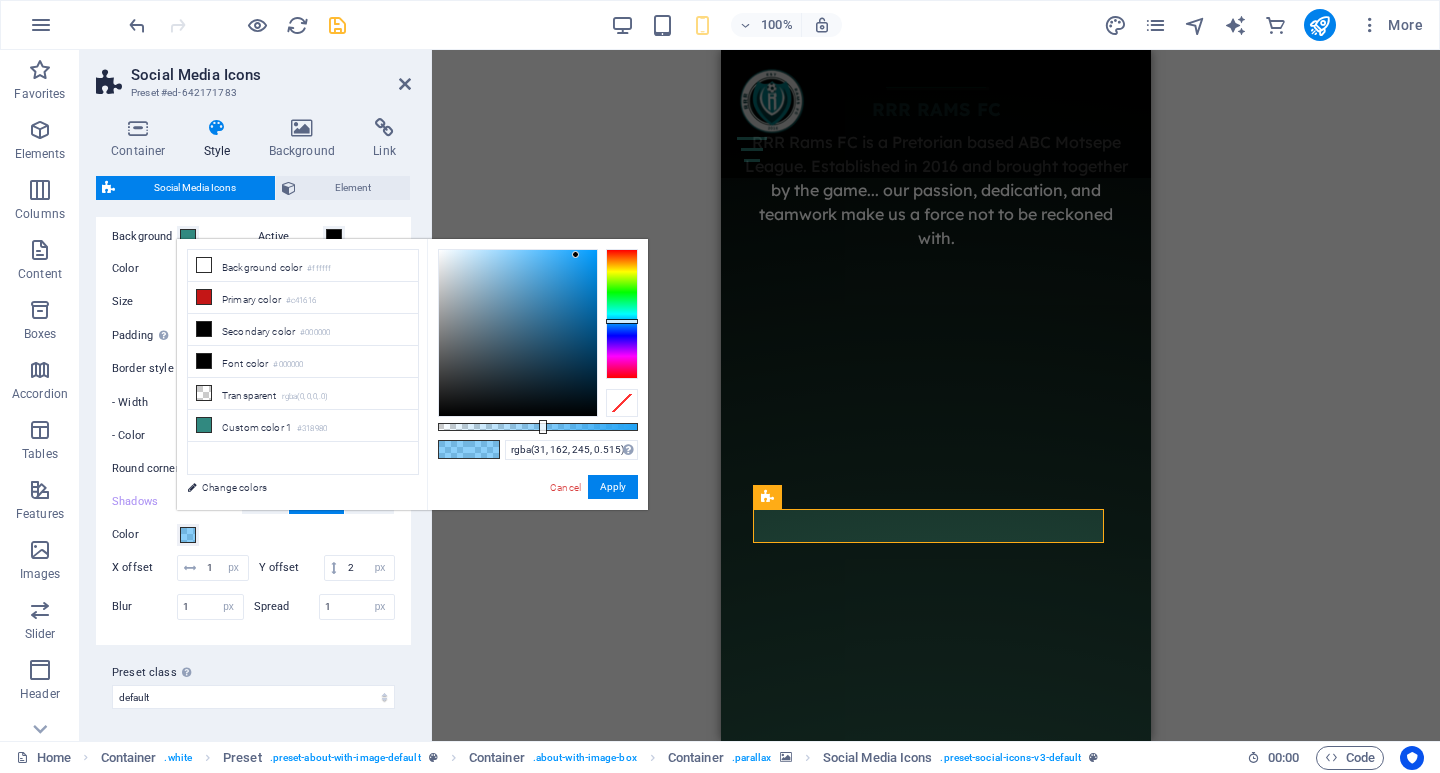 drag, startPoint x: 494, startPoint y: 421, endPoint x: 426, endPoint y: 427, distance: 68.26419 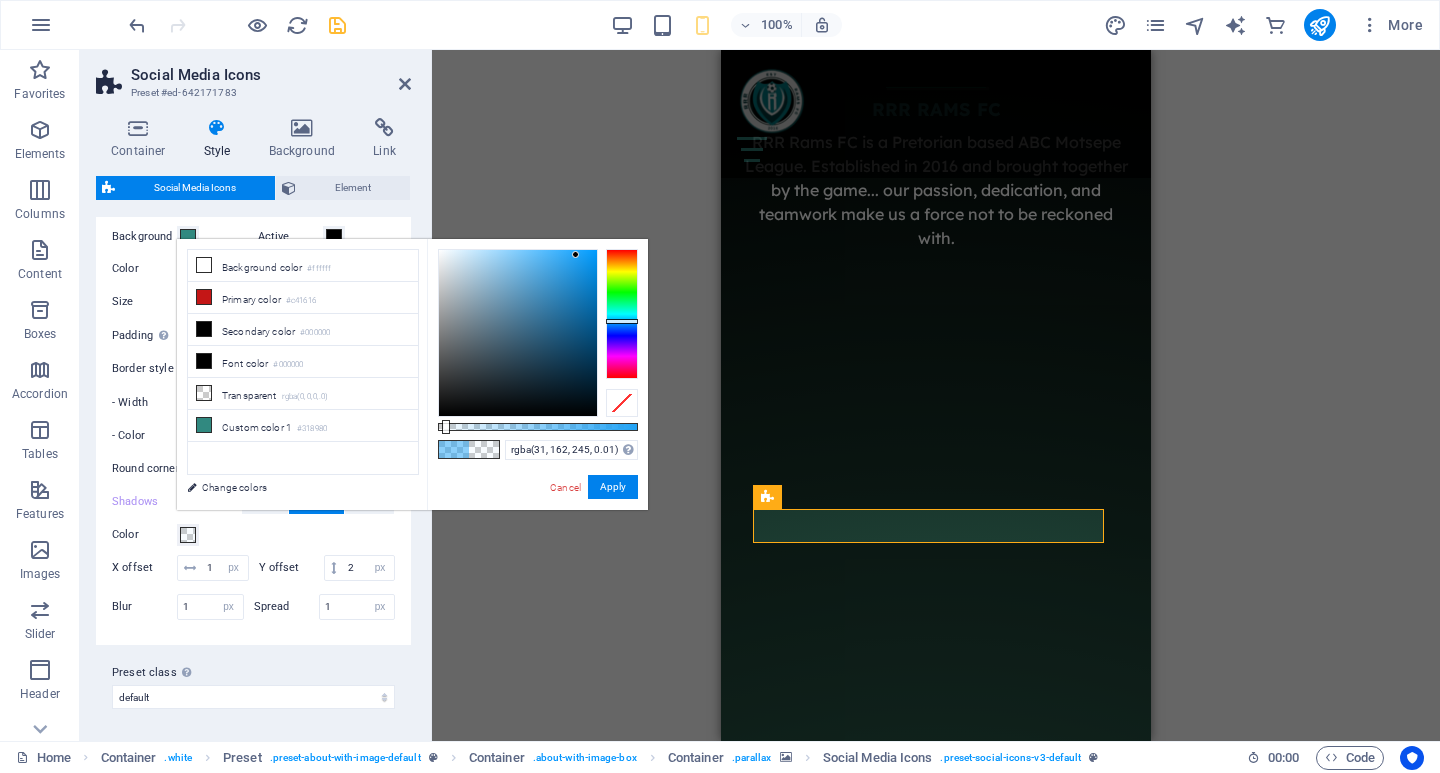 type on "rgba(31, 162, 245, 0)" 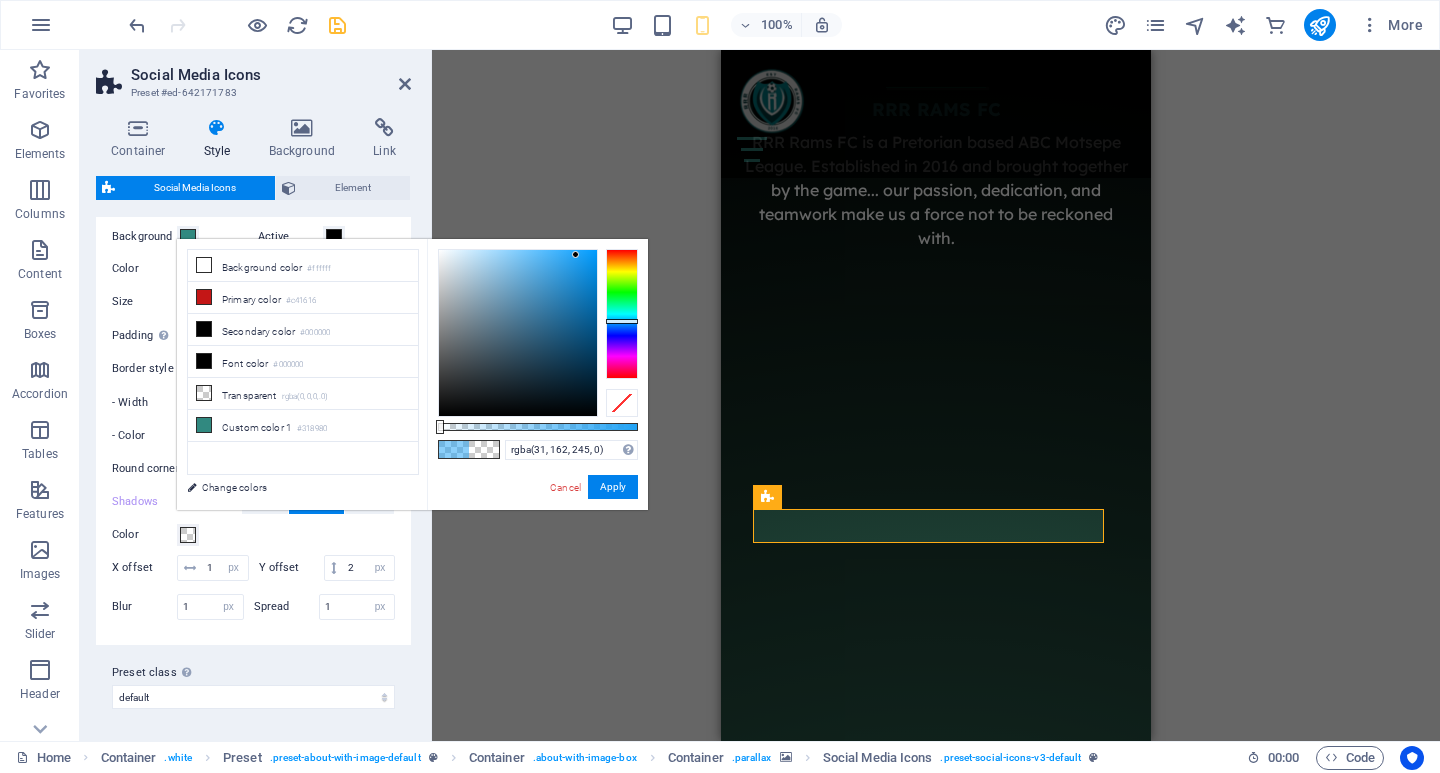 click on "less
Background color
#ffffff
Primary color
#c41616
Secondary color
#000000
Font color
#0852ed" at bounding box center (412, 374) 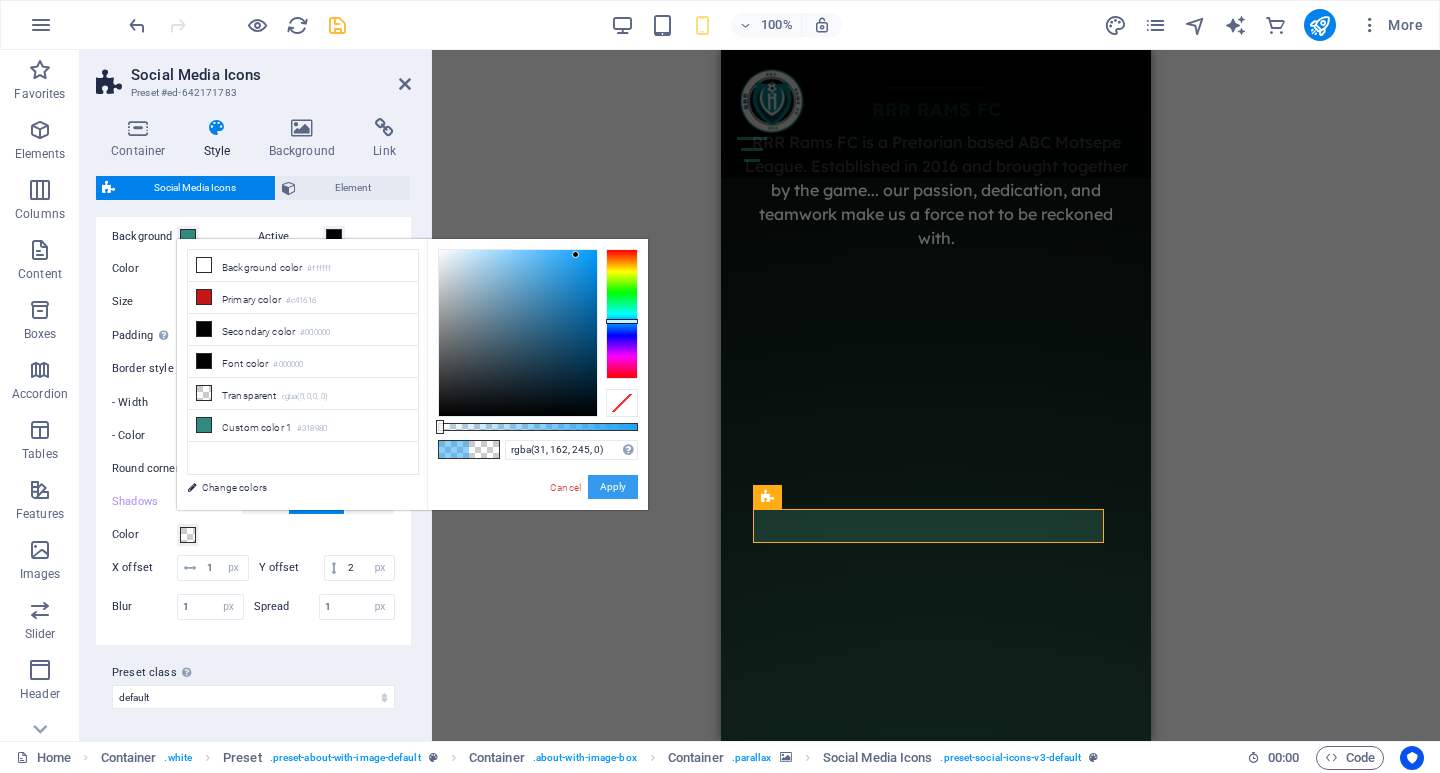 click on "Apply" at bounding box center (613, 487) 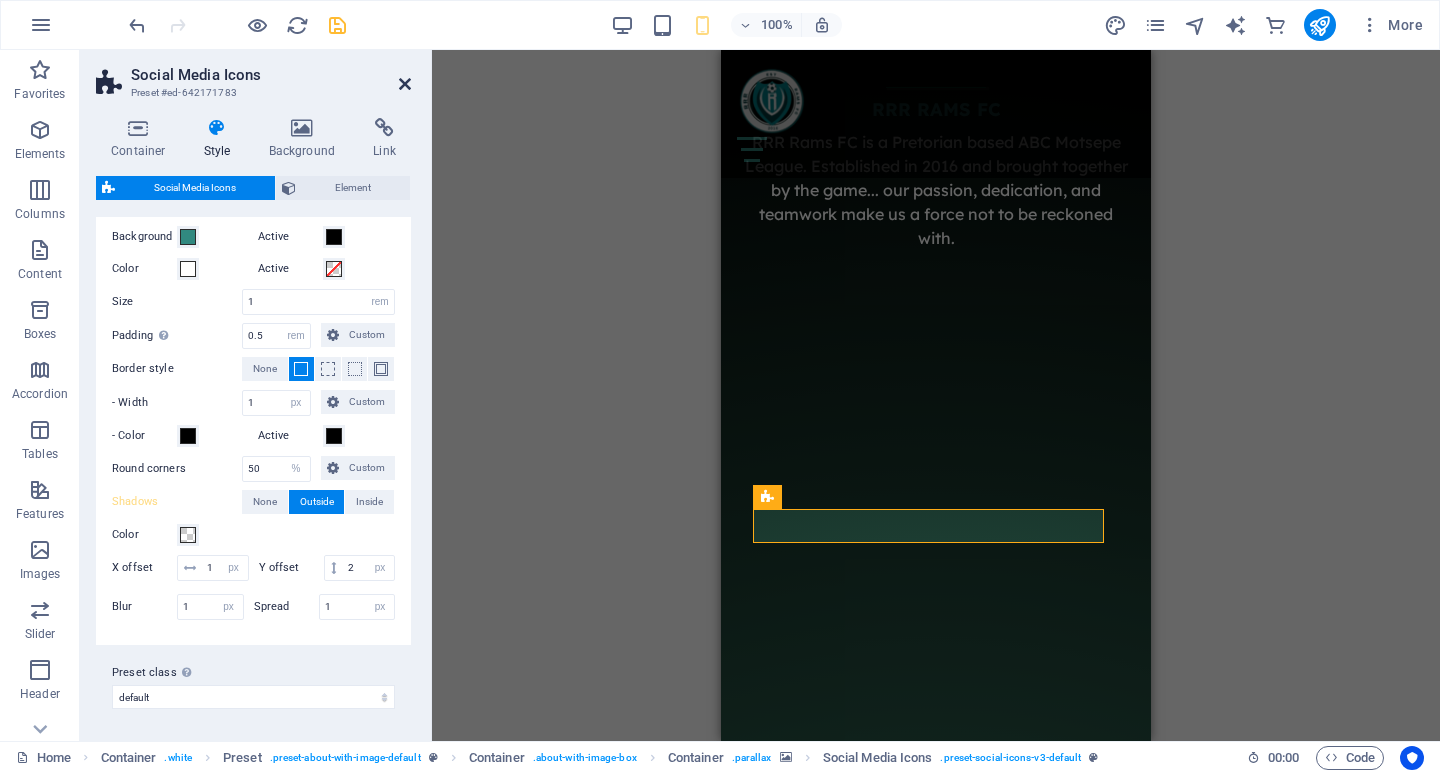 click at bounding box center (405, 84) 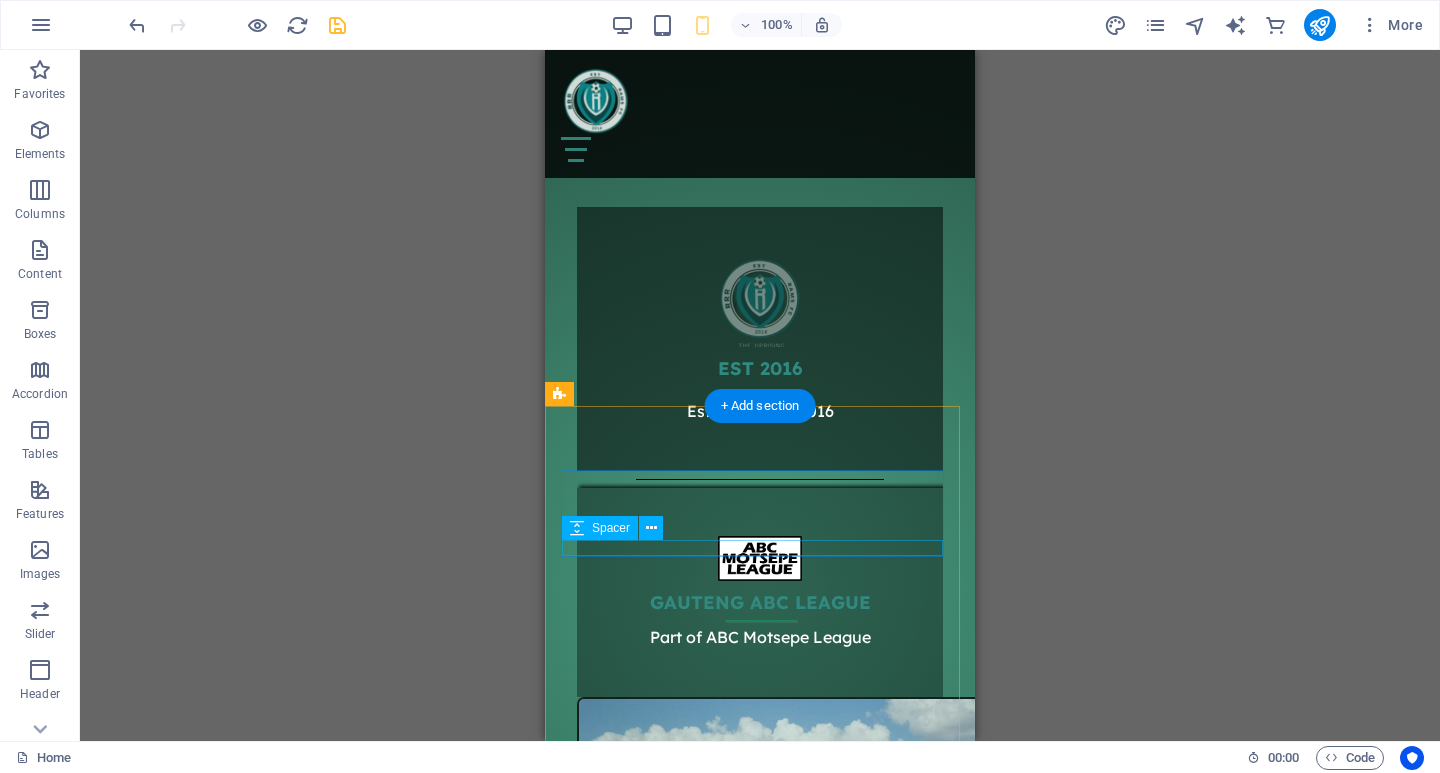 scroll, scrollTop: 2100, scrollLeft: 0, axis: vertical 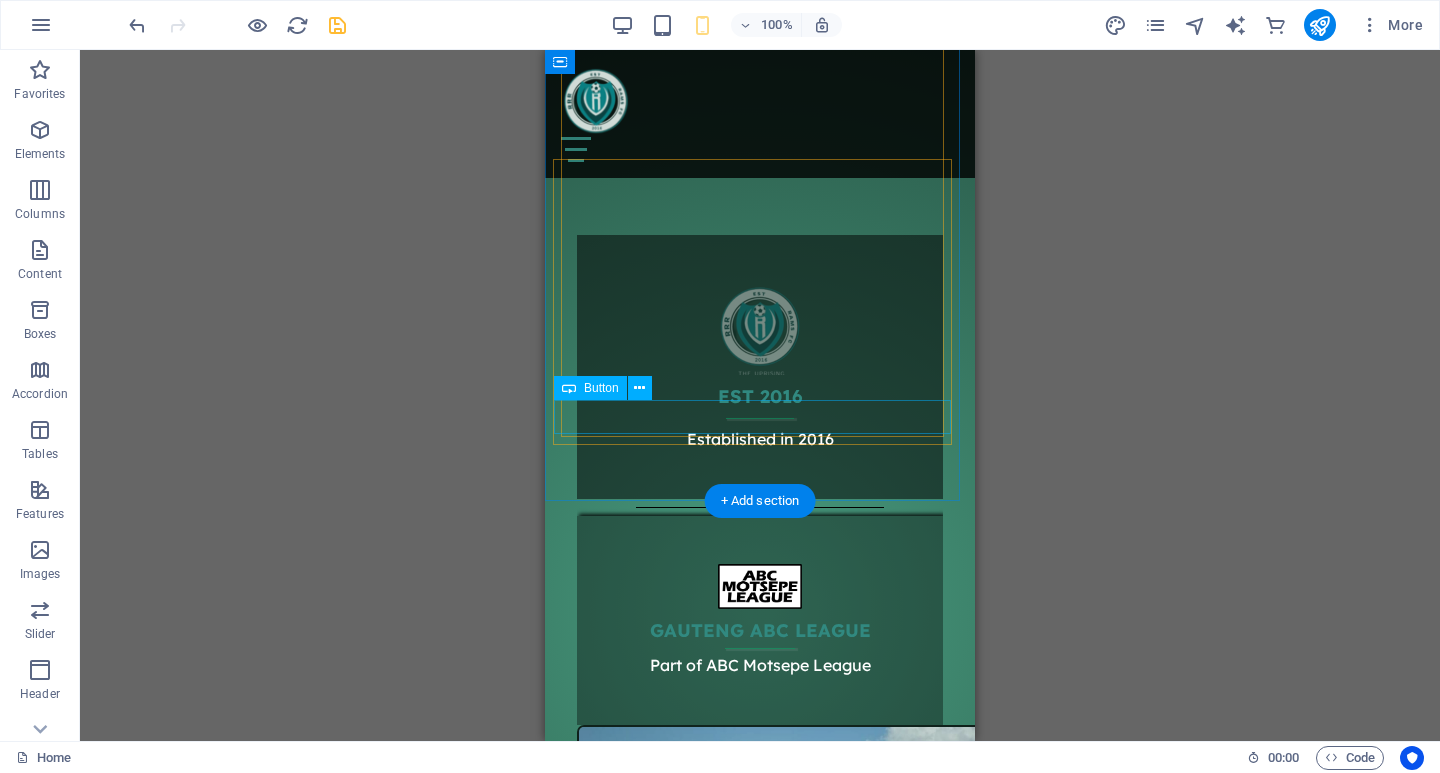 click on "View all" at bounding box center (760, 1899) 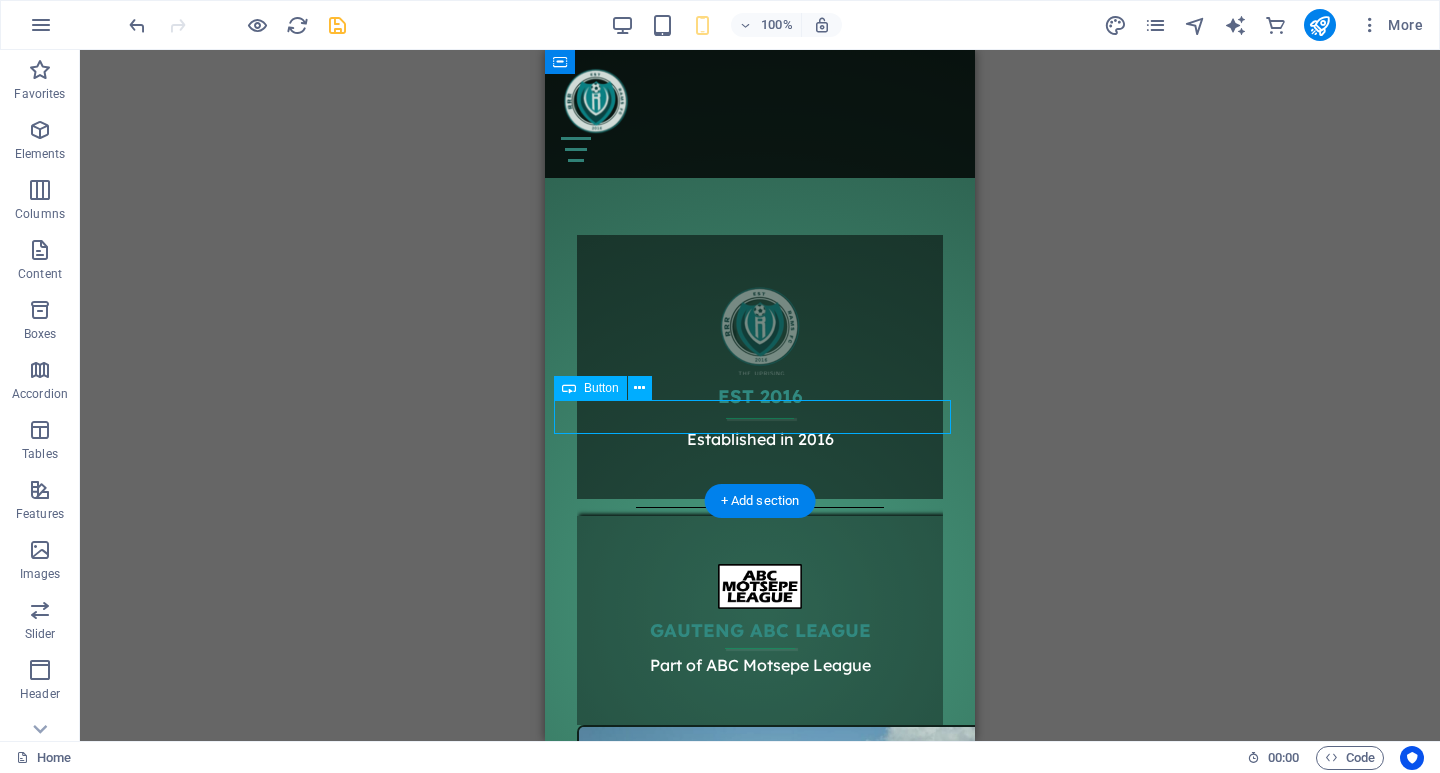 click on "View all" at bounding box center (760, 1899) 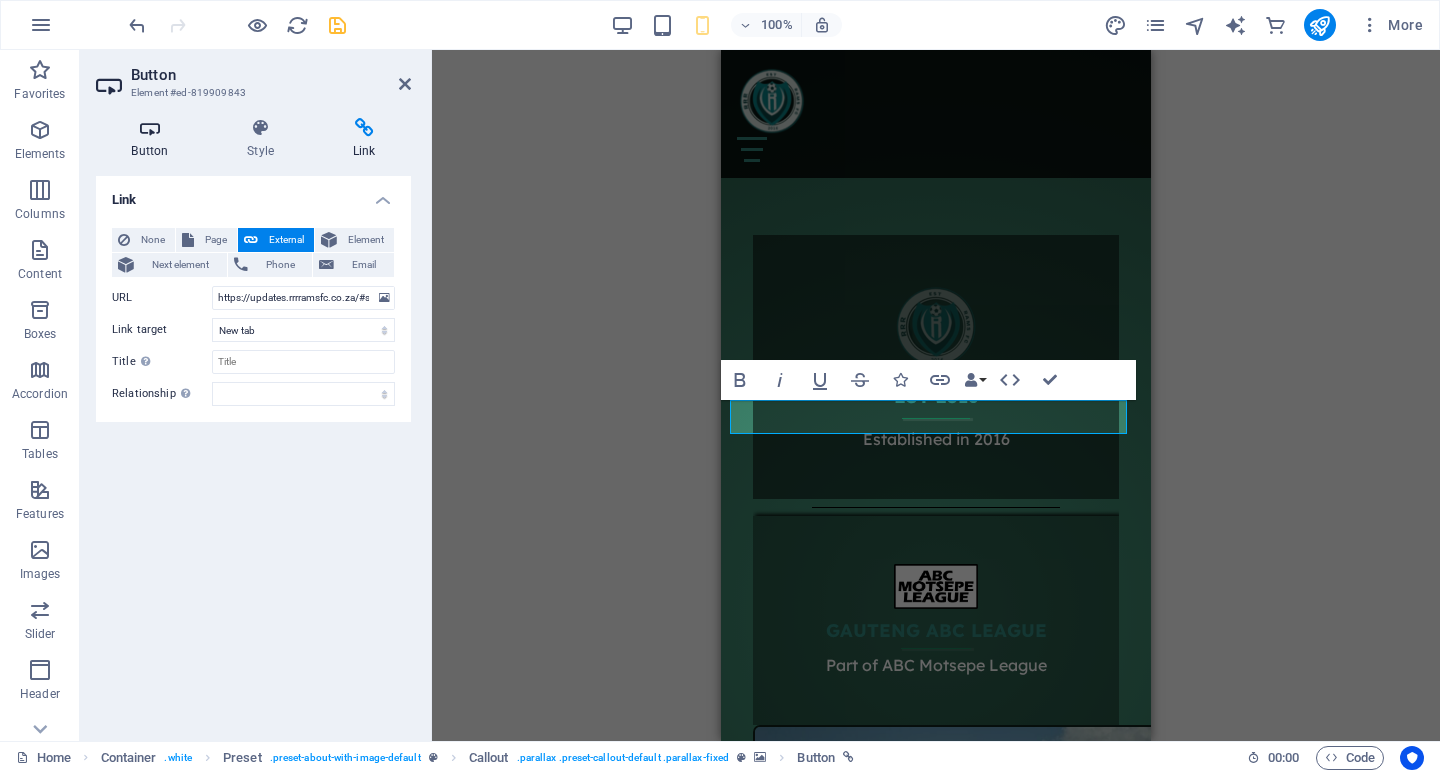 click at bounding box center (150, 128) 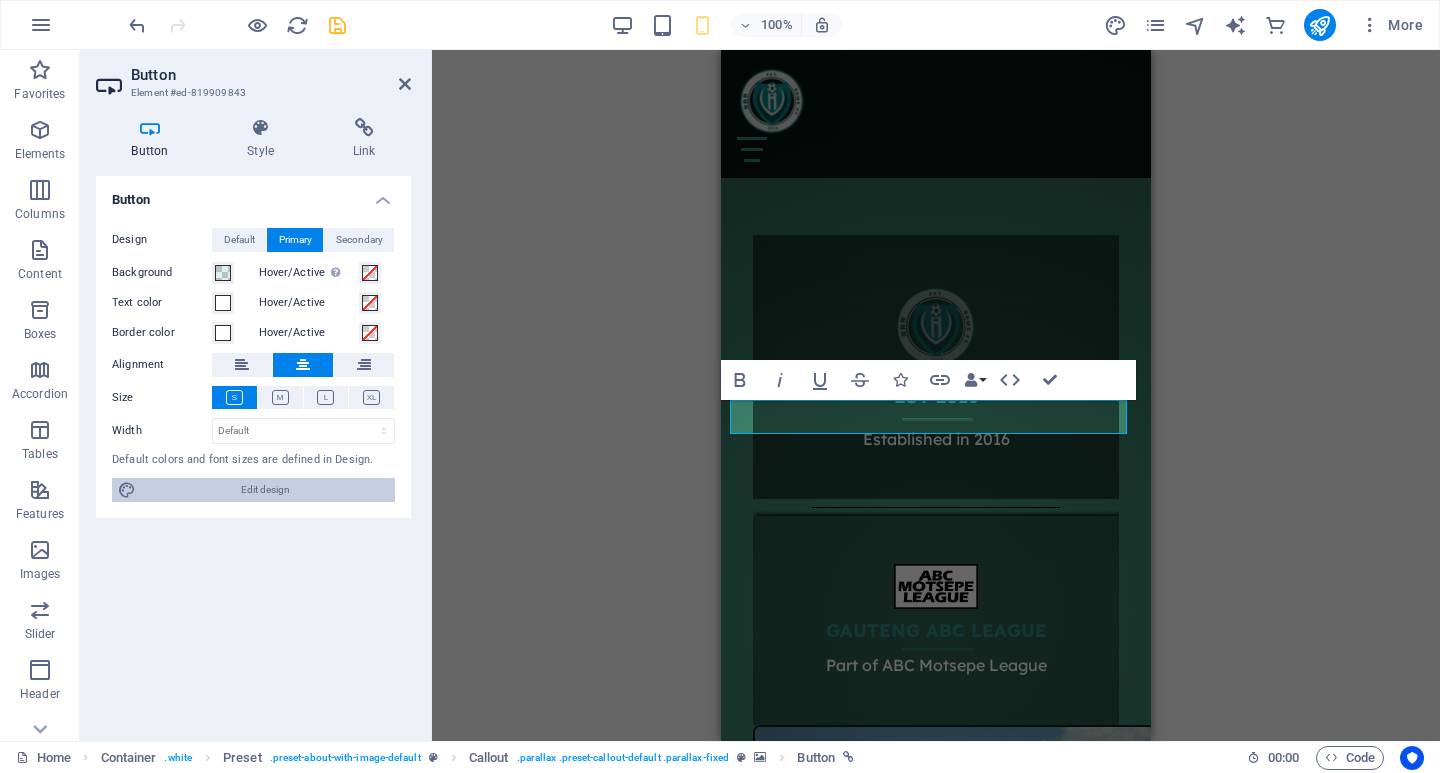 click on "Edit design" at bounding box center (265, 490) 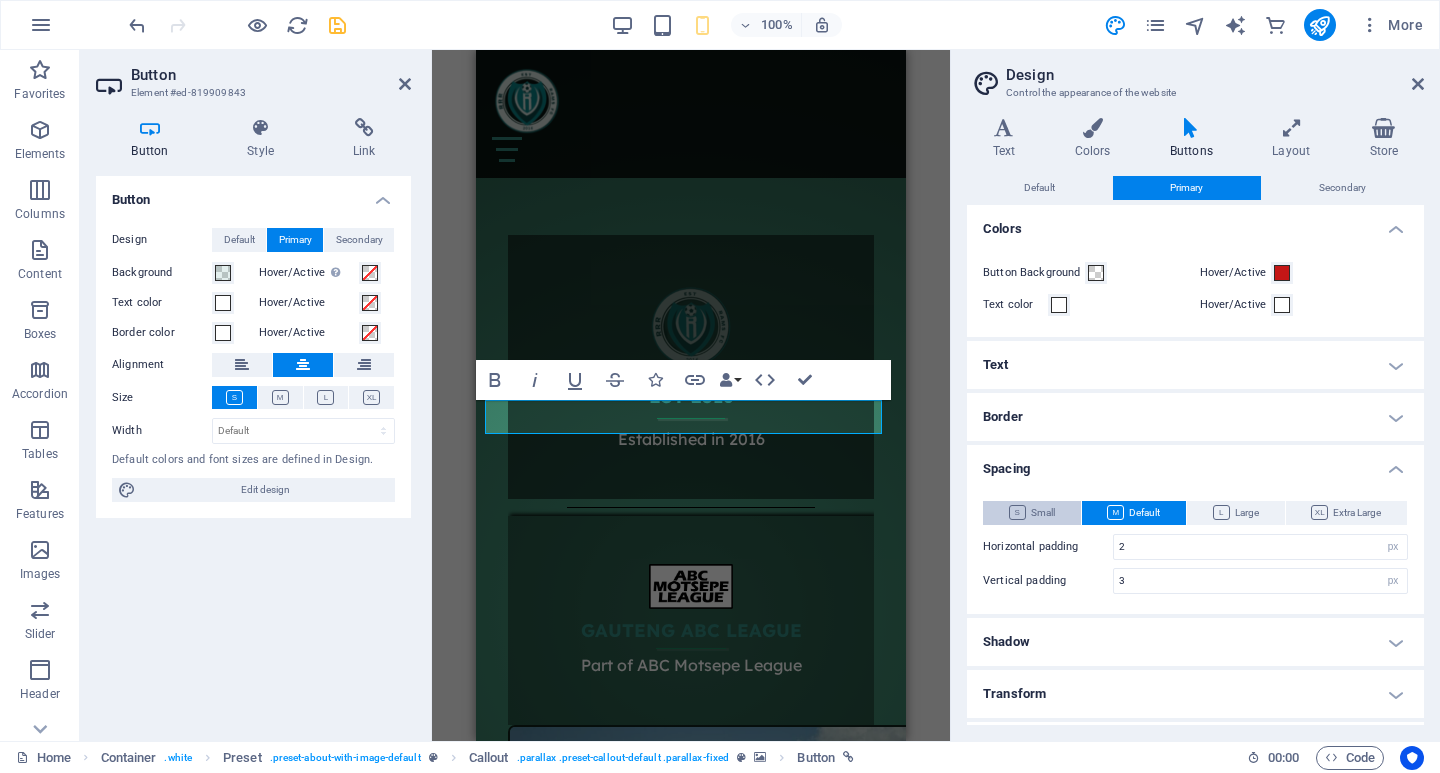 click on "Small" at bounding box center [1032, 513] 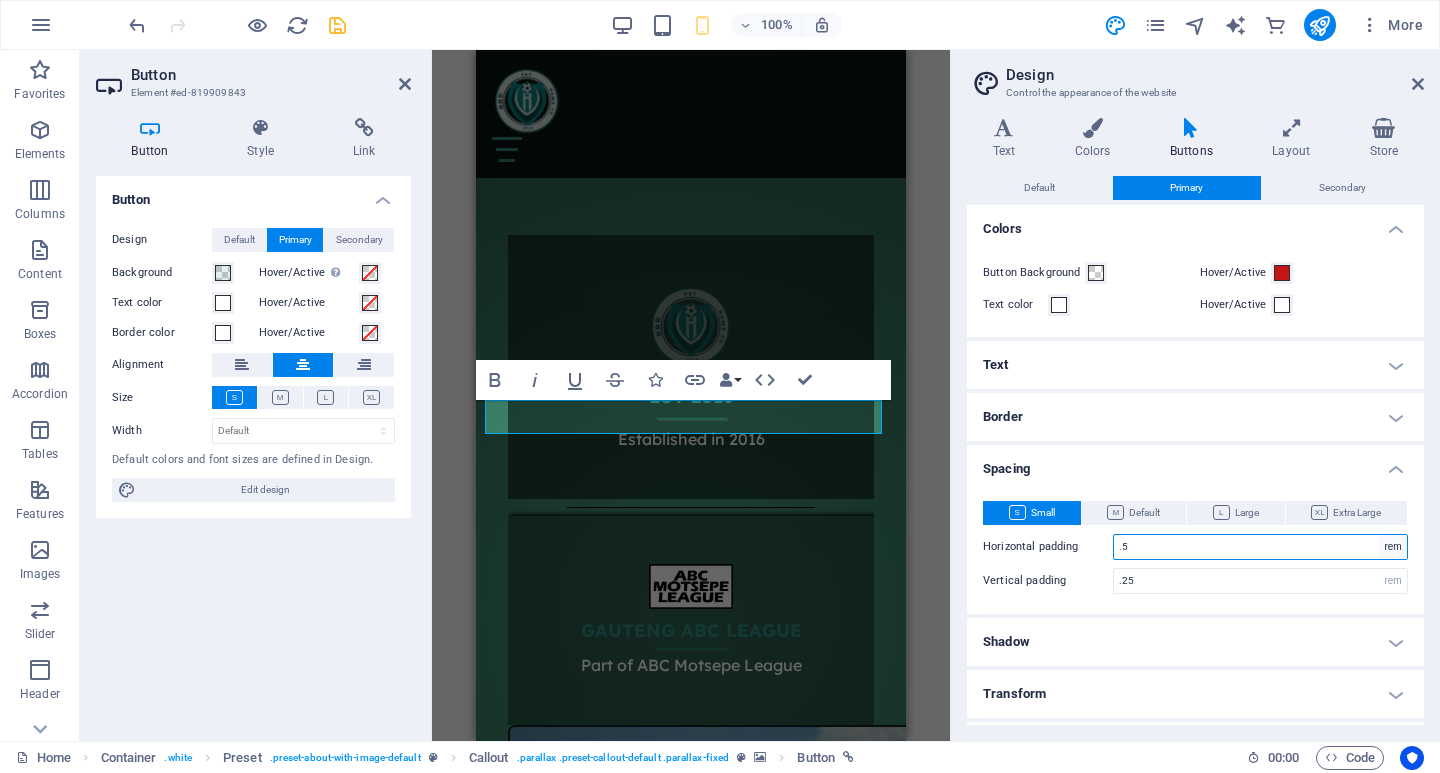 click on "rem px" at bounding box center (1393, 547) 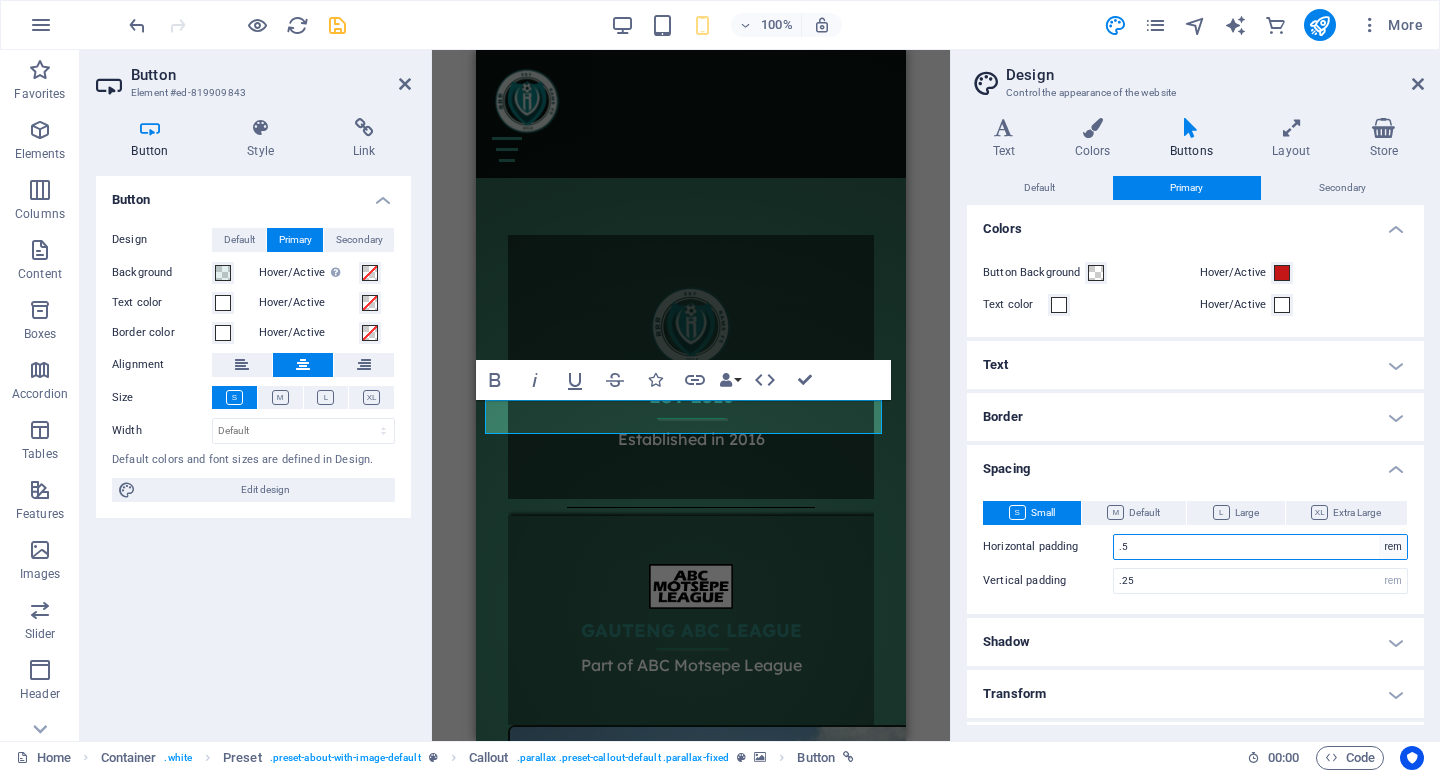 select on "px" 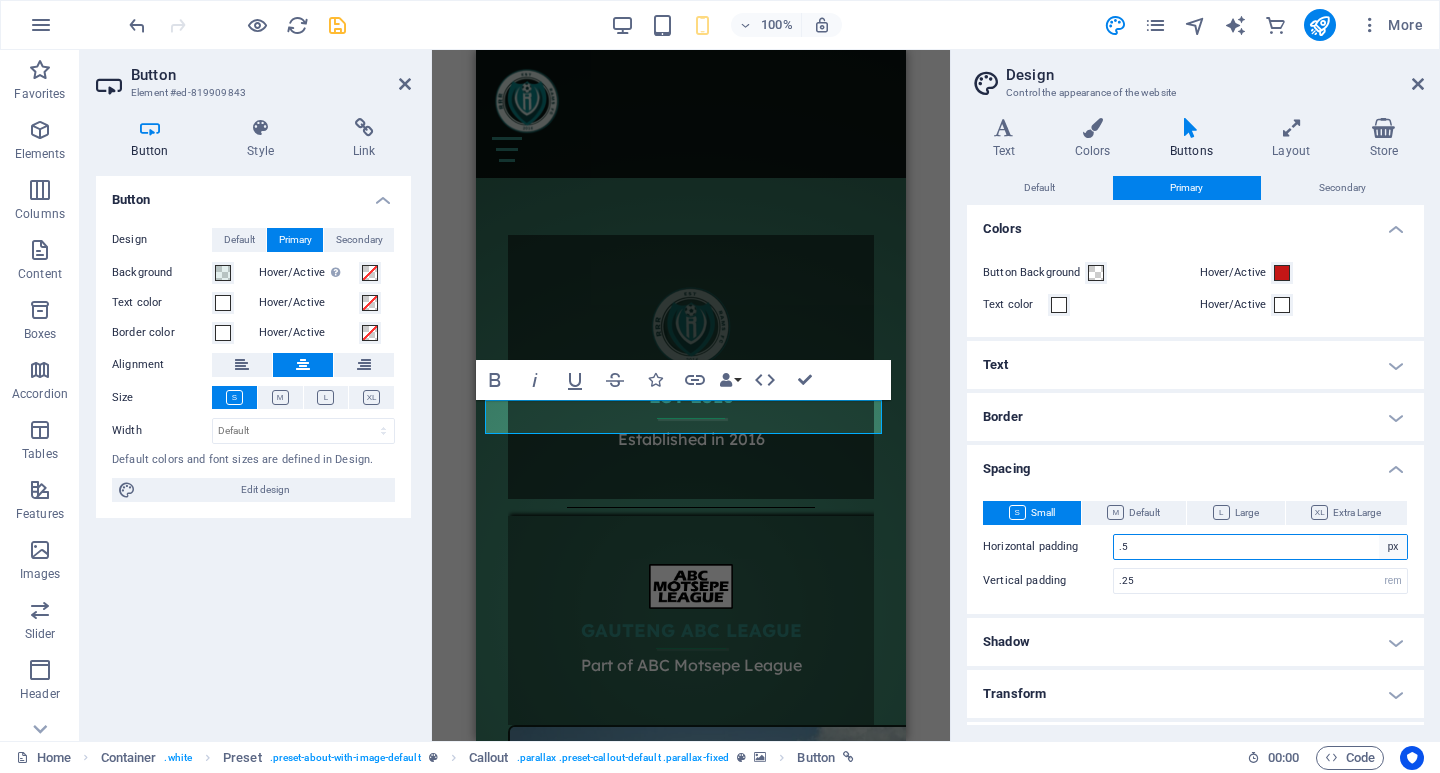click on "rem px" at bounding box center (1393, 547) 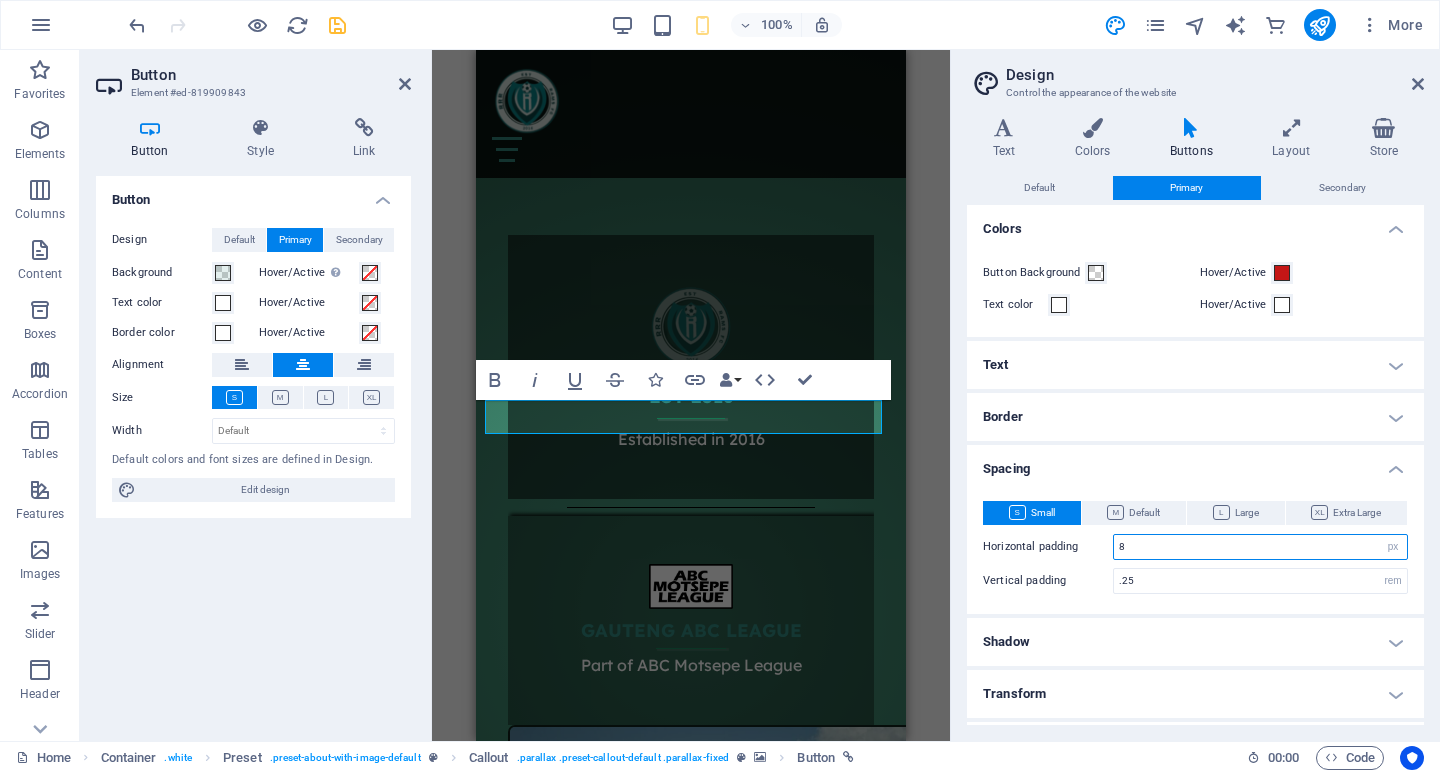 type on "8" 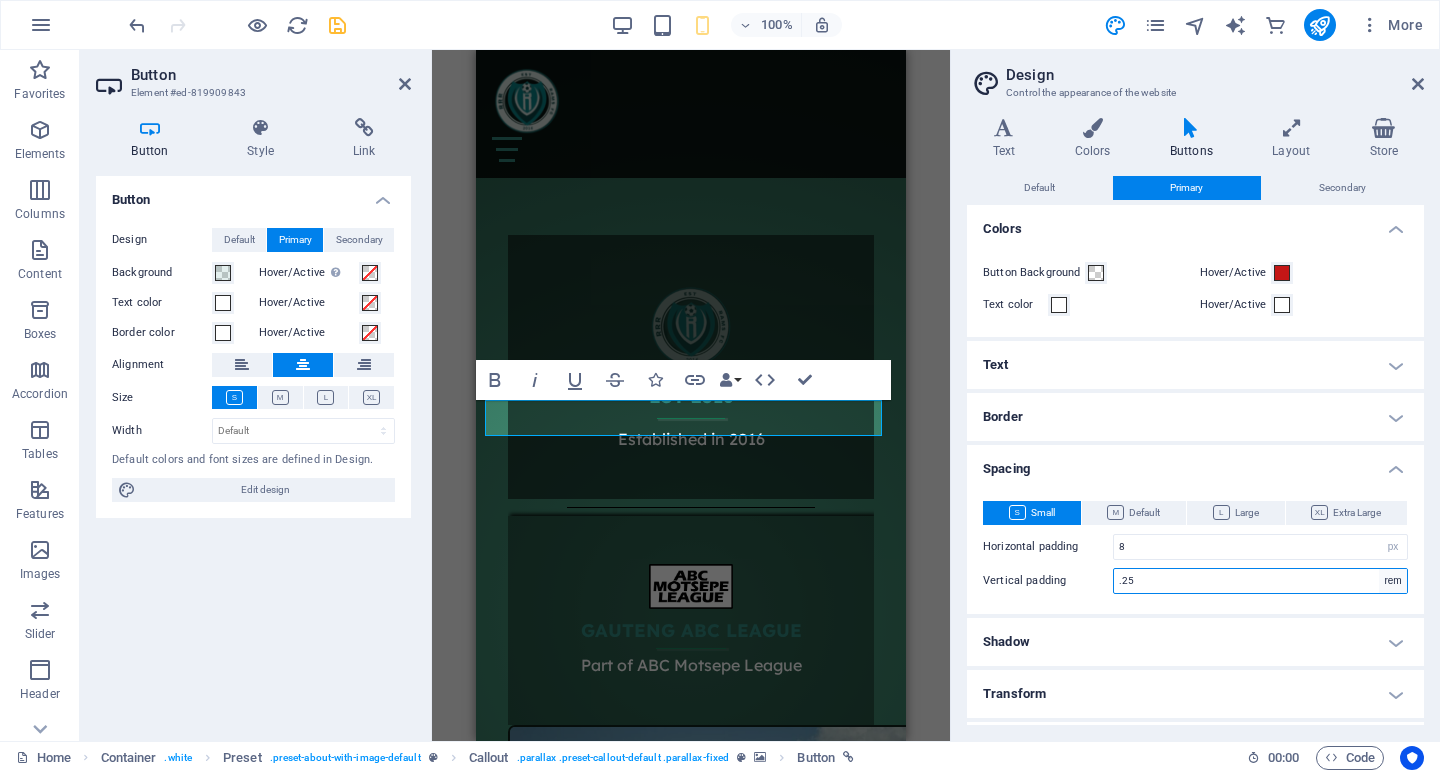 click on "rem px" at bounding box center [1393, 581] 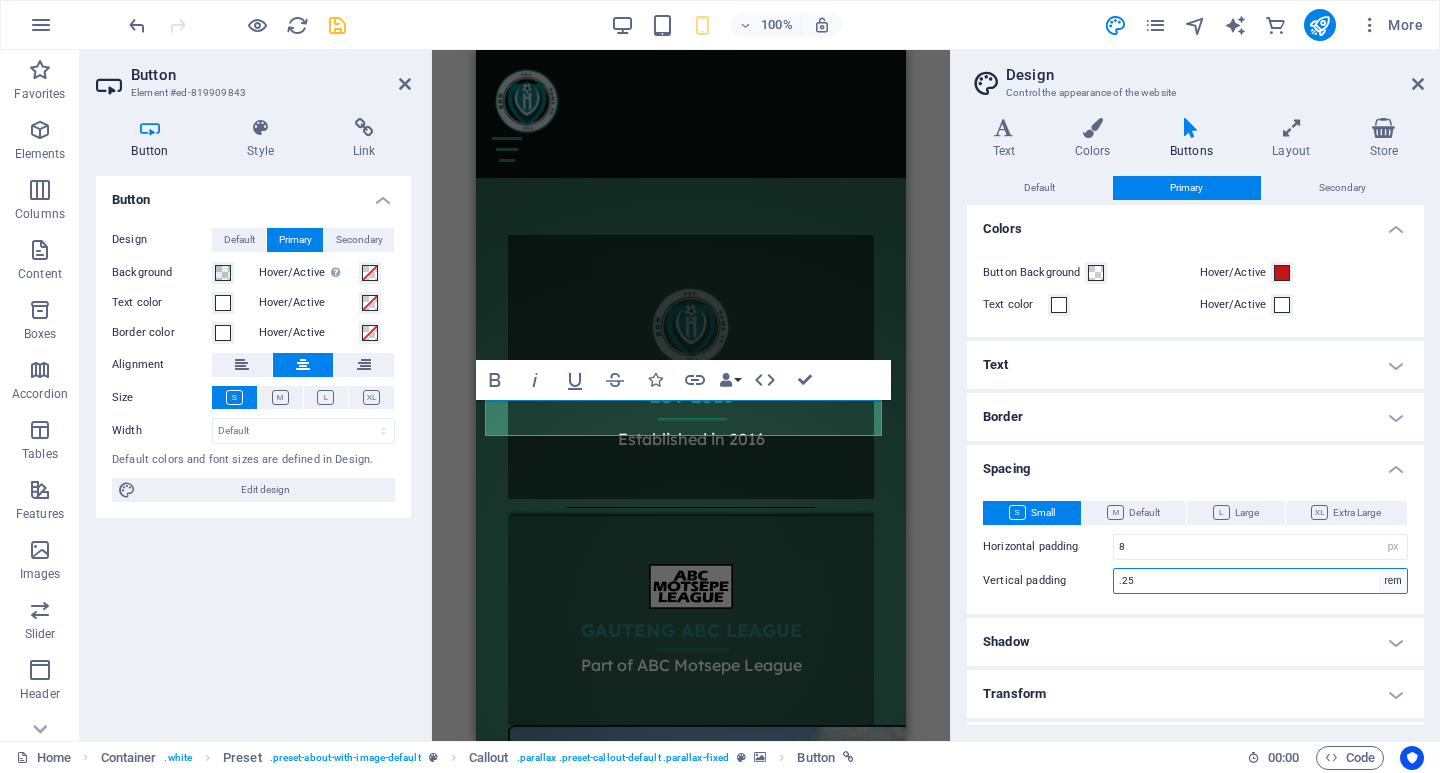 select on "px" 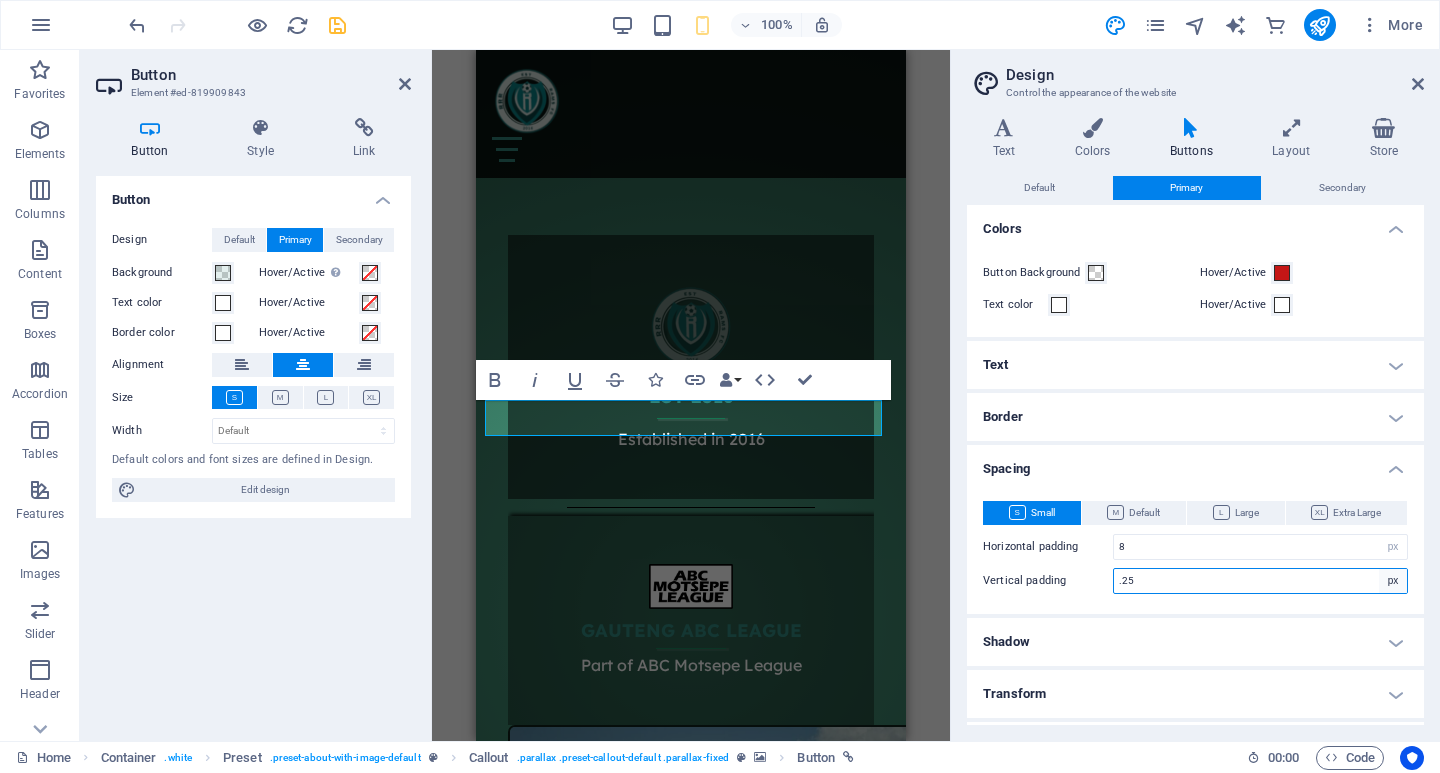 click on "rem px" at bounding box center (1393, 581) 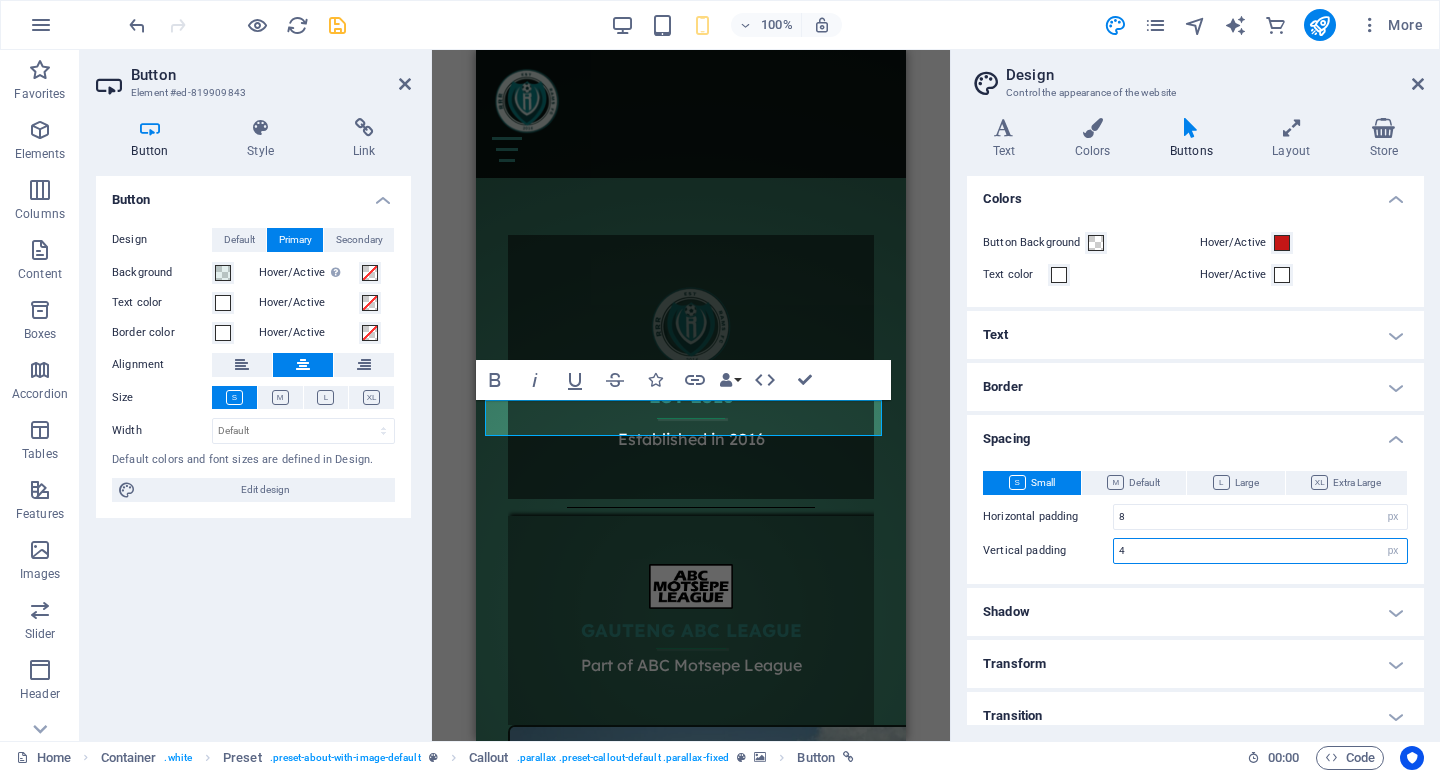 scroll, scrollTop: 45, scrollLeft: 0, axis: vertical 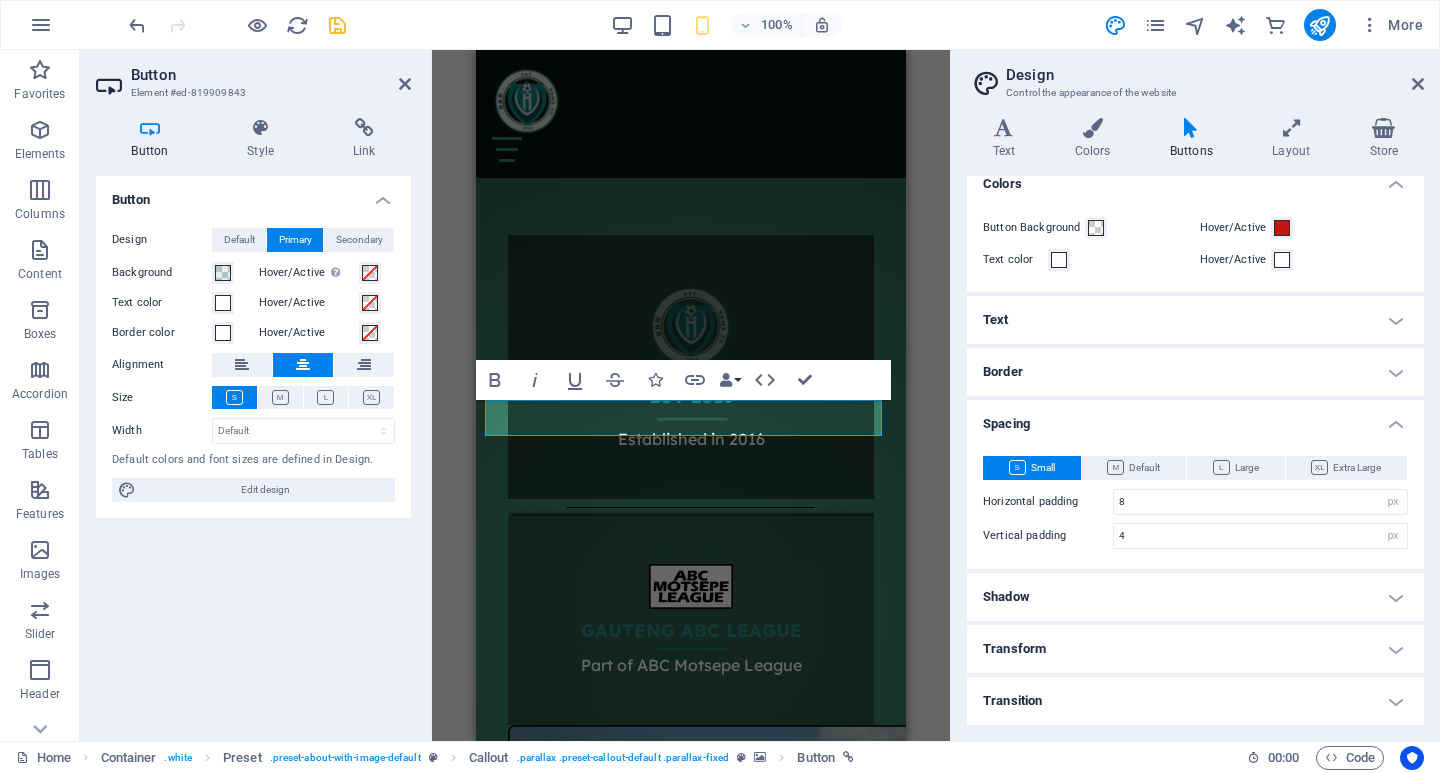 click on "Text" at bounding box center [1195, 320] 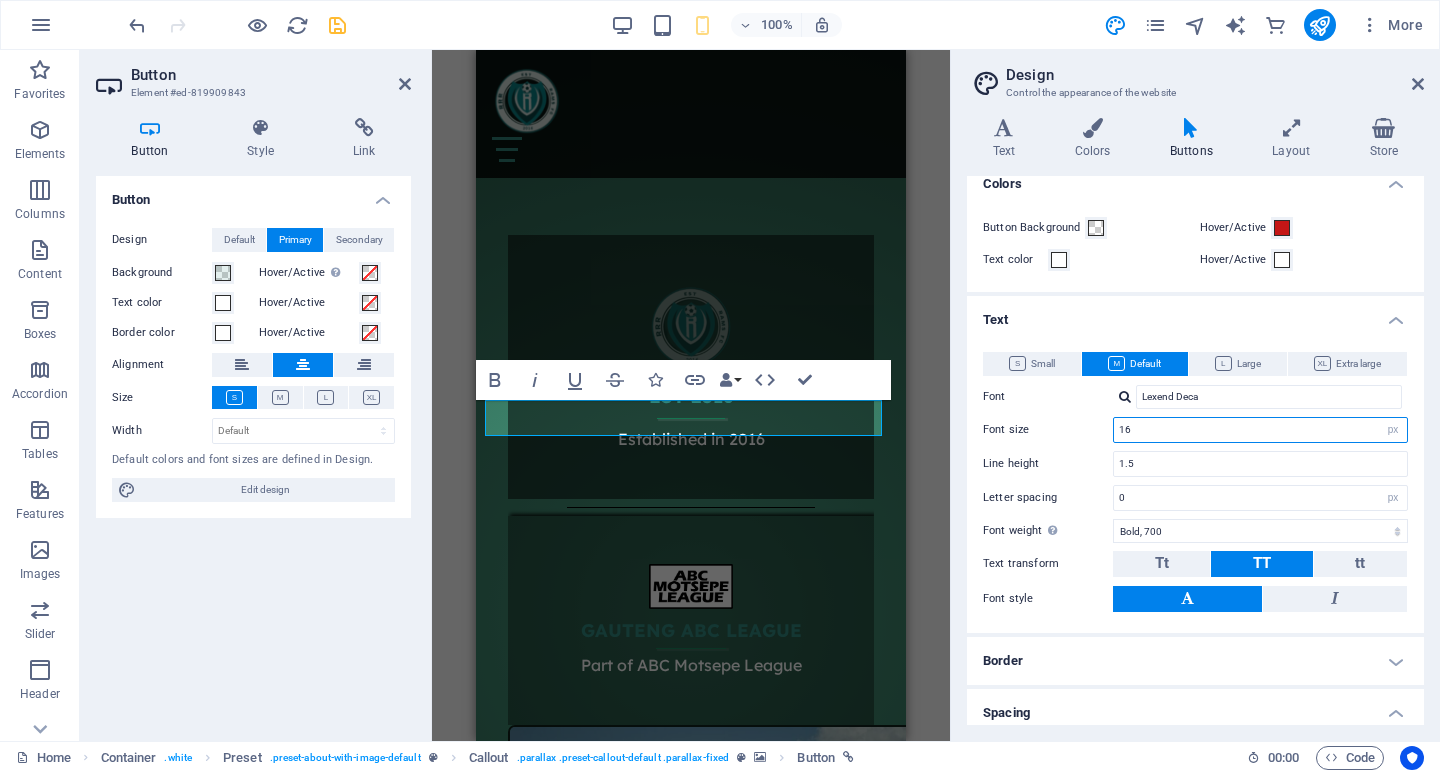 drag, startPoint x: 1132, startPoint y: 427, endPoint x: 1122, endPoint y: 429, distance: 10.198039 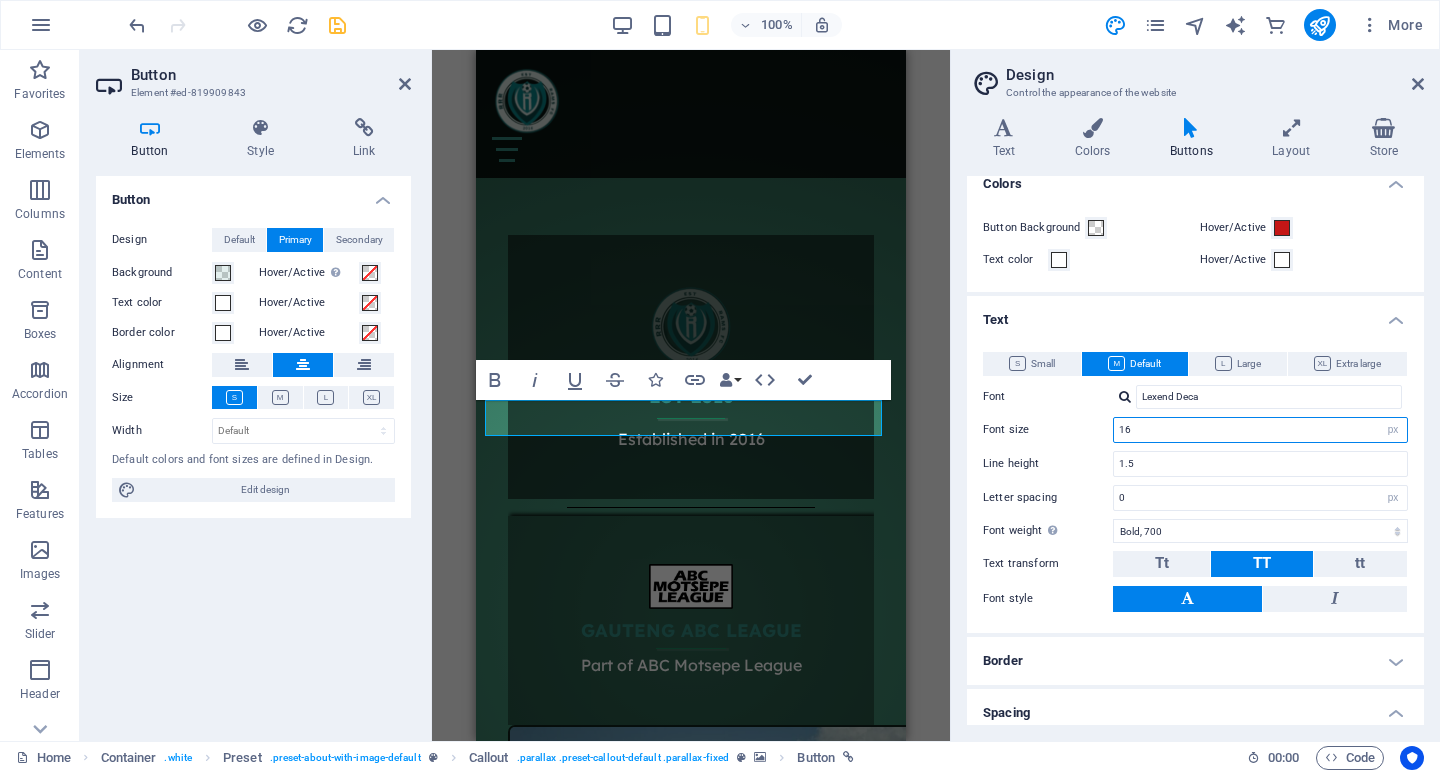click on "16" at bounding box center (1260, 430) 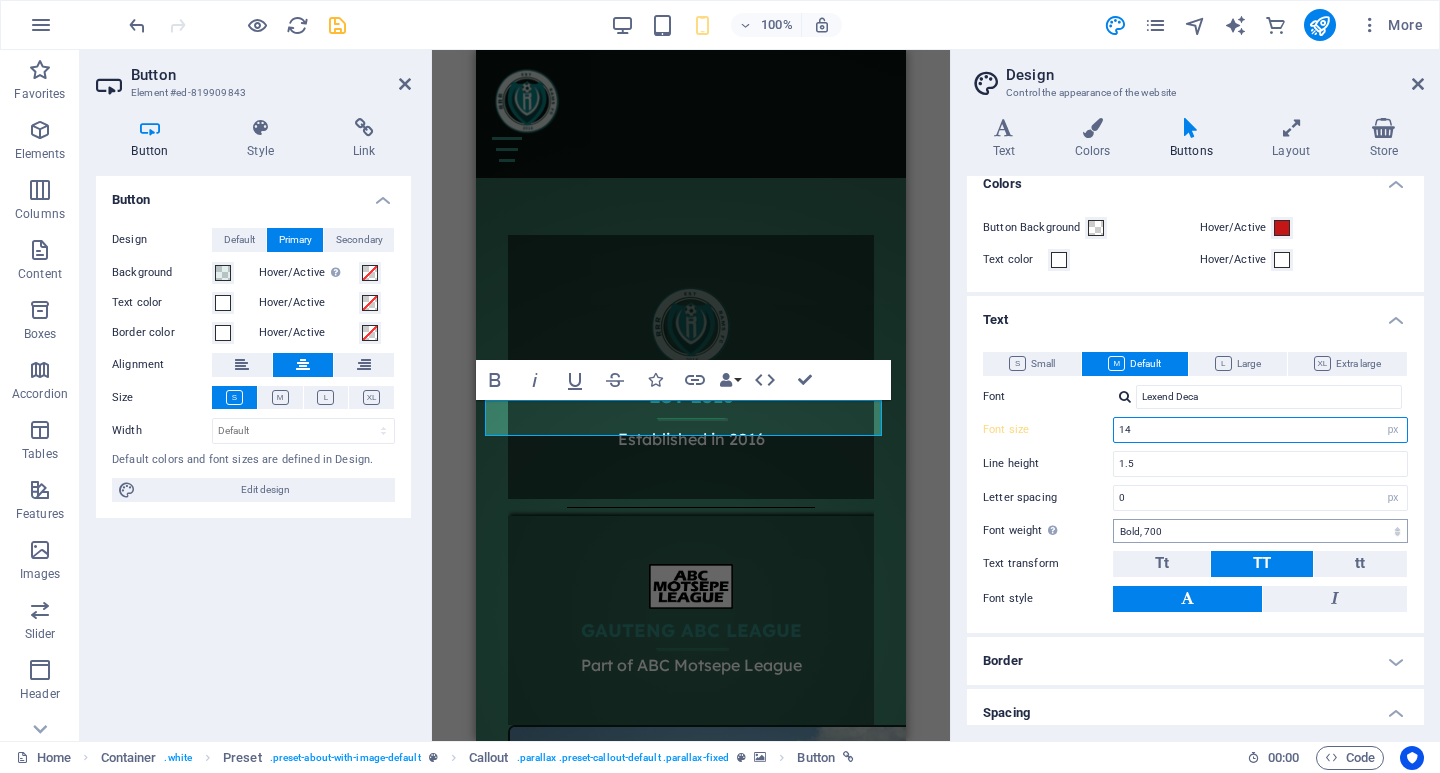 type on "14" 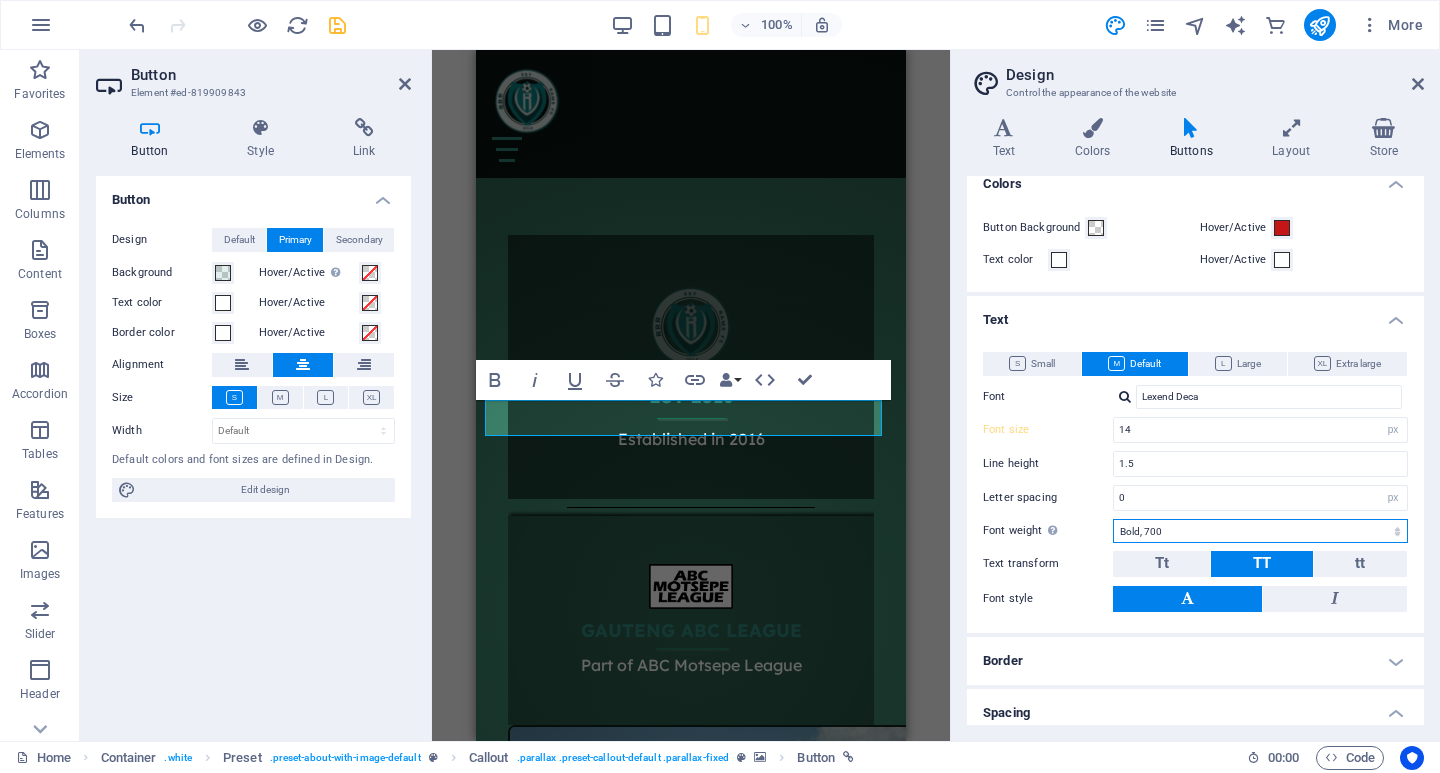 click on "Thin, 100 Extra-light, 200 Light, 300 Regular, 400 Medium, 500 Semi-bold, 600 Bold, 700 Extra-bold, 800 Black, 900" at bounding box center [1260, 531] 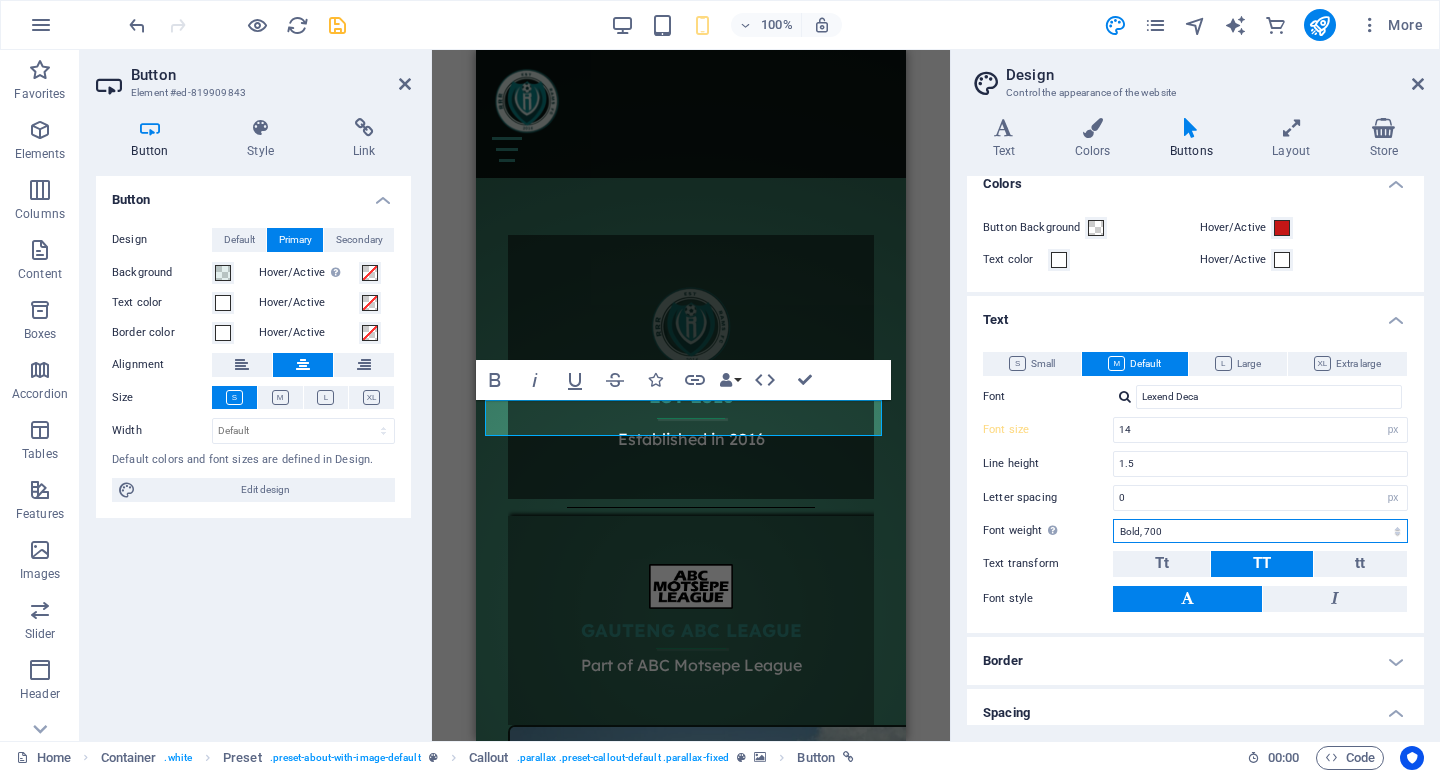 select on "600" 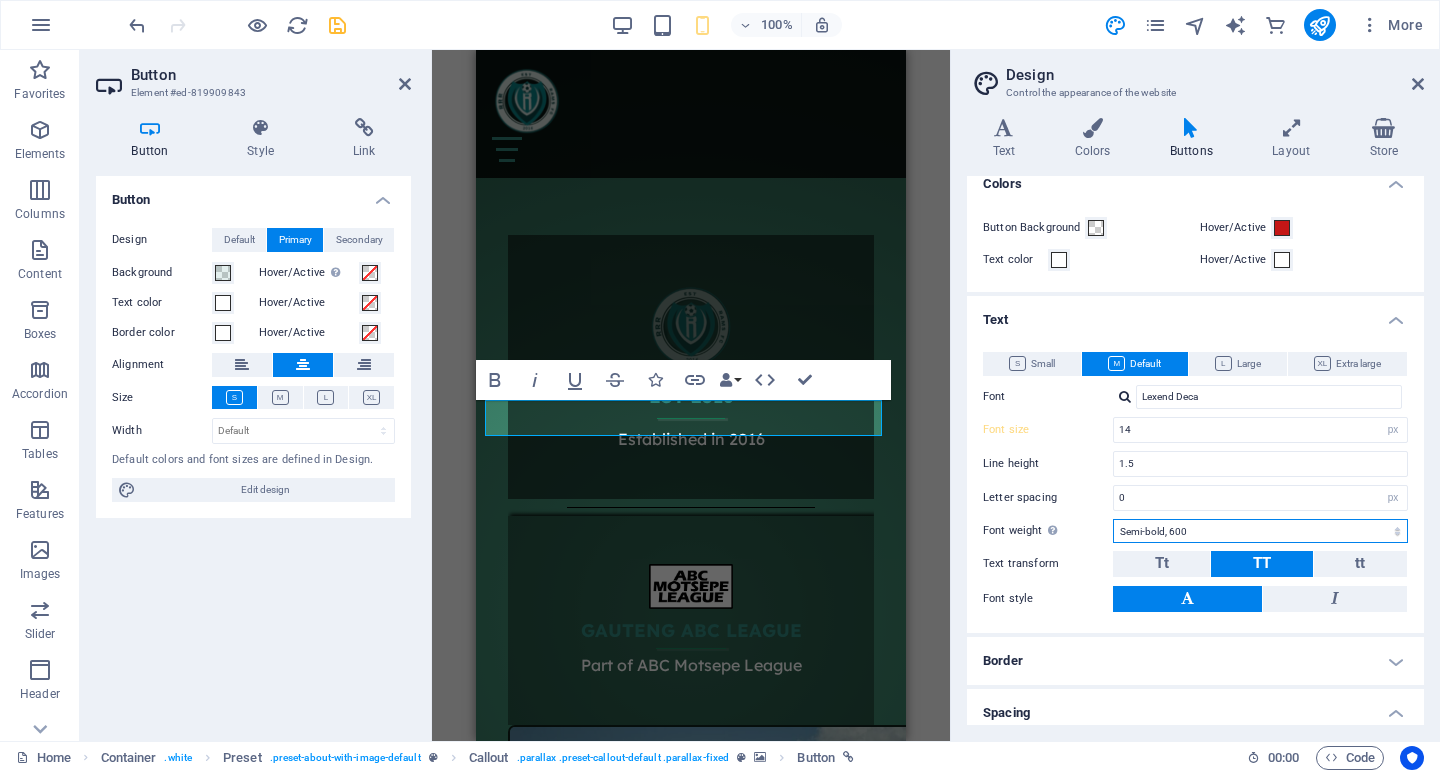 click on "Thin, 100 Extra-light, 200 Light, 300 Regular, 400 Medium, 500 Semi-bold, 600 Bold, 700 Extra-bold, 800 Black, 900" at bounding box center [1260, 531] 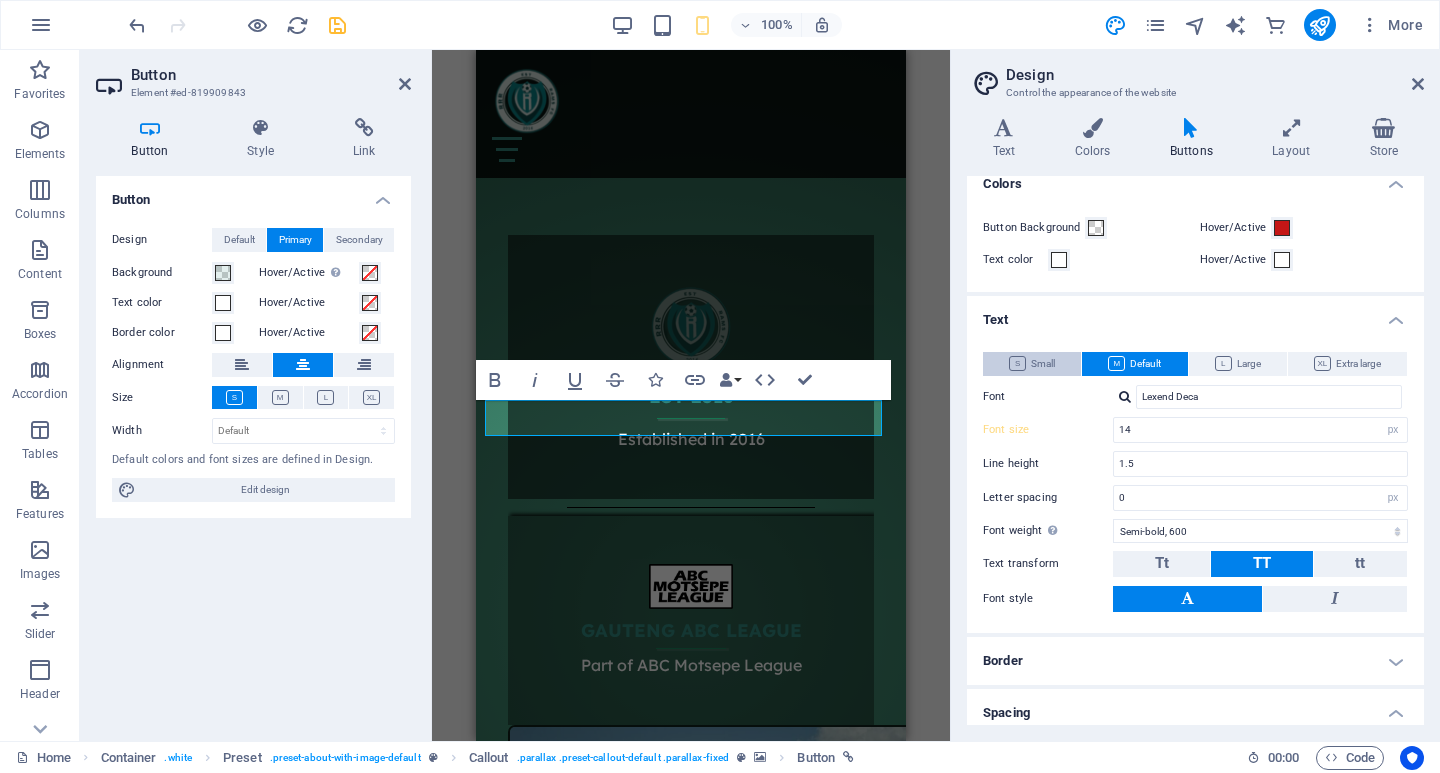 click on "Small" at bounding box center (1032, 364) 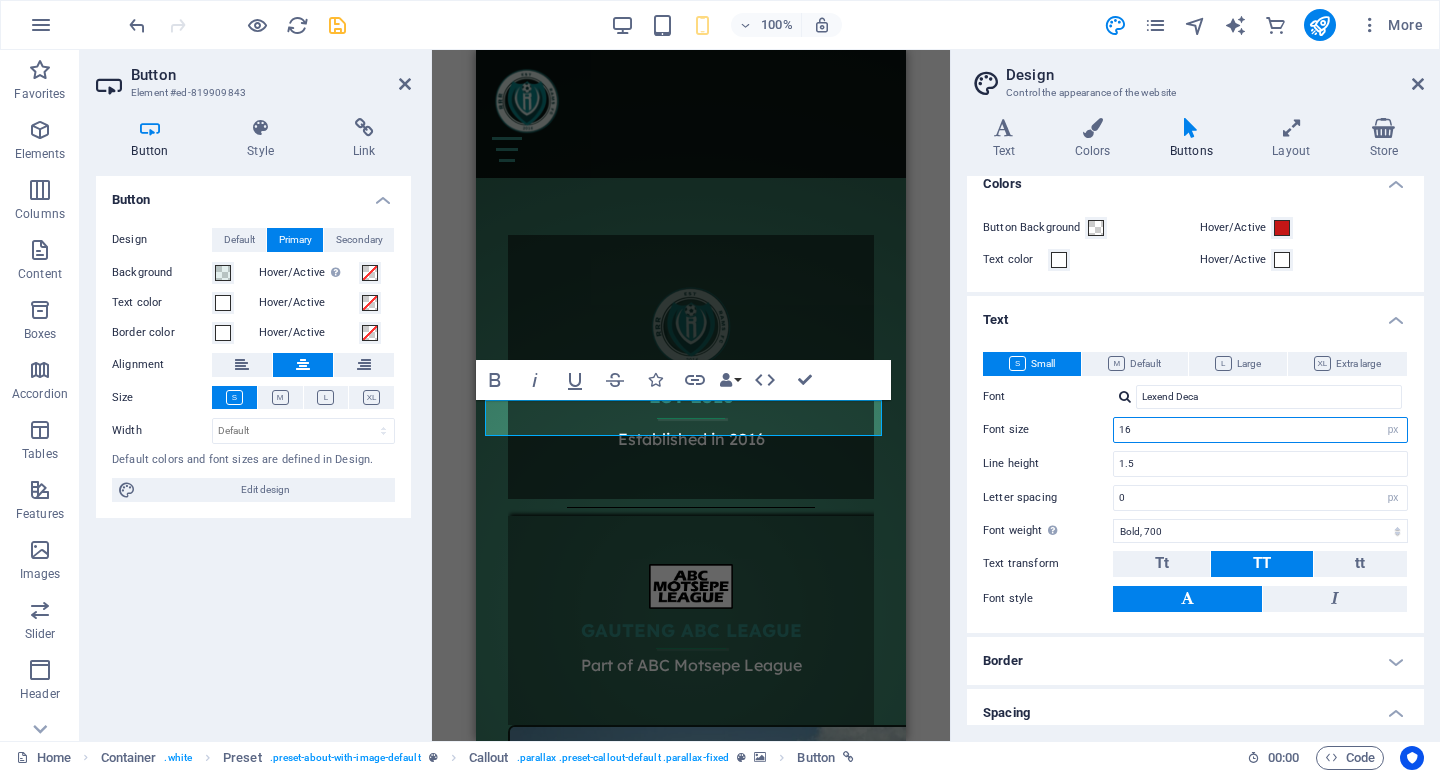 drag, startPoint x: 1136, startPoint y: 426, endPoint x: 1110, endPoint y: 426, distance: 26 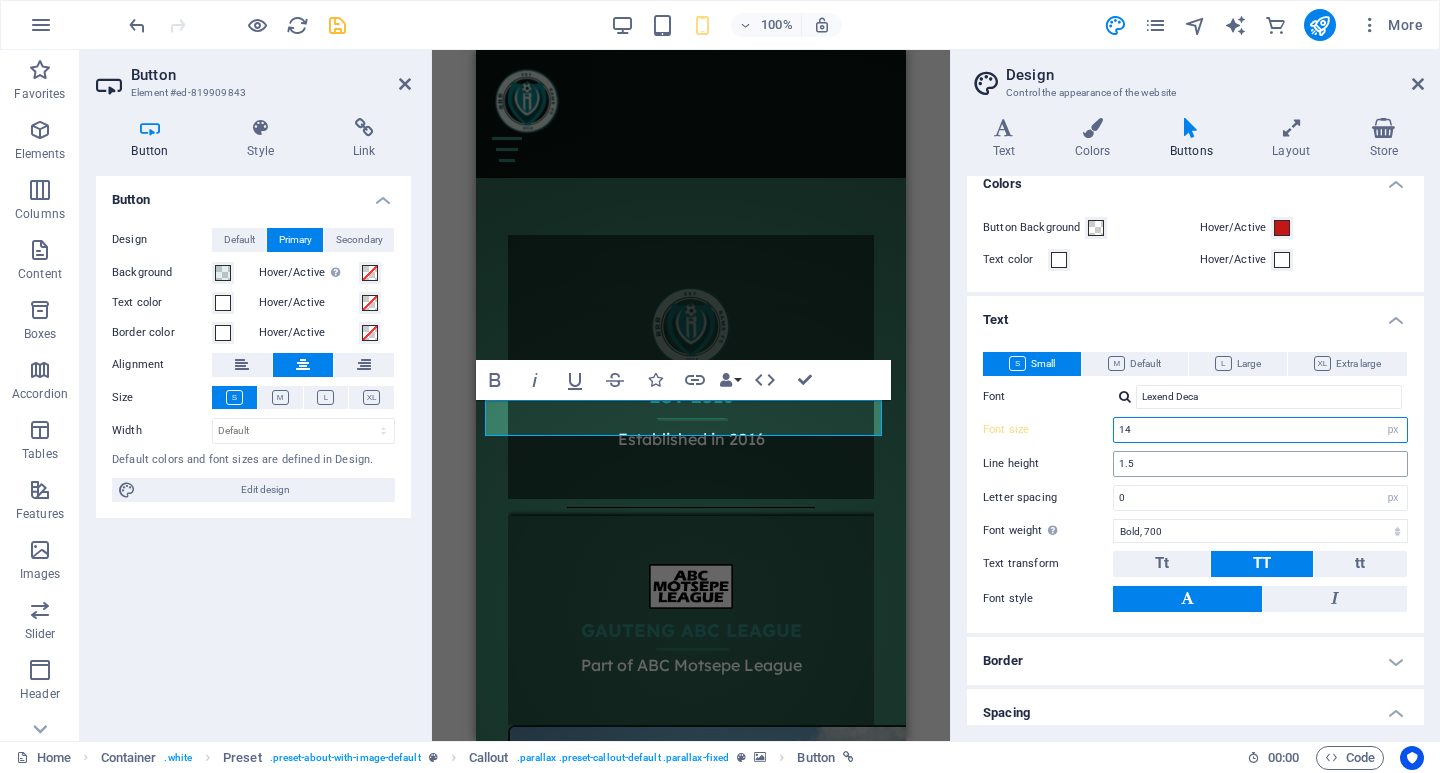 type on "14" 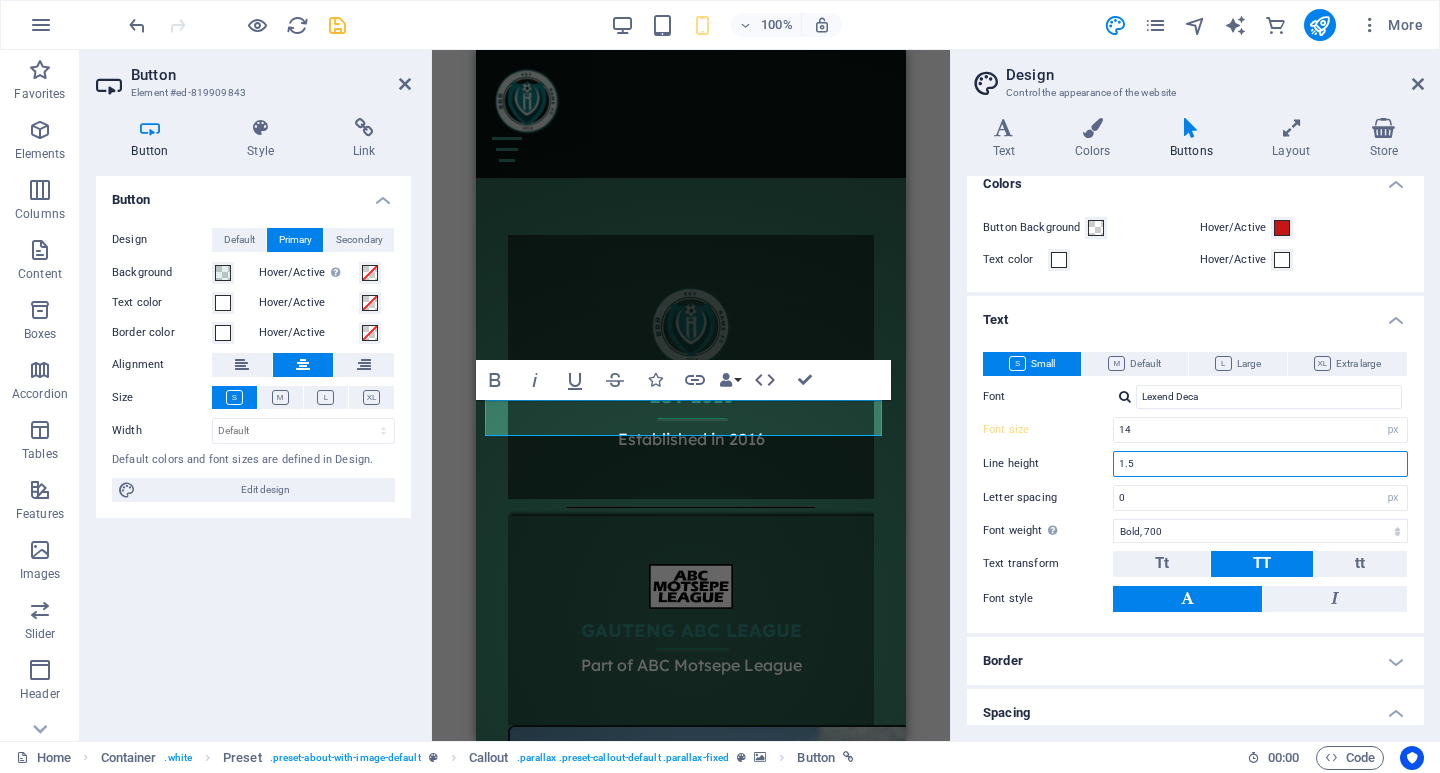 click on "1.5" at bounding box center (1260, 464) 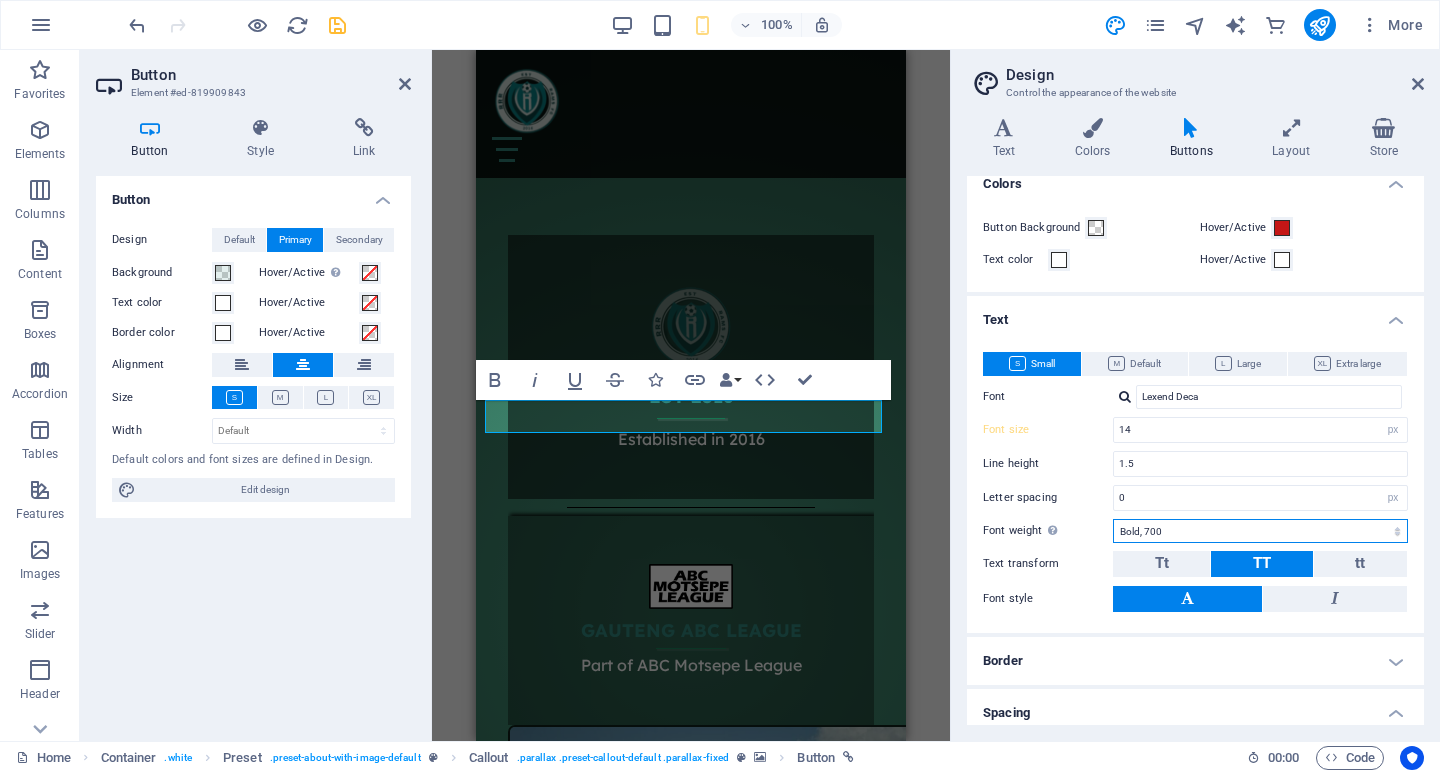 click on "Thin, 100 Extra-light, 200 Light, 300 Regular, 400 Medium, 500 Semi-bold, 600 Bold, 700 Extra-bold, 800 Black, 900" at bounding box center (1260, 531) 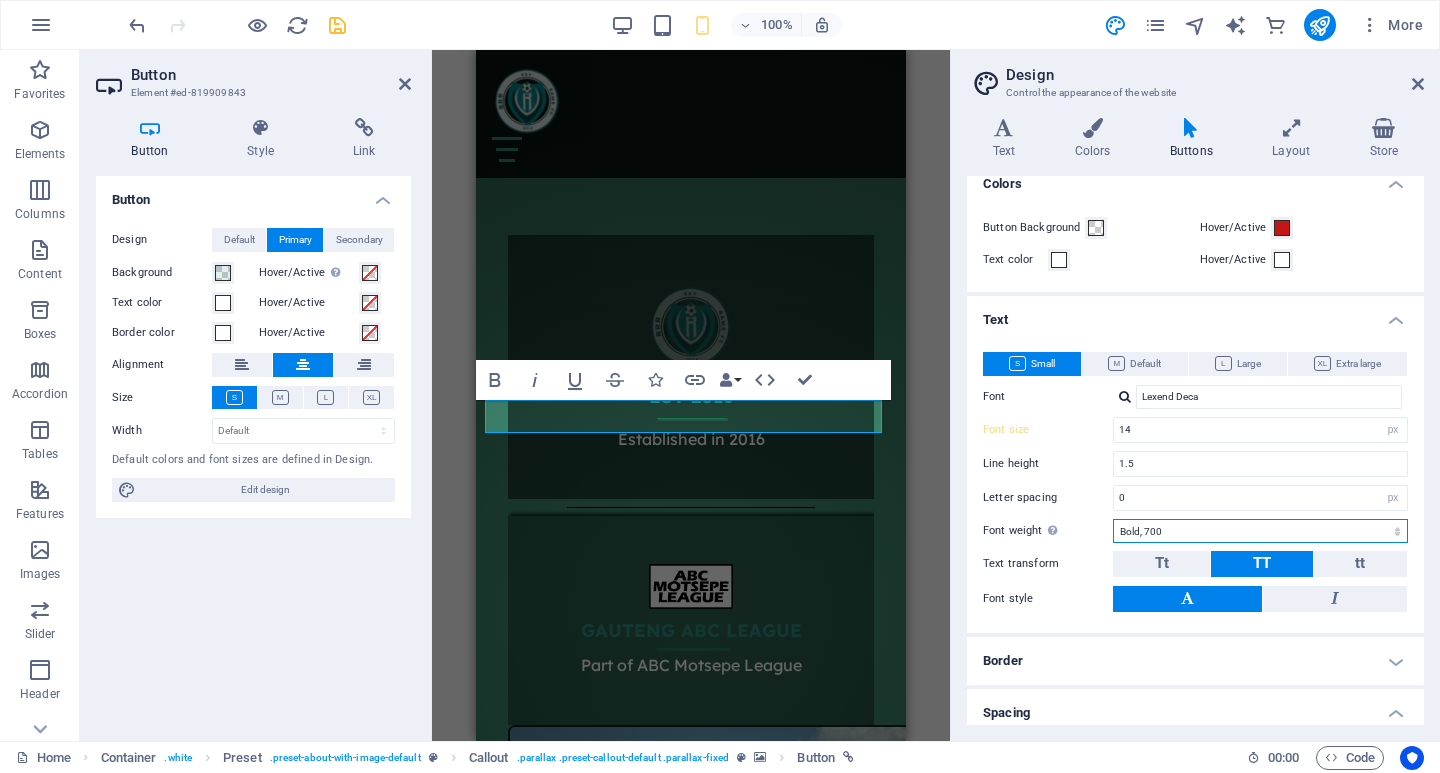 select on "600" 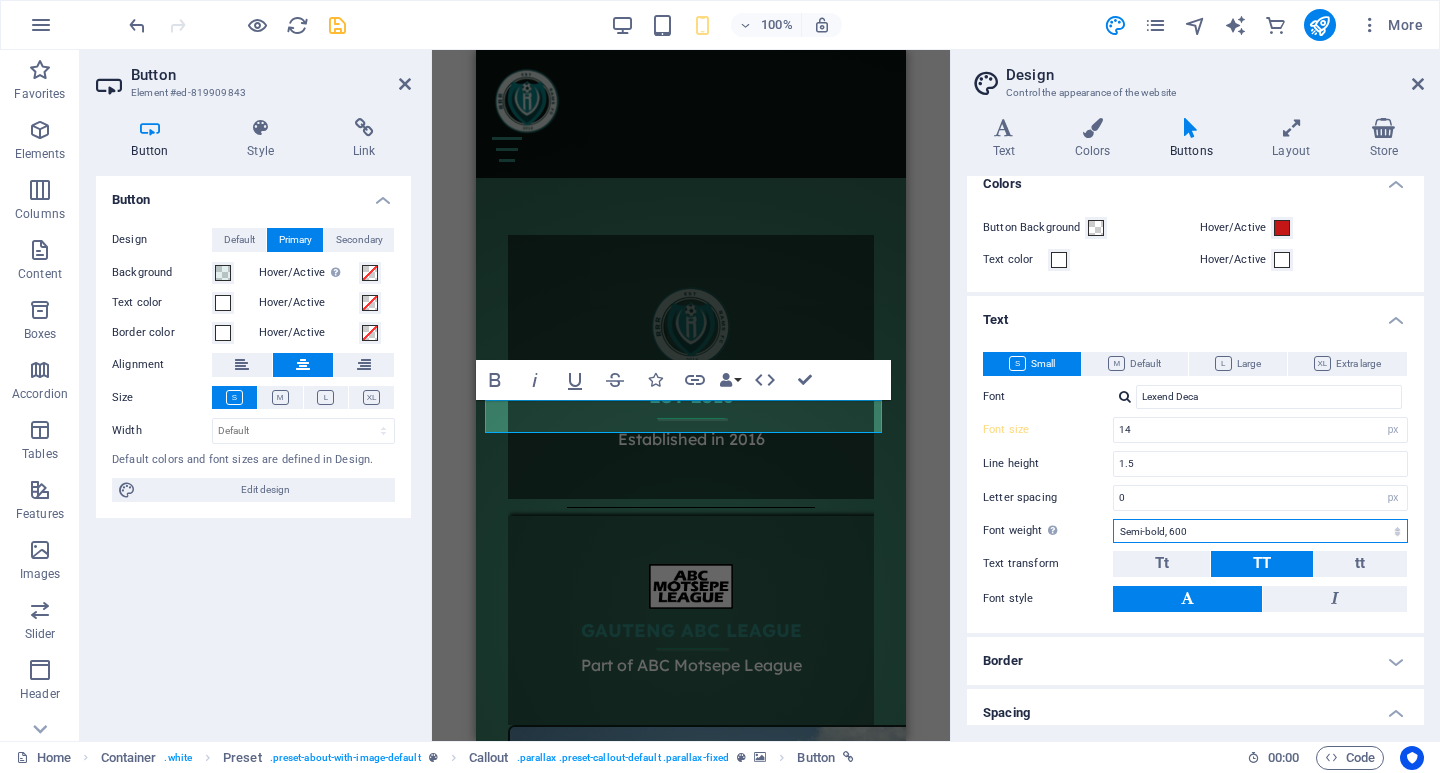 click on "Thin, 100 Extra-light, 200 Light, 300 Regular, 400 Medium, 500 Semi-bold, 600 Bold, 700 Extra-bold, 800 Black, 900" at bounding box center (1260, 531) 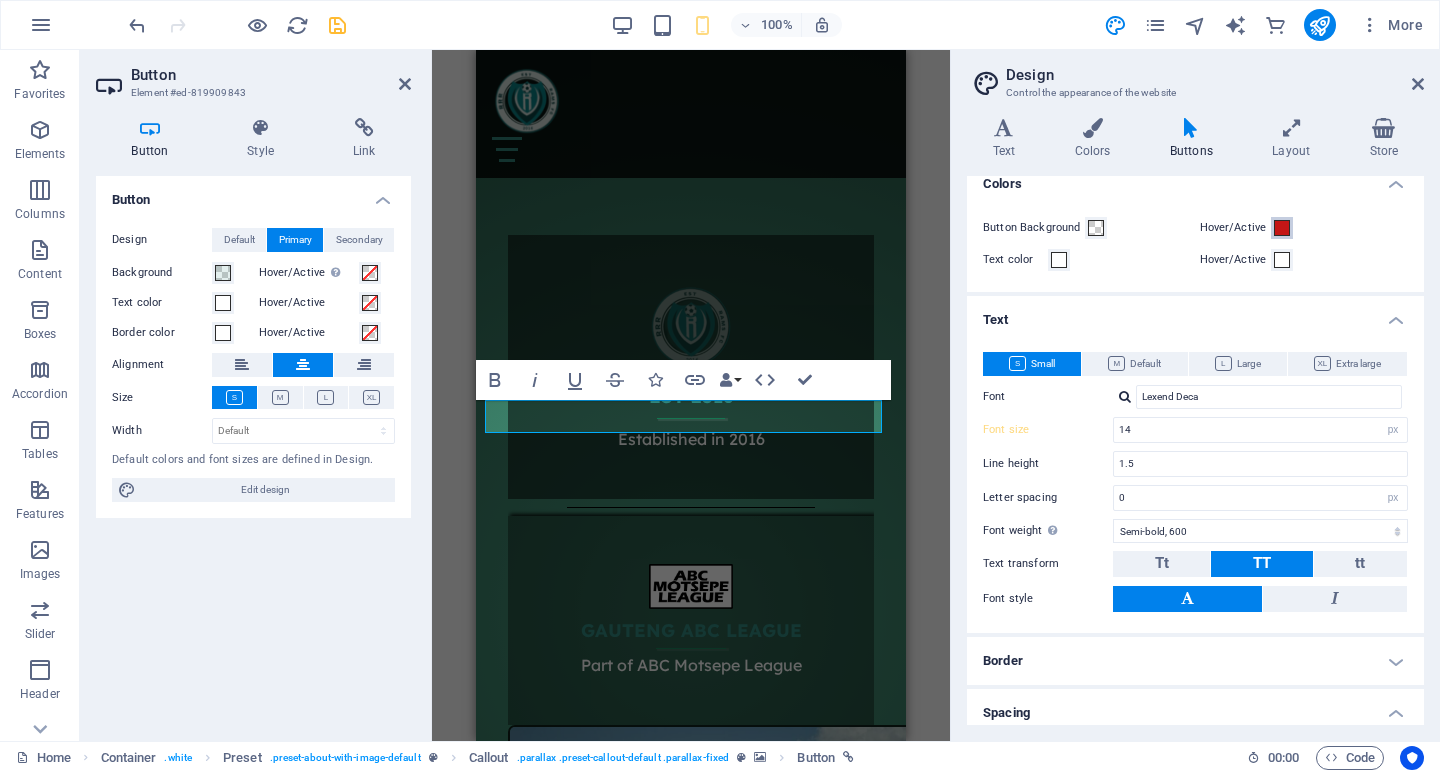 click at bounding box center (1282, 228) 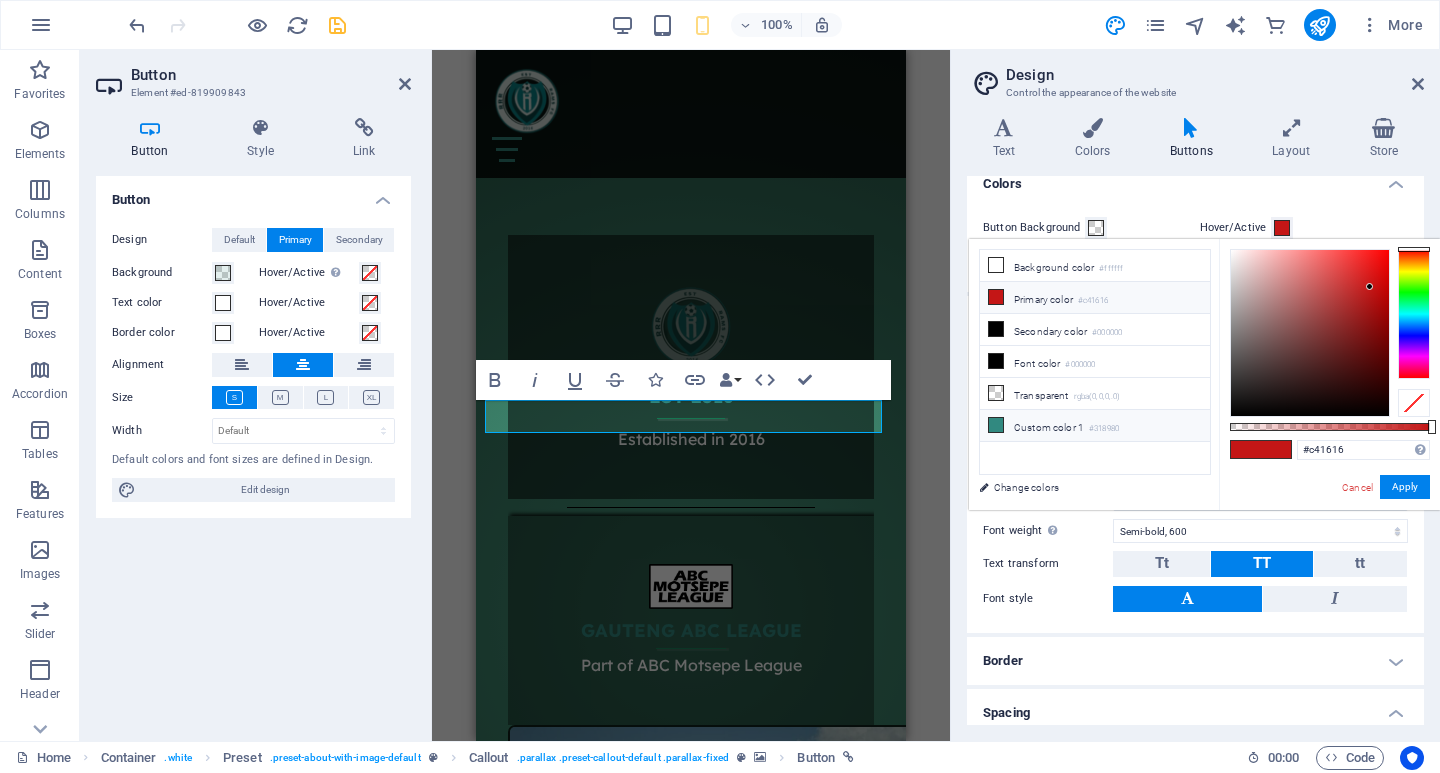 click on "Custom color 1
#318980" at bounding box center (1095, 426) 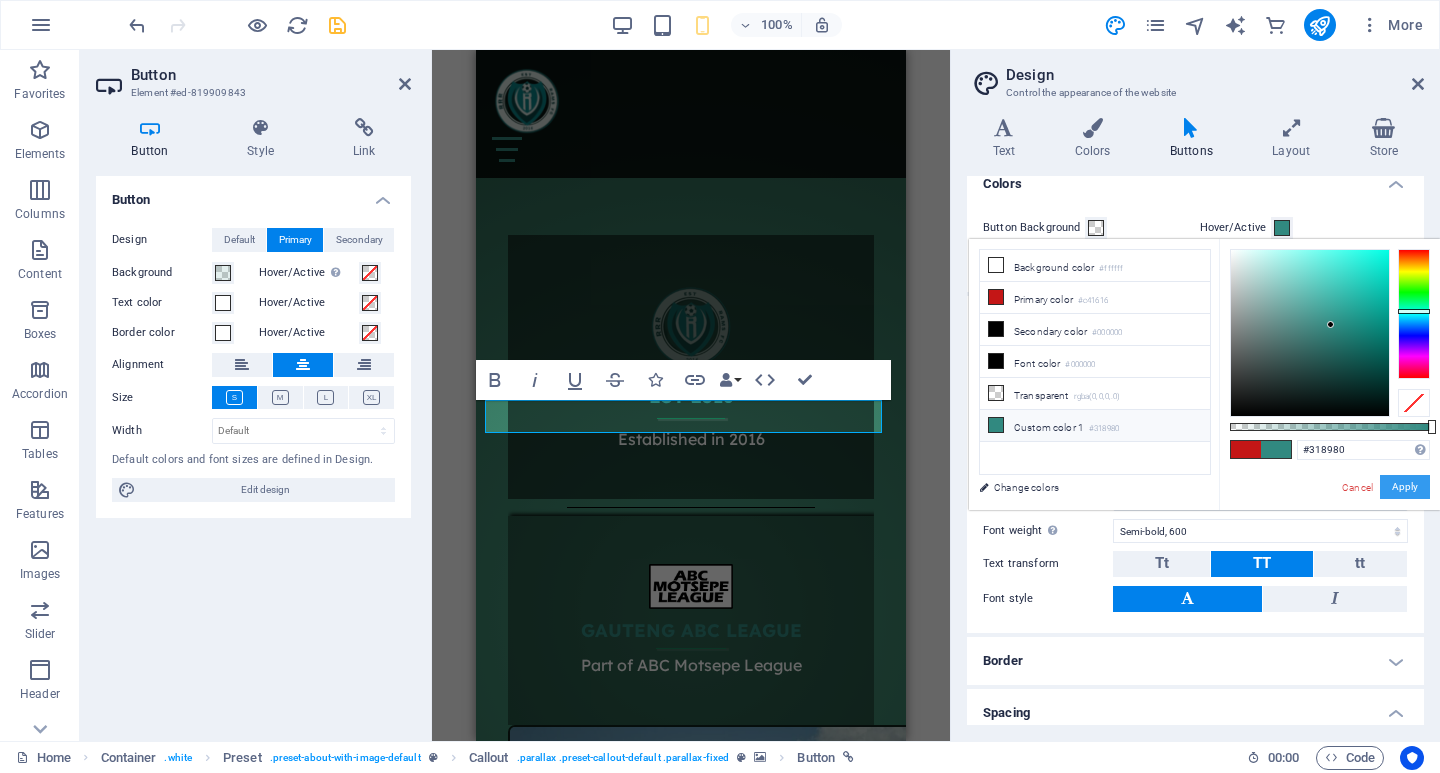 click on "Apply" at bounding box center [1405, 487] 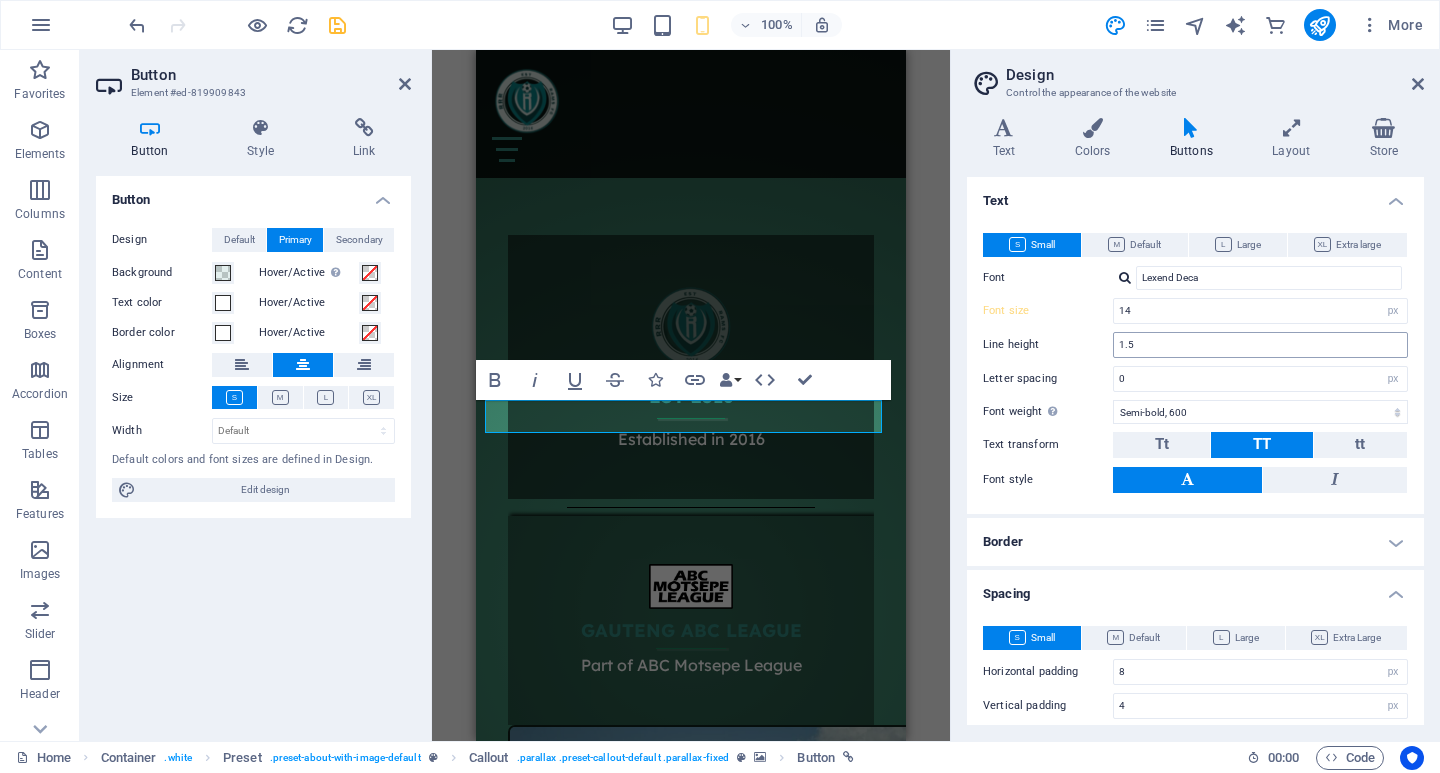 scroll, scrollTop: 334, scrollLeft: 0, axis: vertical 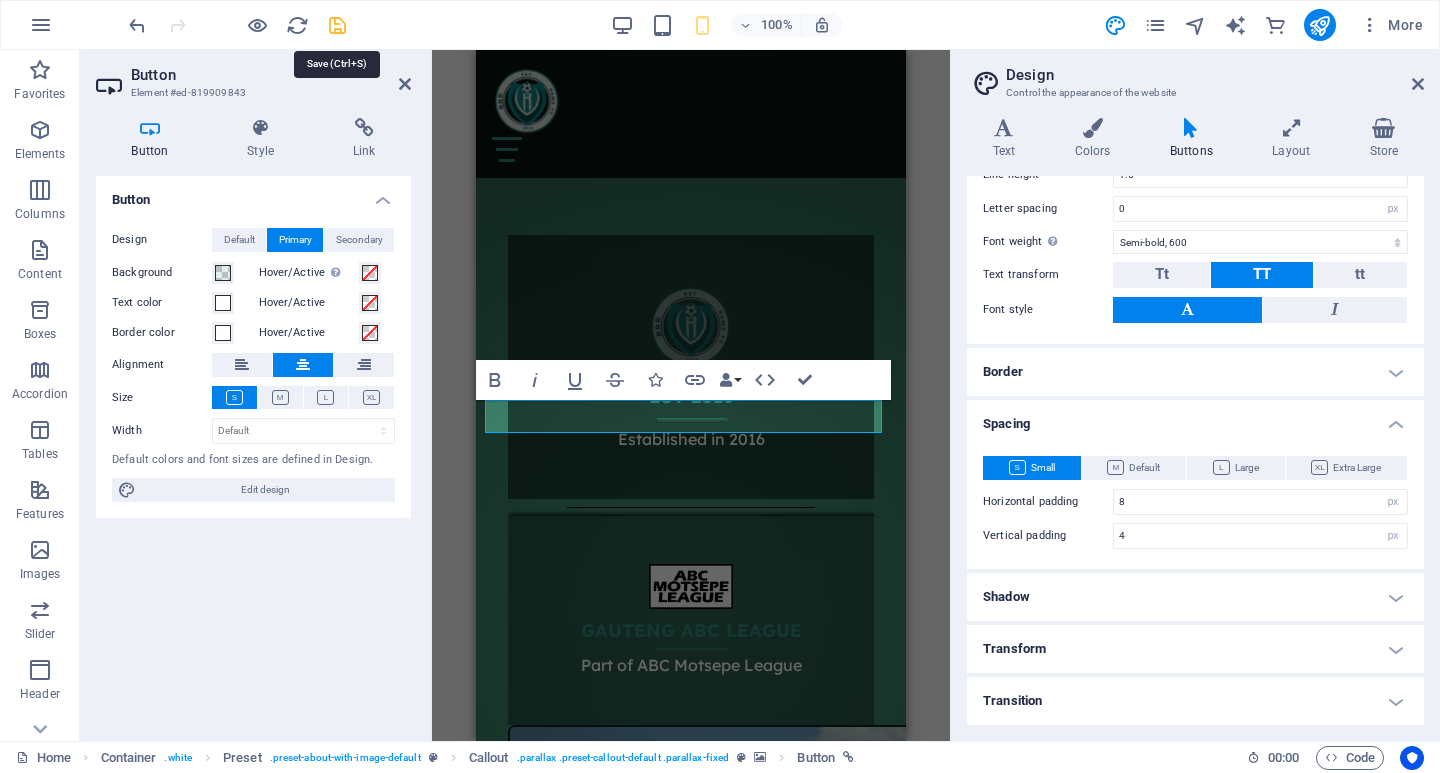 click at bounding box center (337, 25) 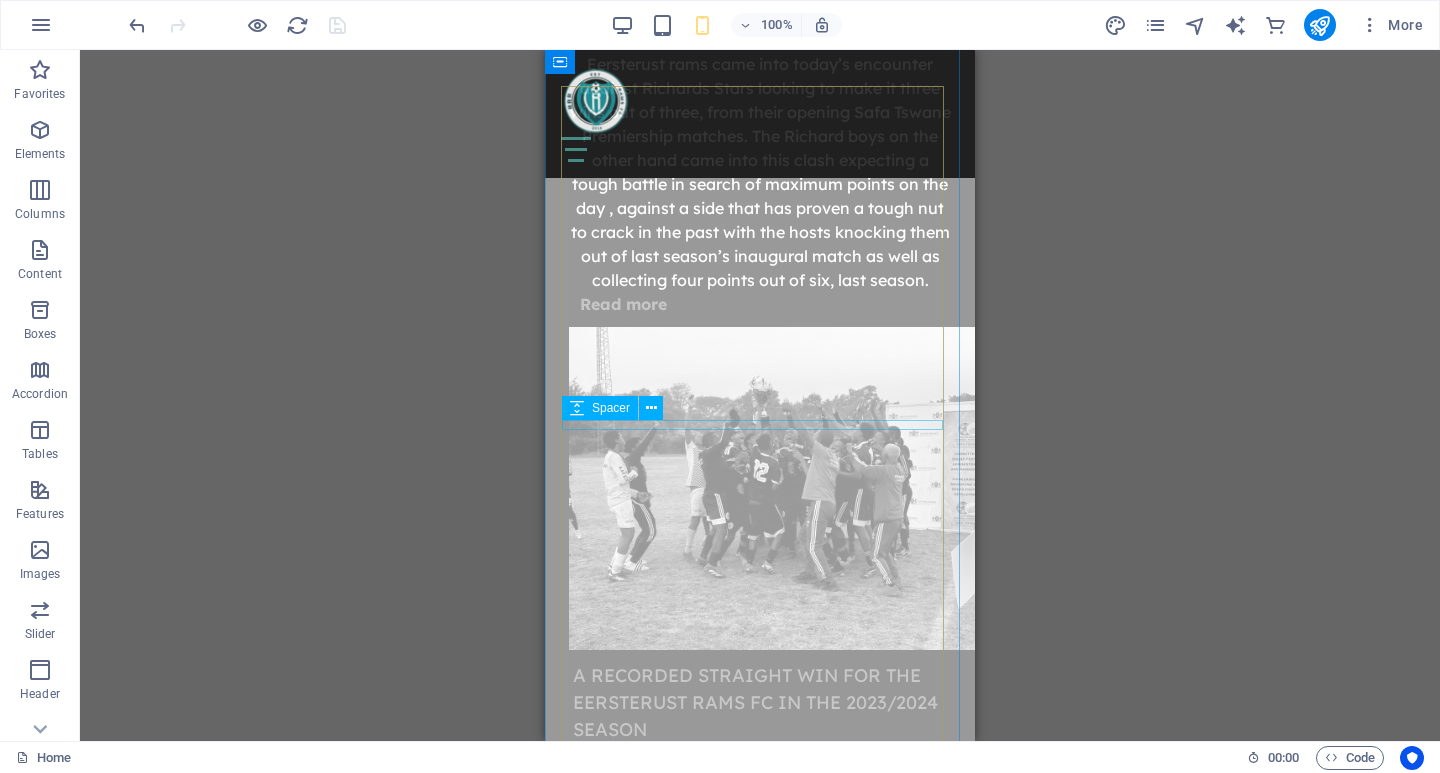 scroll, scrollTop: 10600, scrollLeft: 0, axis: vertical 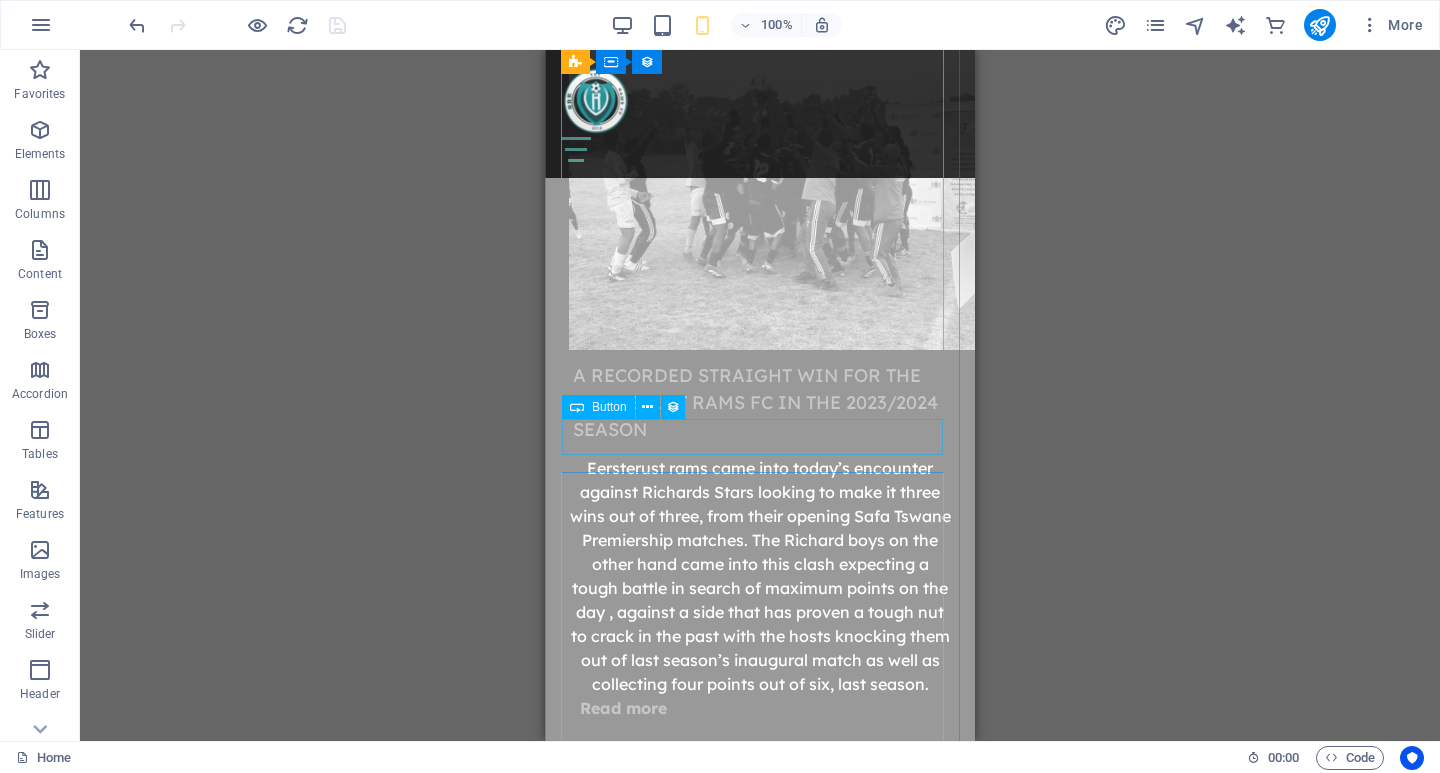 click on "Read More" at bounding box center [760, 2272] 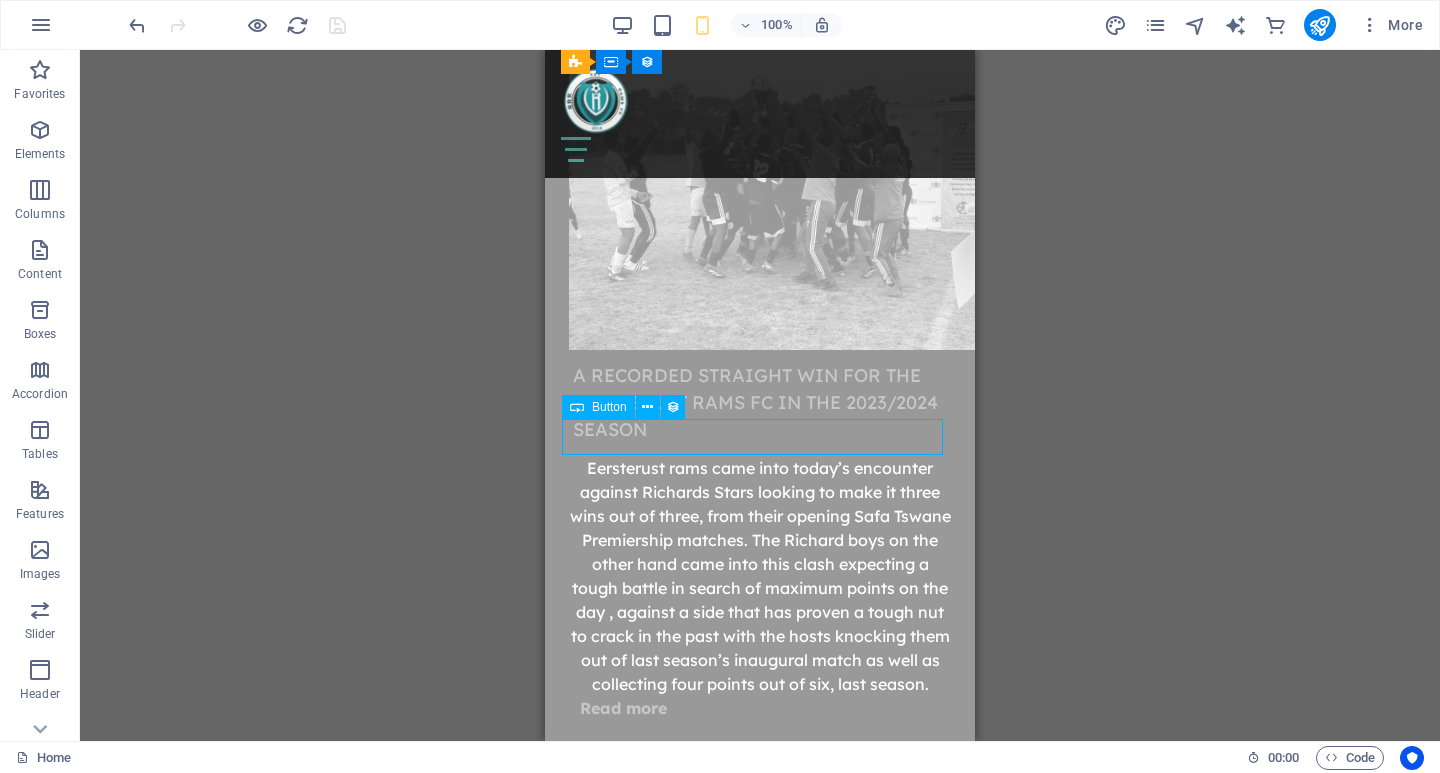 click on "Read More" at bounding box center (760, 2272) 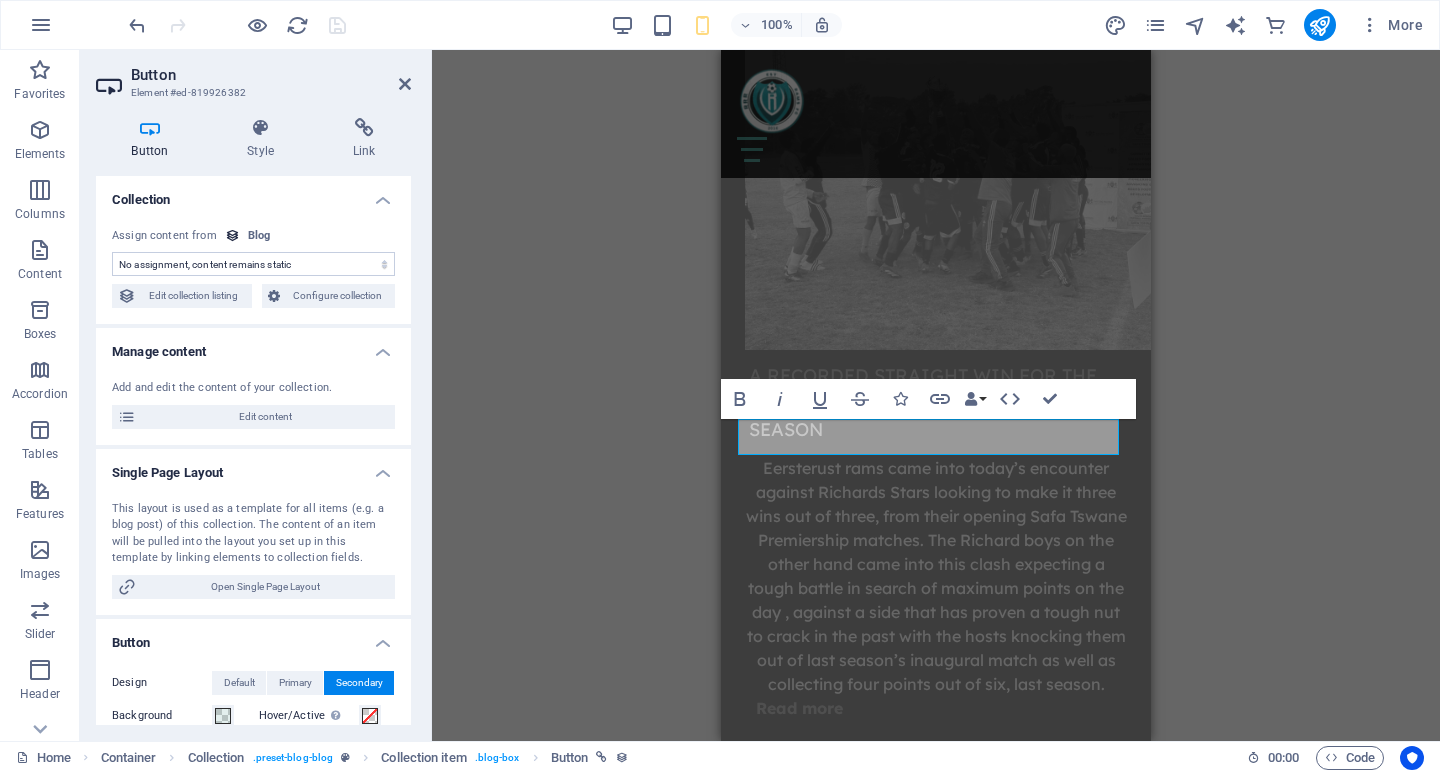 click at bounding box center (150, 128) 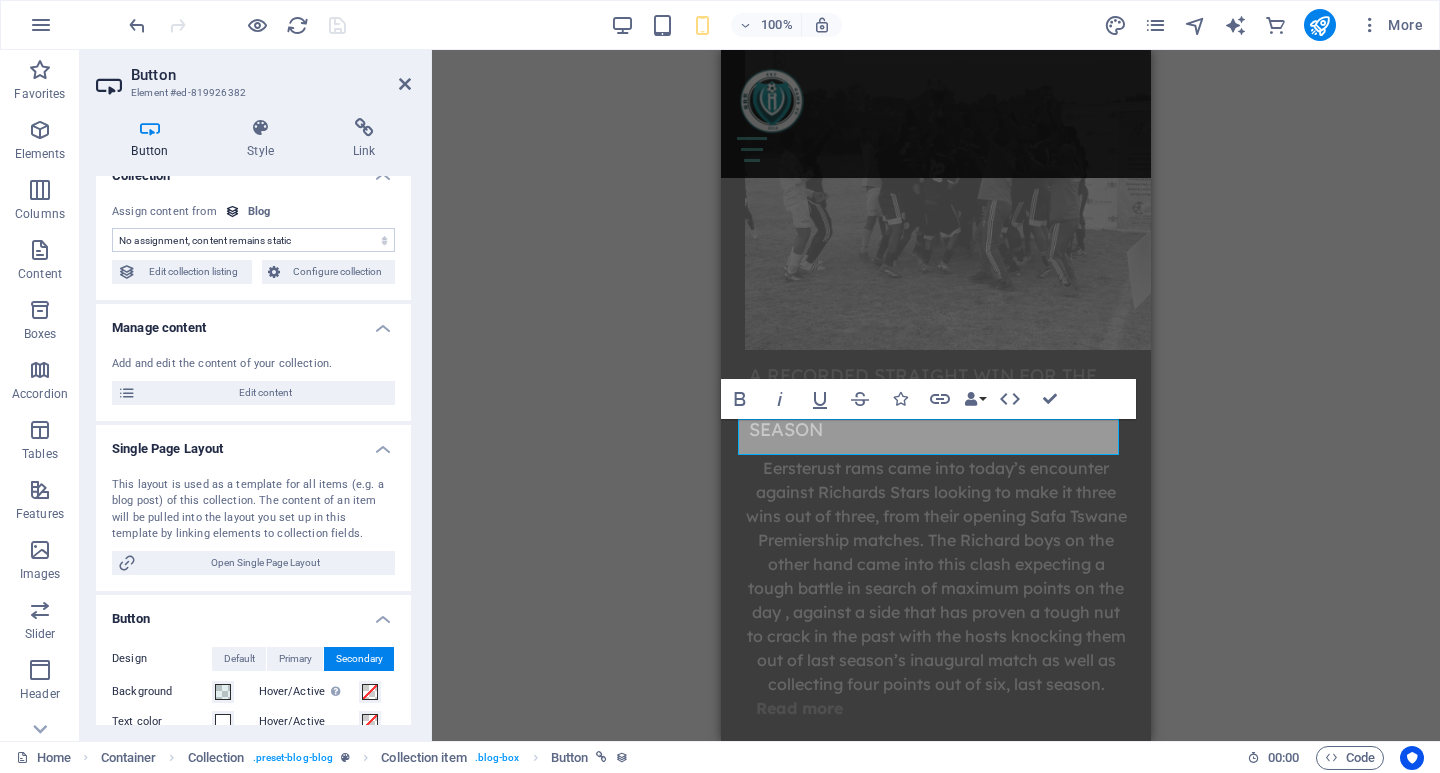 scroll, scrollTop: 0, scrollLeft: 0, axis: both 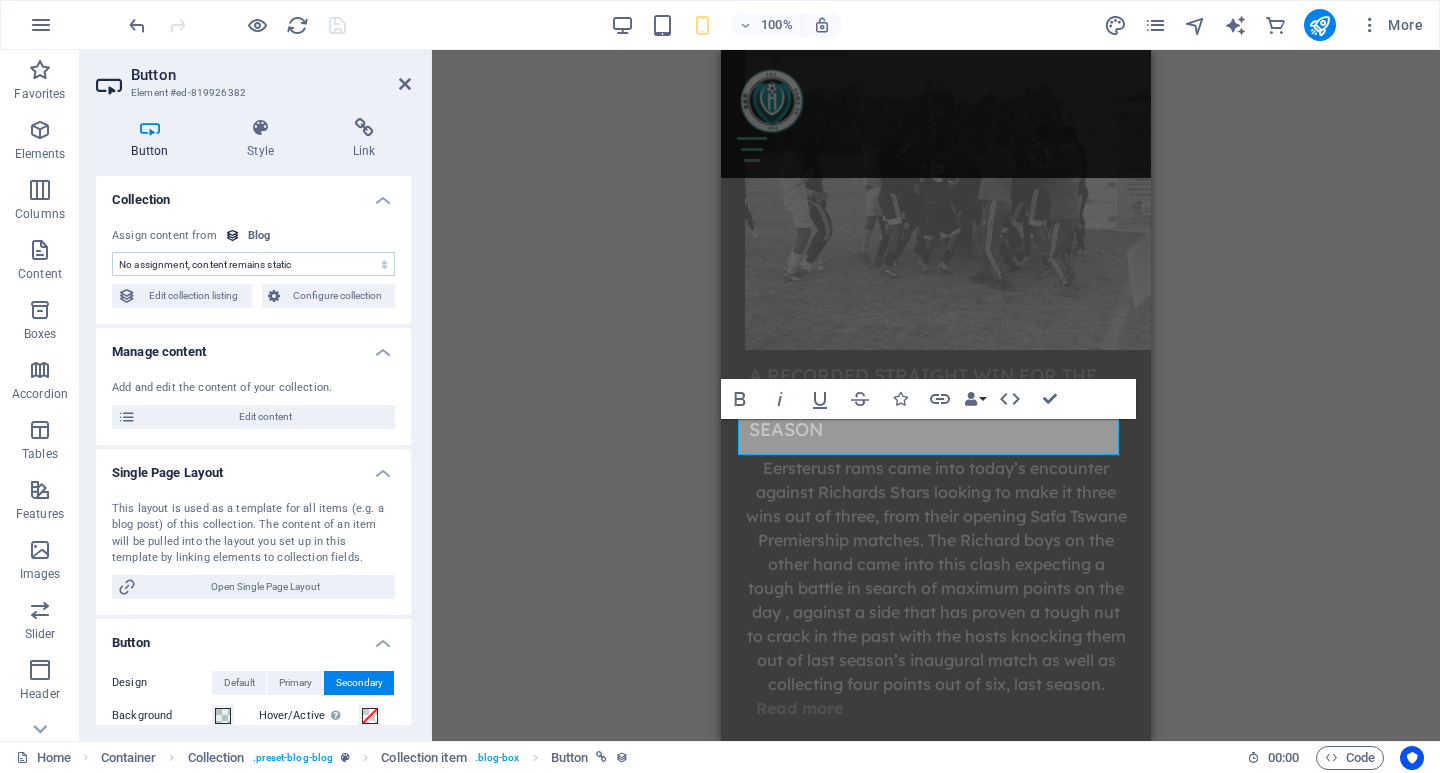 click on "Collection" at bounding box center (253, 194) 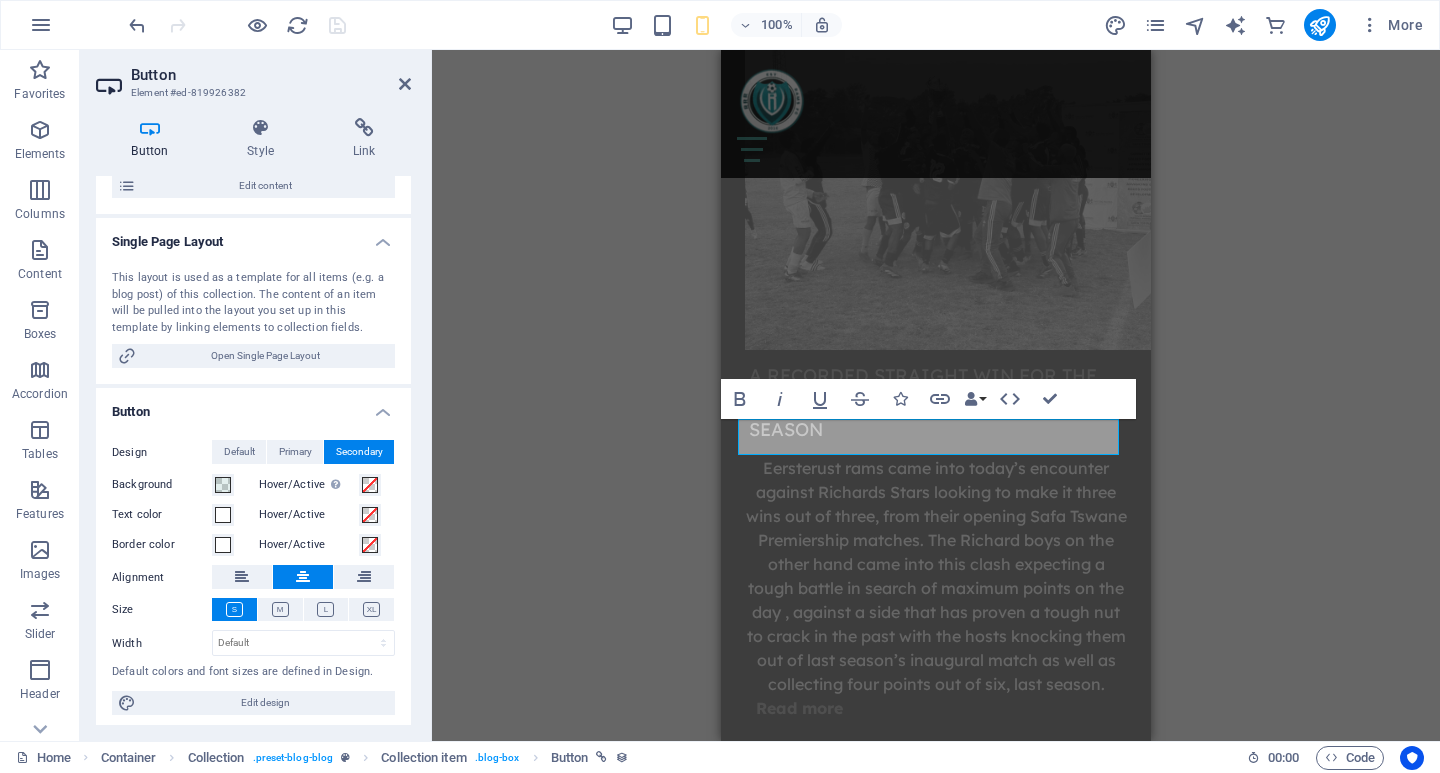 scroll, scrollTop: 136, scrollLeft: 0, axis: vertical 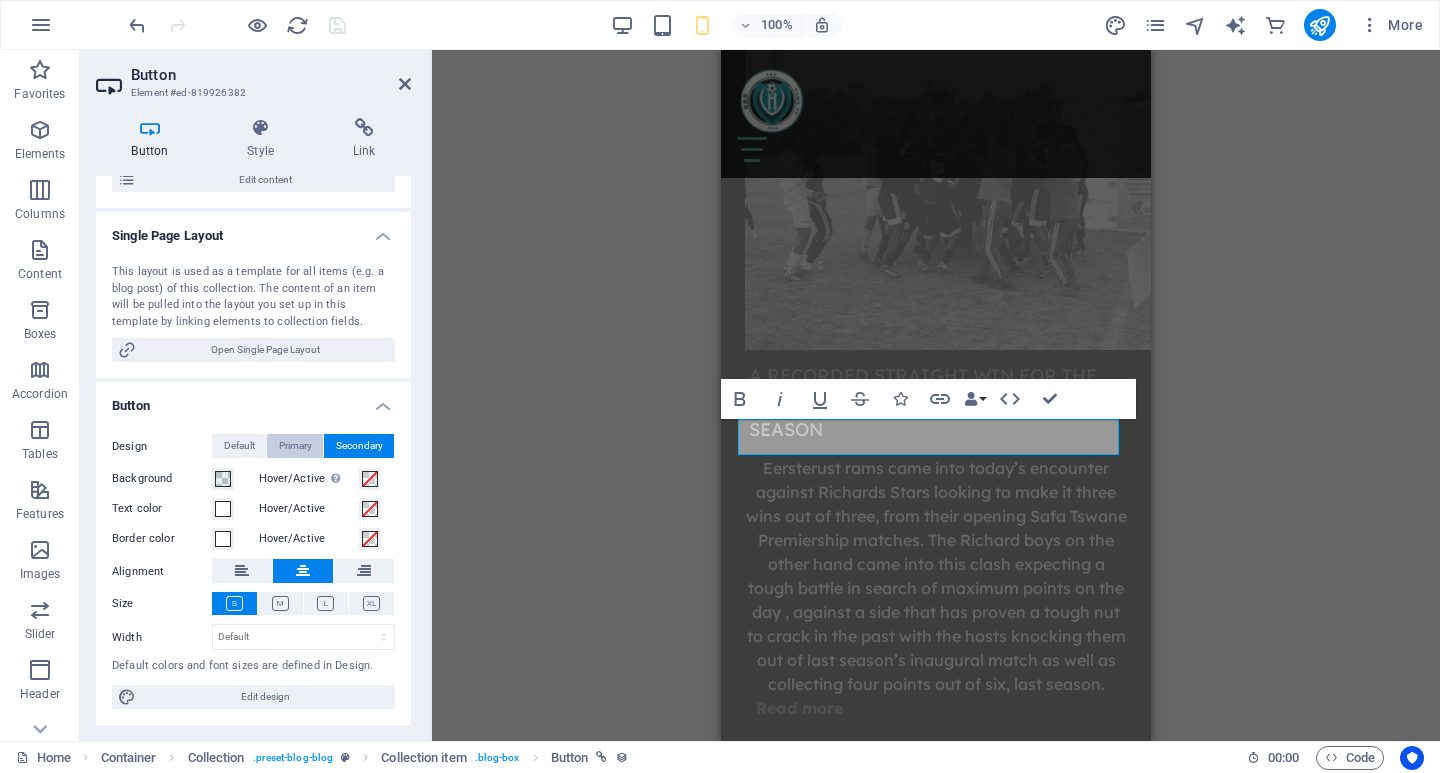 click on "Primary" at bounding box center (295, 446) 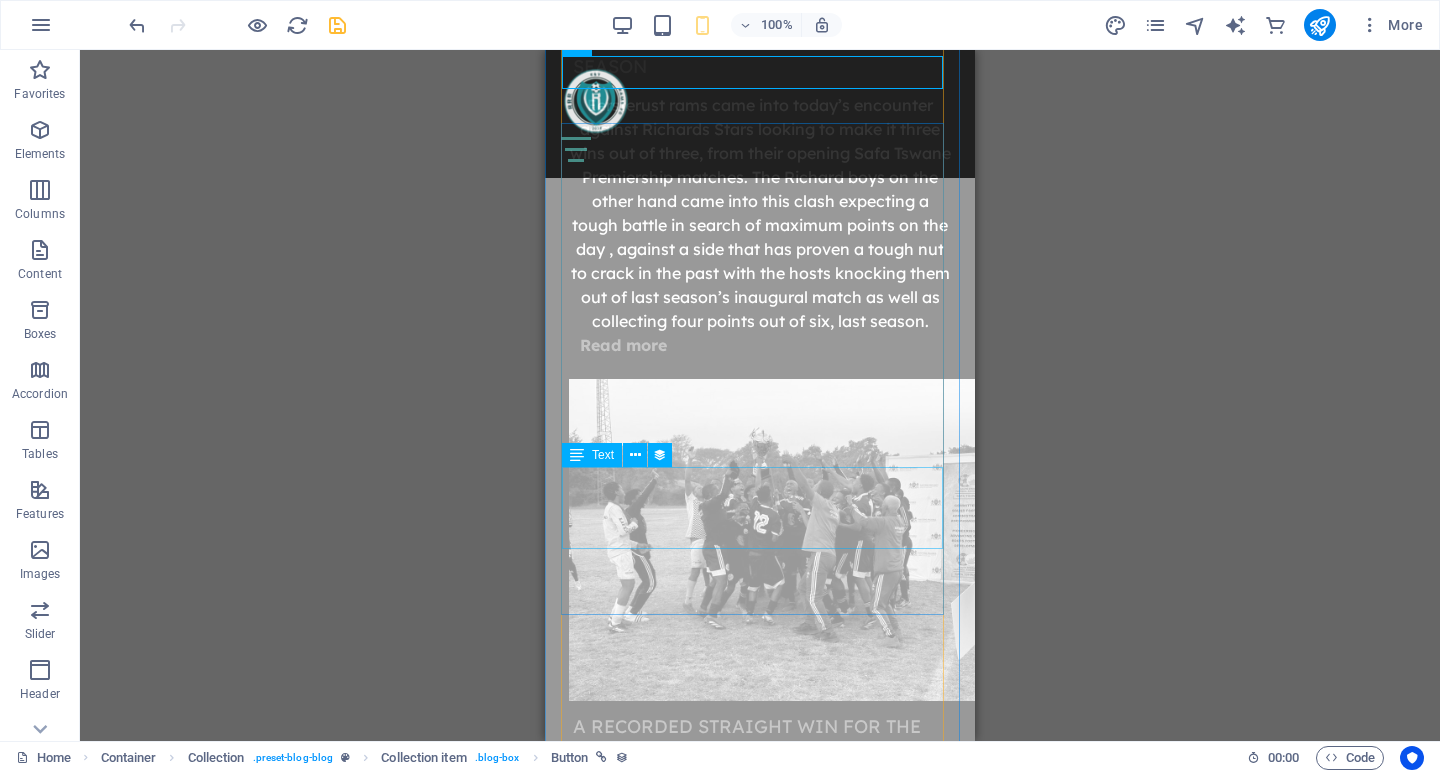 scroll, scrollTop: 11000, scrollLeft: 0, axis: vertical 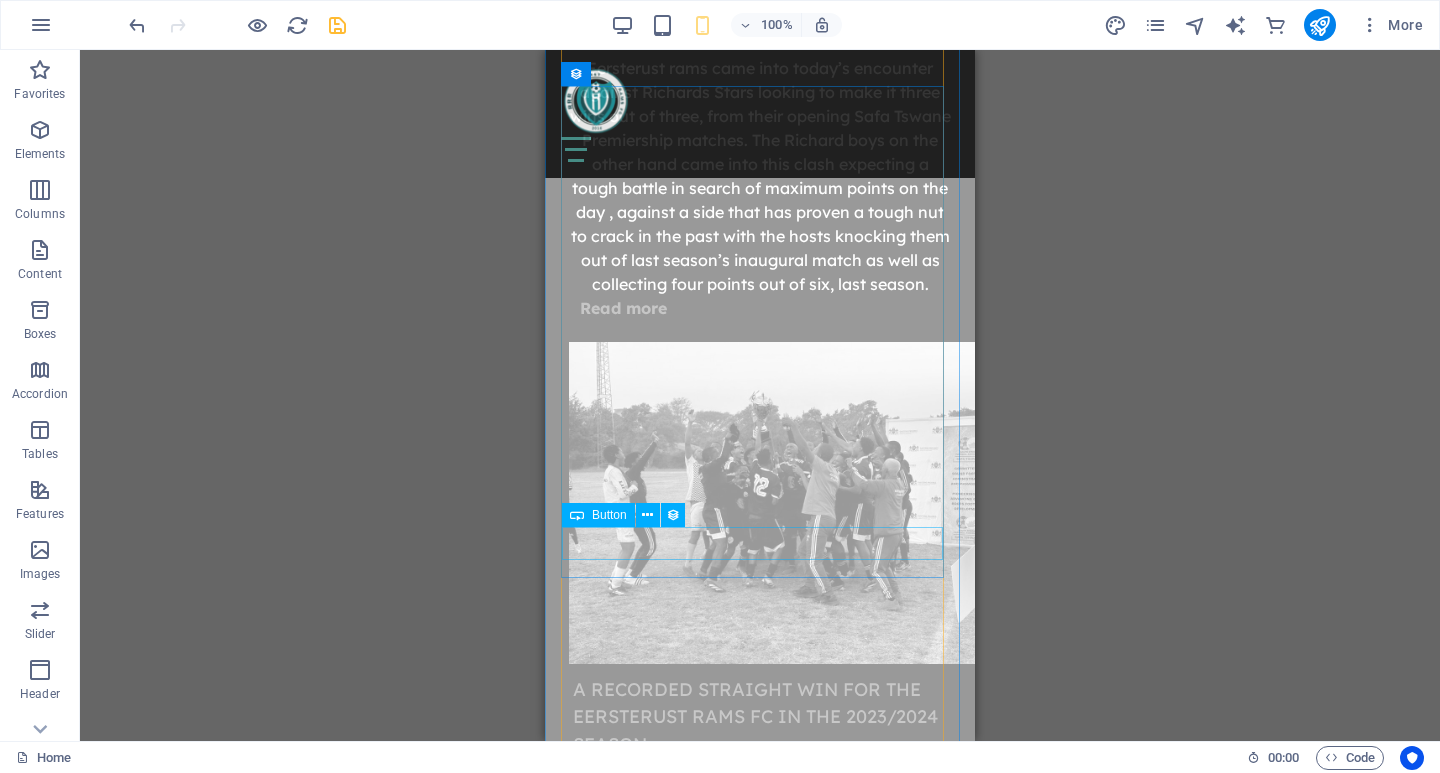 click on "Read More" at bounding box center [760, 2371] 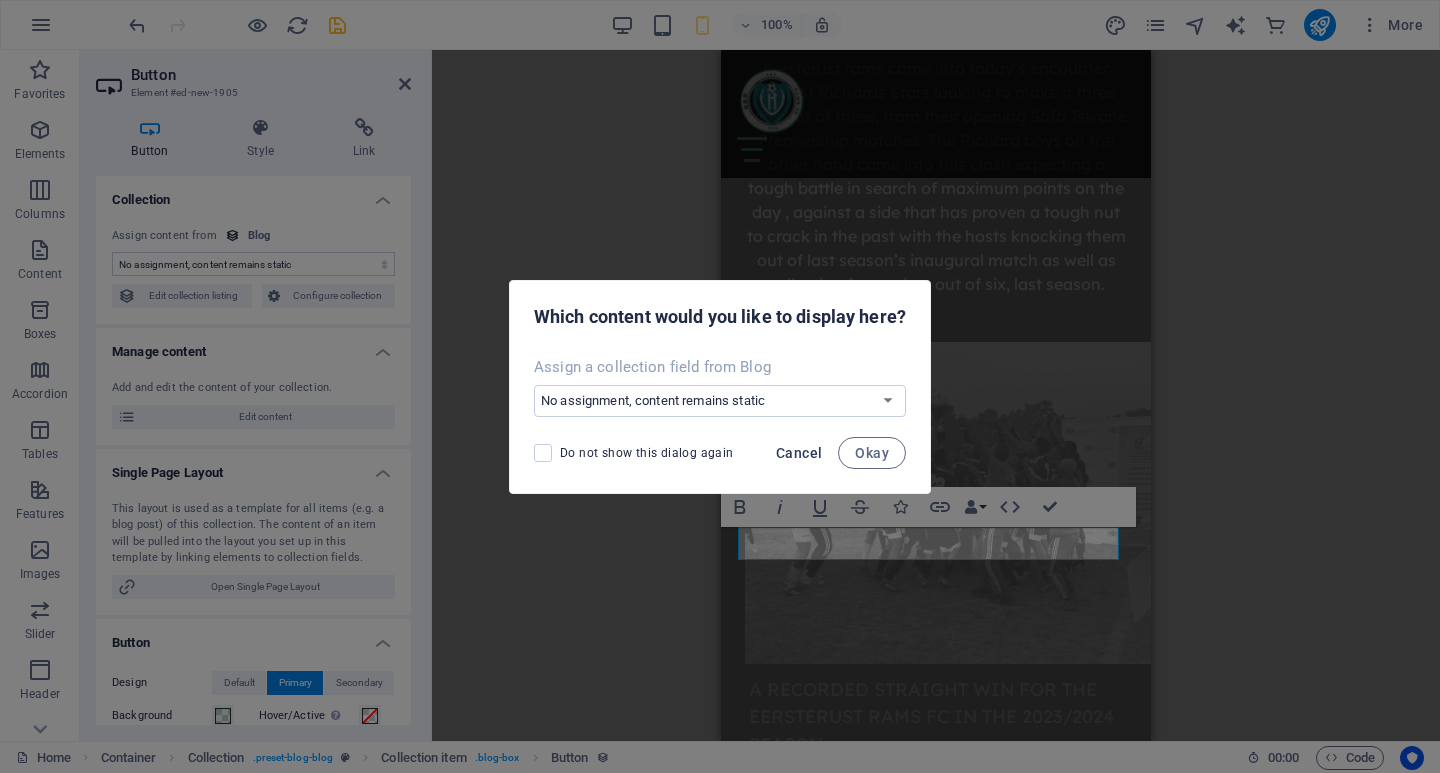 click on "Cancel" at bounding box center (799, 453) 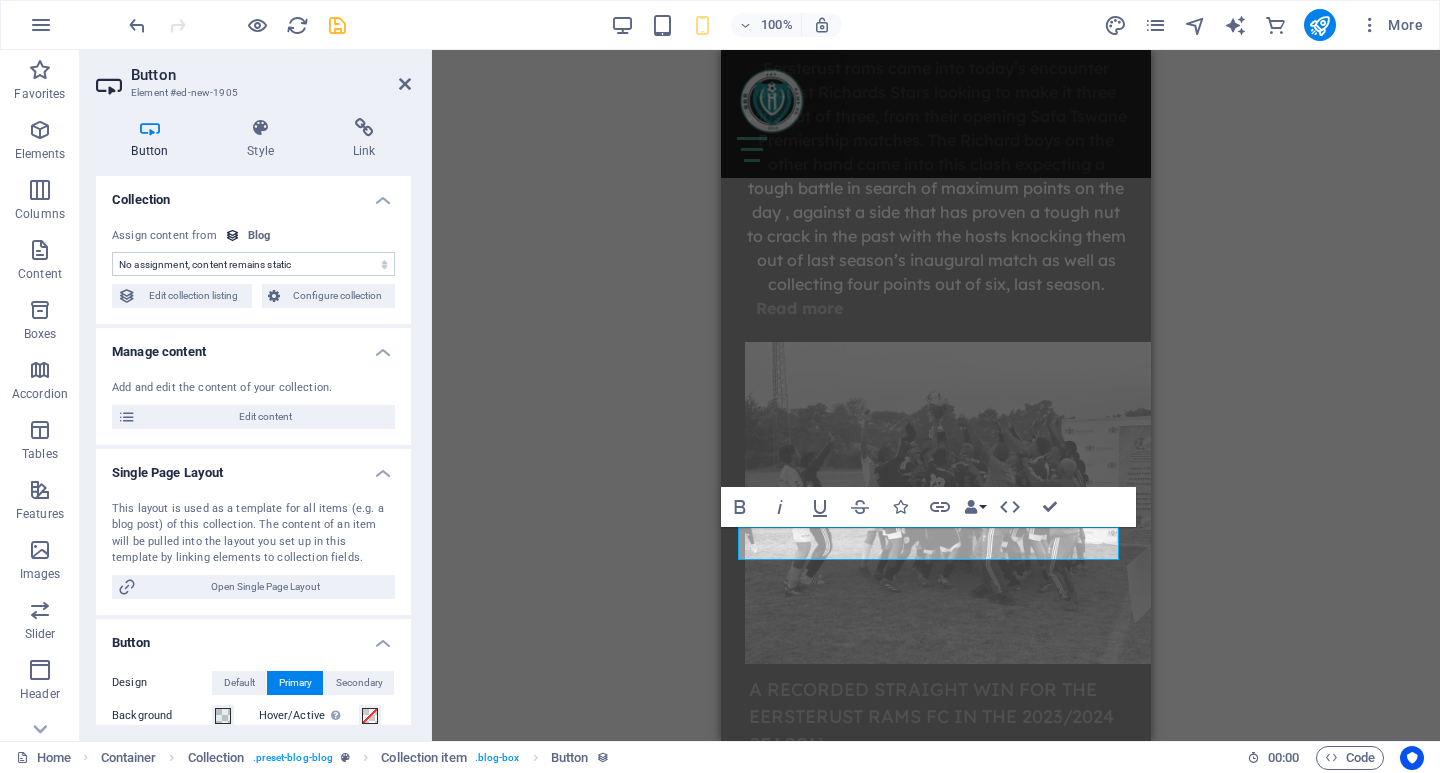 click on "Collection" at bounding box center (253, 194) 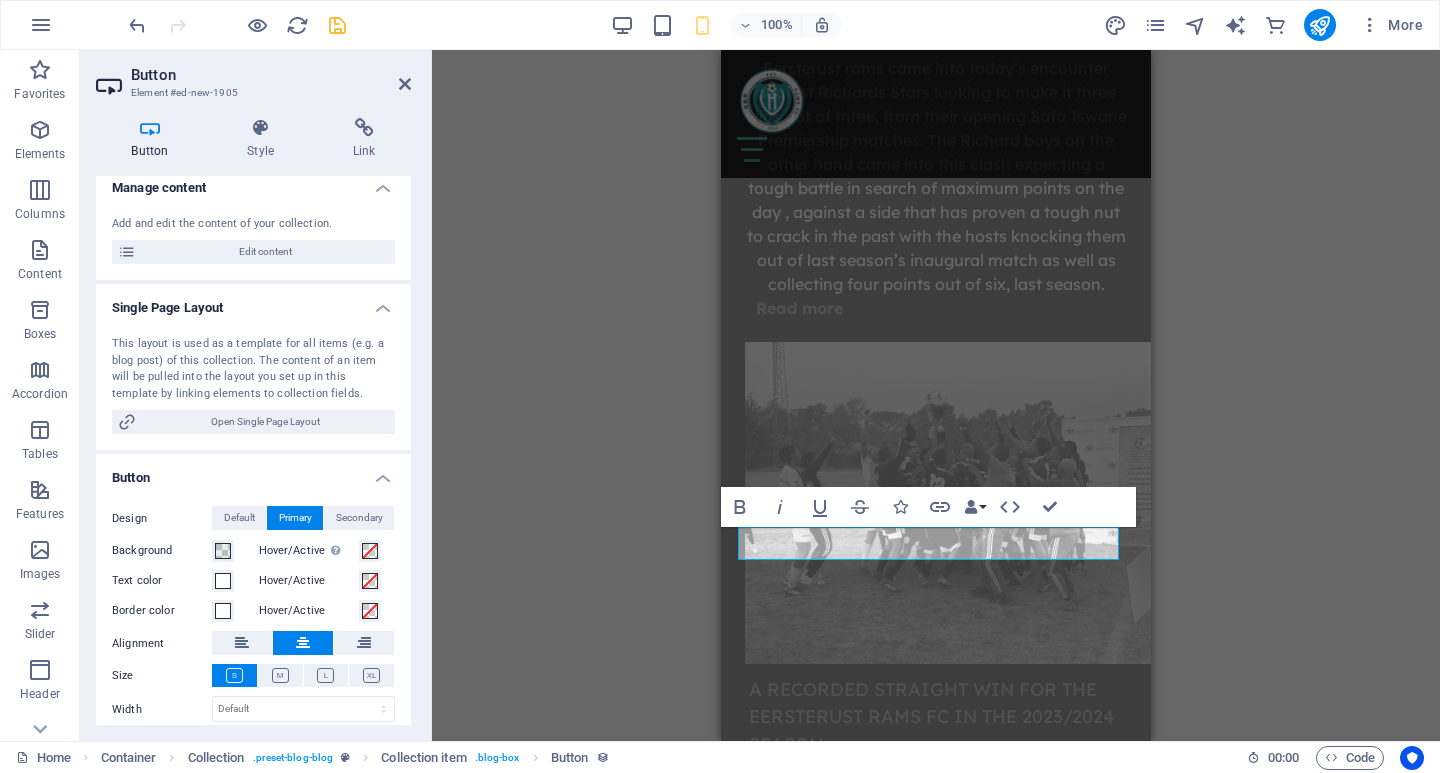 scroll, scrollTop: 100, scrollLeft: 0, axis: vertical 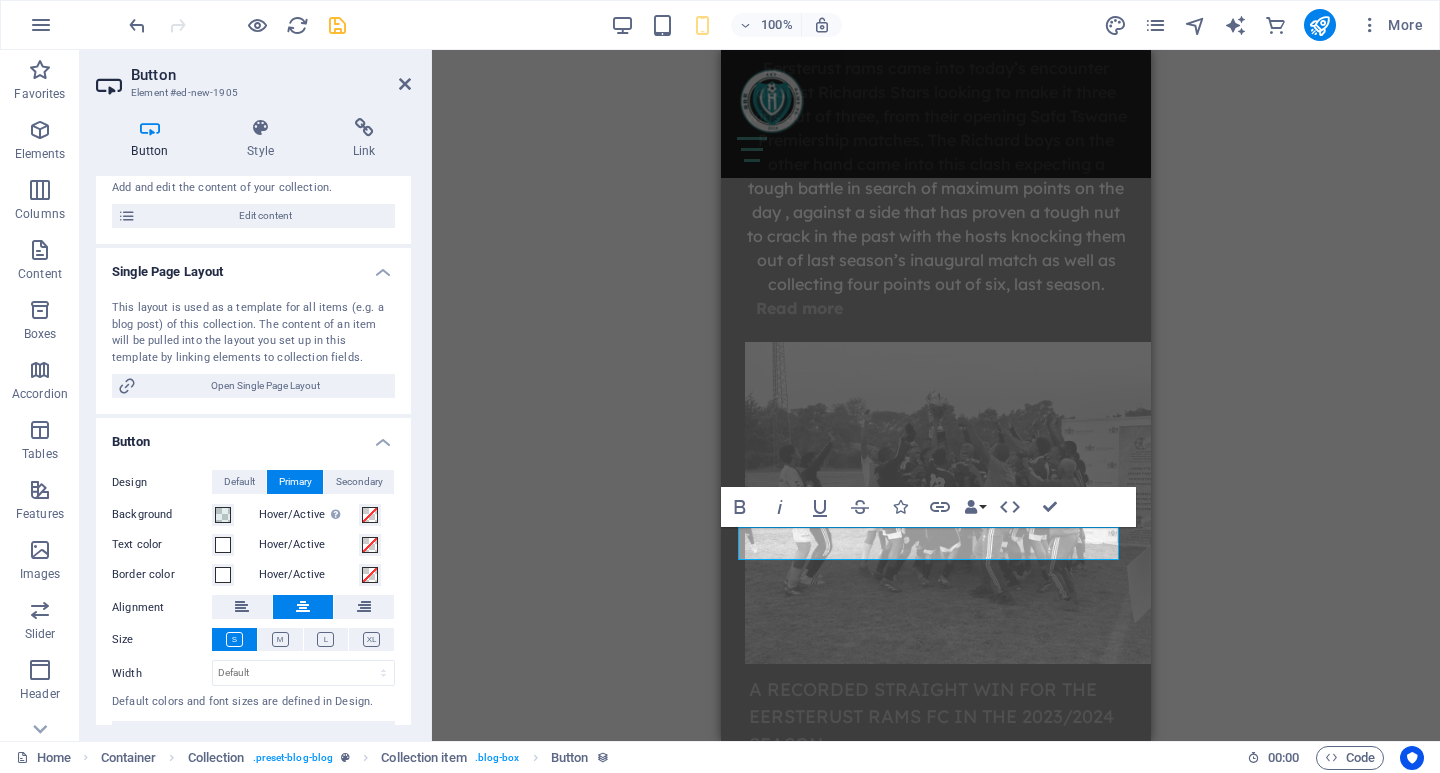click at bounding box center (234, 639) 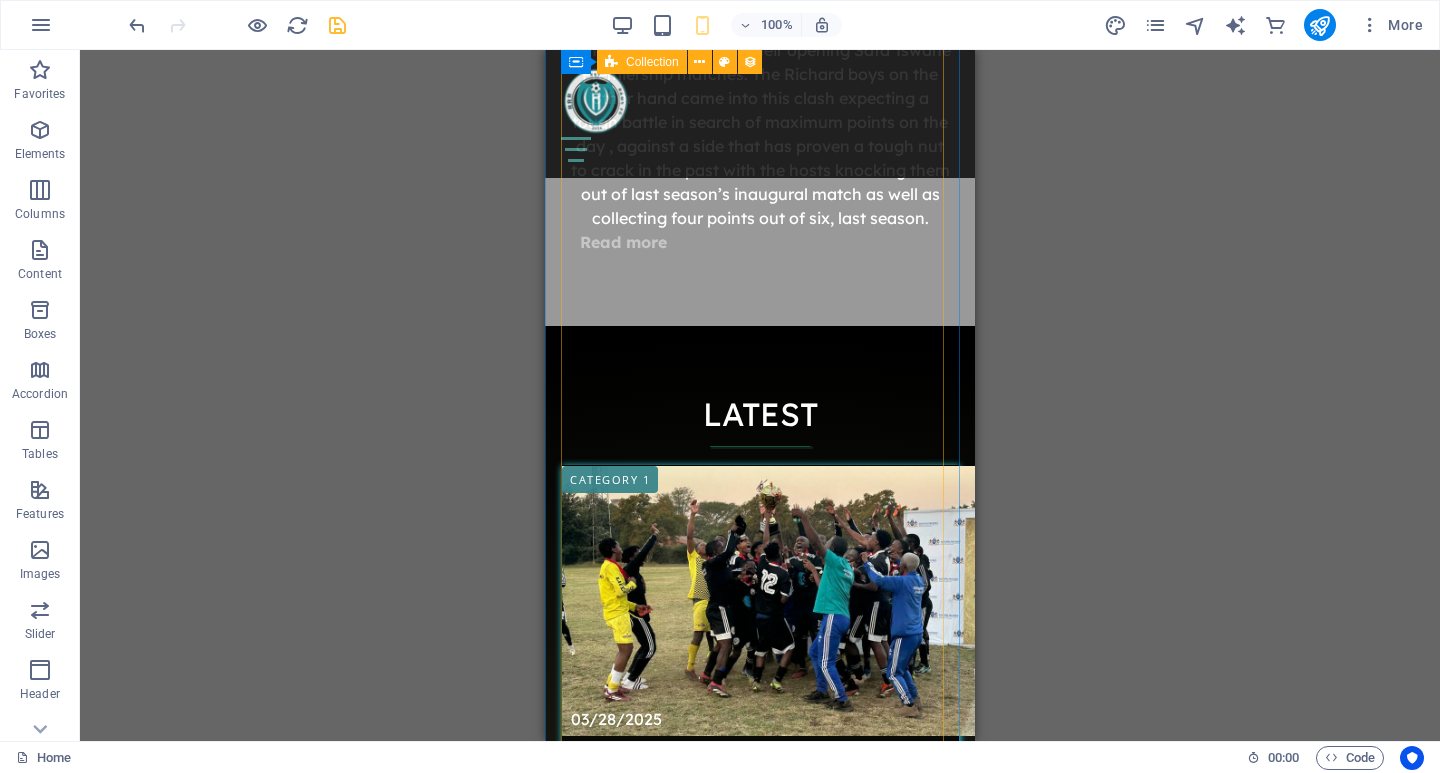 scroll, scrollTop: 11800, scrollLeft: 0, axis: vertical 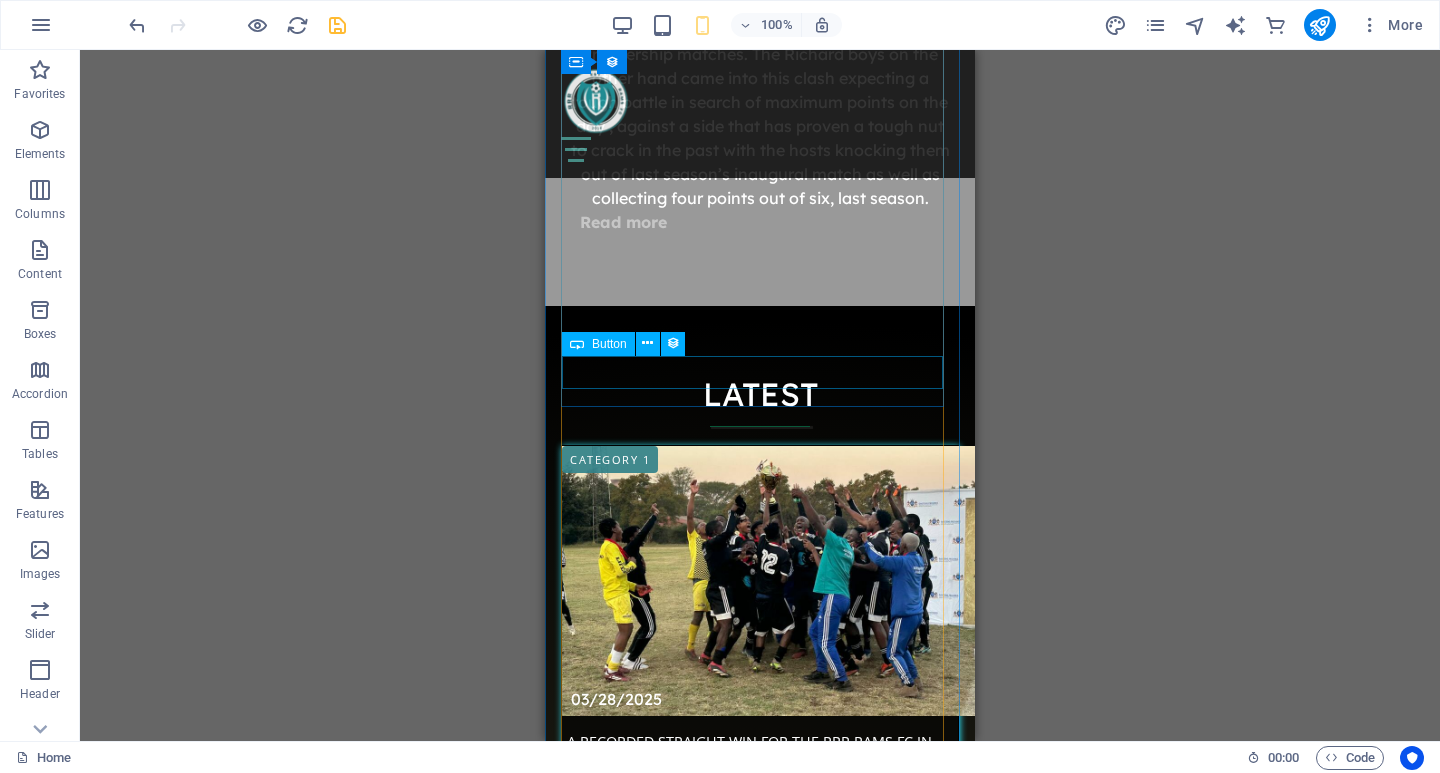 click on "Read More" at bounding box center (760, 2191) 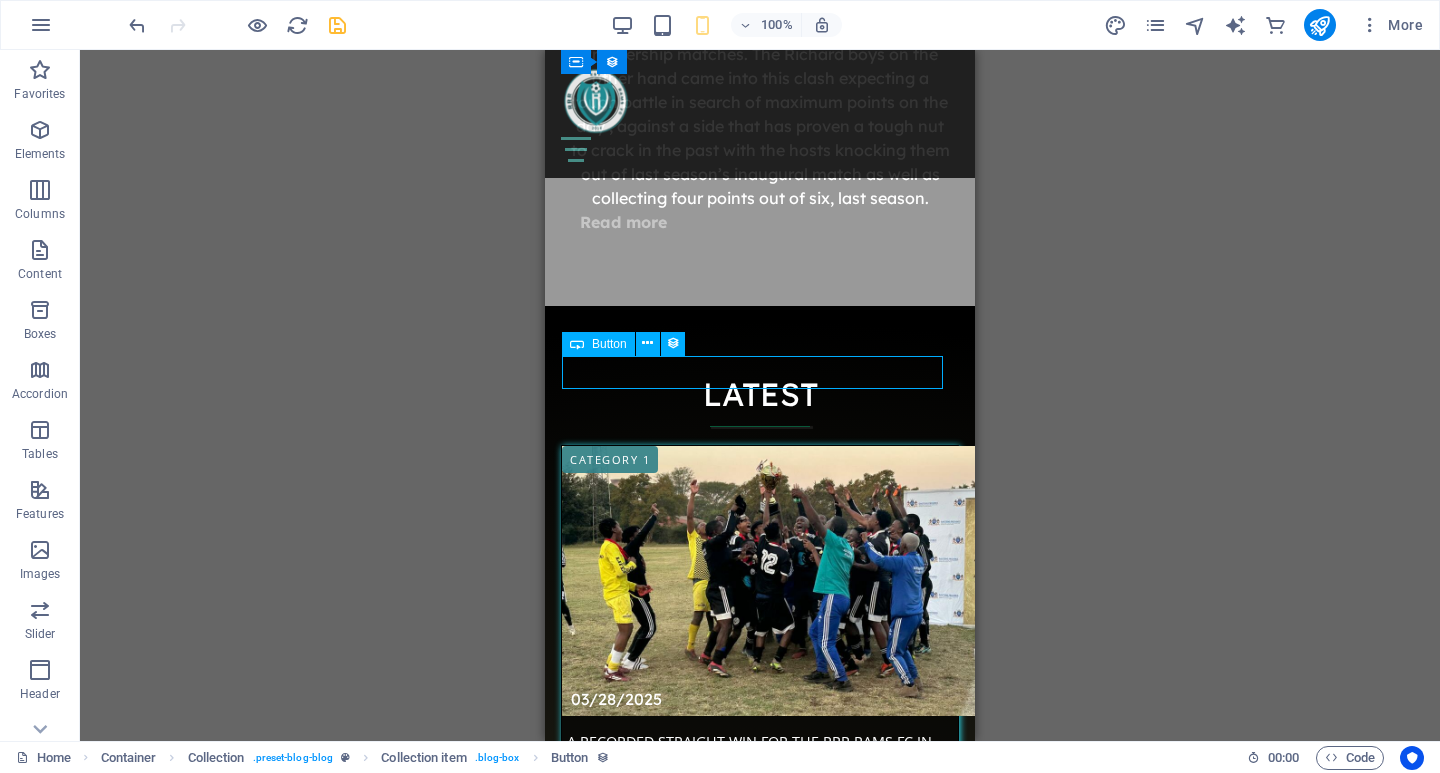 click on "Read More" at bounding box center [760, 2191] 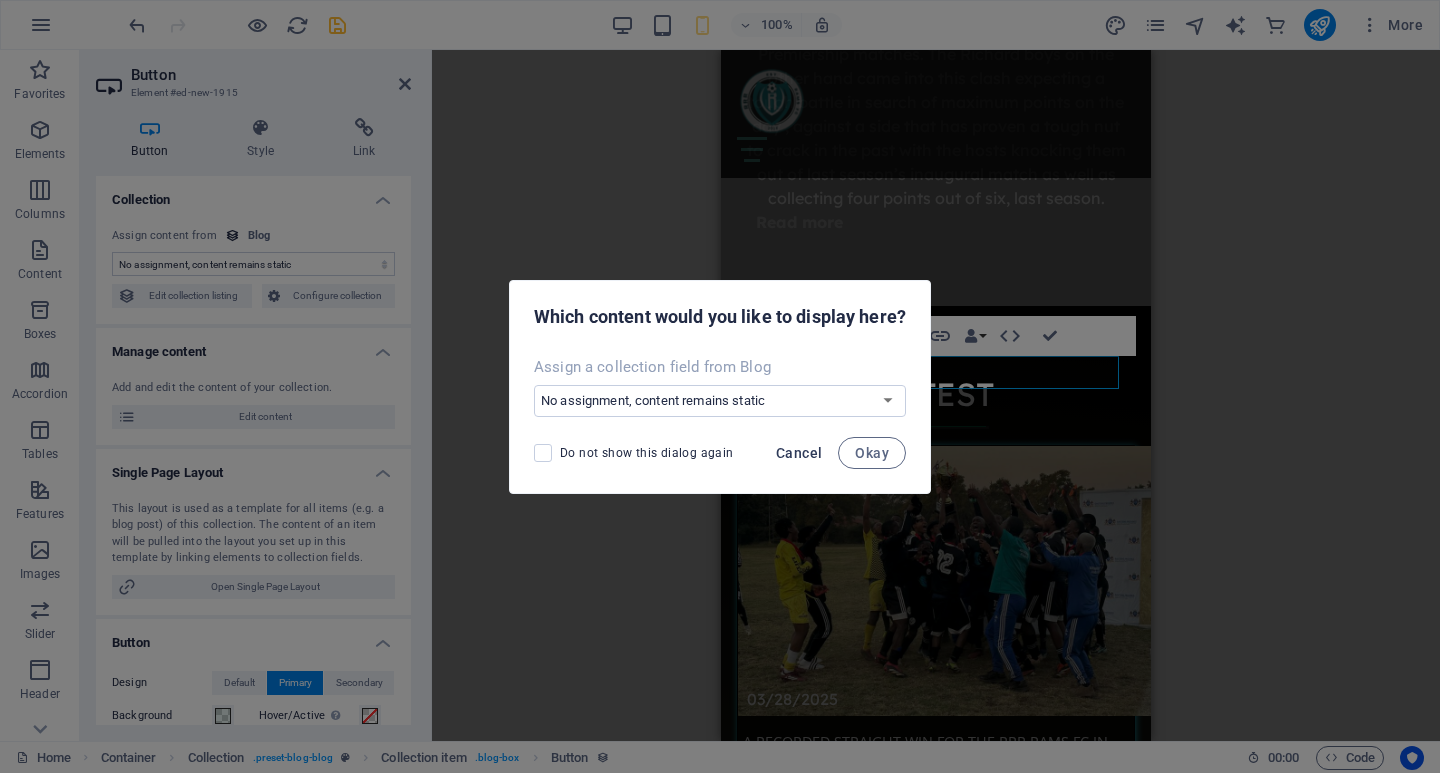 click on "Cancel" at bounding box center (799, 453) 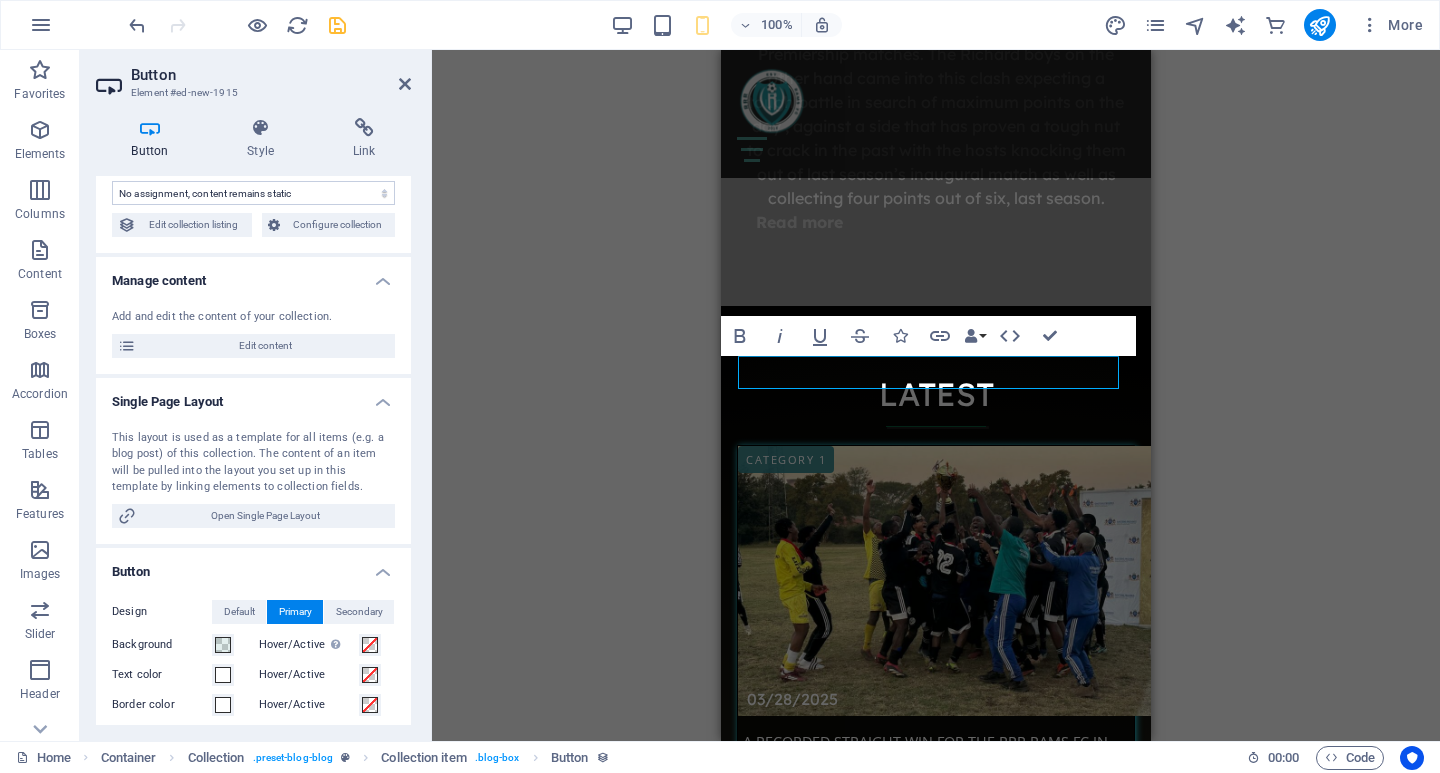 scroll, scrollTop: 236, scrollLeft: 0, axis: vertical 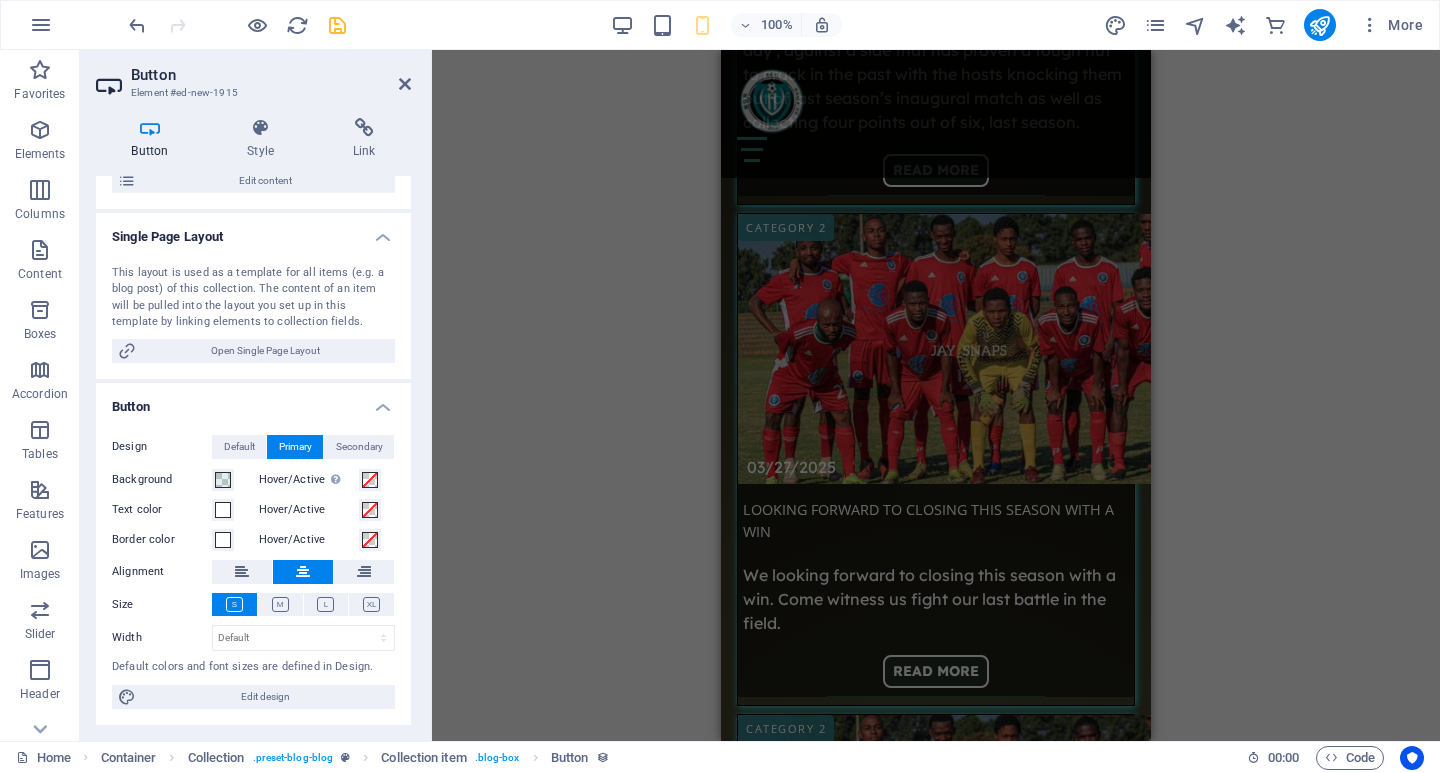 click at bounding box center (937, 2742) 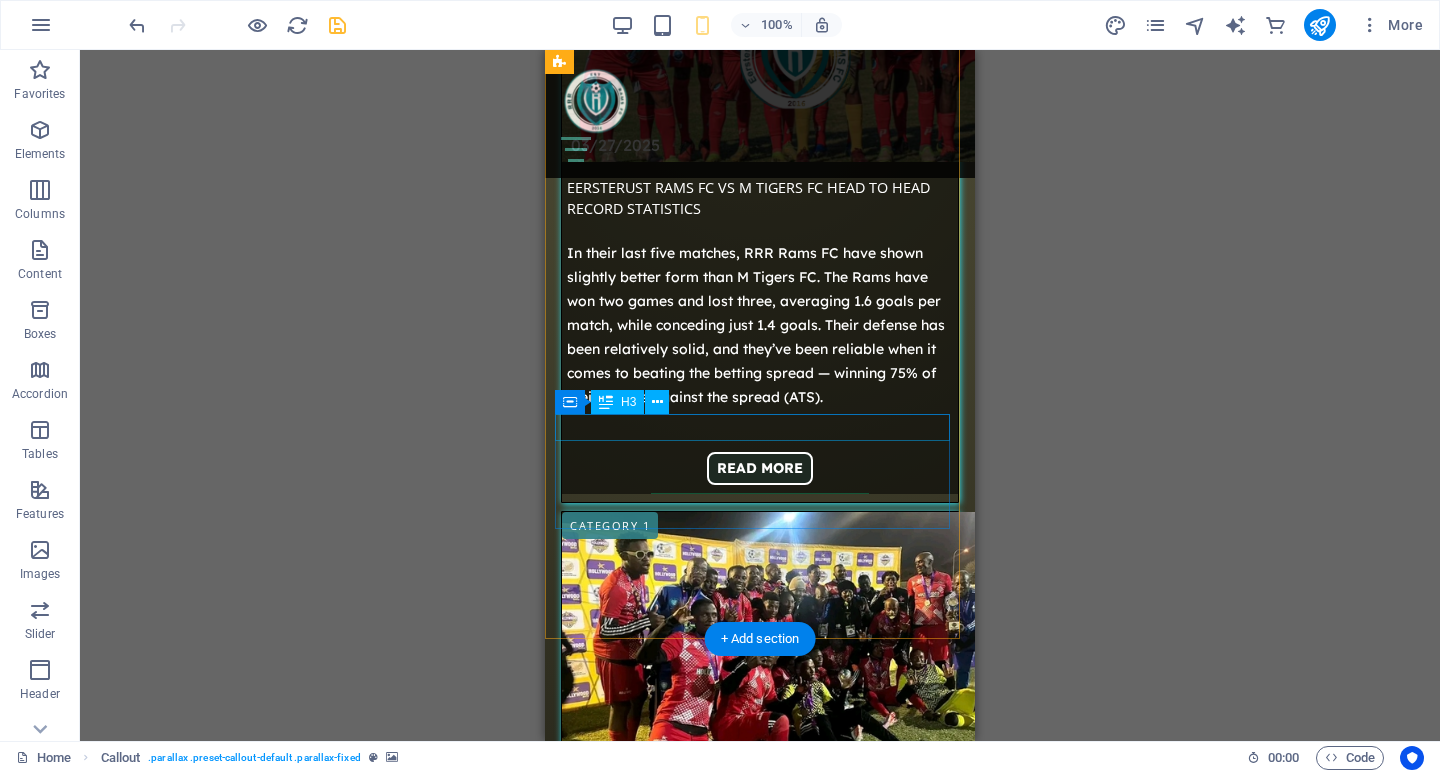 scroll, scrollTop: 13526, scrollLeft: 0, axis: vertical 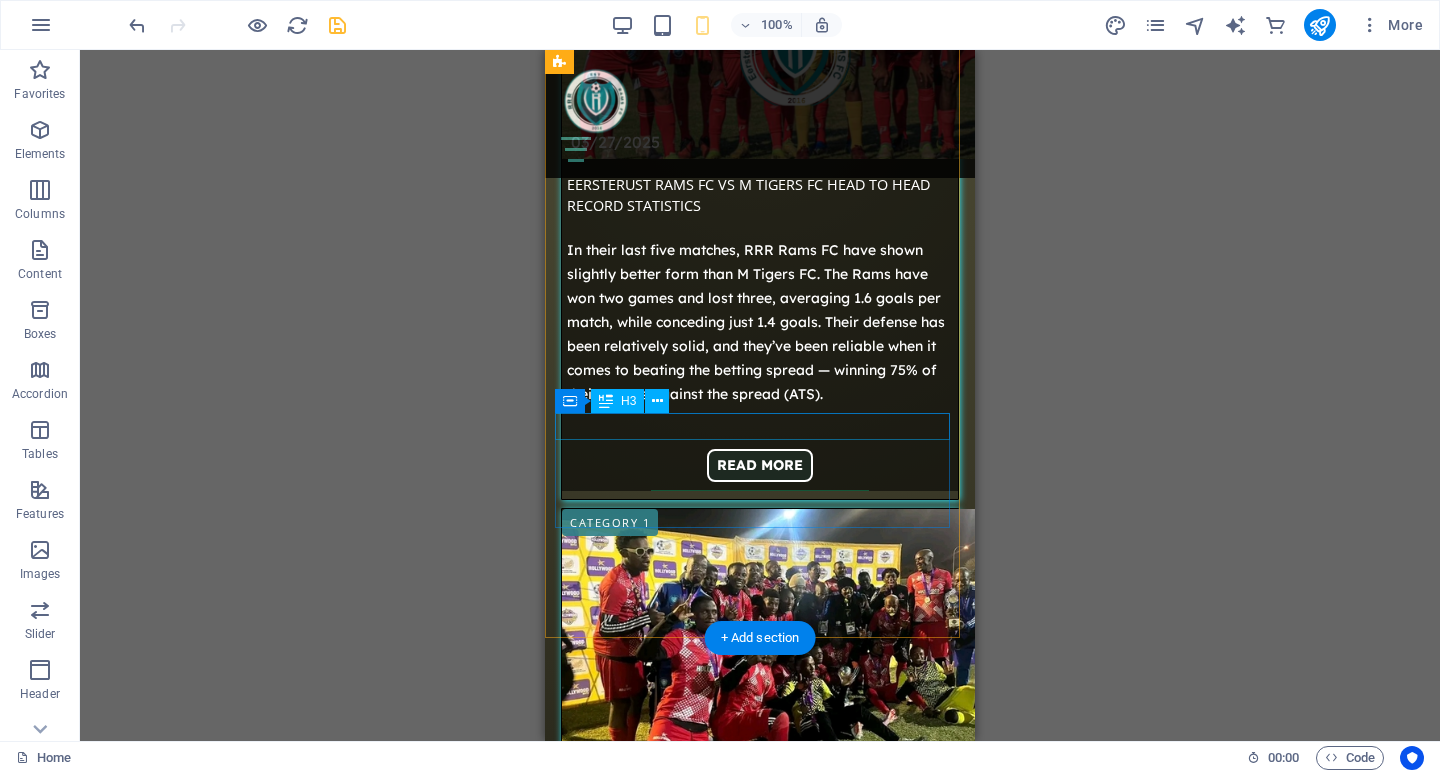 click on "QUICK LINKS" at bounding box center (760, 2395) 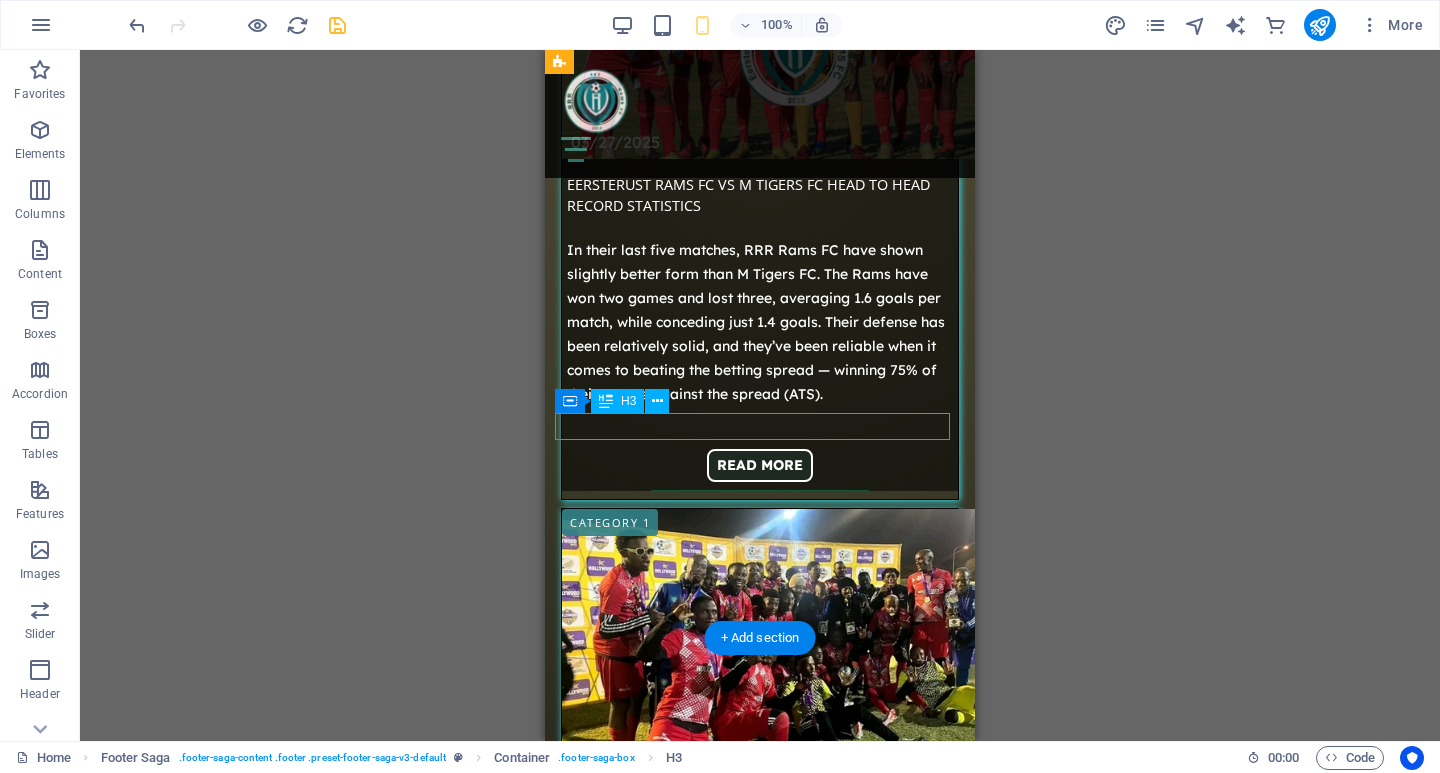 click on "QUICK LINKS" at bounding box center (760, 2395) 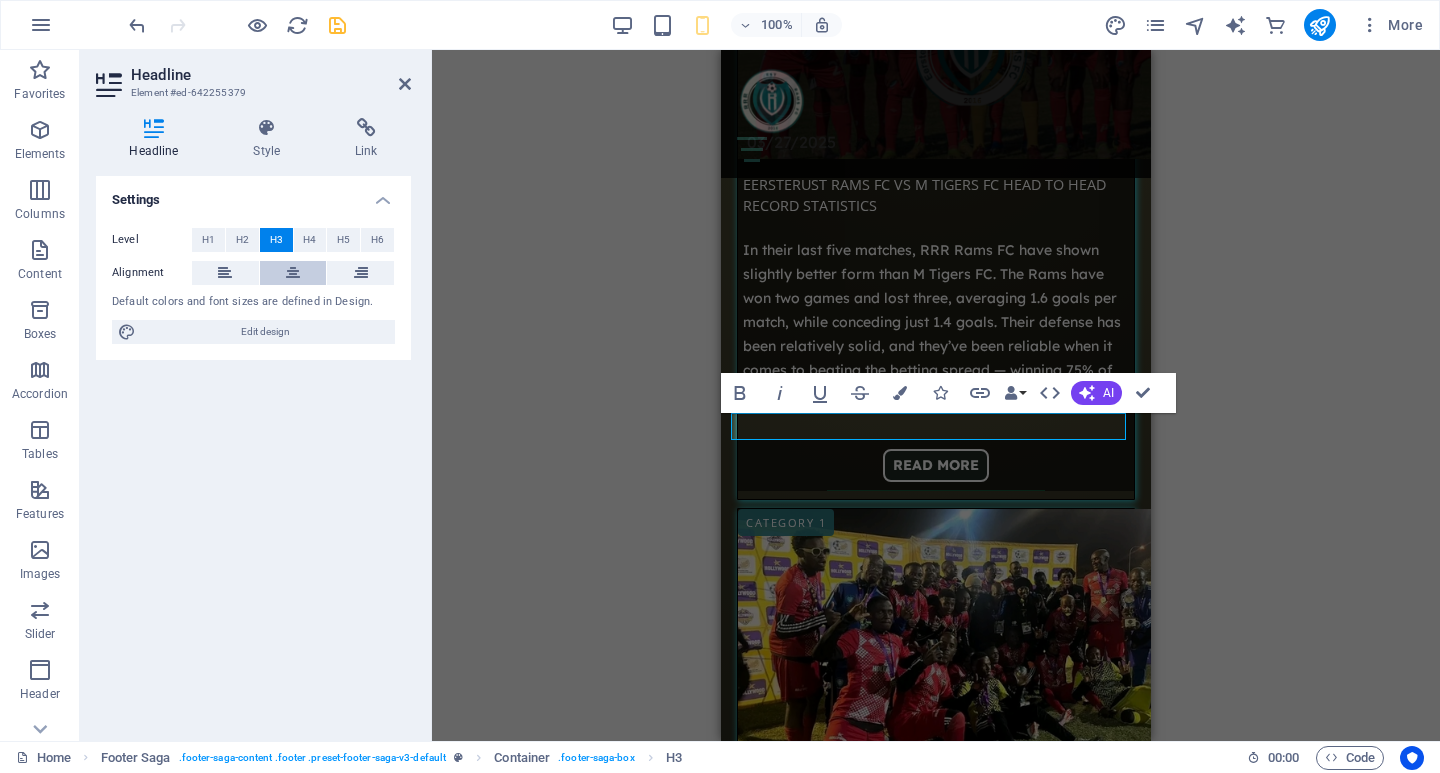 click at bounding box center [293, 273] 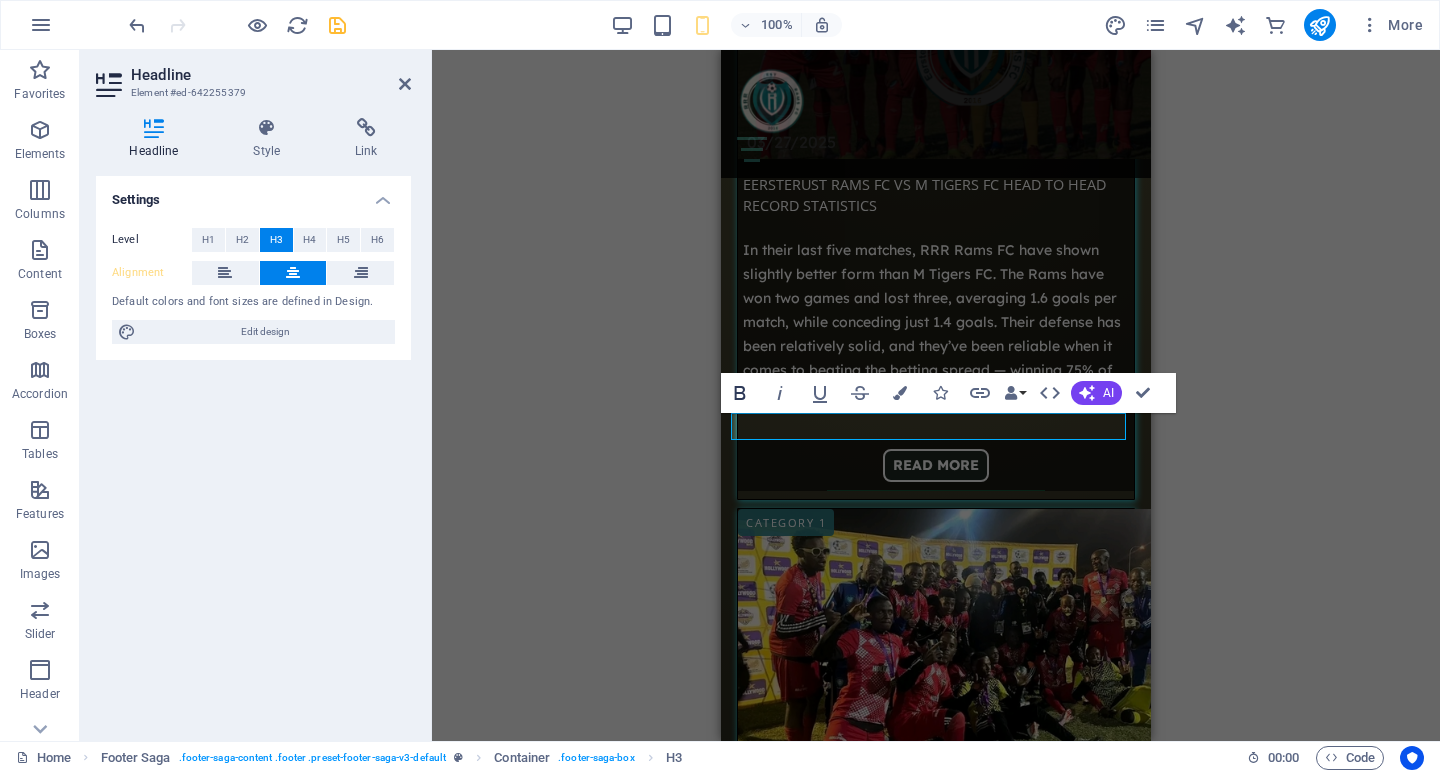 click 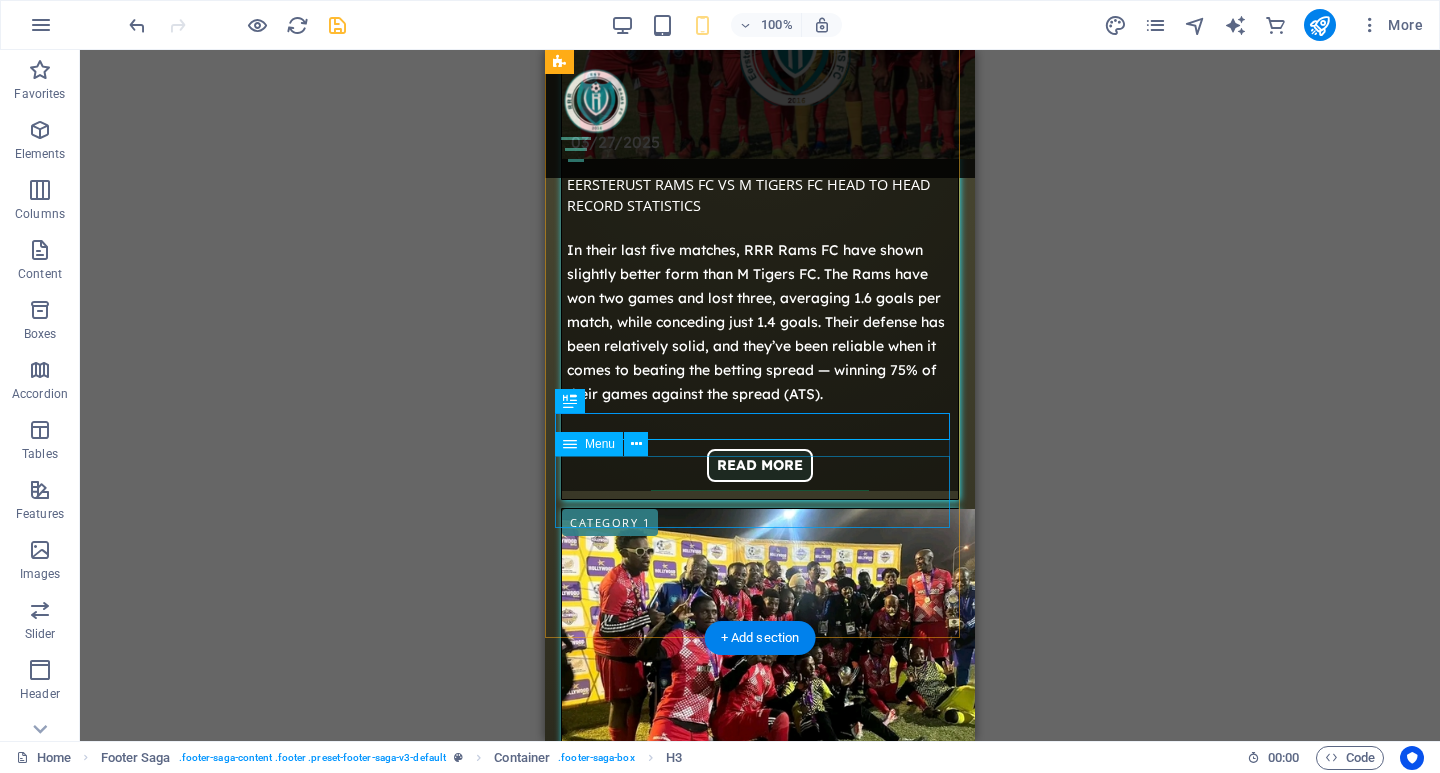 click on "Fixtures Results About" at bounding box center [760, 2461] 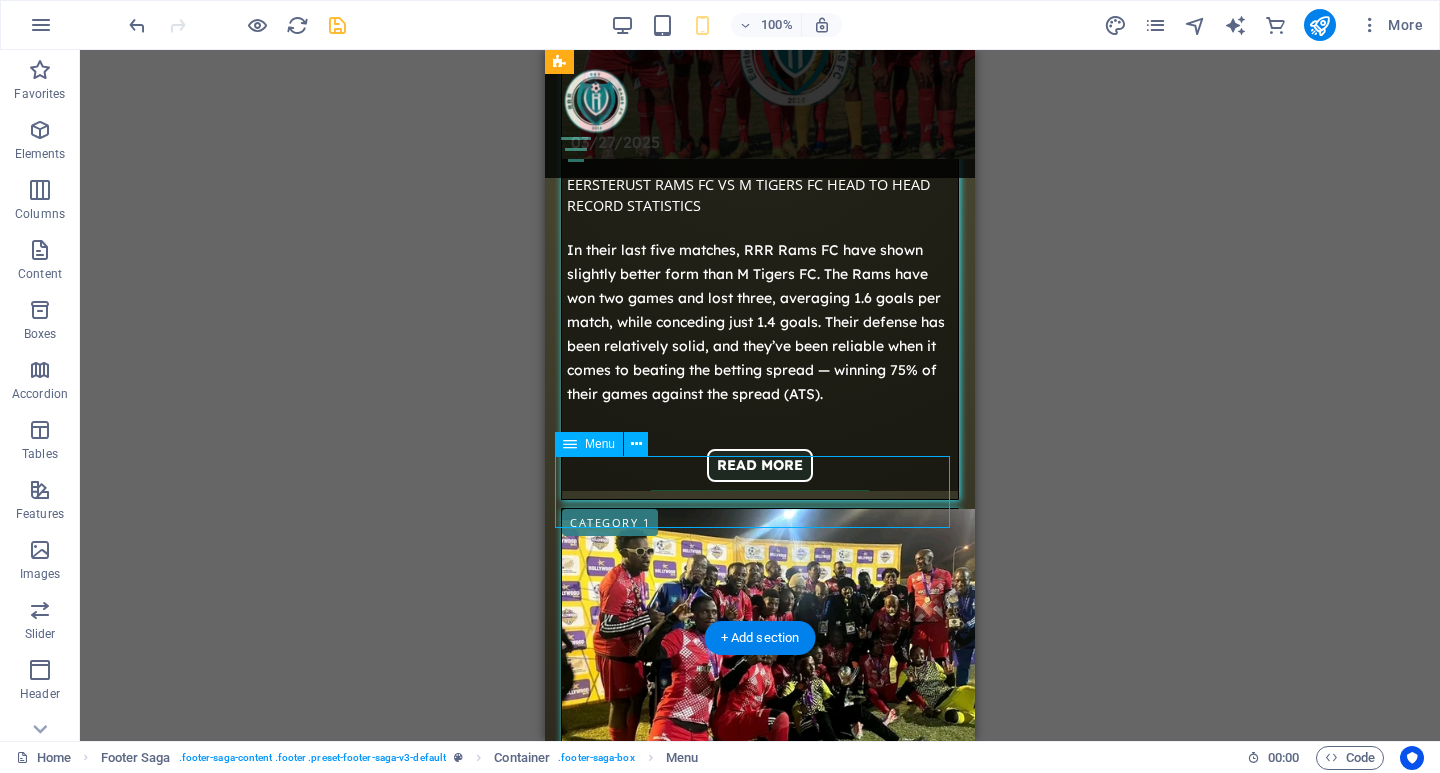 click on "Fixtures Results About" at bounding box center [760, 2461] 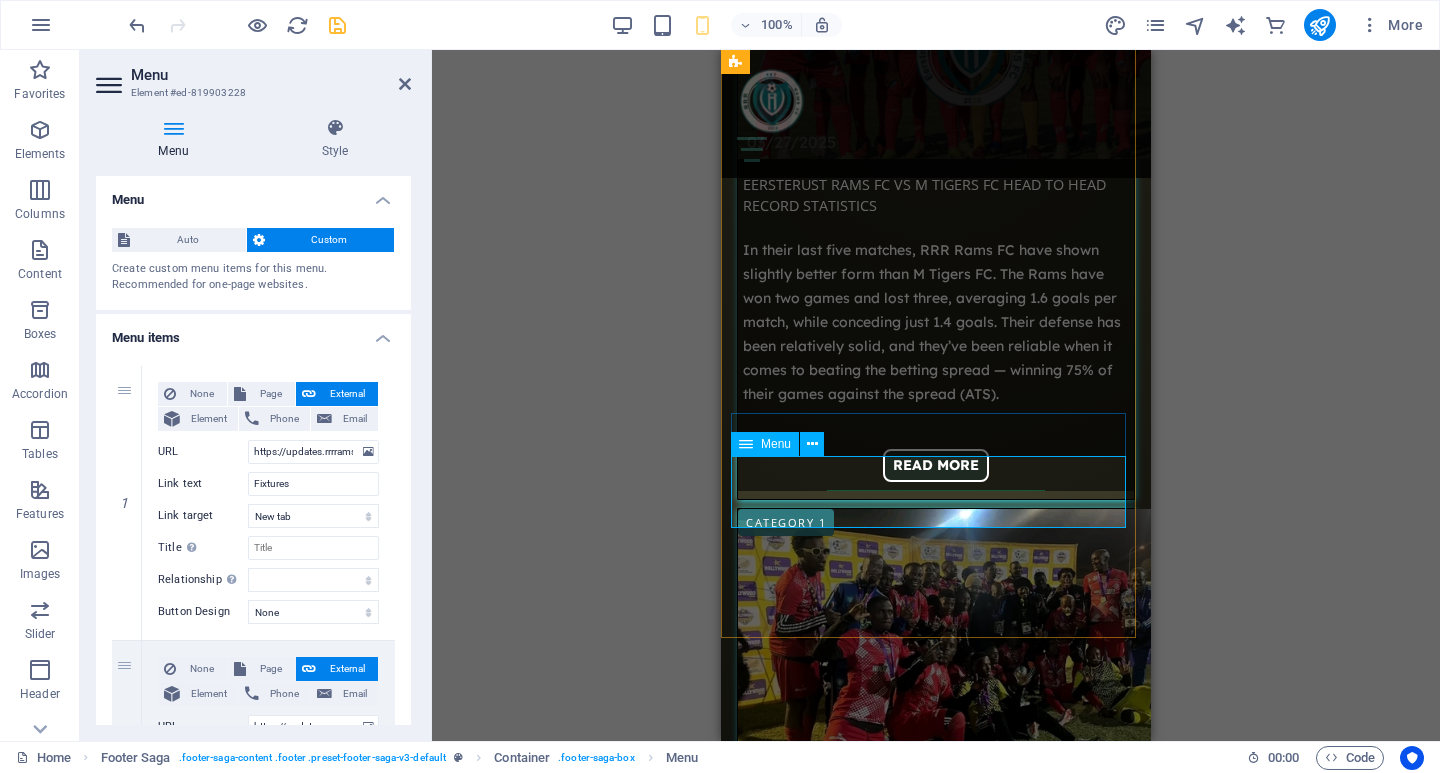 click on "Fixtures Results About" at bounding box center (936, 2461) 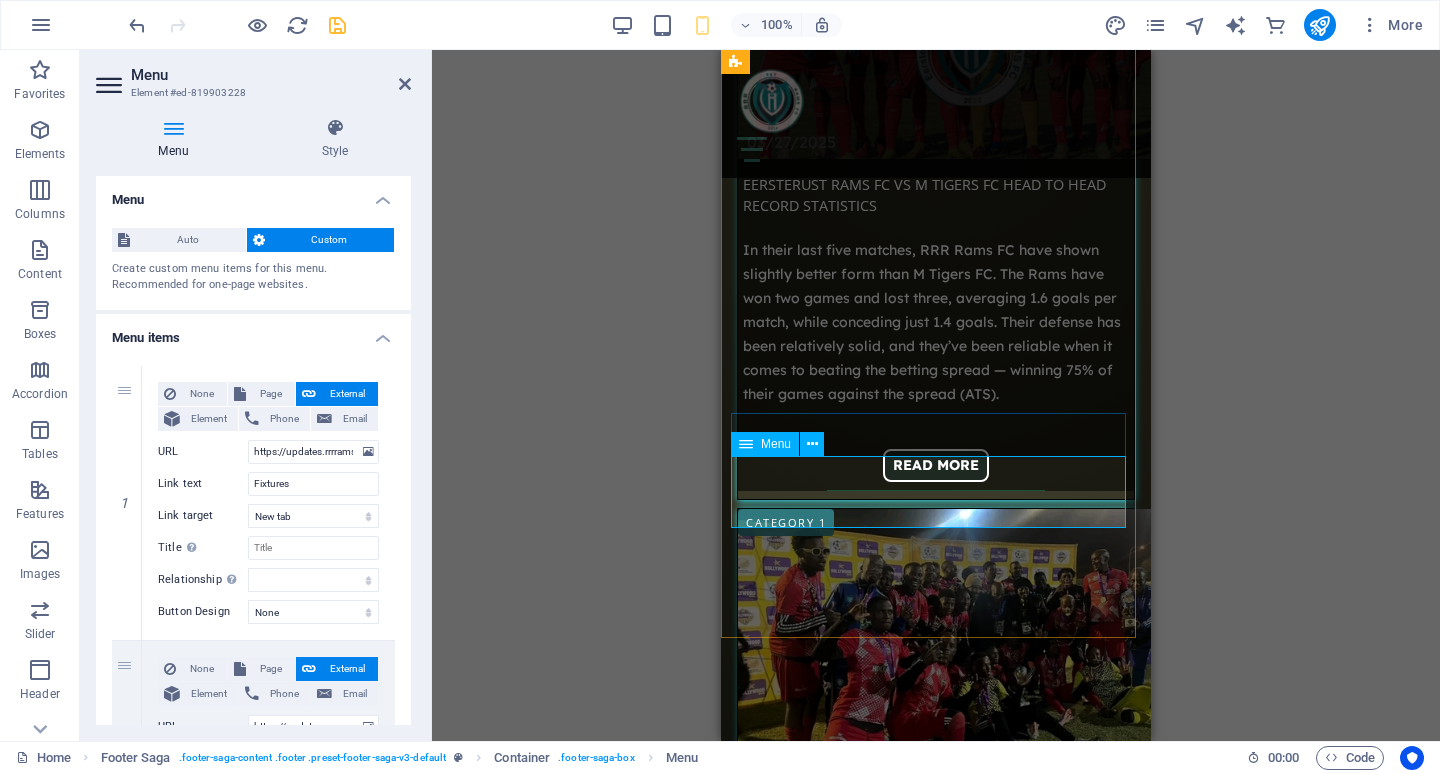 click on "Fixtures Results About" at bounding box center [936, 2461] 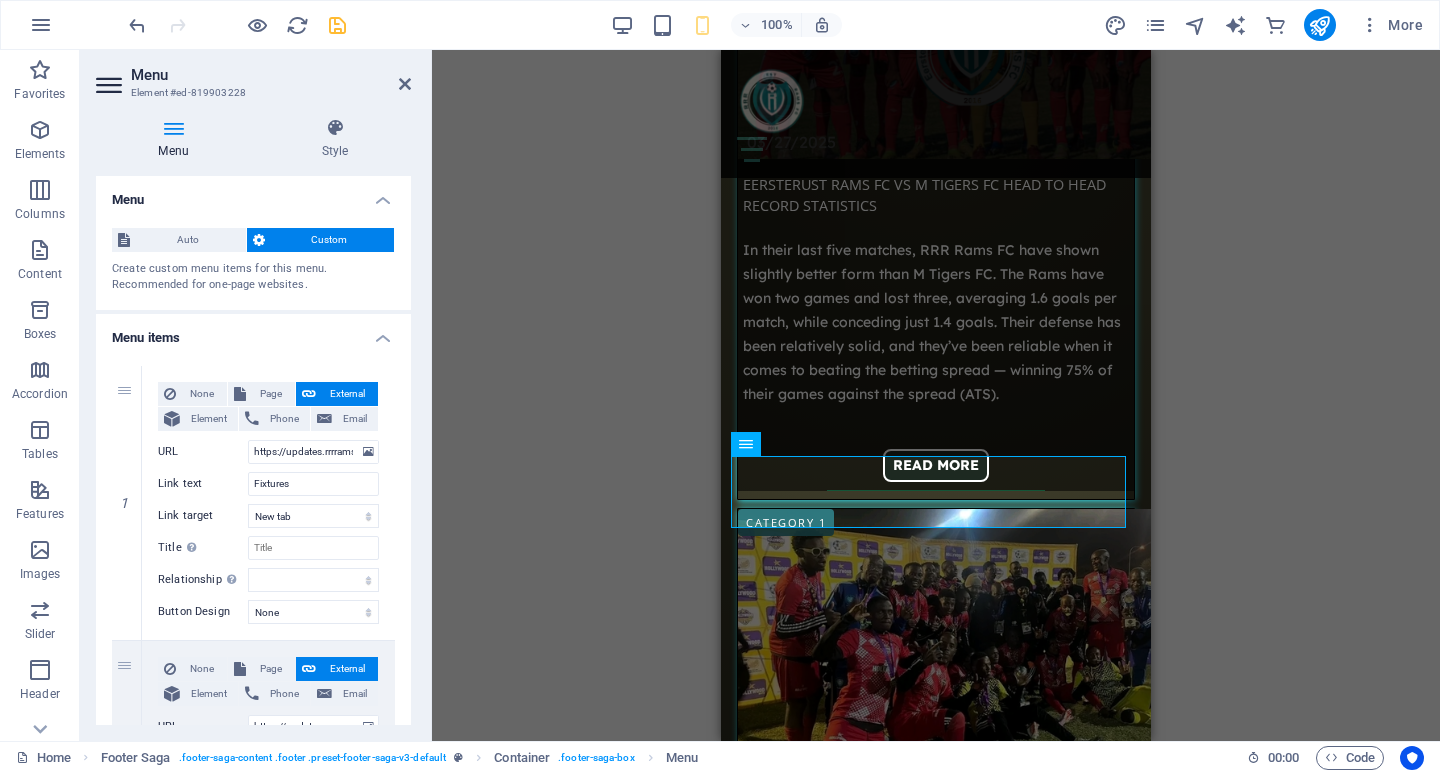 click at bounding box center (111, 85) 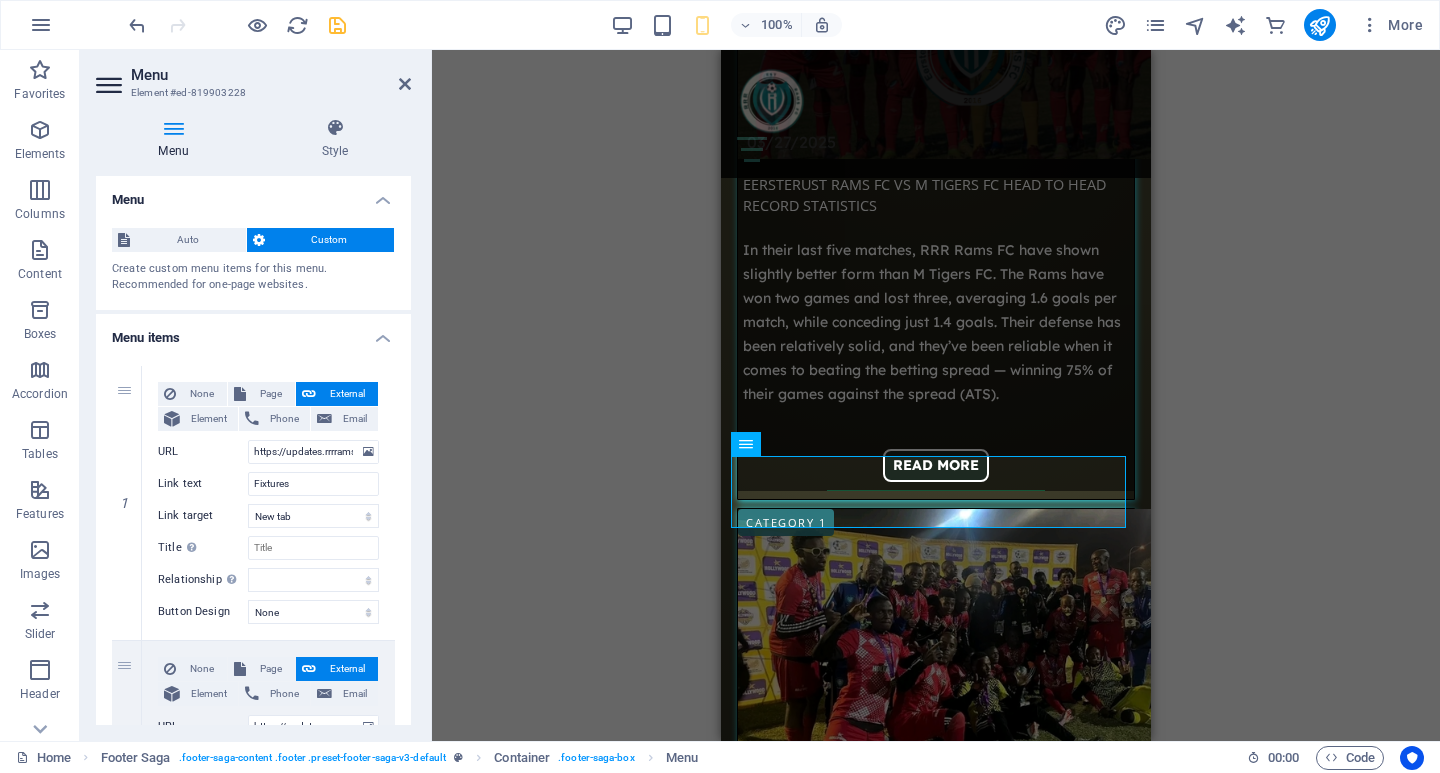 click on "Menu" at bounding box center [253, 194] 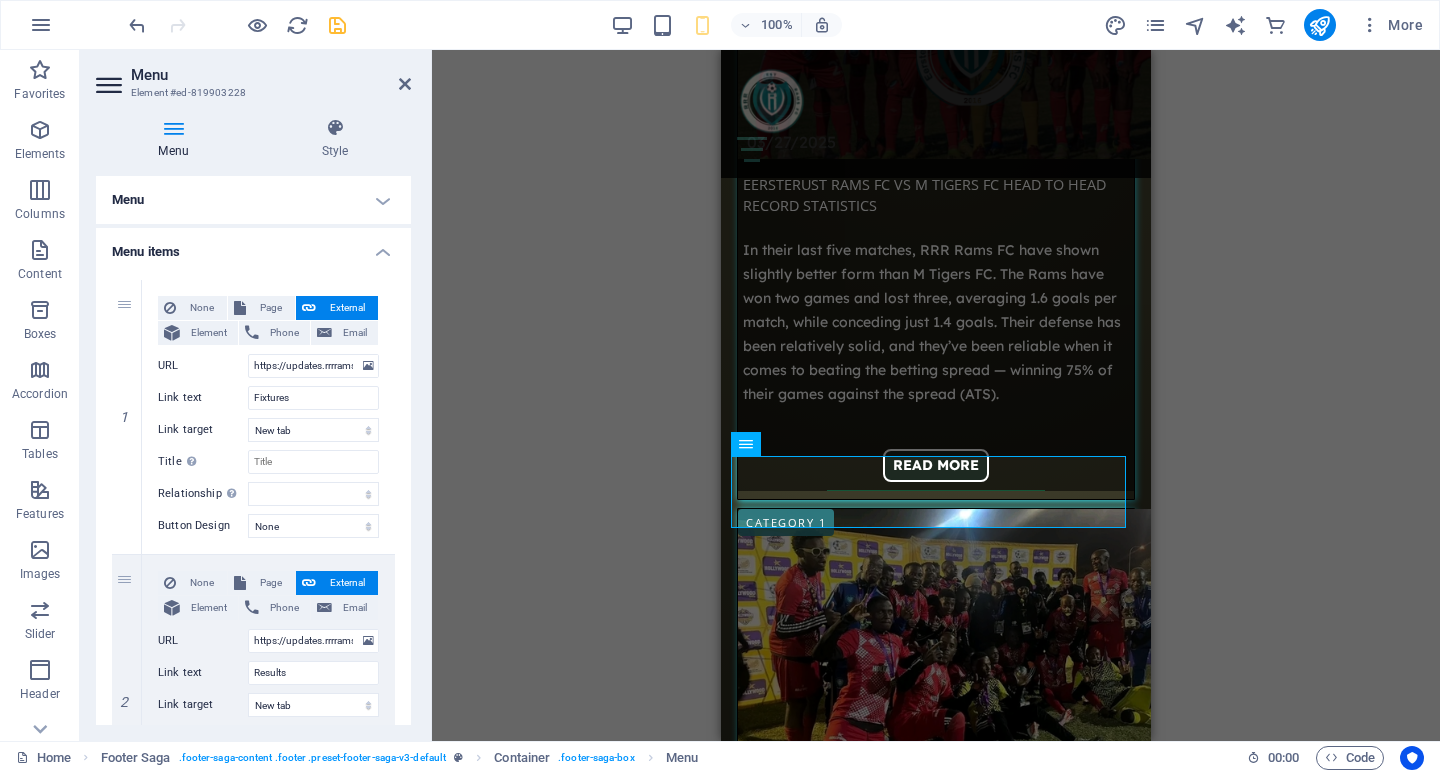 click on "Menu" at bounding box center (253, 200) 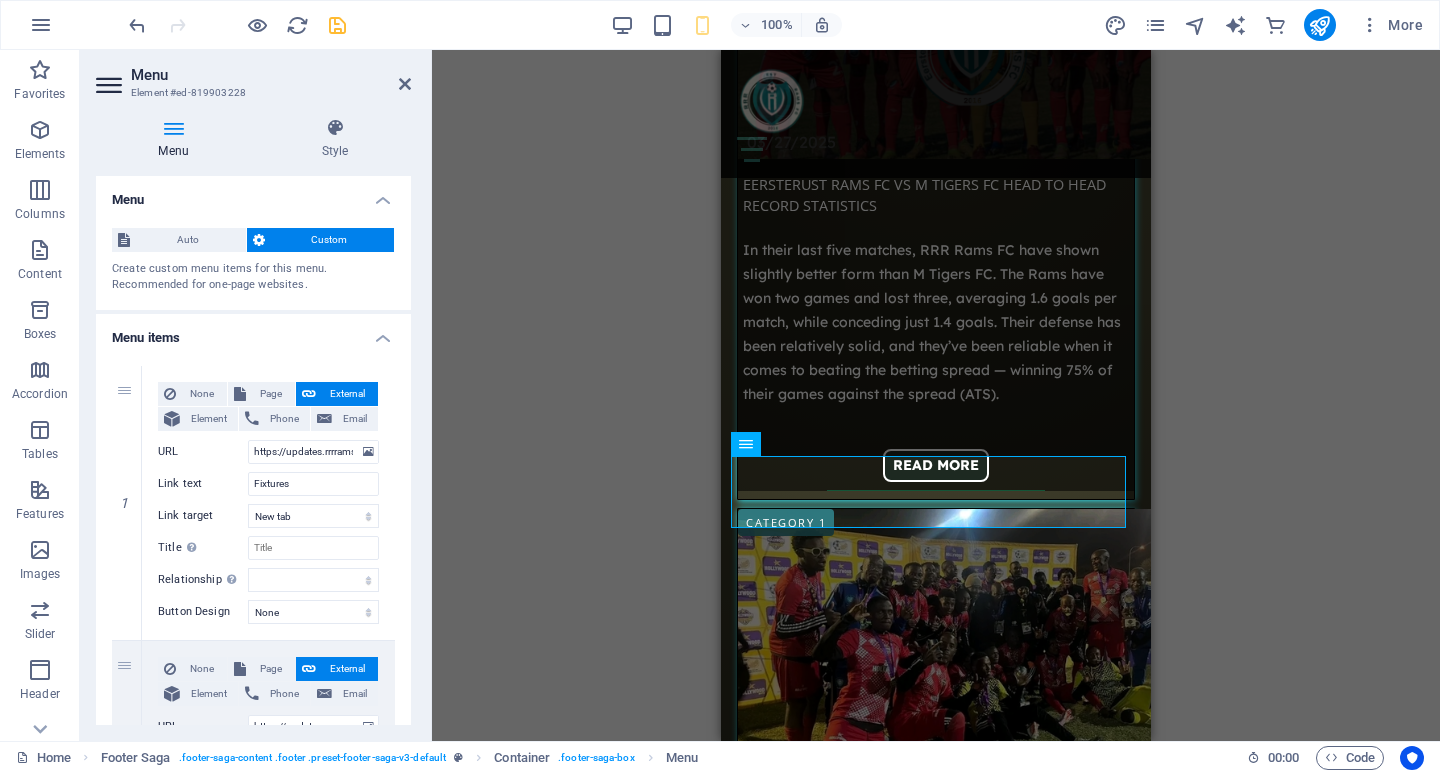 click on "Menu" at bounding box center [253, 194] 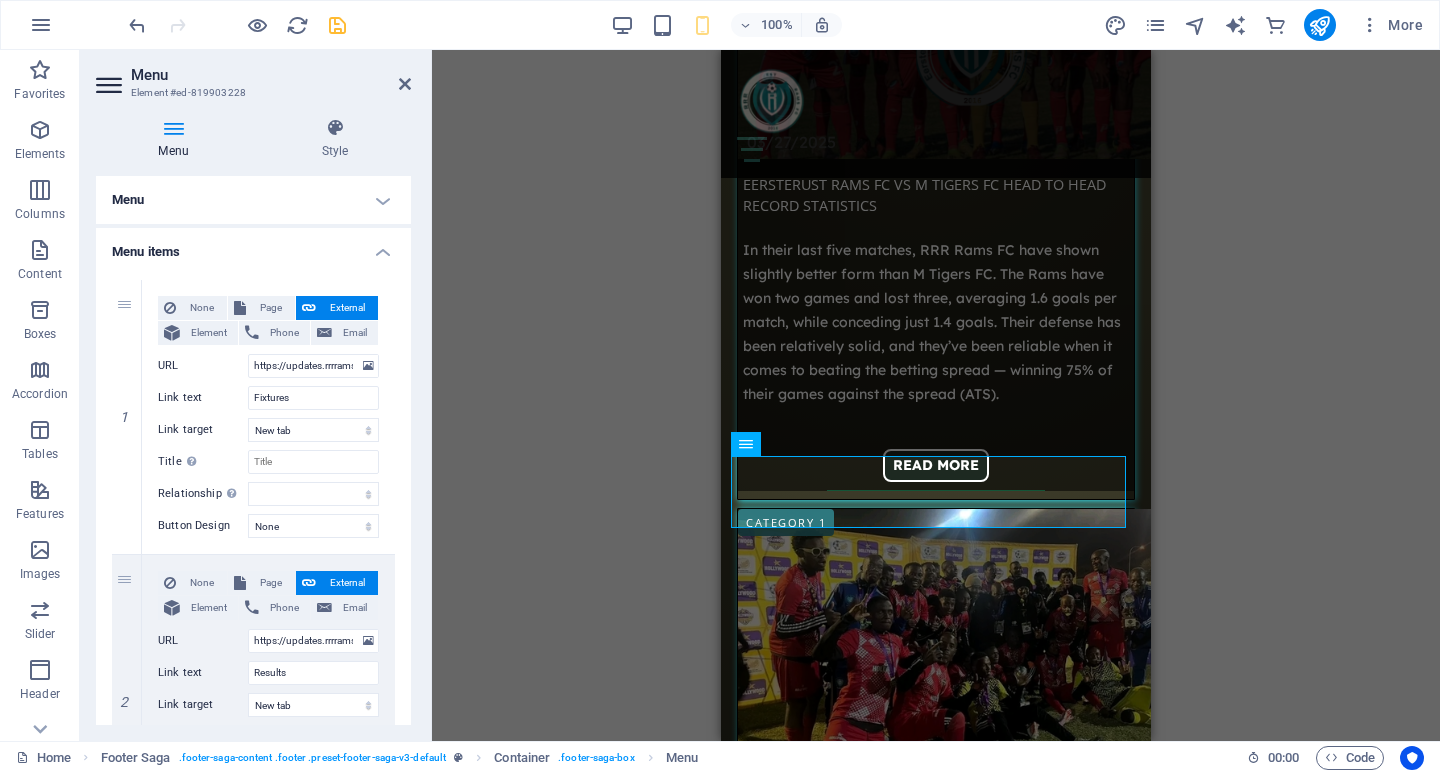 click on "Menu items" at bounding box center [253, 246] 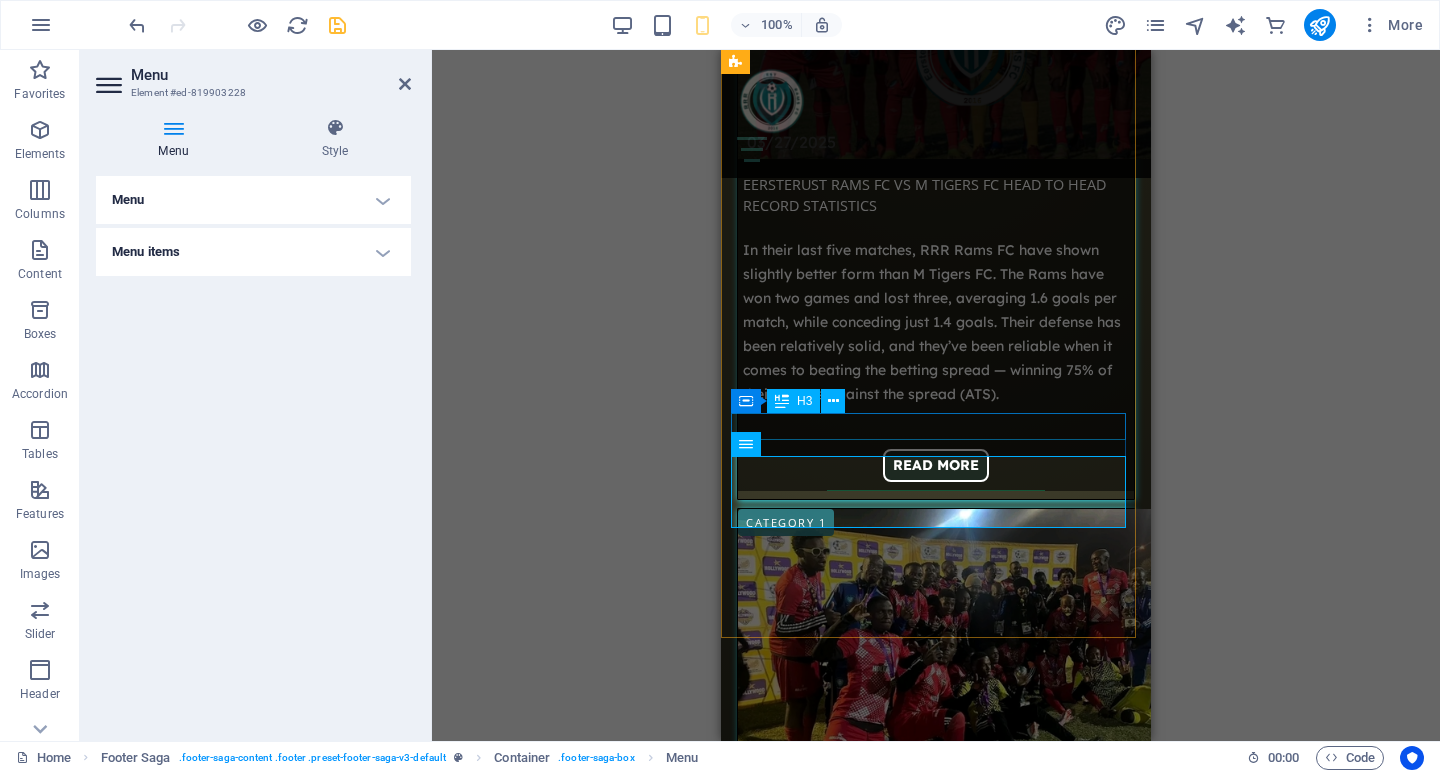 click on "QUICK LINKS" at bounding box center [936, 2395] 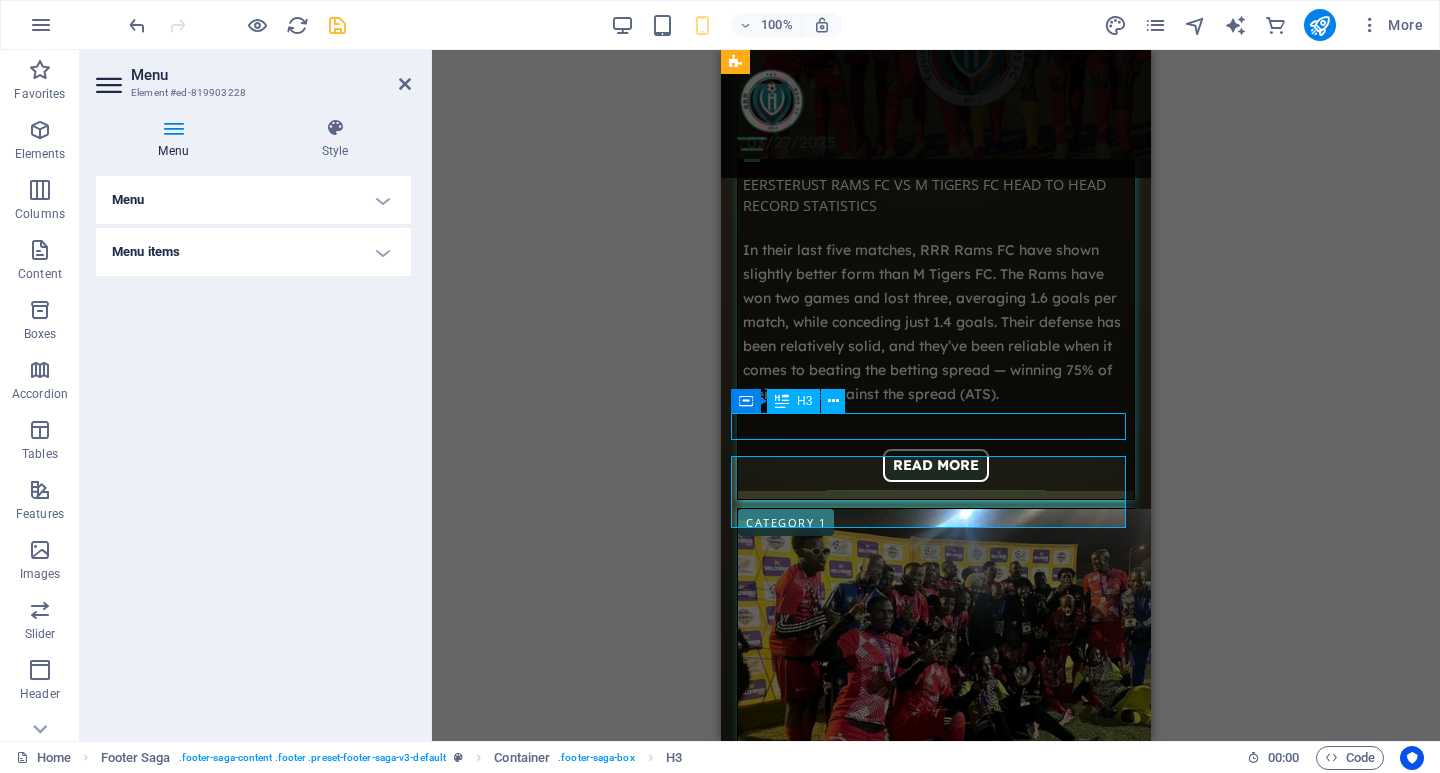 click on "QUICK LINKS" at bounding box center [936, 2395] 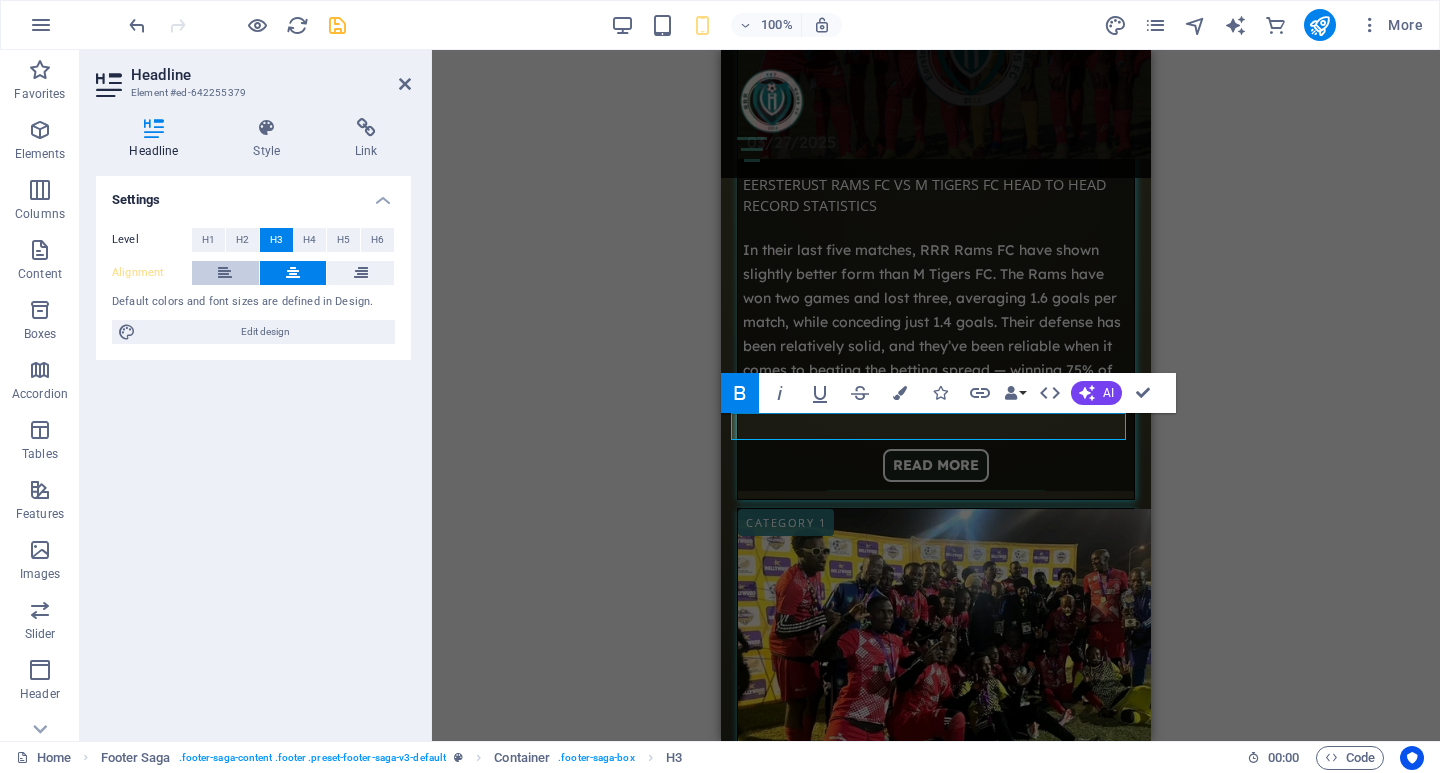 click at bounding box center (225, 273) 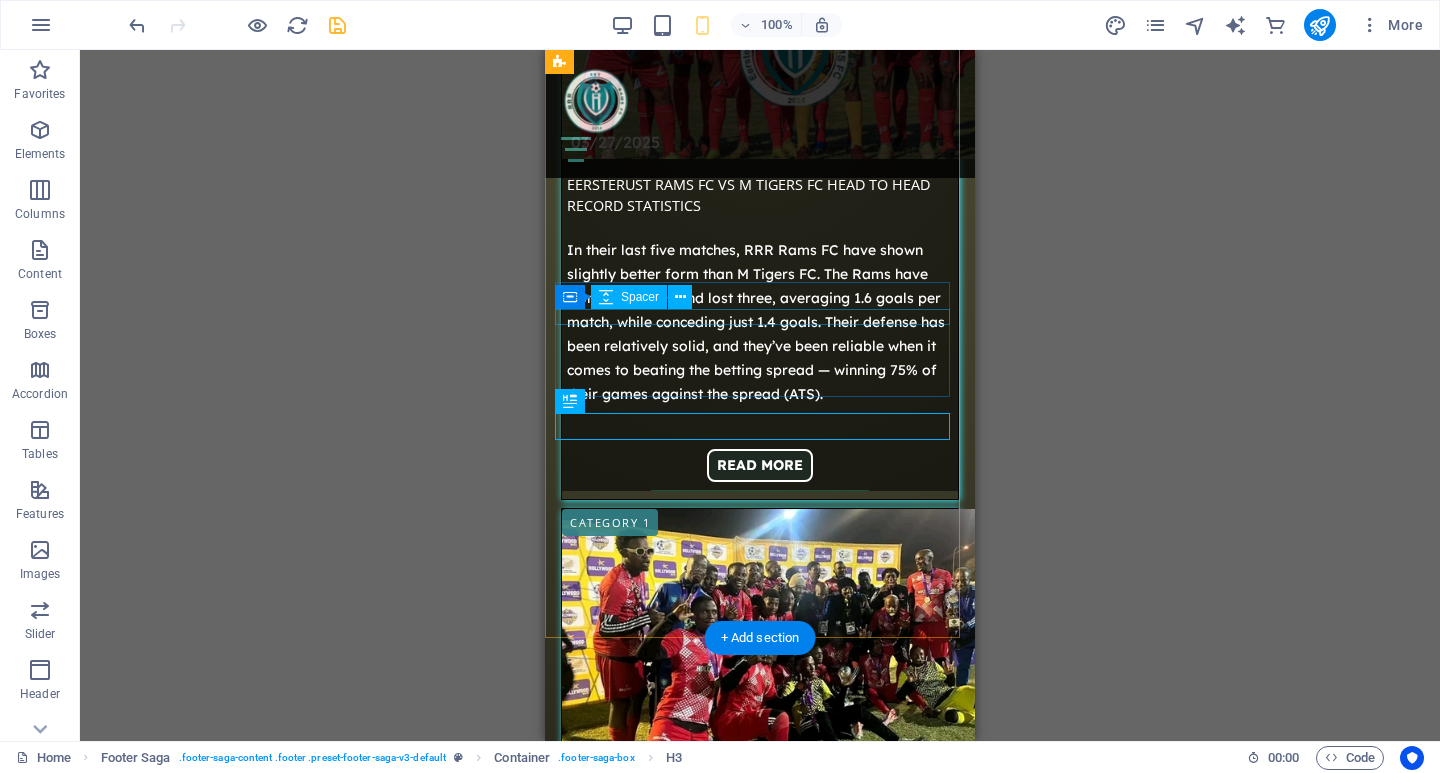 click on "ADDRESS" at bounding box center [760, 2272] 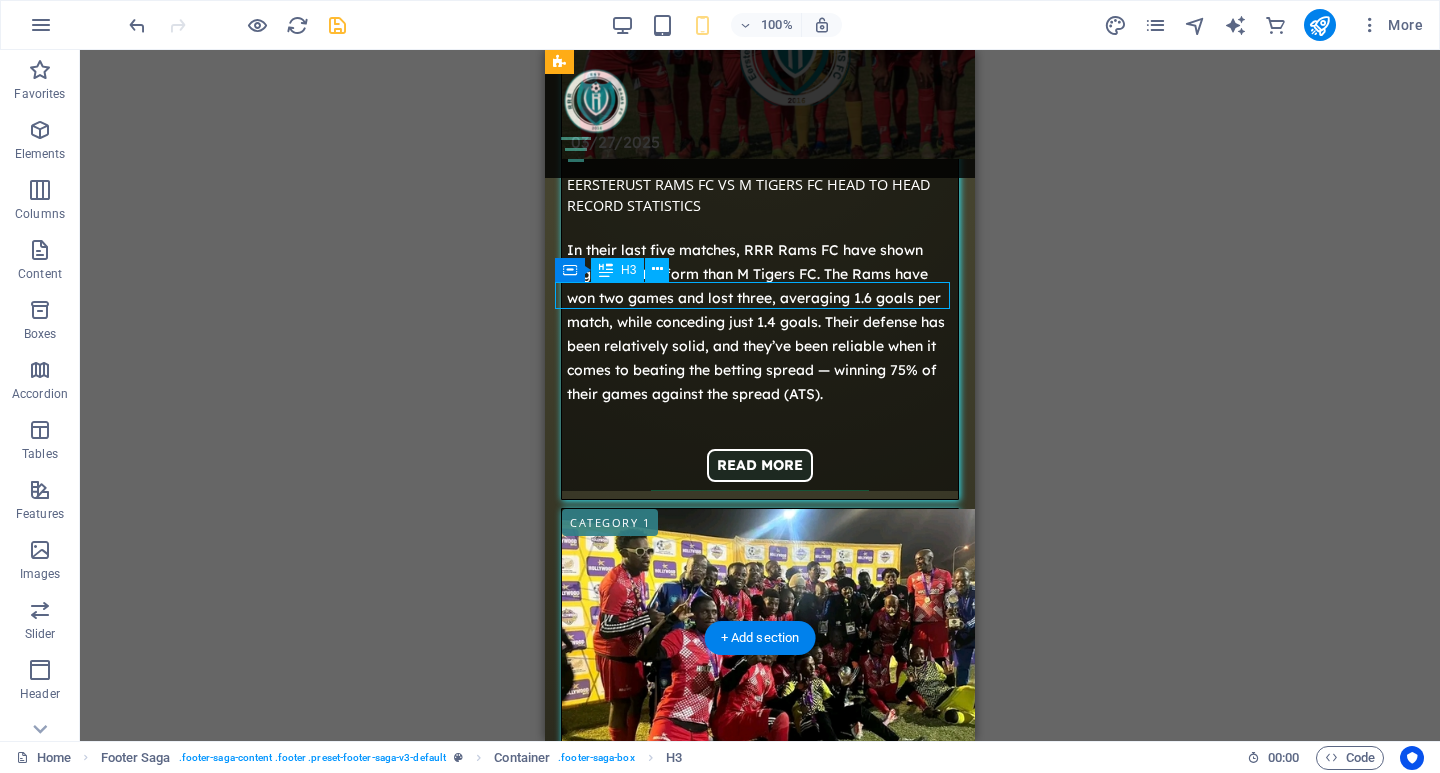 click on "ADDRESS" at bounding box center [760, 2272] 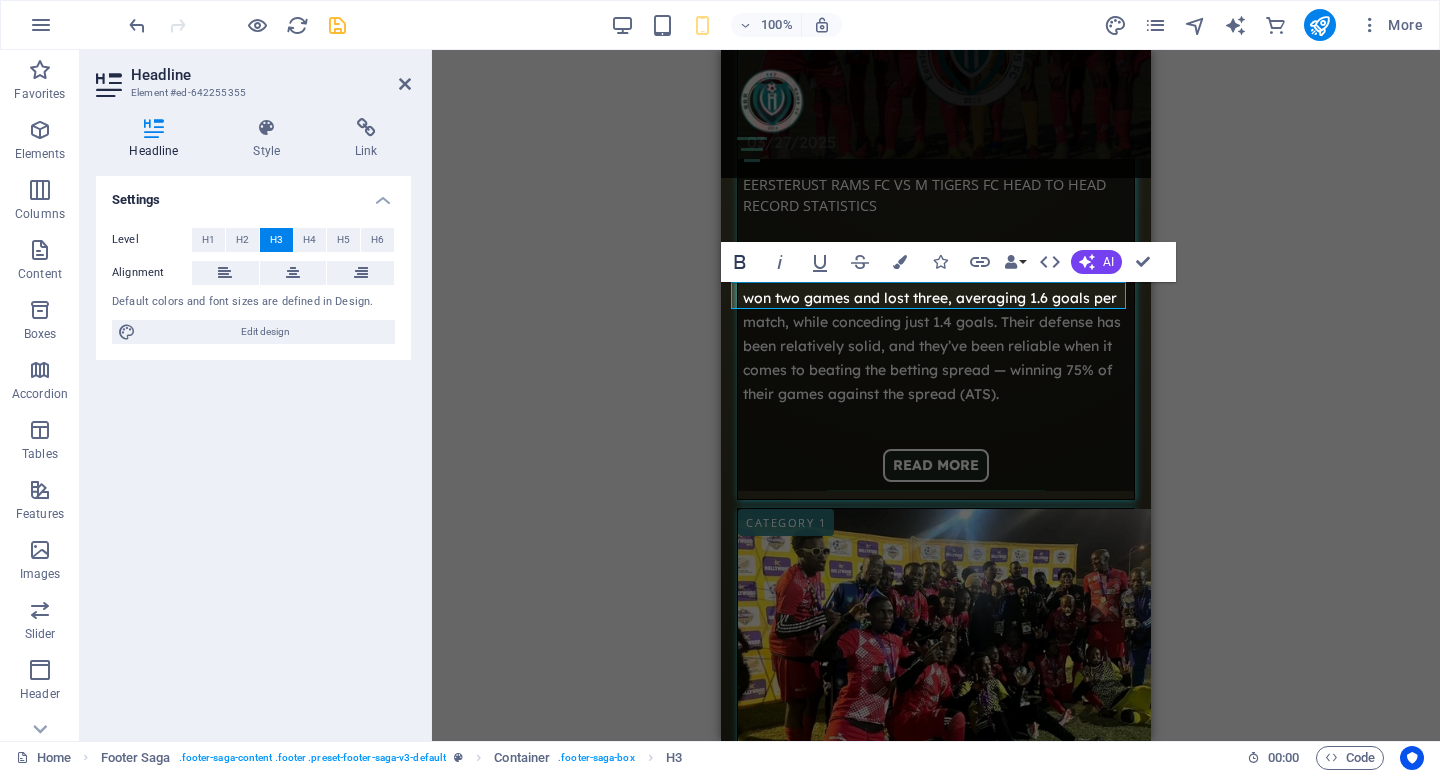 click 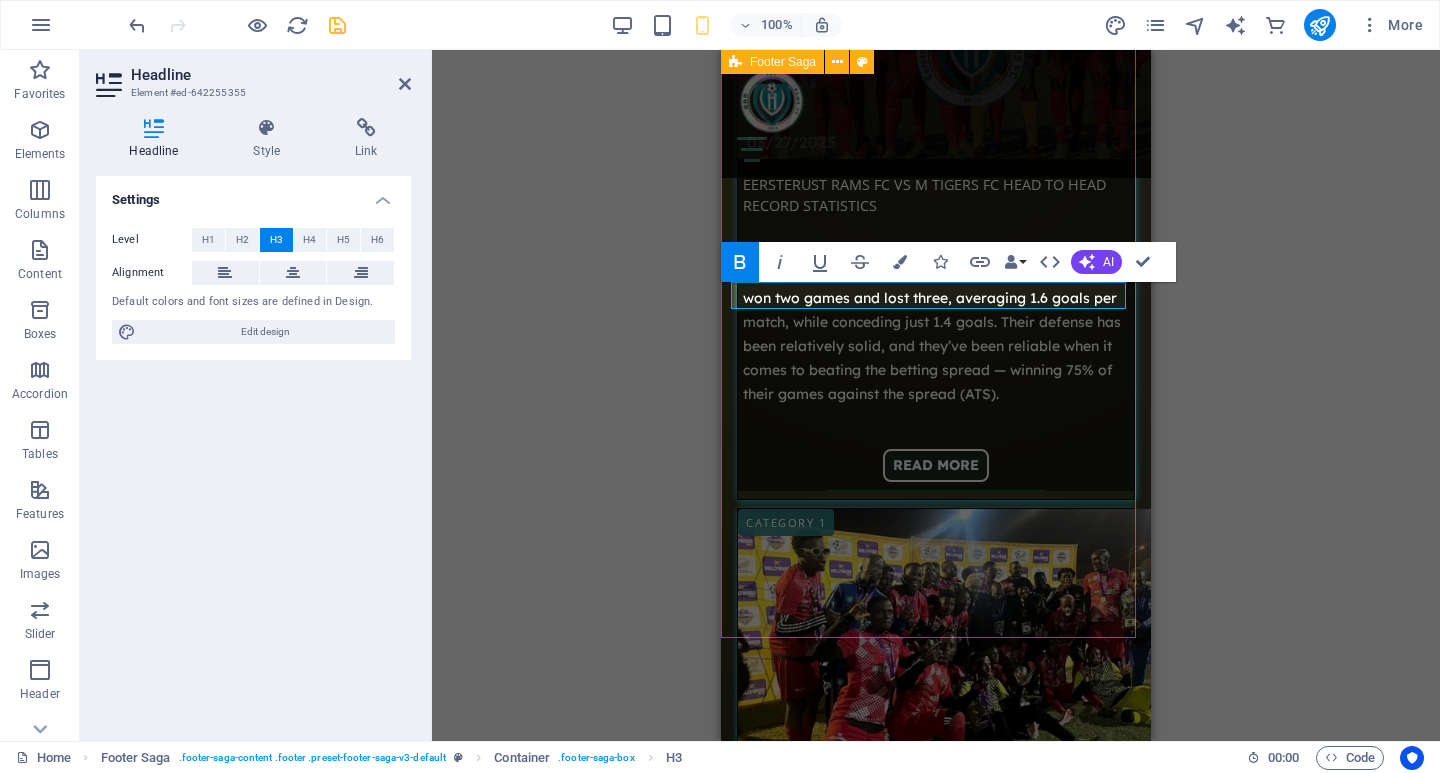 click on "The uprising Like and follow our social media pages for more updates. ADDRESS [NUMBER] [STREET], Eersterust   [POSTAL_CODE]   [CITY], [COUNTRY].   QUICK LINKS Fixtures Results About Social media" at bounding box center [936, 2329] 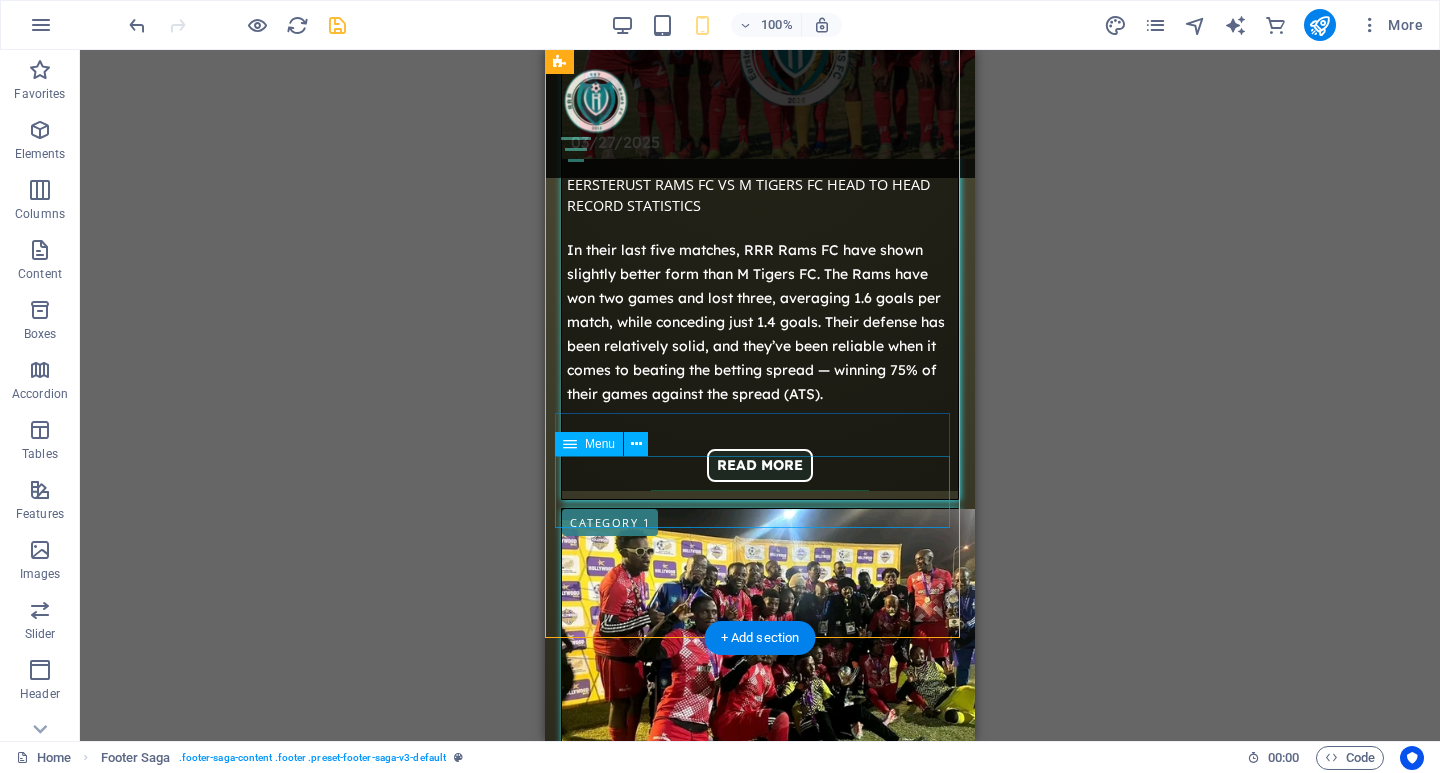 click on "Fixtures Results About" at bounding box center (760, 2461) 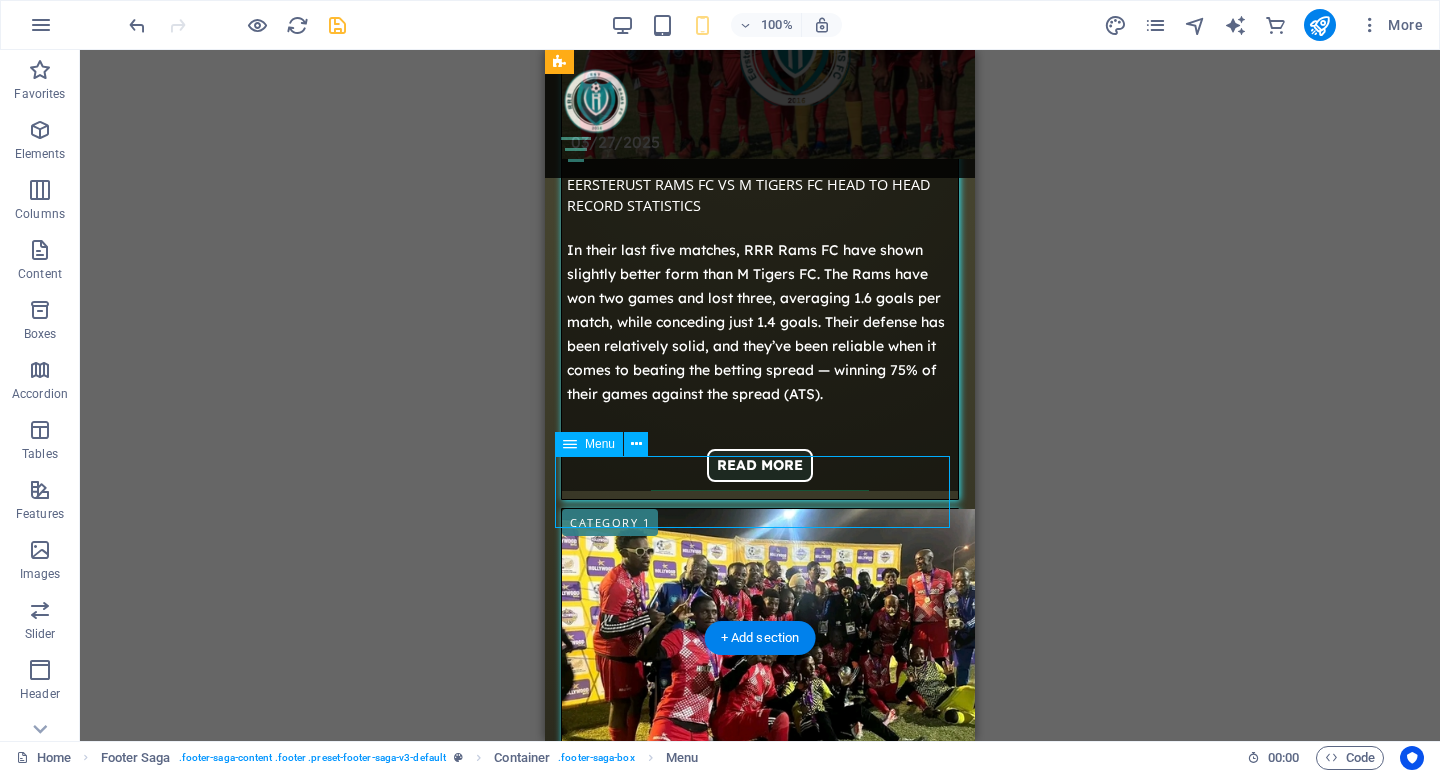 click on "Fixtures Results About" at bounding box center (760, 2461) 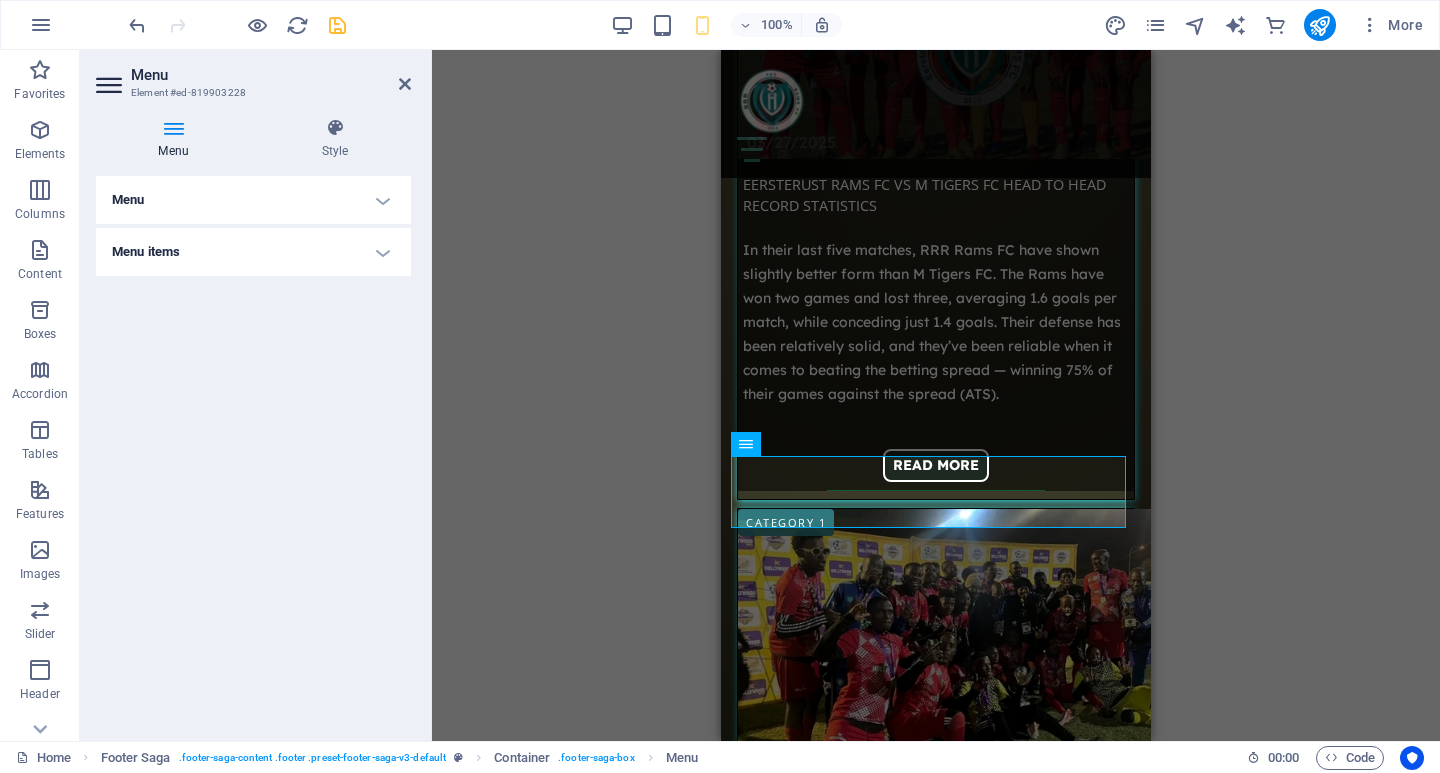 click on "Menu items" at bounding box center (253, 252) 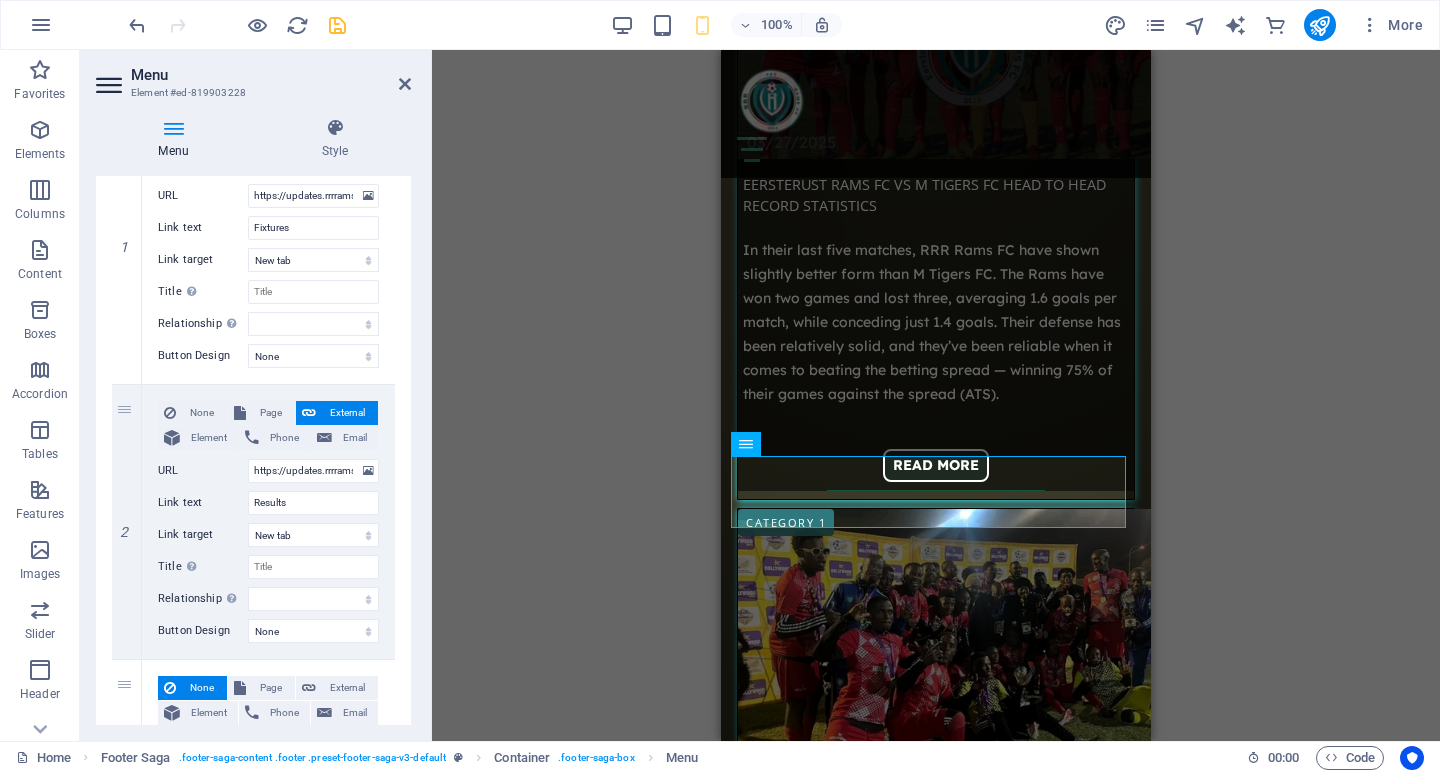 scroll, scrollTop: 200, scrollLeft: 0, axis: vertical 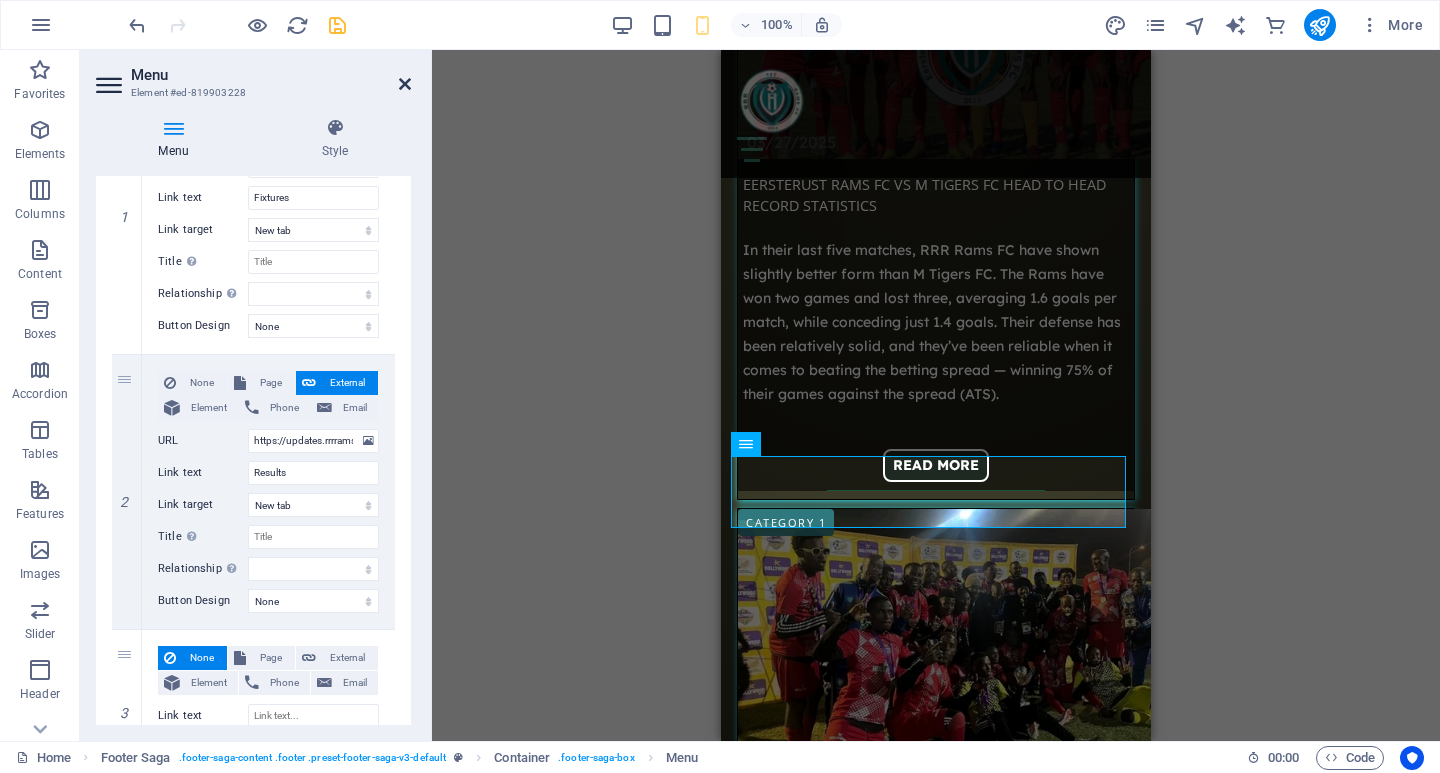 click at bounding box center [405, 84] 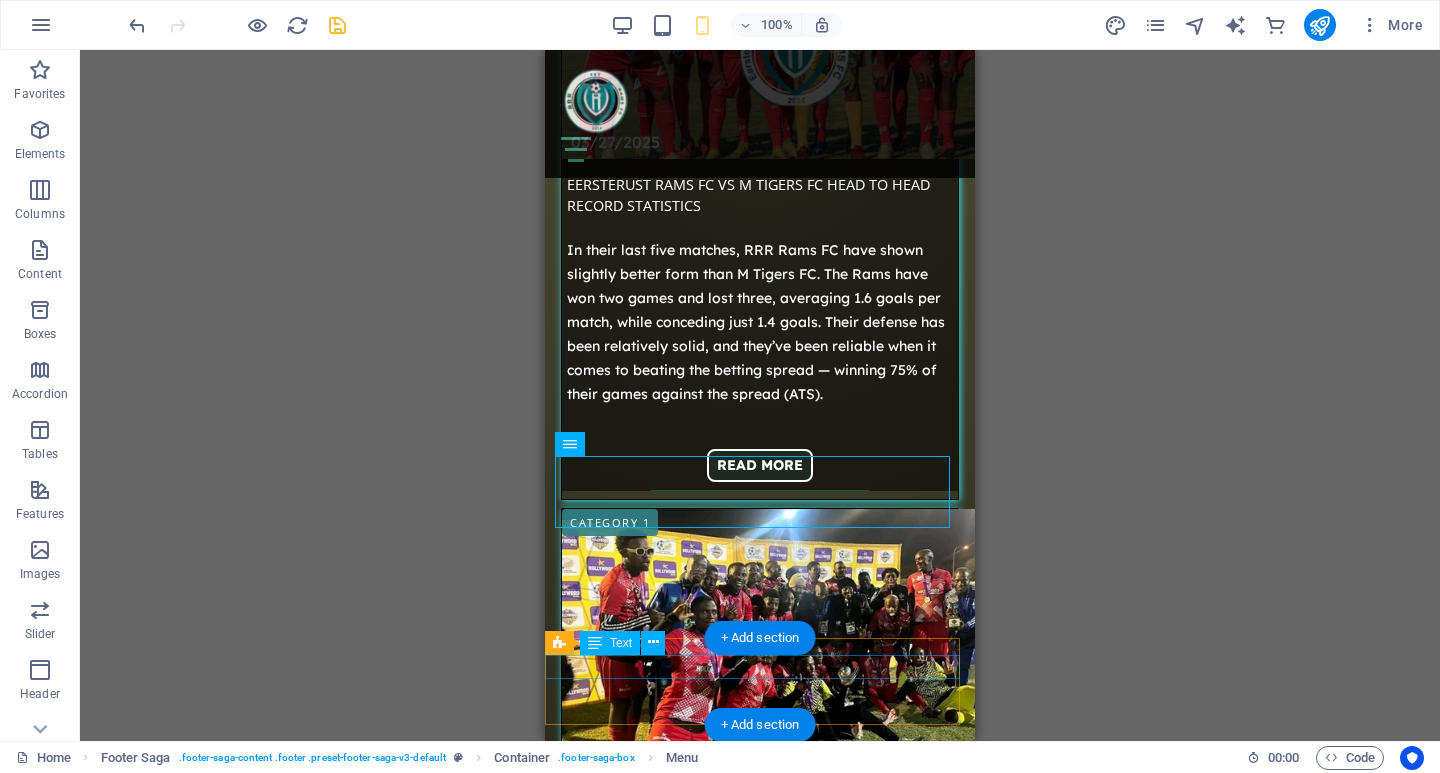 click on "Copyright © 2025 |Powered by J-PrimeWorks" at bounding box center [760, 2711] 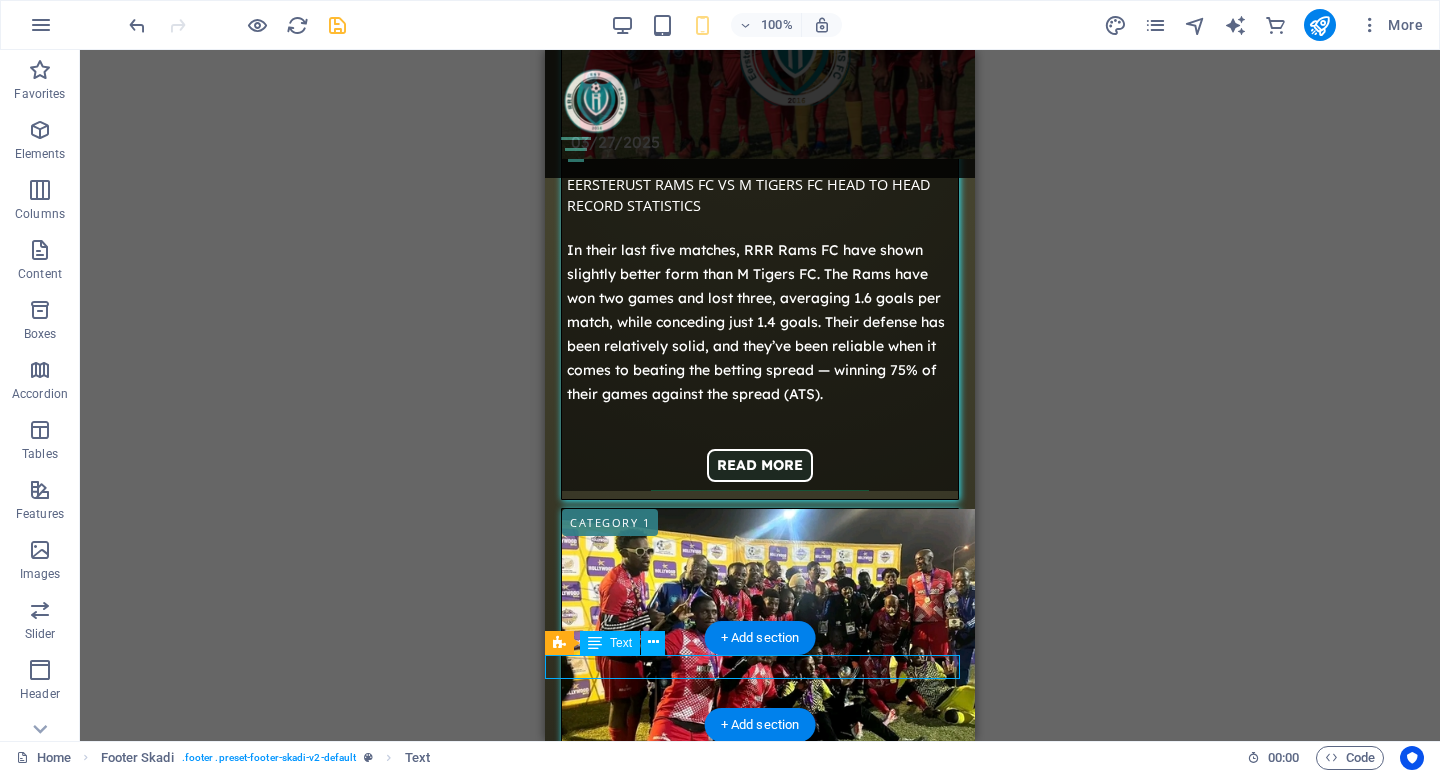 click on "Copyright © 2025 |Powered by J-PrimeWorks" at bounding box center [760, 2711] 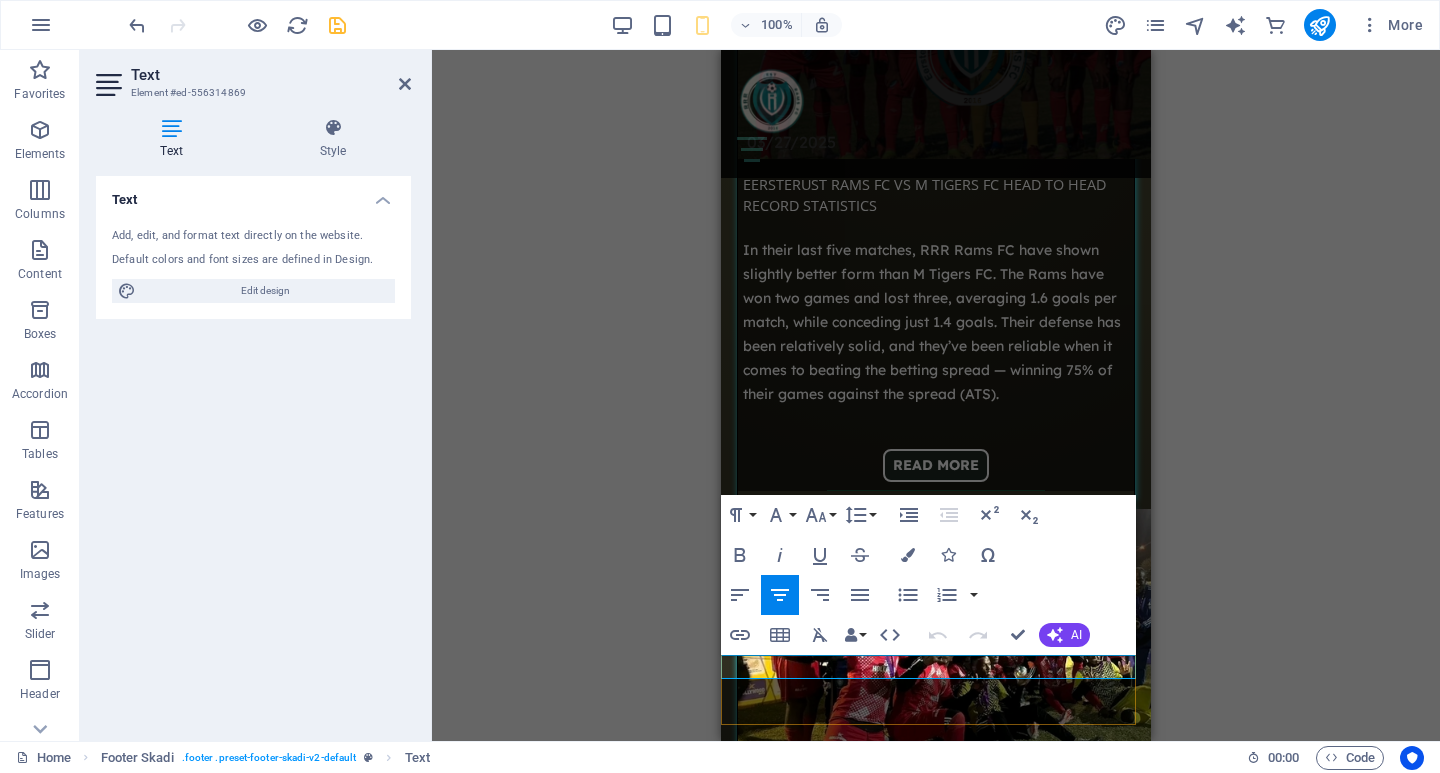 drag, startPoint x: 1115, startPoint y: 674, endPoint x: 732, endPoint y: 670, distance: 383.02087 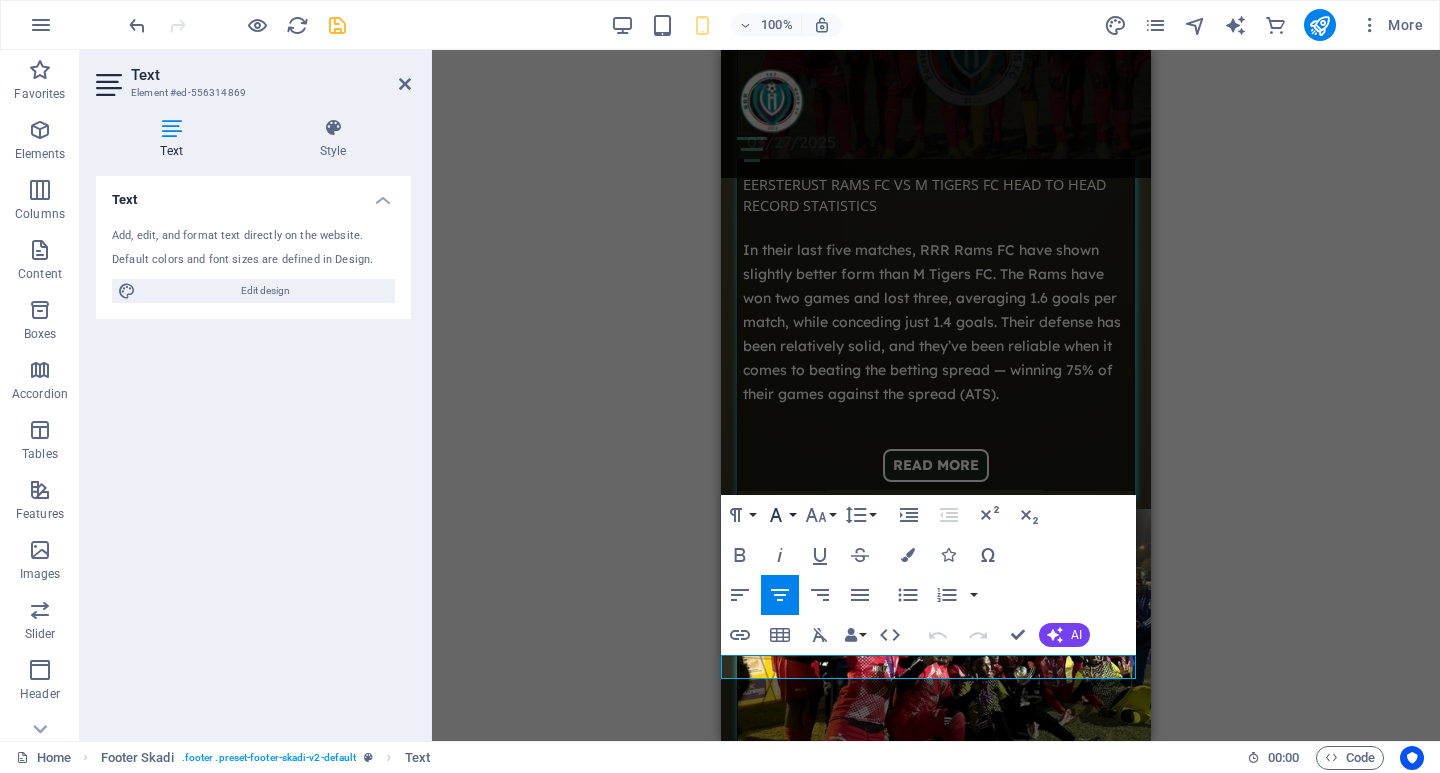click on "Font Family" at bounding box center (780, 515) 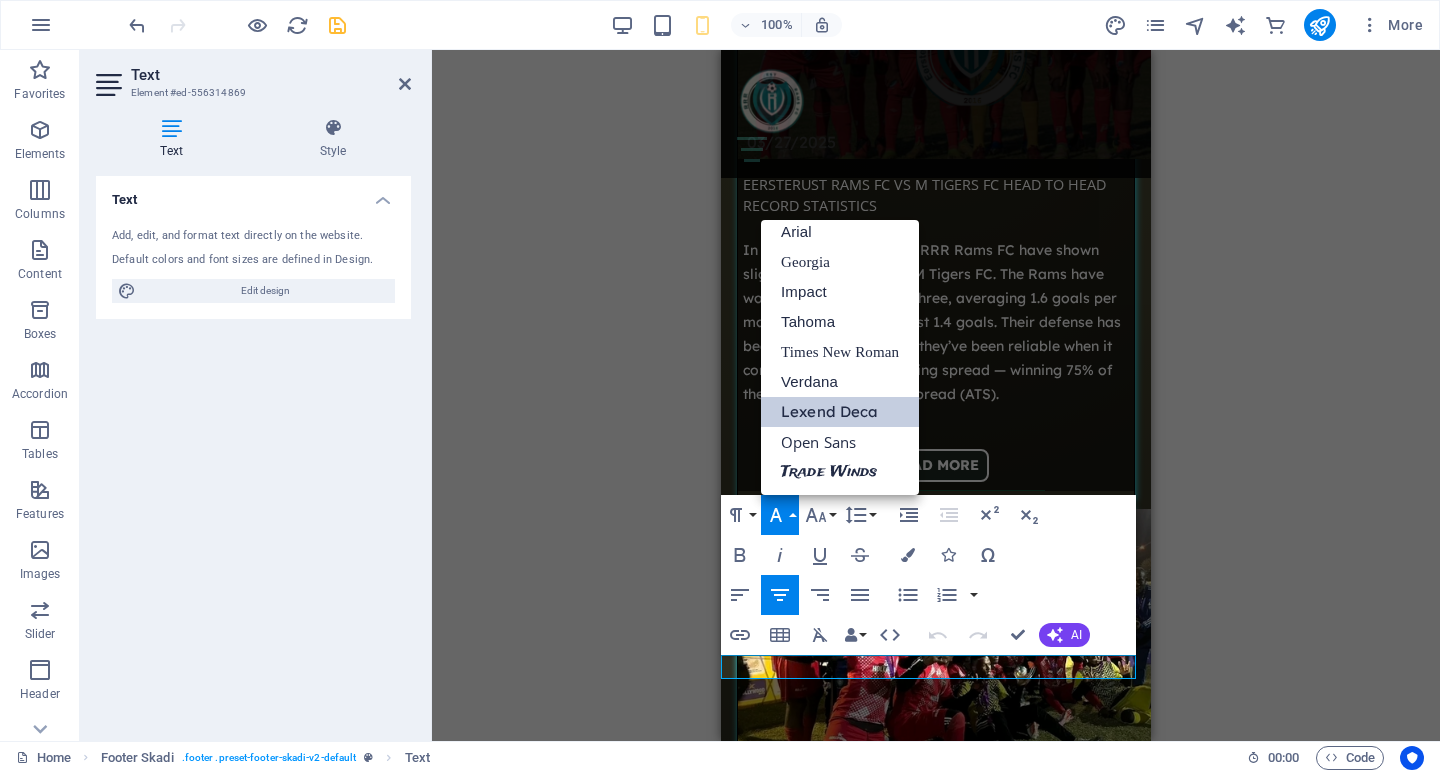 scroll, scrollTop: 11, scrollLeft: 0, axis: vertical 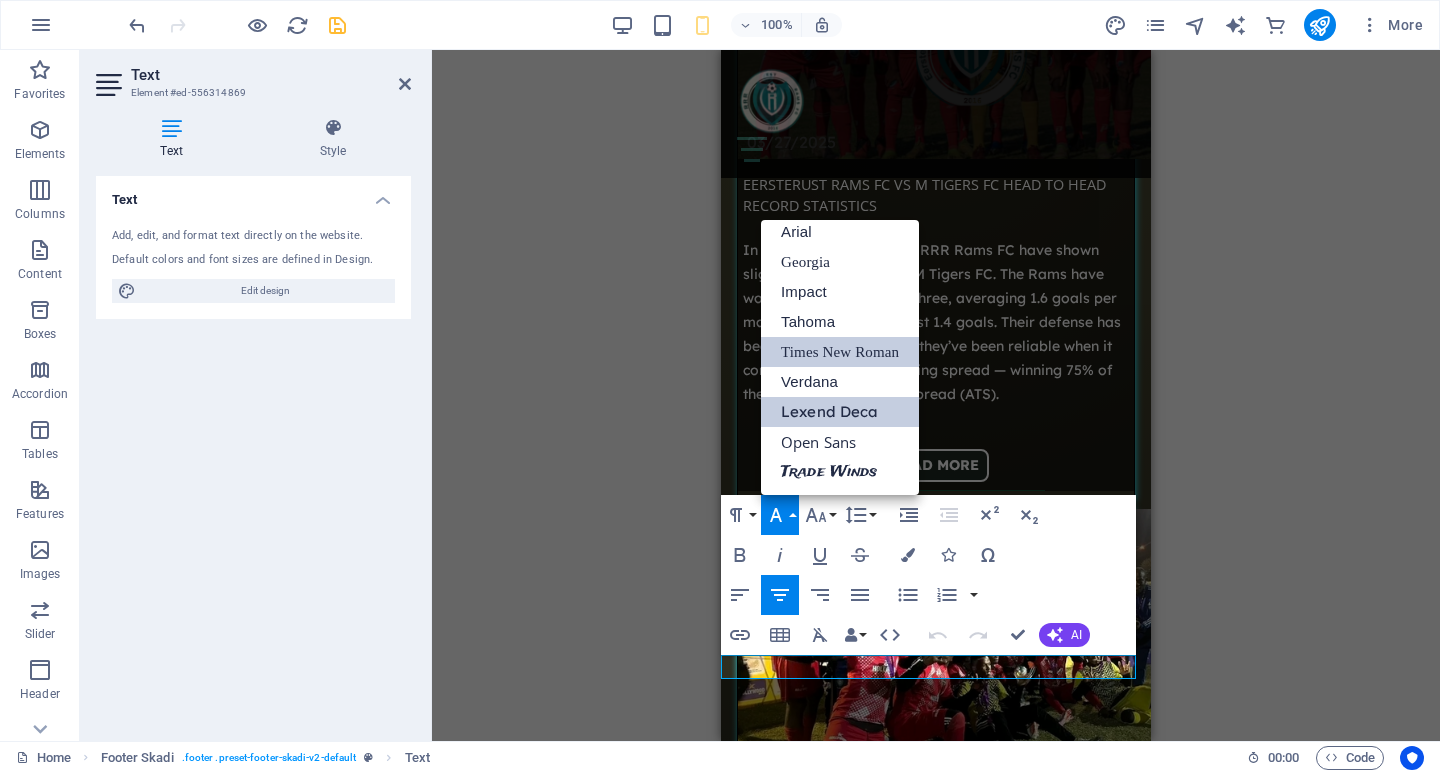 click on "Times New Roman" at bounding box center (840, 352) 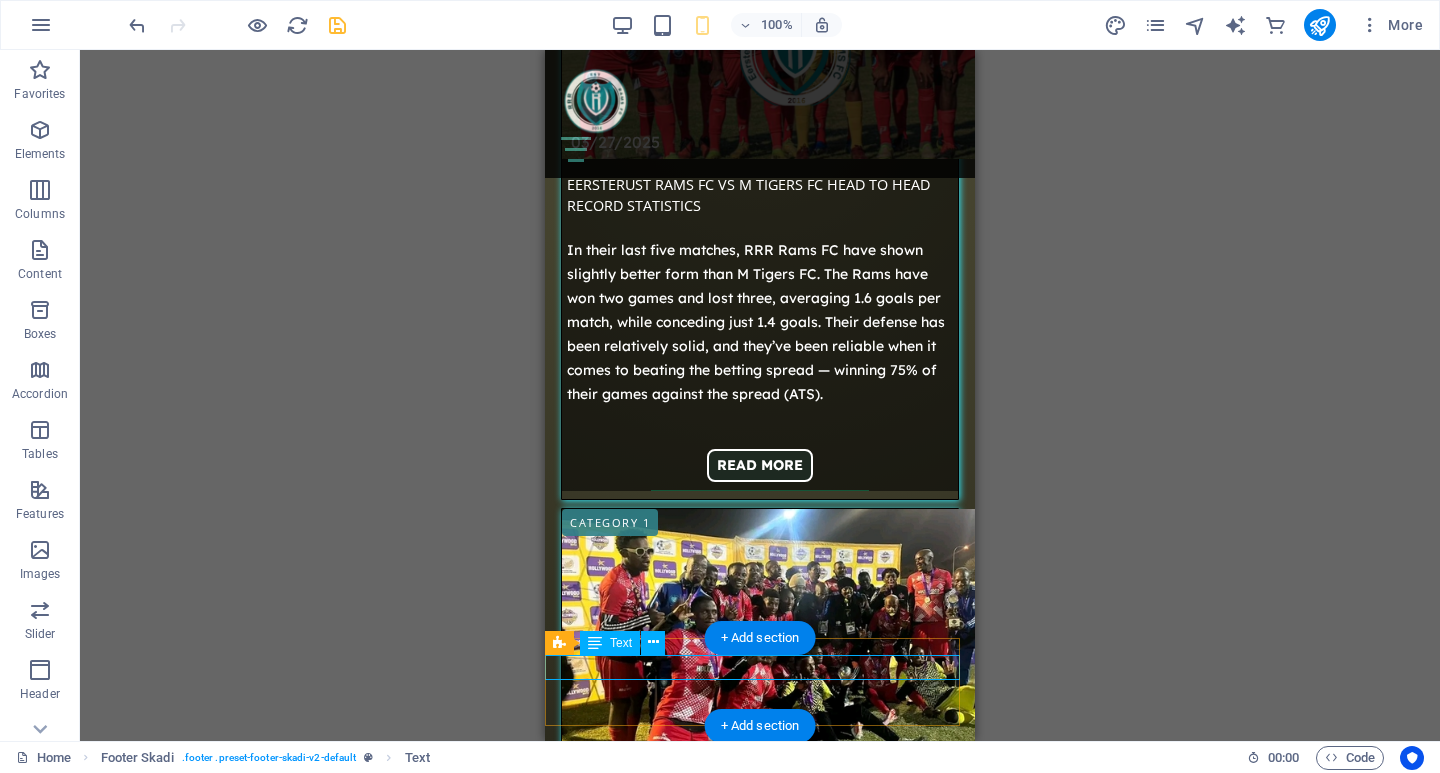 click on "Copyright © 2025 |Powered by J-PrimeWorks" at bounding box center (760, 2711) 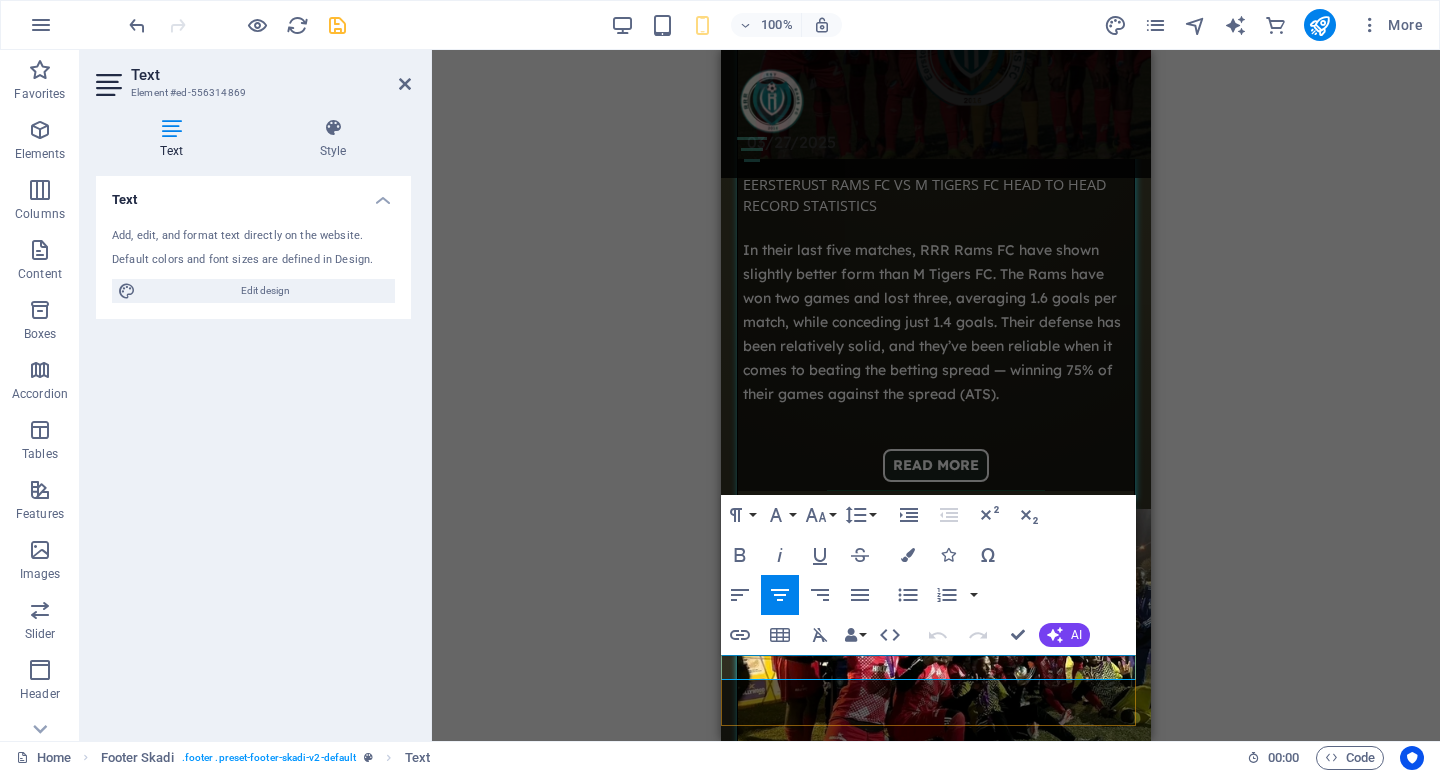 drag, startPoint x: 1082, startPoint y: 666, endPoint x: 782, endPoint y: 657, distance: 300.13498 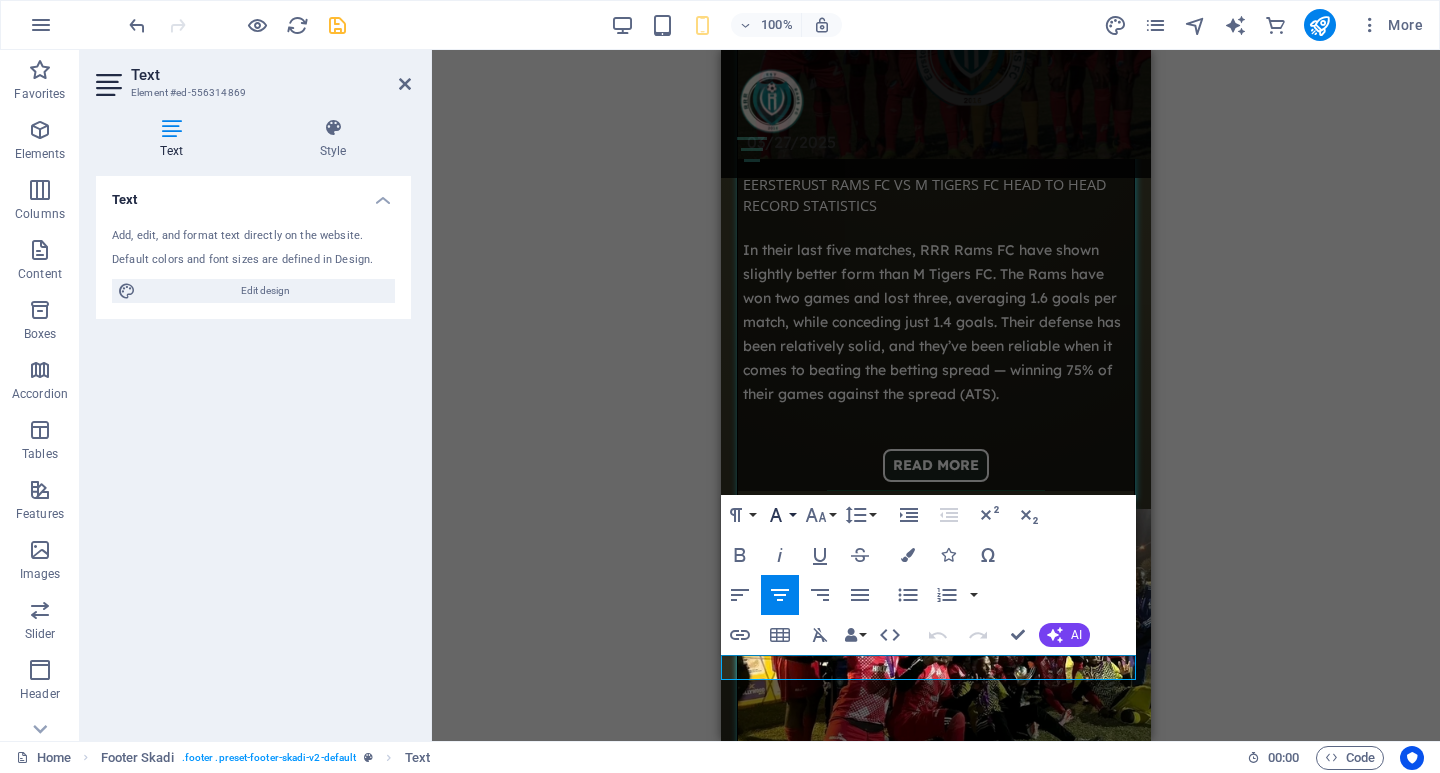click on "Font Family" at bounding box center [780, 515] 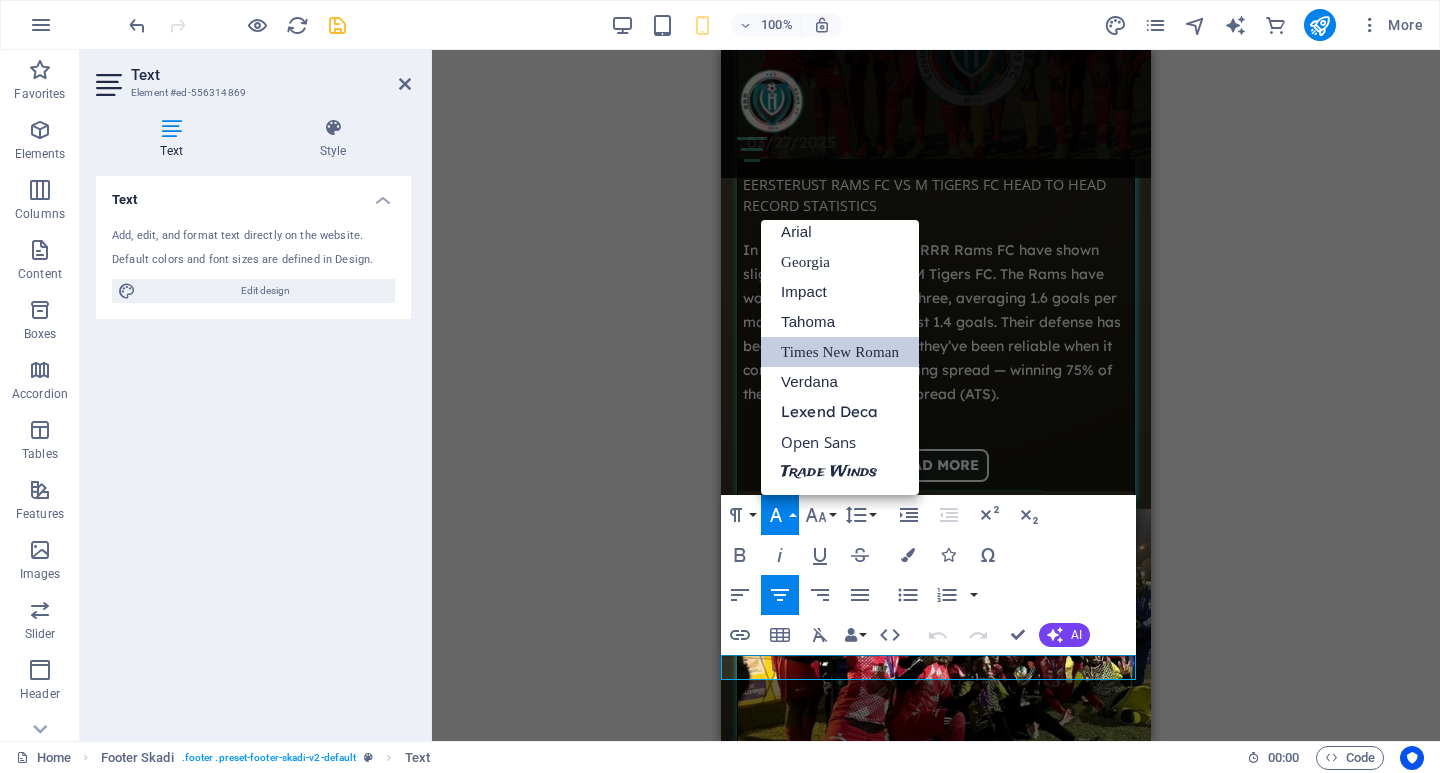 scroll, scrollTop: 11, scrollLeft: 0, axis: vertical 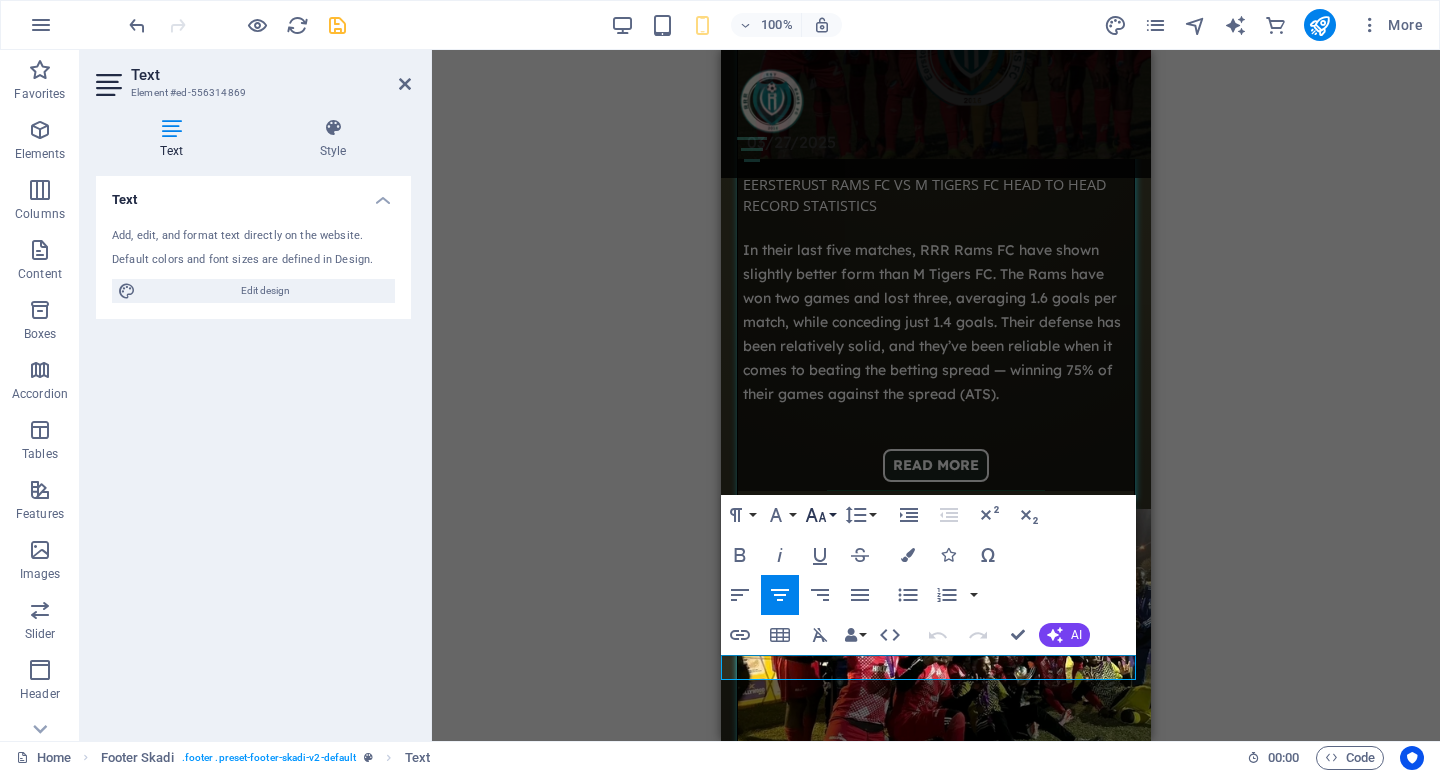 click on "Font Size" at bounding box center (820, 515) 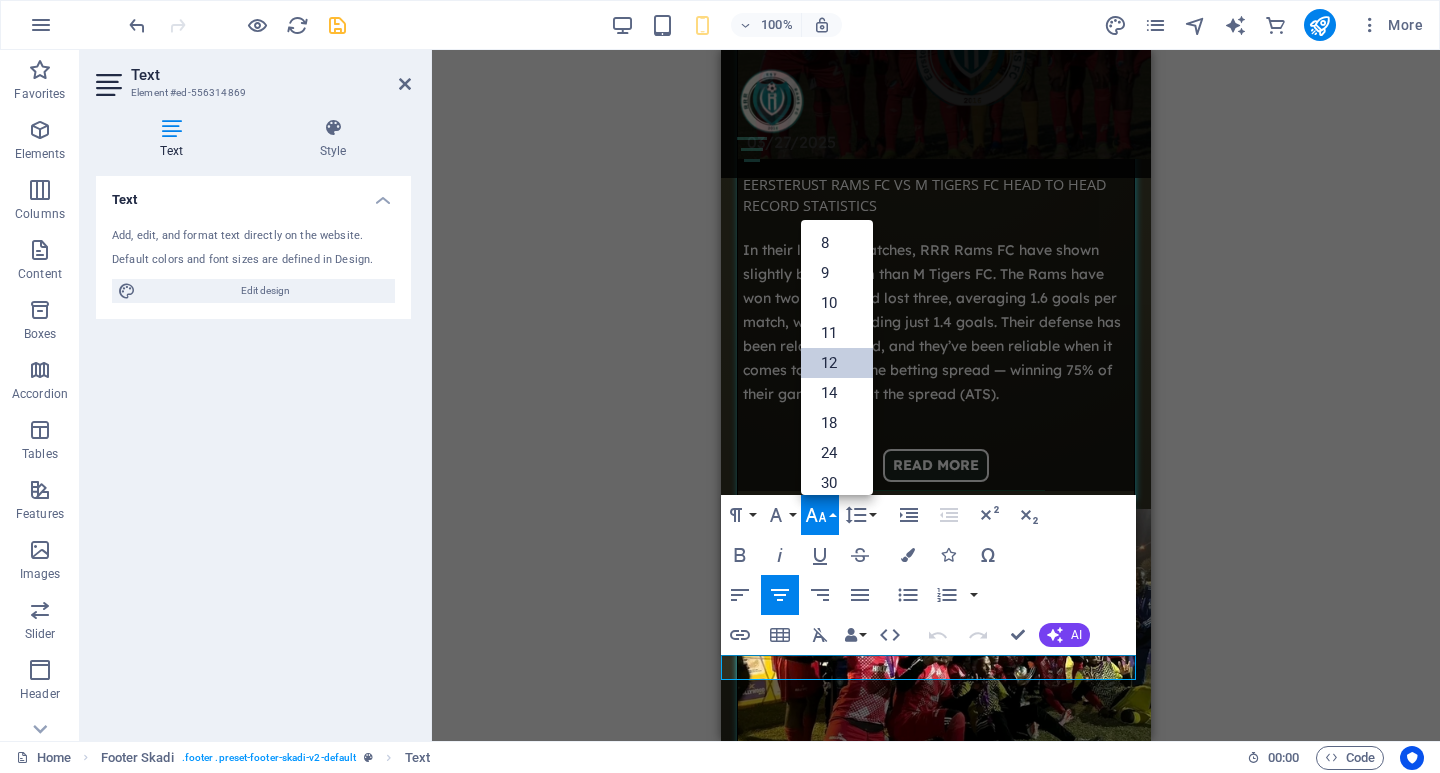 click on "12" at bounding box center [837, 363] 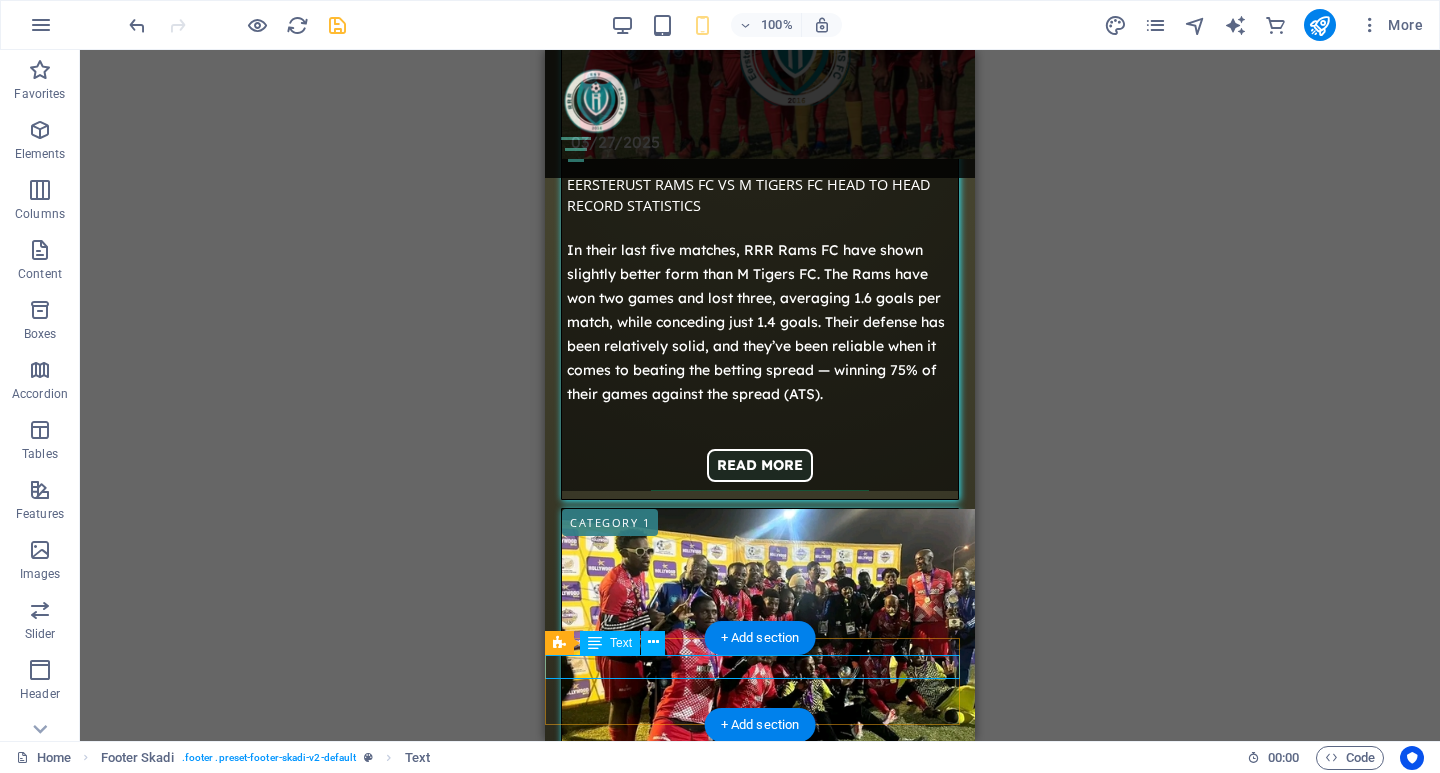 click on "Copyright © 2025 |Powered by J-PrimeWorks" at bounding box center (760, 2711) 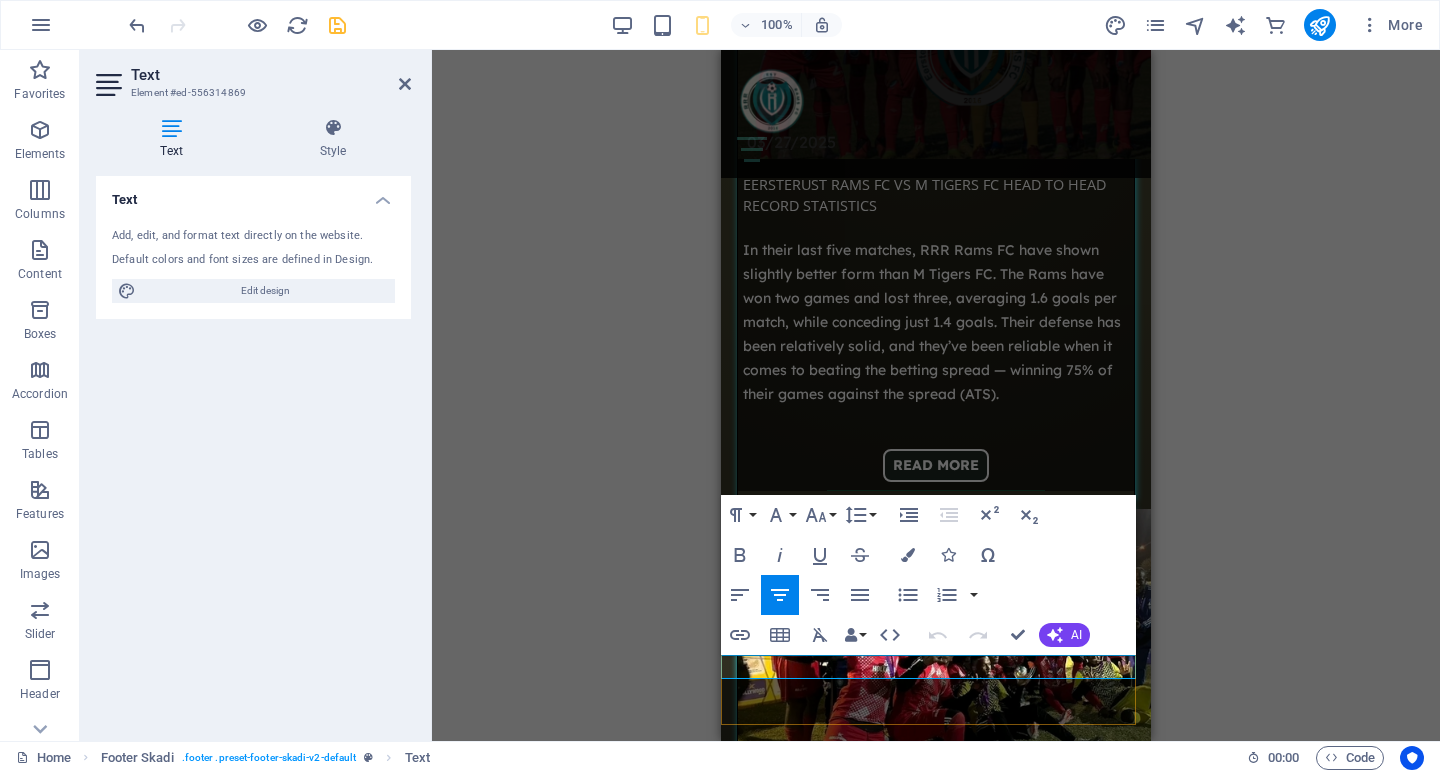 click on "Copyright © 2025 |Powered by J-PrimeWorks" at bounding box center [936, 2713] 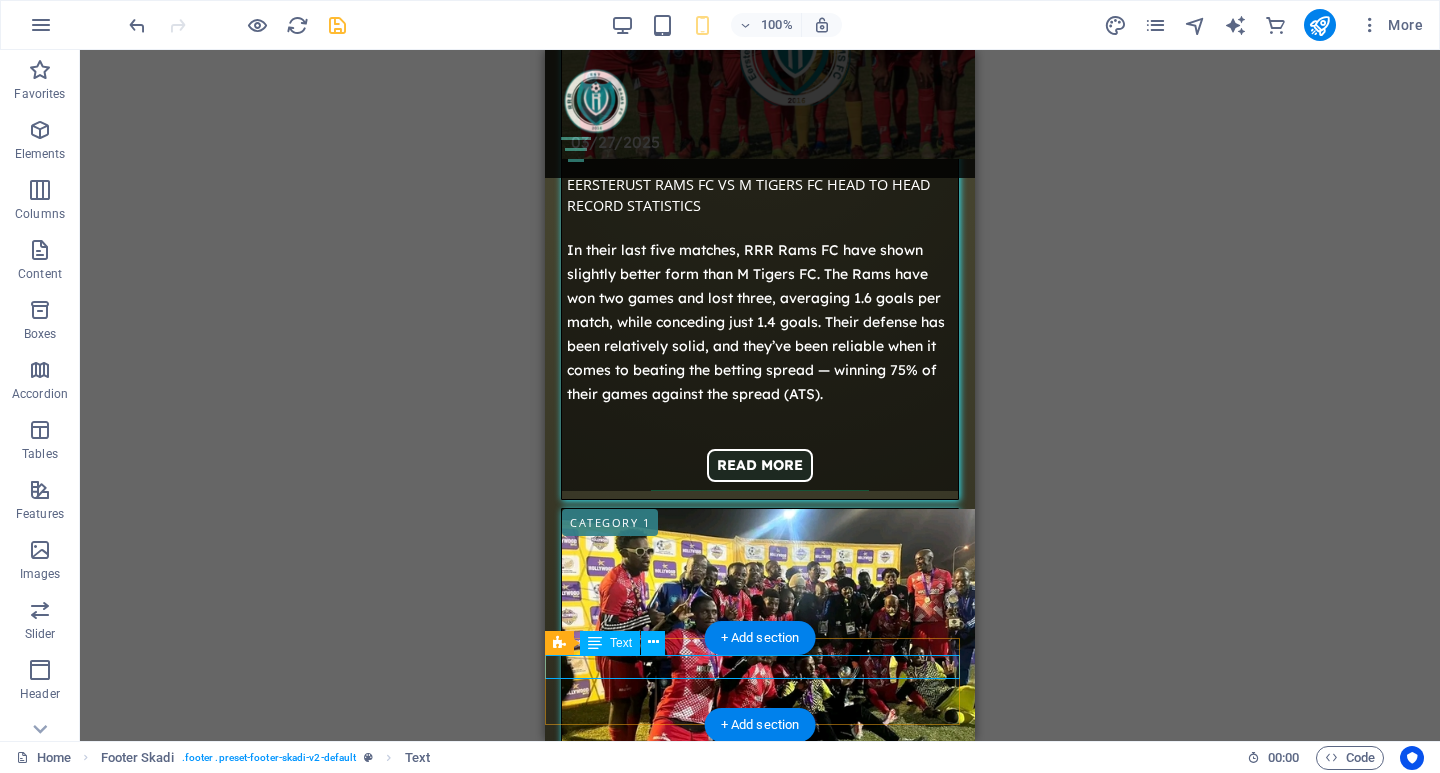 click on "© 2025 |Powered by J-PrimeWorks" at bounding box center (760, 2711) 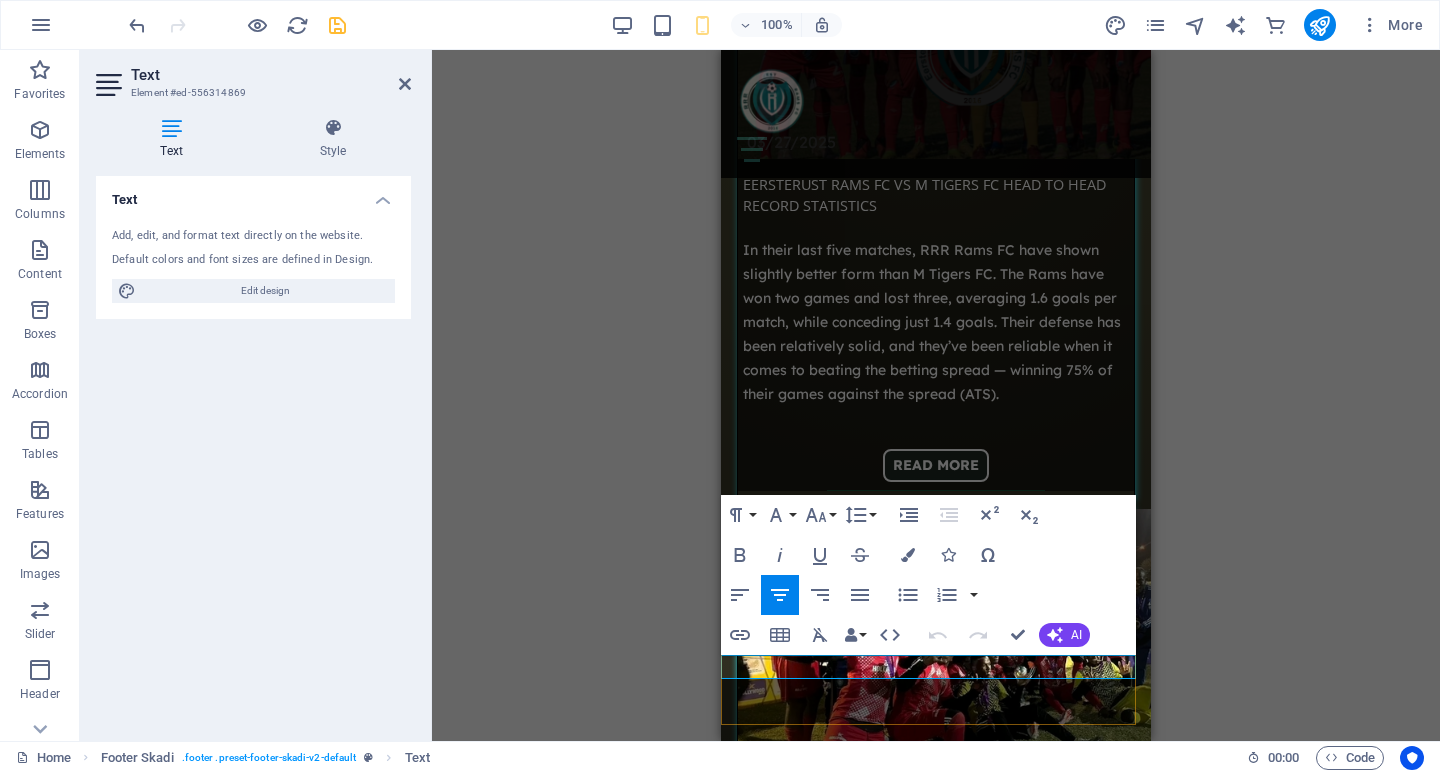 click on "© 2025 |Powered by J-PrimeWorks" at bounding box center (936, 2713) 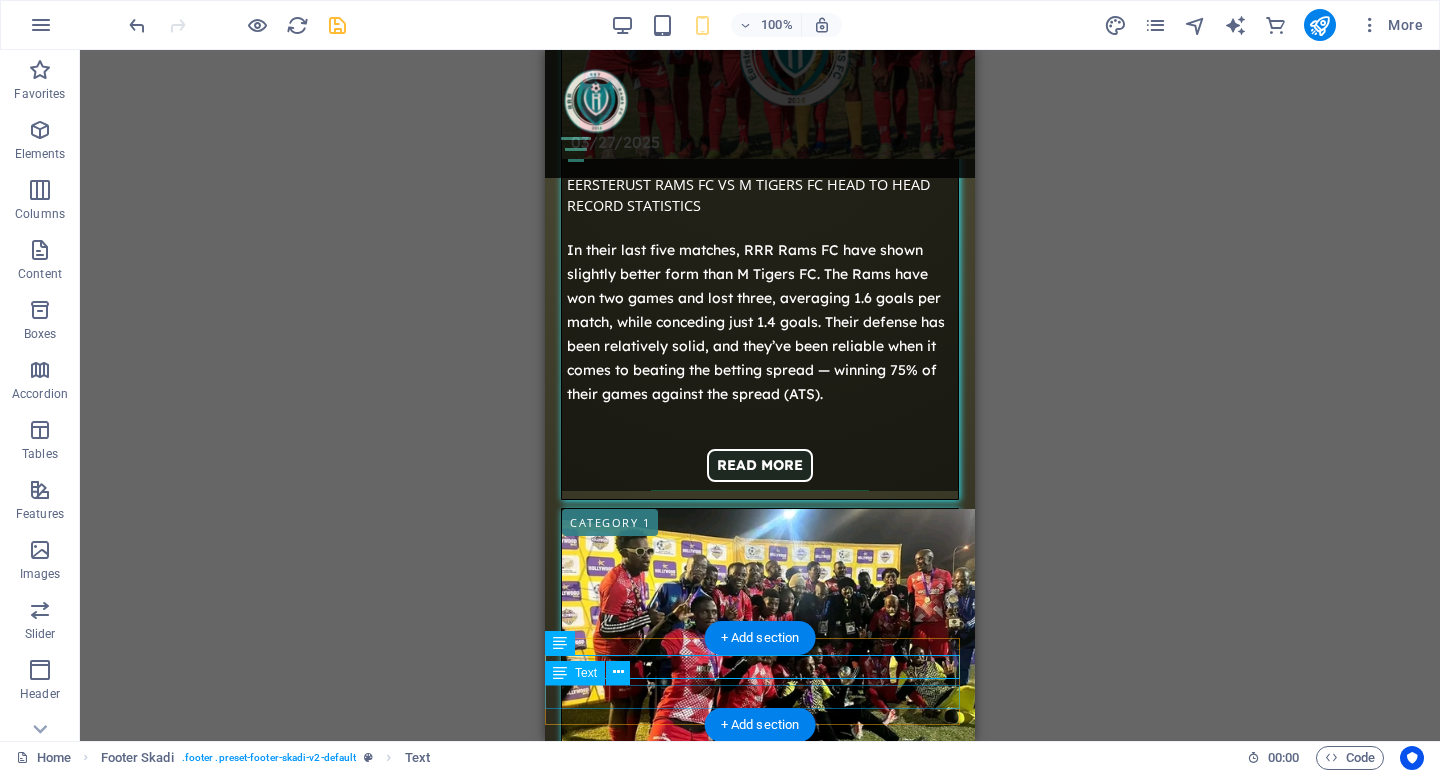 click on "RRR Rams Fc  |   Legal Notice   |   Privacy Policy" at bounding box center [760, 2741] 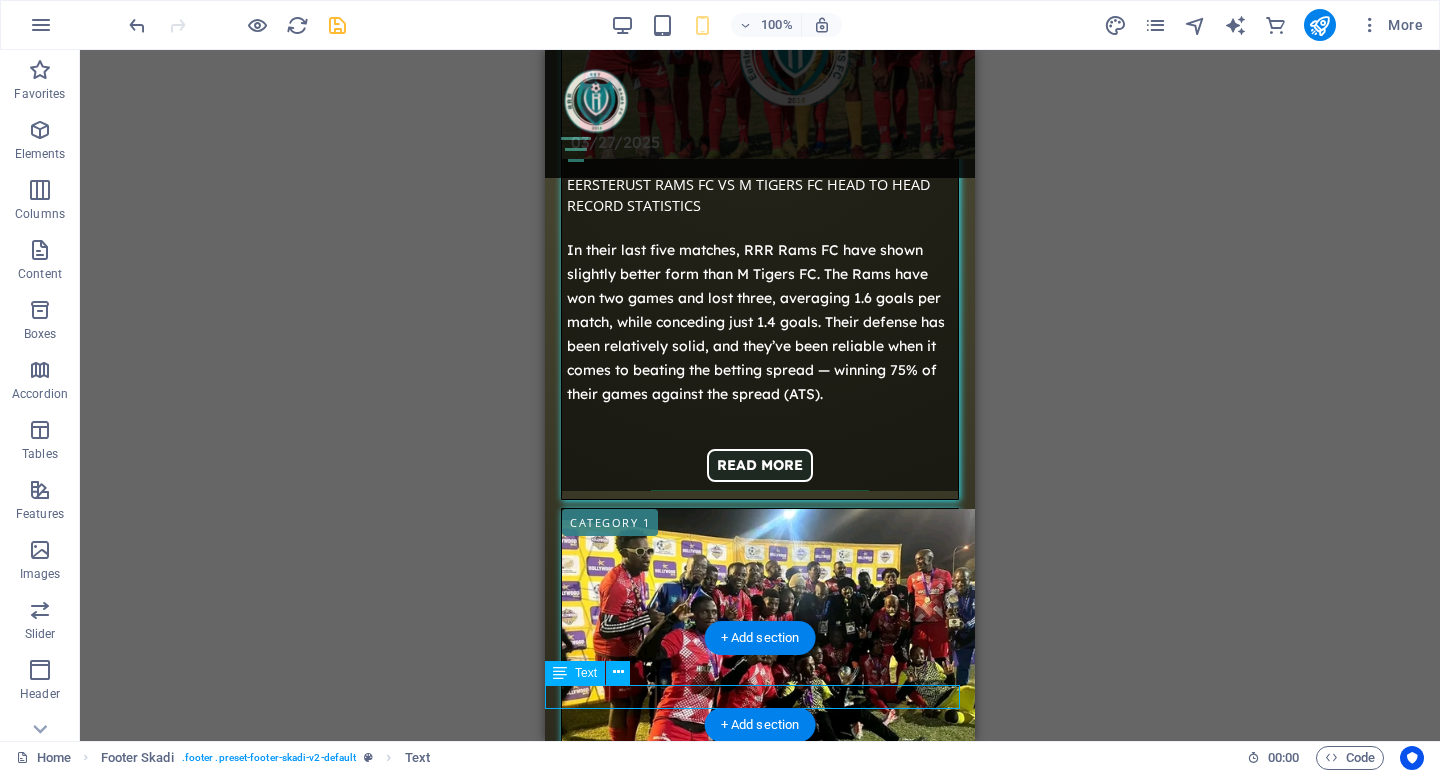 click on "RRR Rams Fc  |   Legal Notice   |   Privacy Policy" at bounding box center [760, 2741] 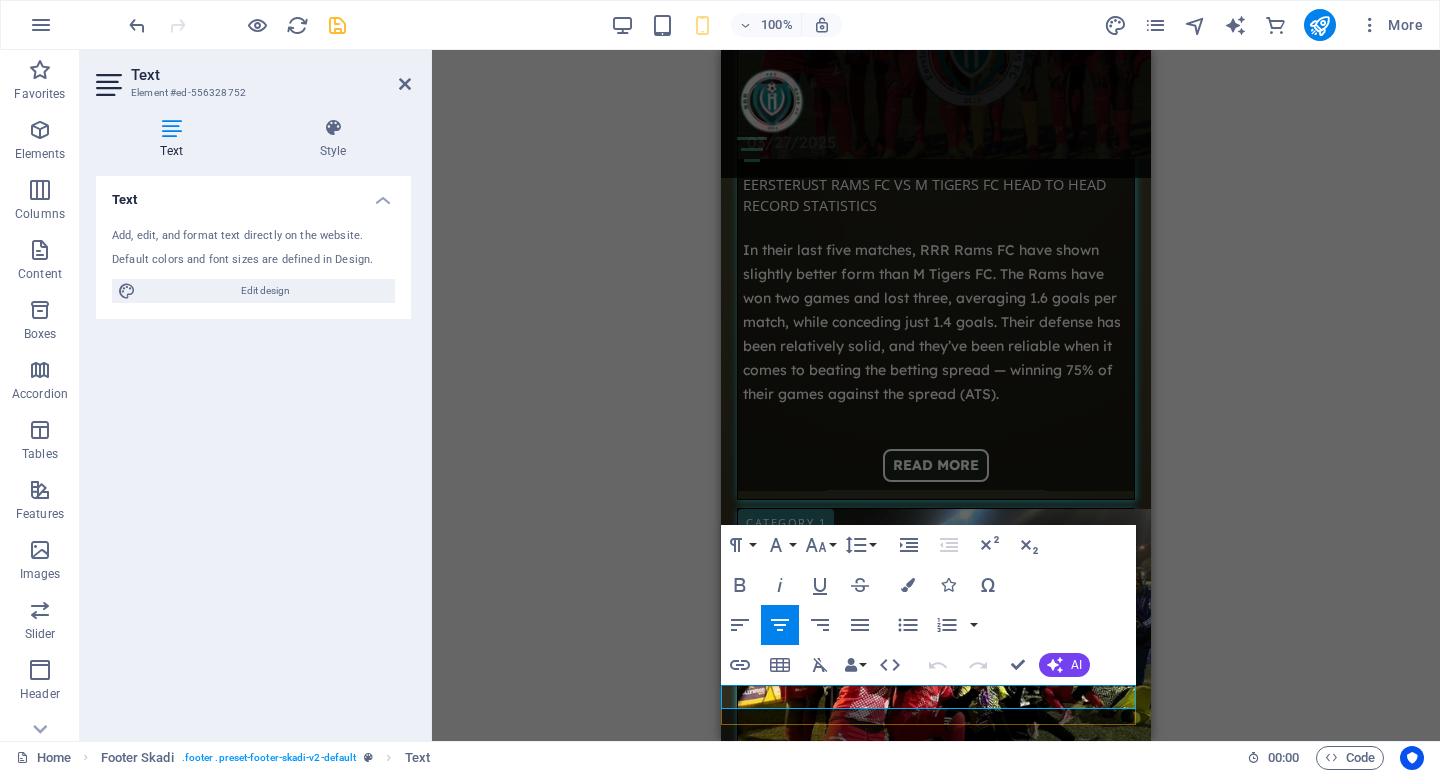 drag, startPoint x: 1114, startPoint y: 697, endPoint x: 750, endPoint y: 703, distance: 364.04944 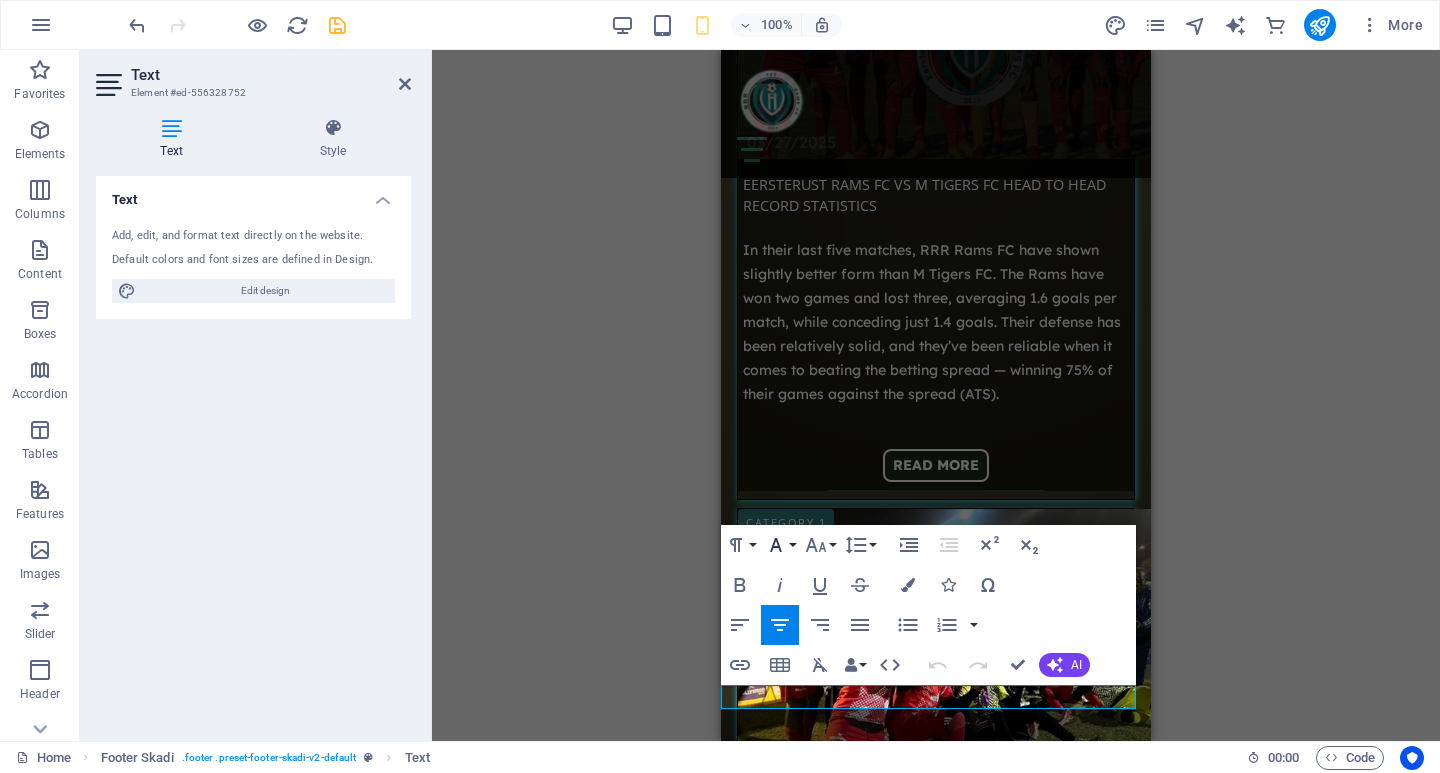 click on "Font Family" at bounding box center [780, 545] 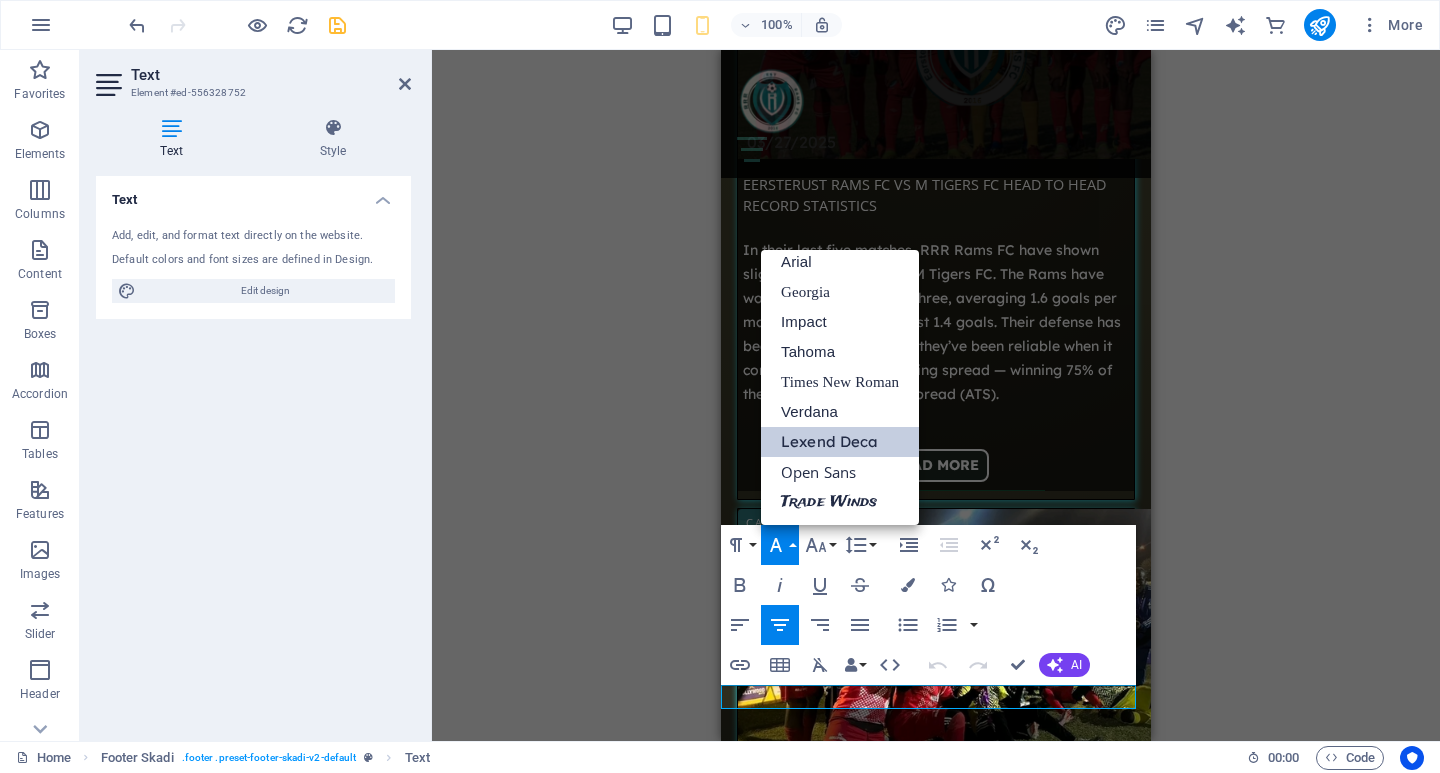 scroll, scrollTop: 11, scrollLeft: 0, axis: vertical 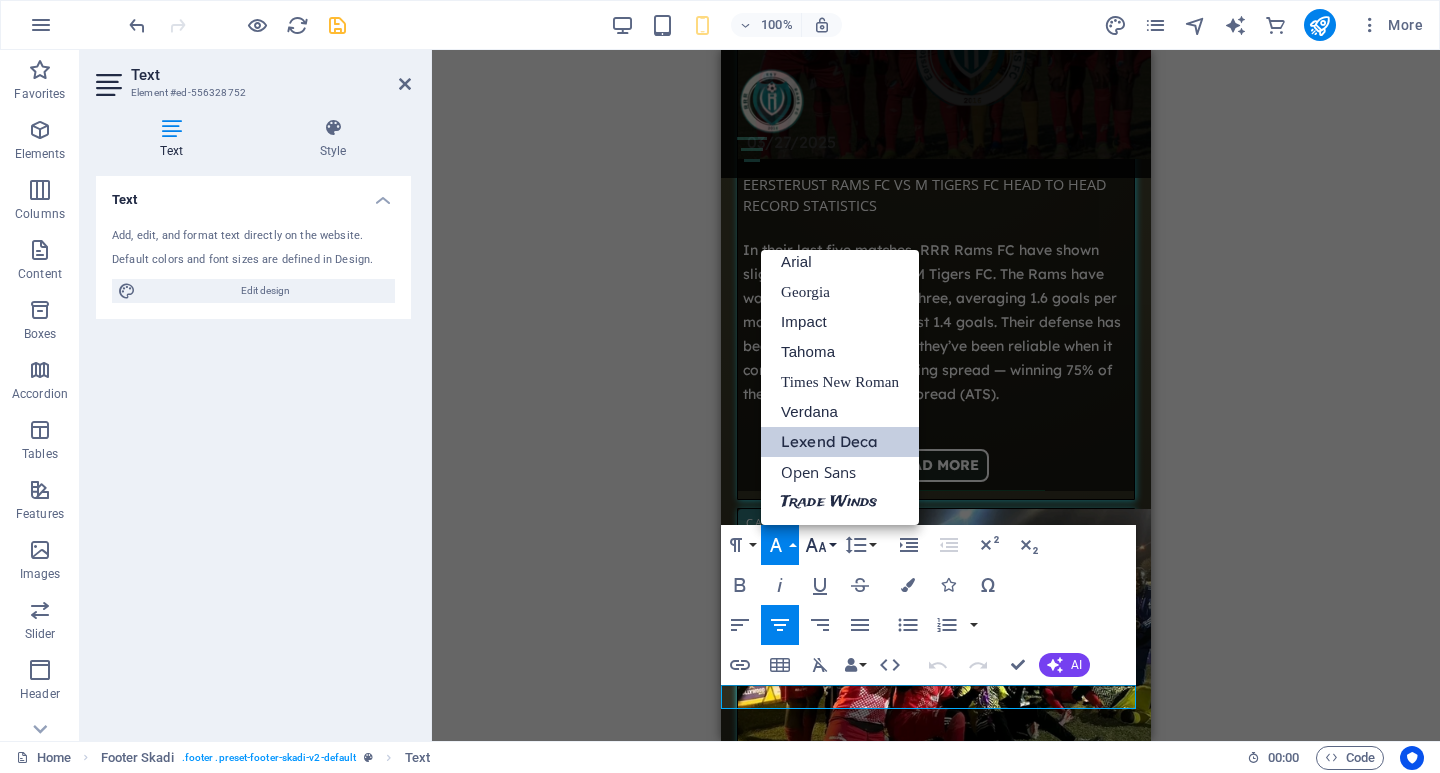 click 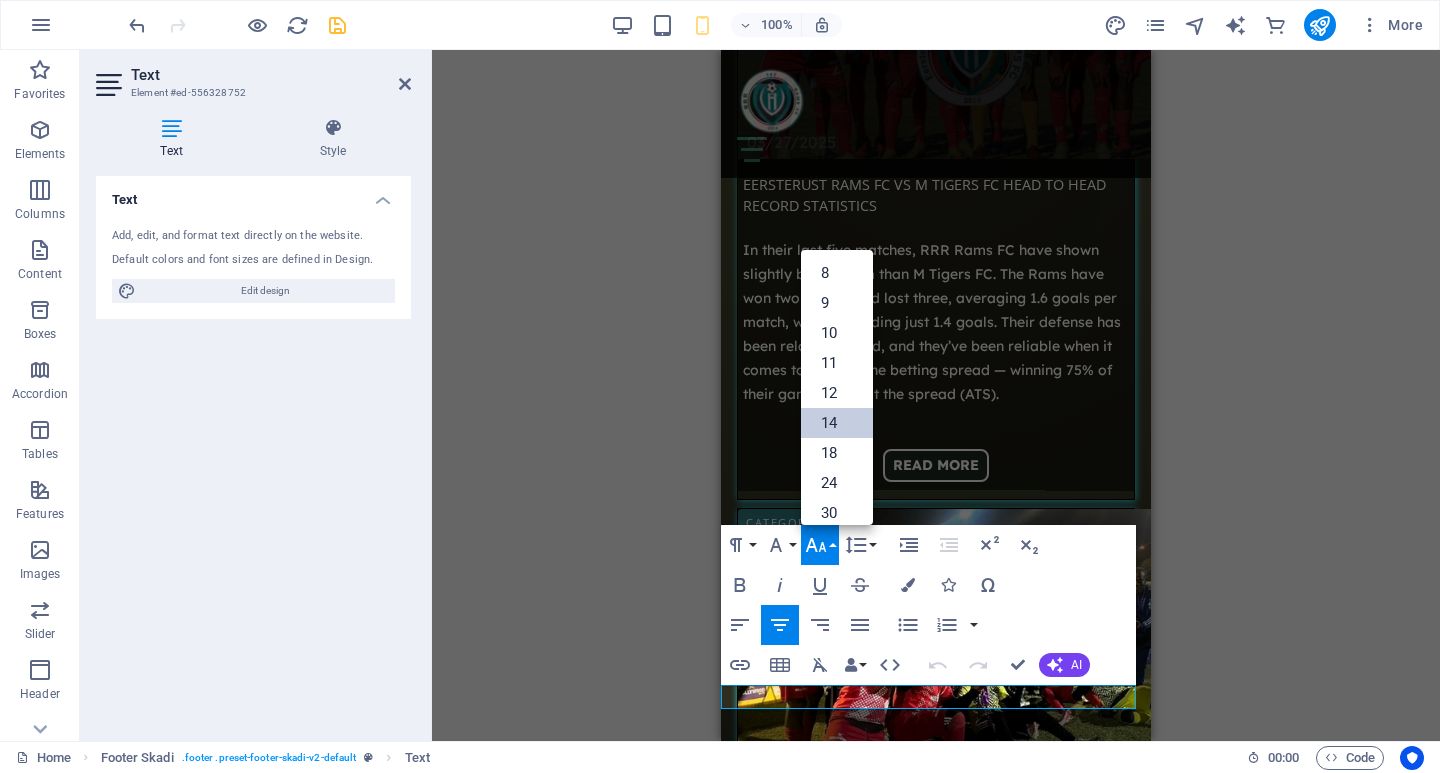 click on "14" at bounding box center (837, 423) 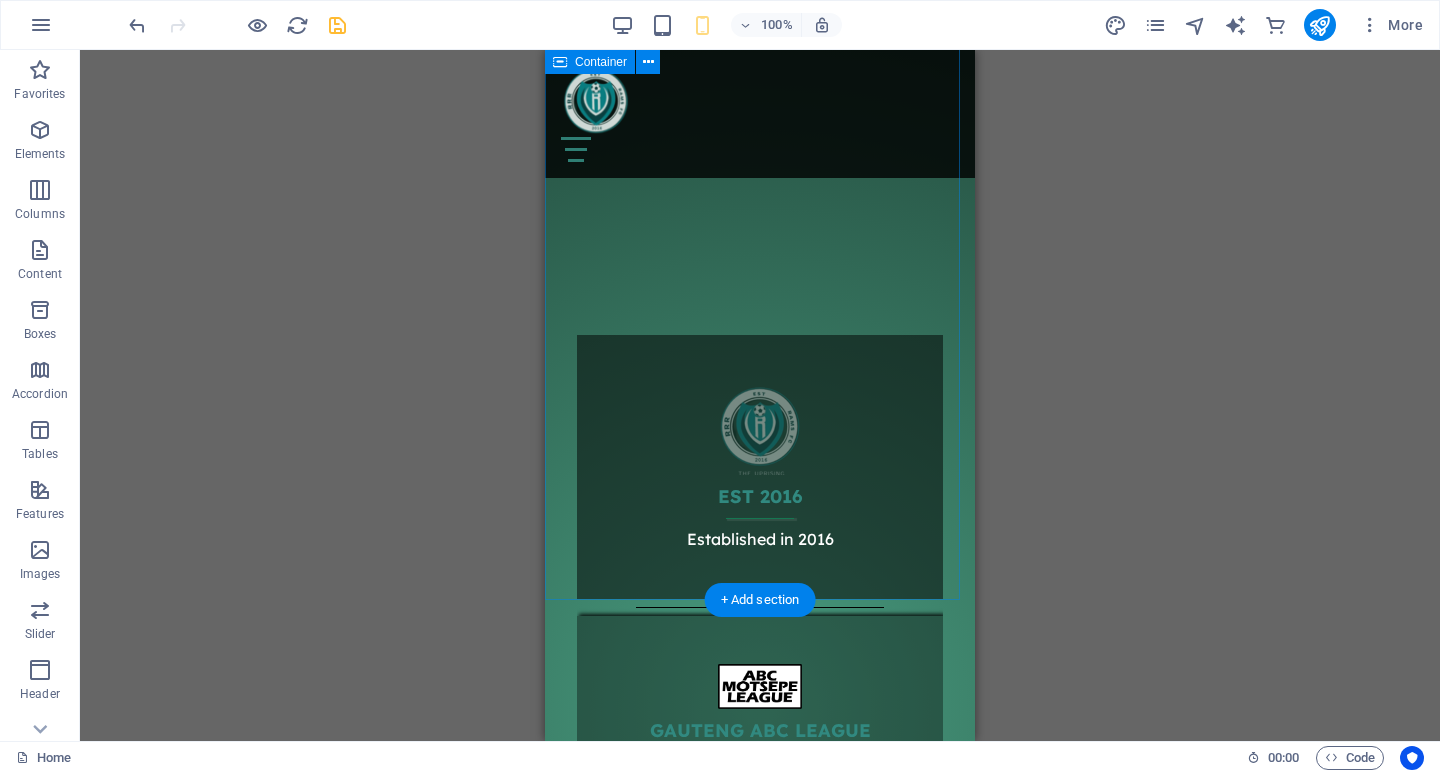 scroll, scrollTop: 2100, scrollLeft: 0, axis: vertical 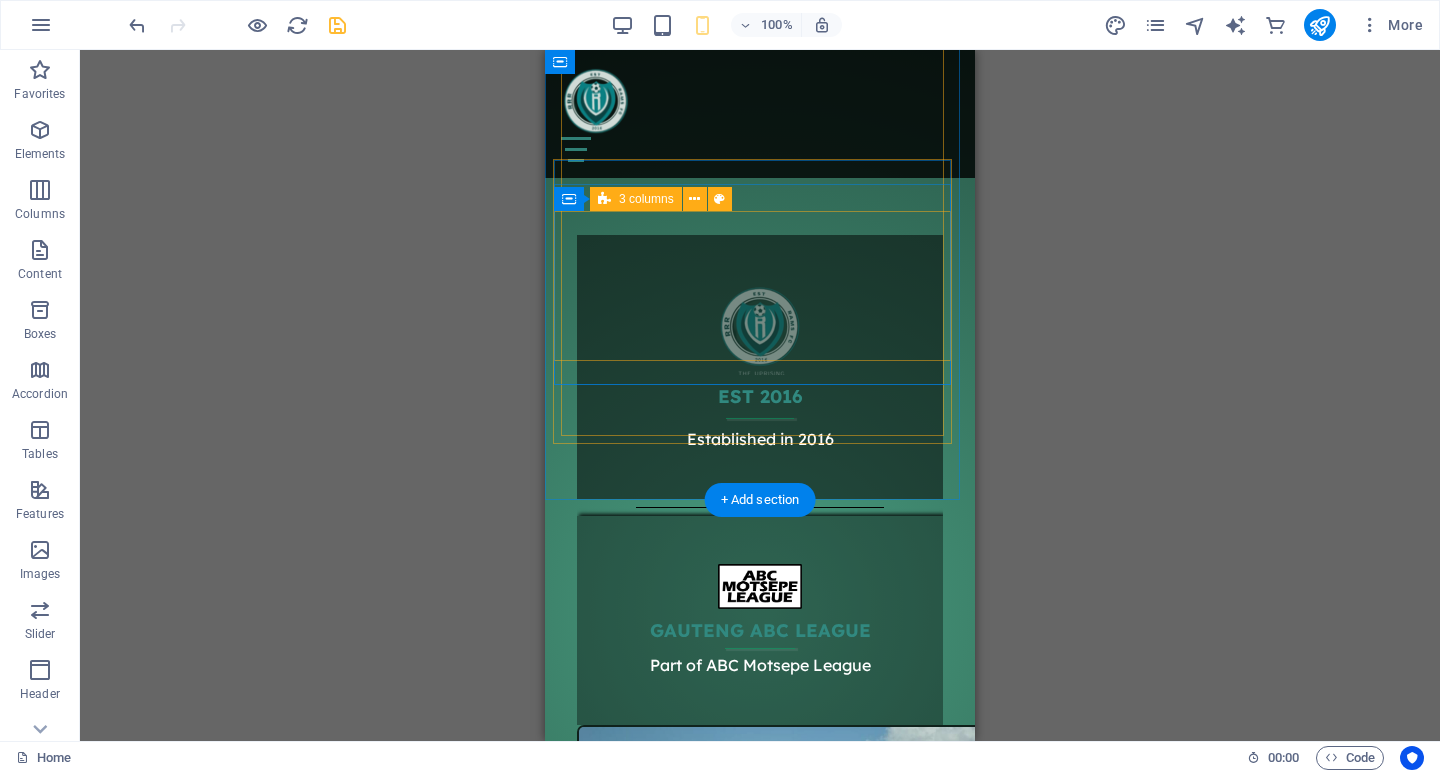 click on "1 - 0" at bounding box center [760, 1697] 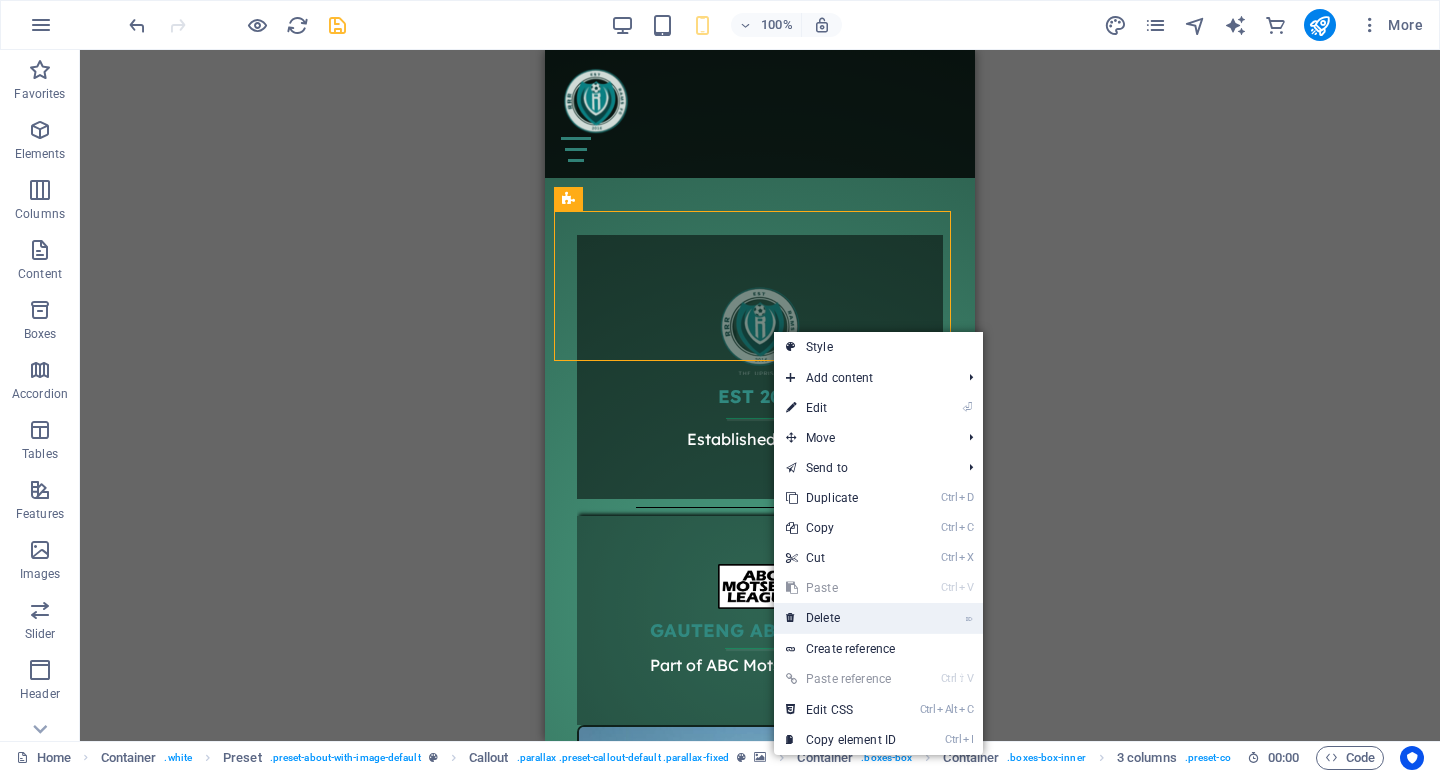 click on "⌦  Delete" at bounding box center [841, 618] 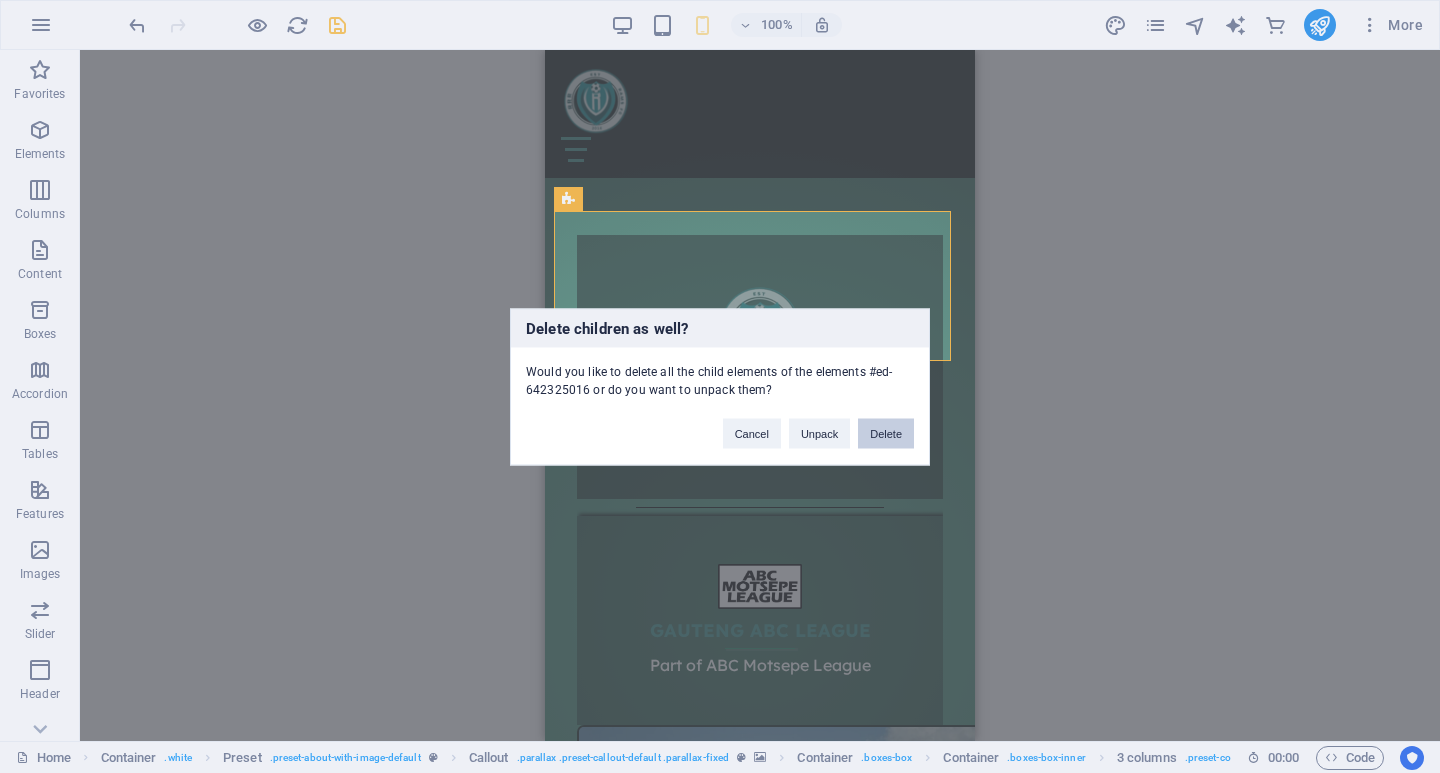 click on "Delete" at bounding box center [886, 433] 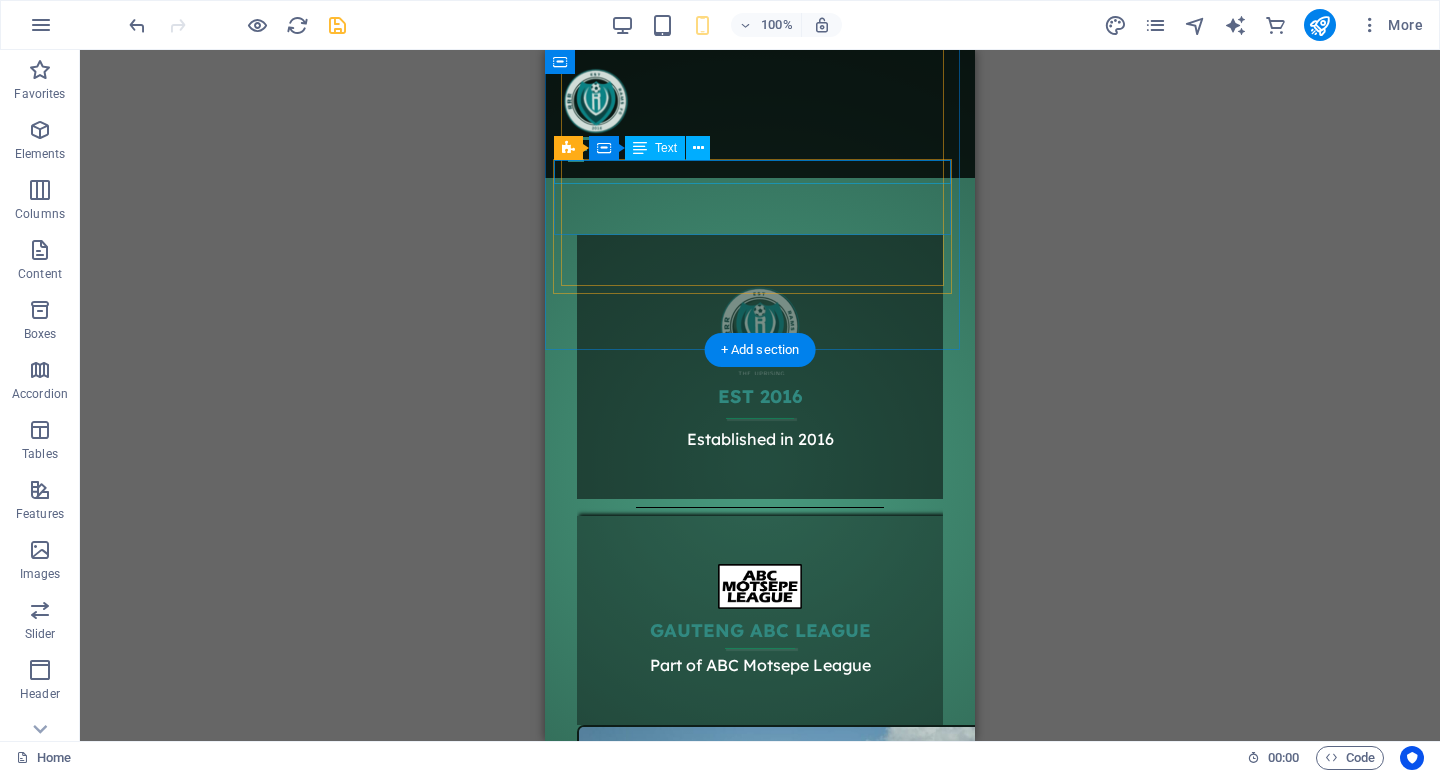 click on "24 January 2025" at bounding box center [760, 1513] 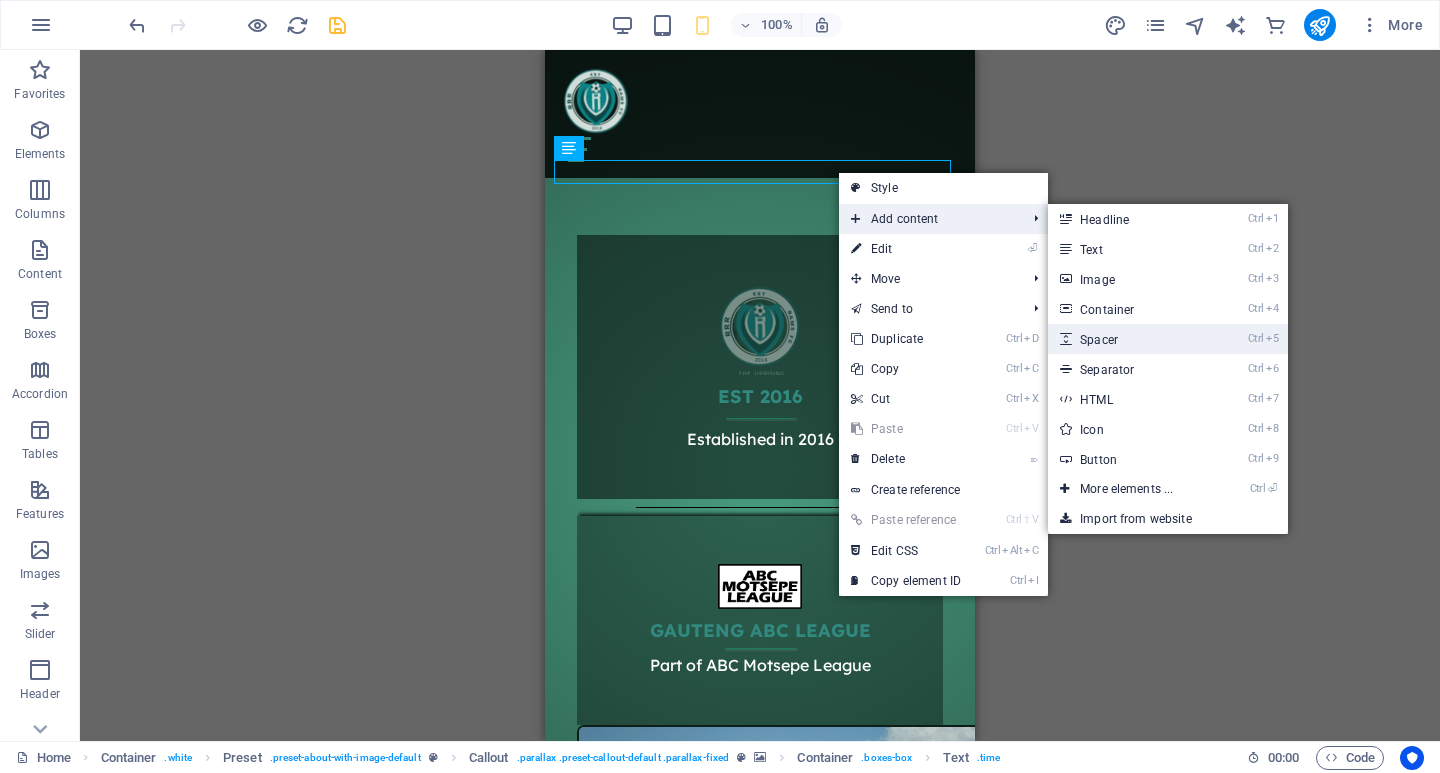 drag, startPoint x: 1097, startPoint y: 339, endPoint x: 259, endPoint y: 253, distance: 842.4013 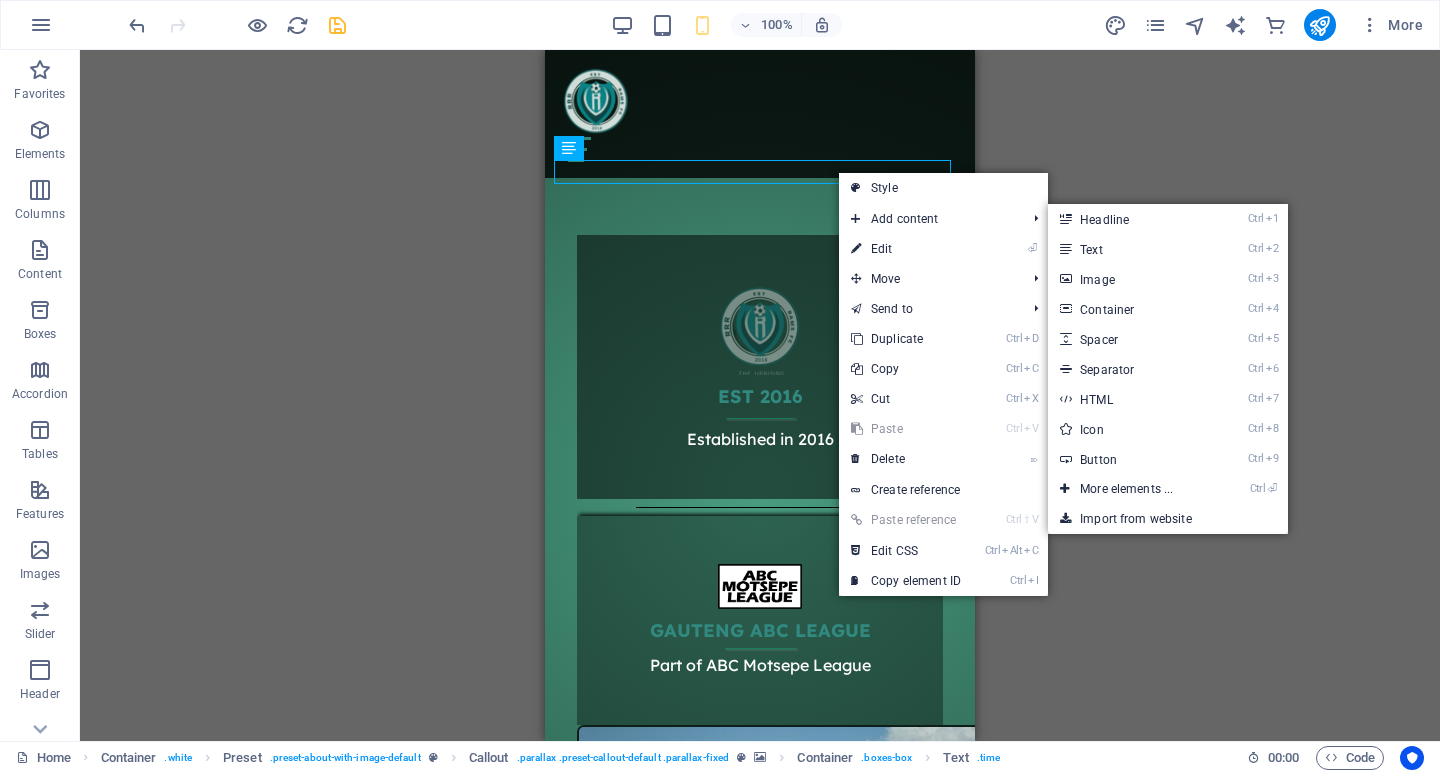 select on "px" 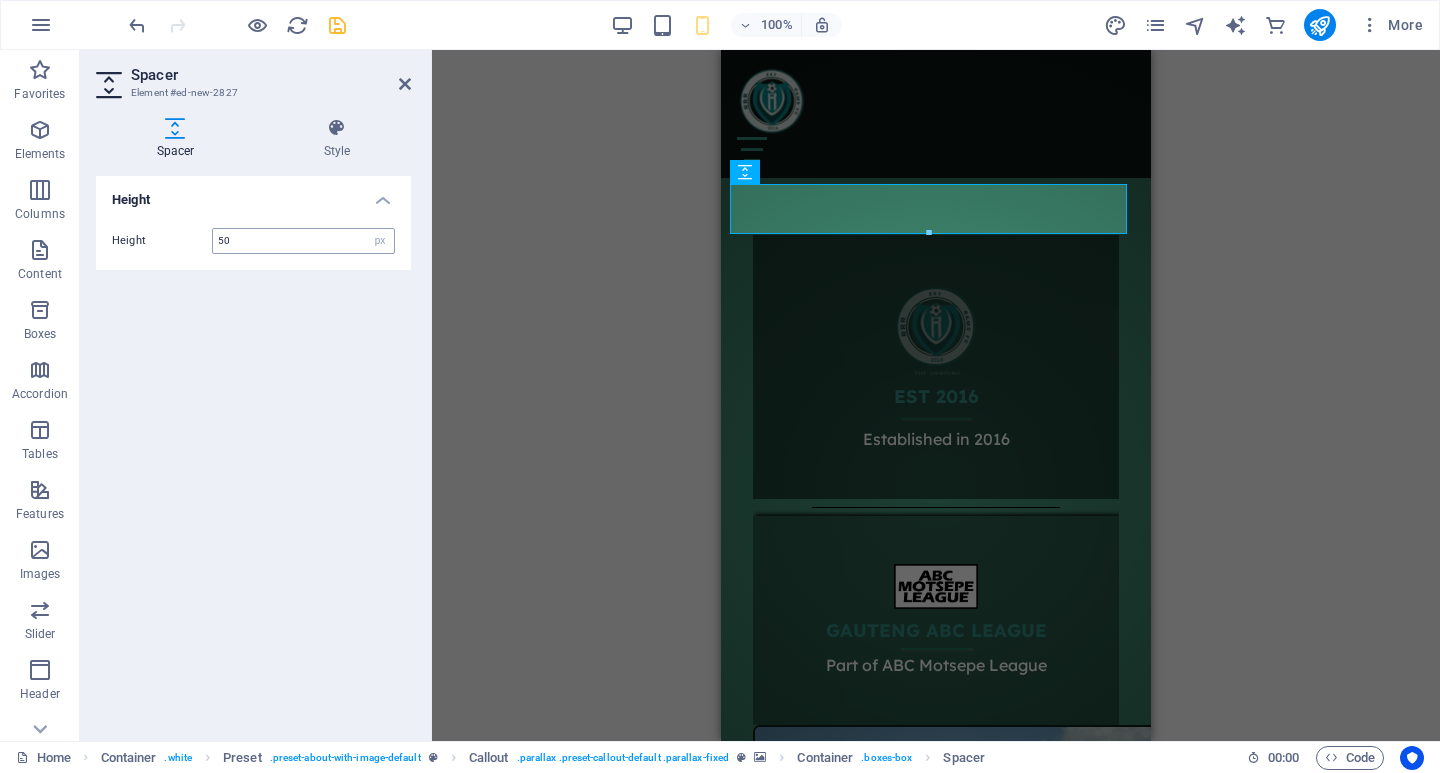click on "50" at bounding box center (303, 241) 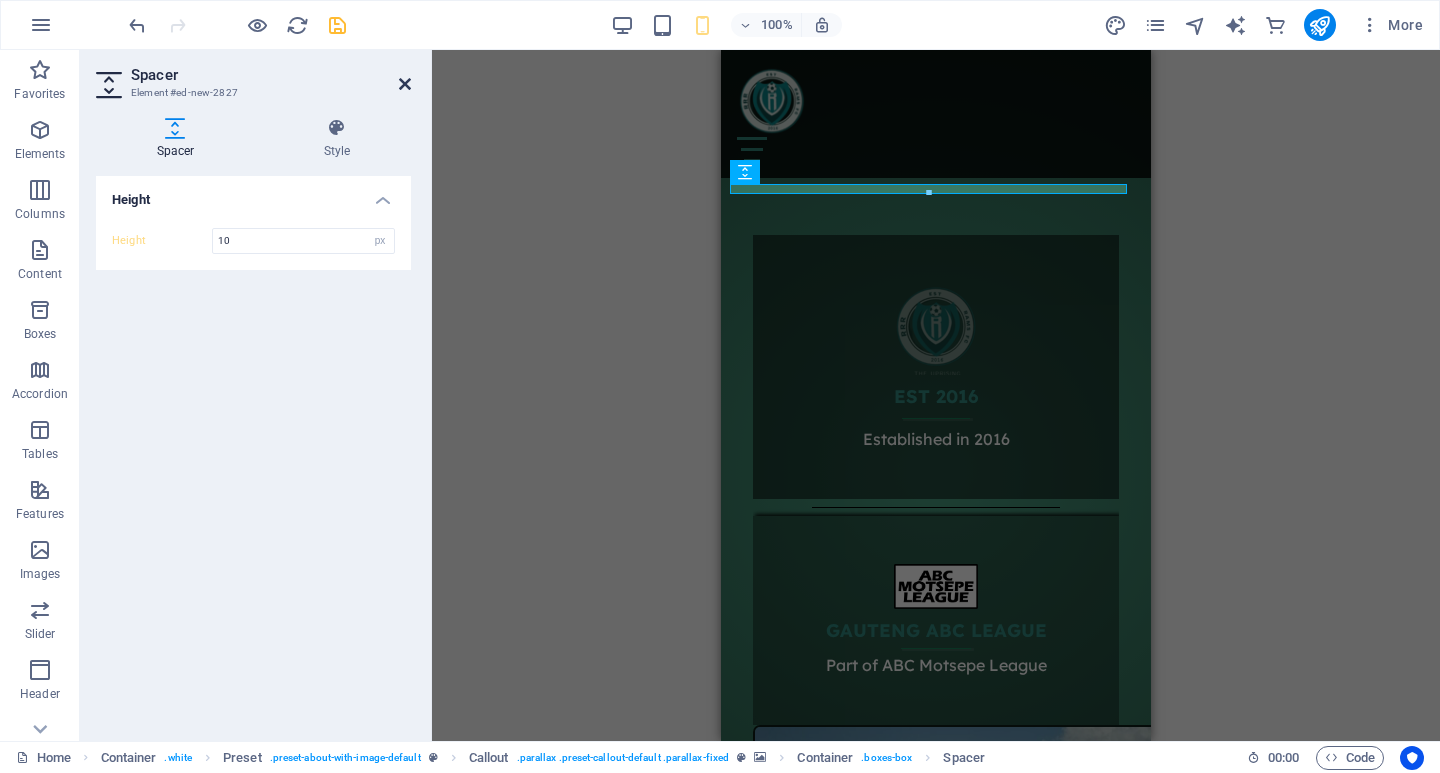 type on "10" 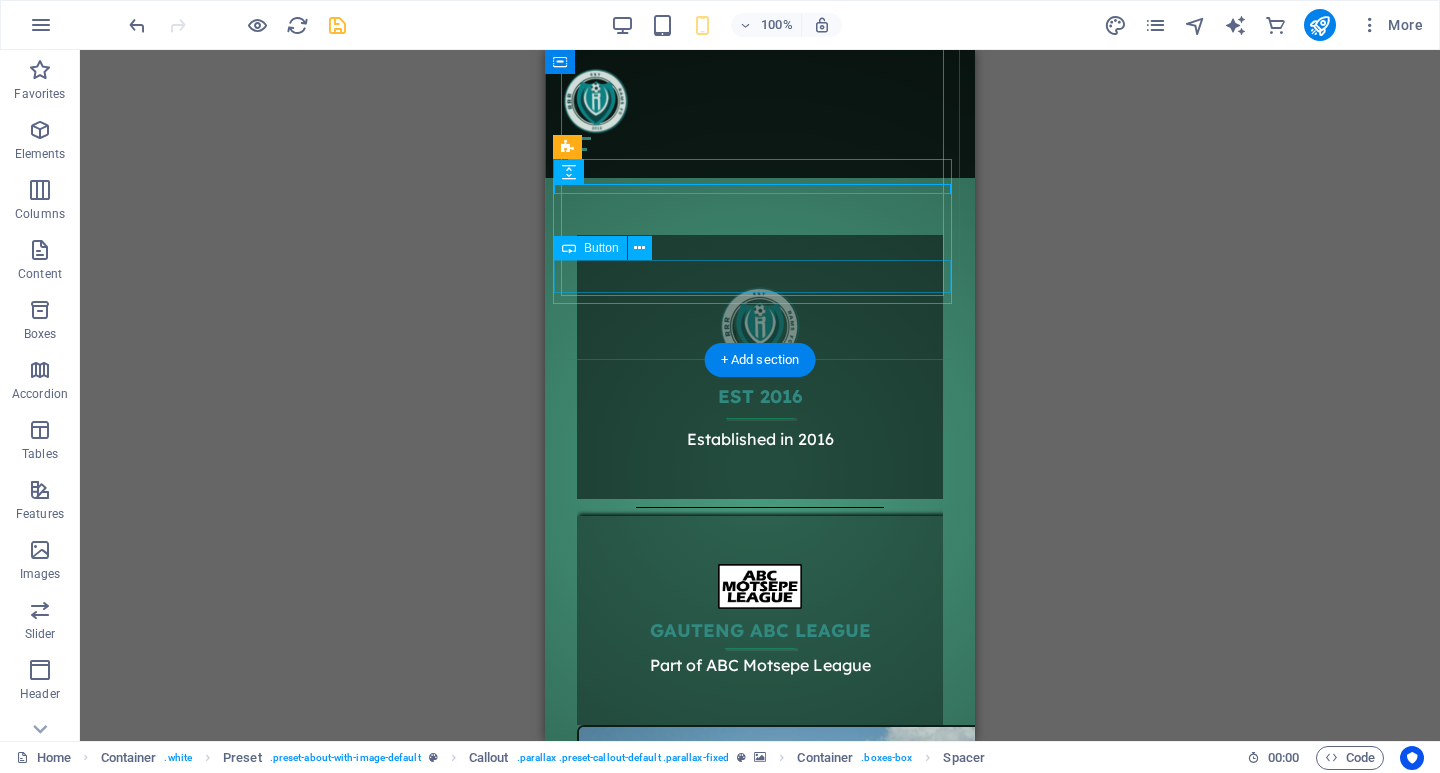 click on "View all" at bounding box center [760, 1617] 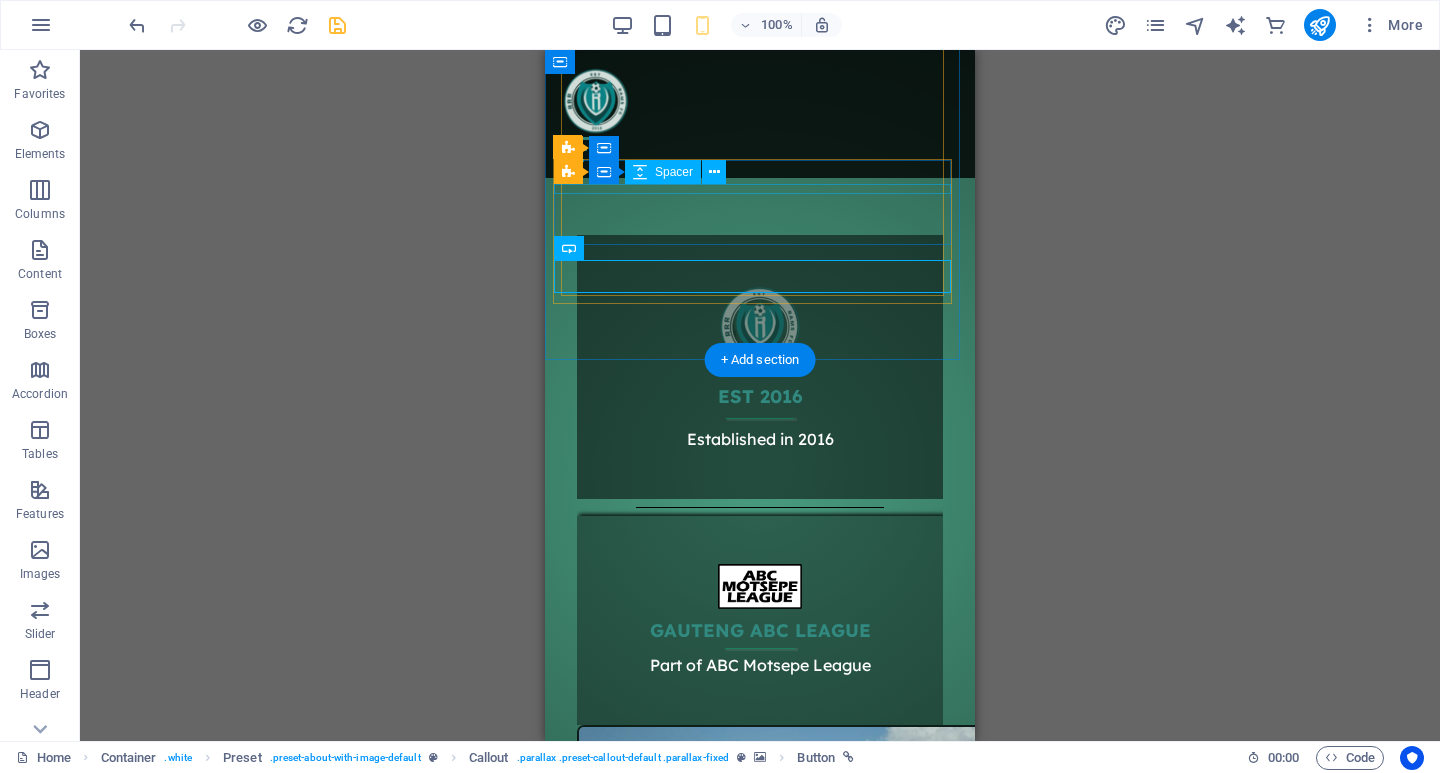 click at bounding box center (760, 1530) 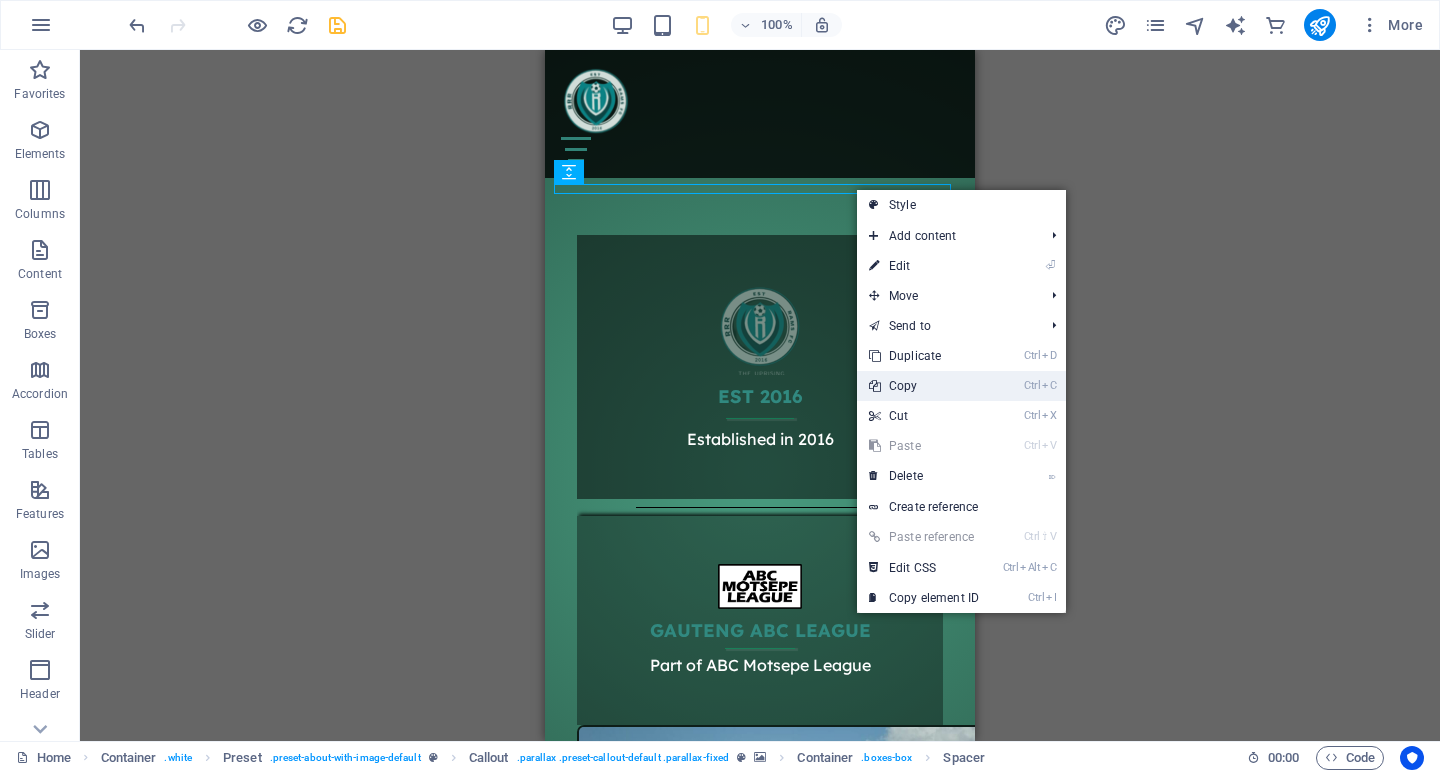 drag, startPoint x: 914, startPoint y: 379, endPoint x: 364, endPoint y: 327, distance: 552.4527 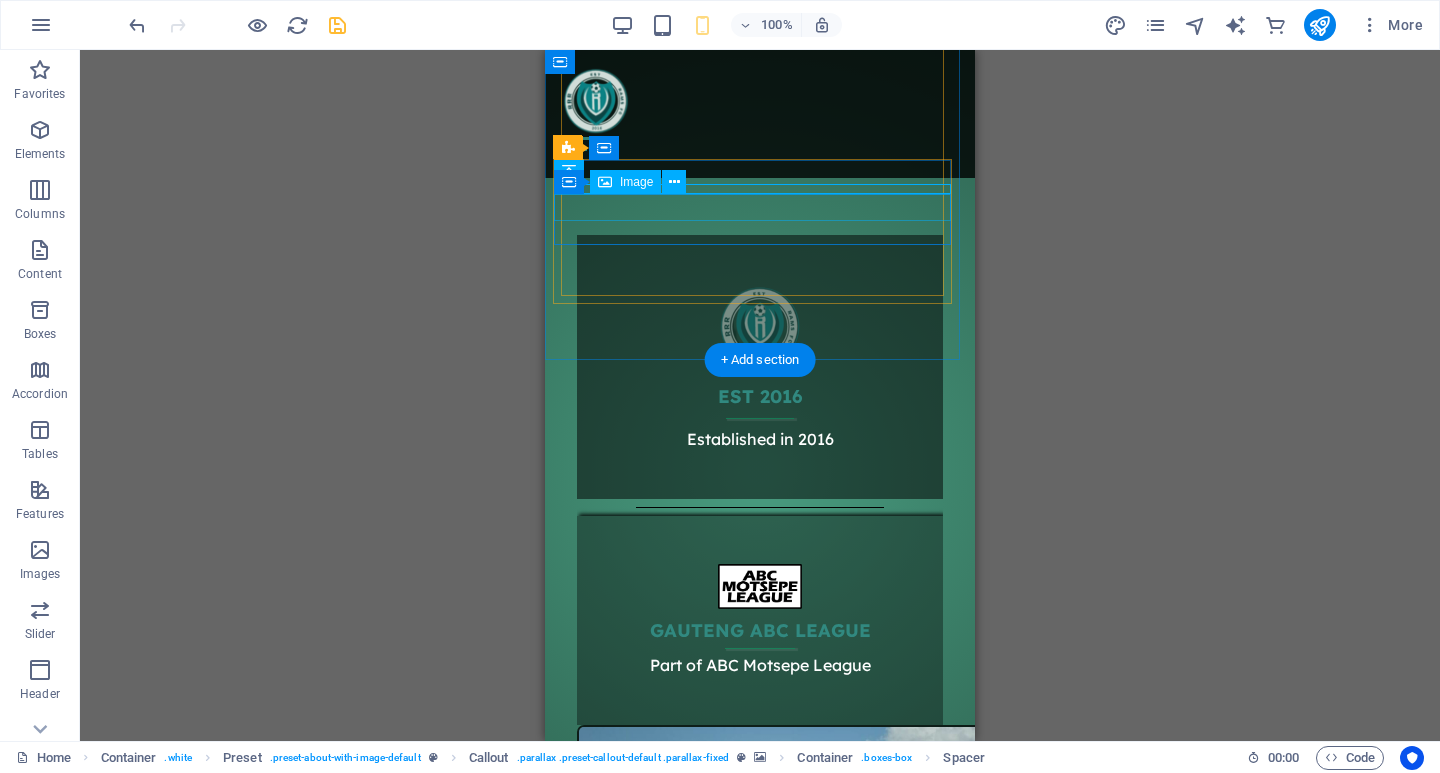 click at bounding box center (760, 1548) 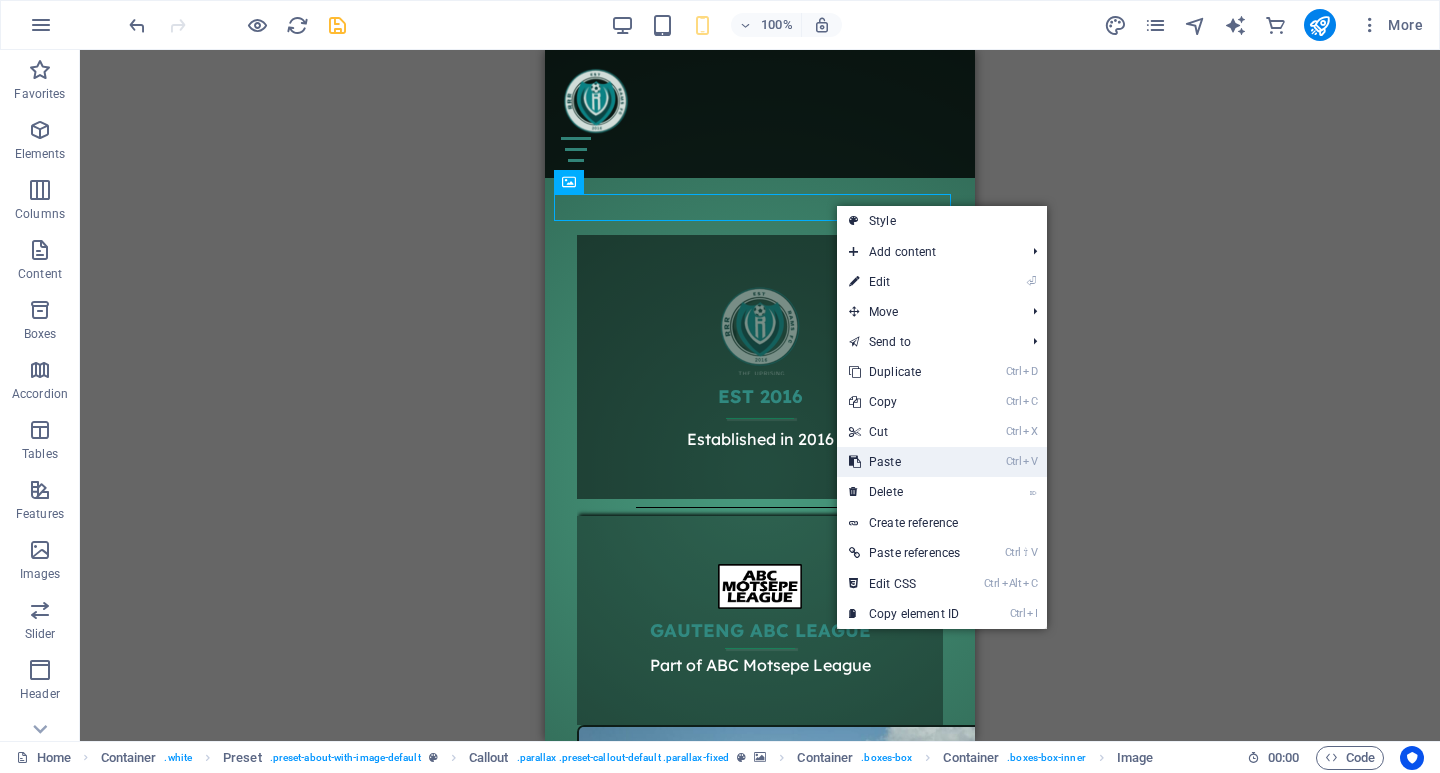click on "Ctrl V  Paste" at bounding box center (904, 462) 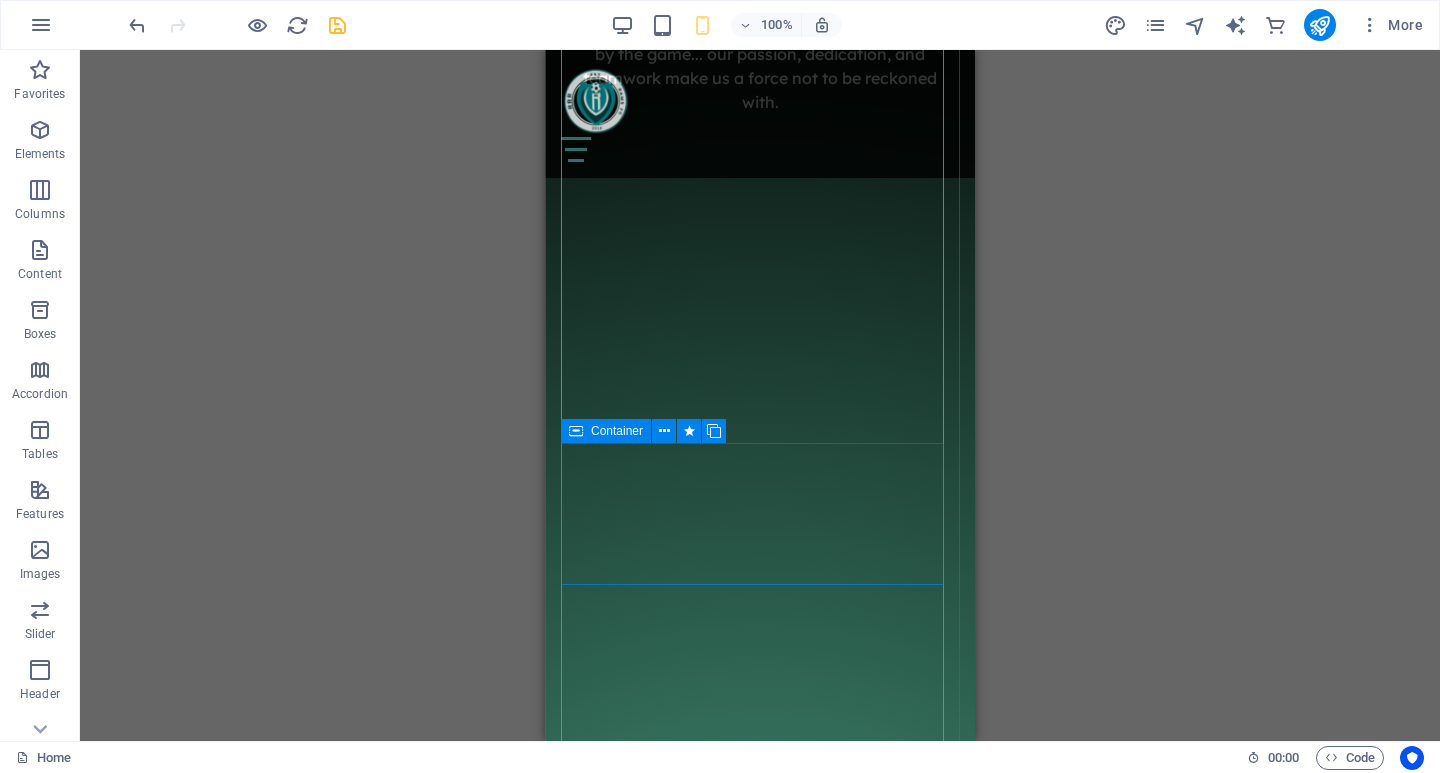 scroll, scrollTop: 1600, scrollLeft: 0, axis: vertical 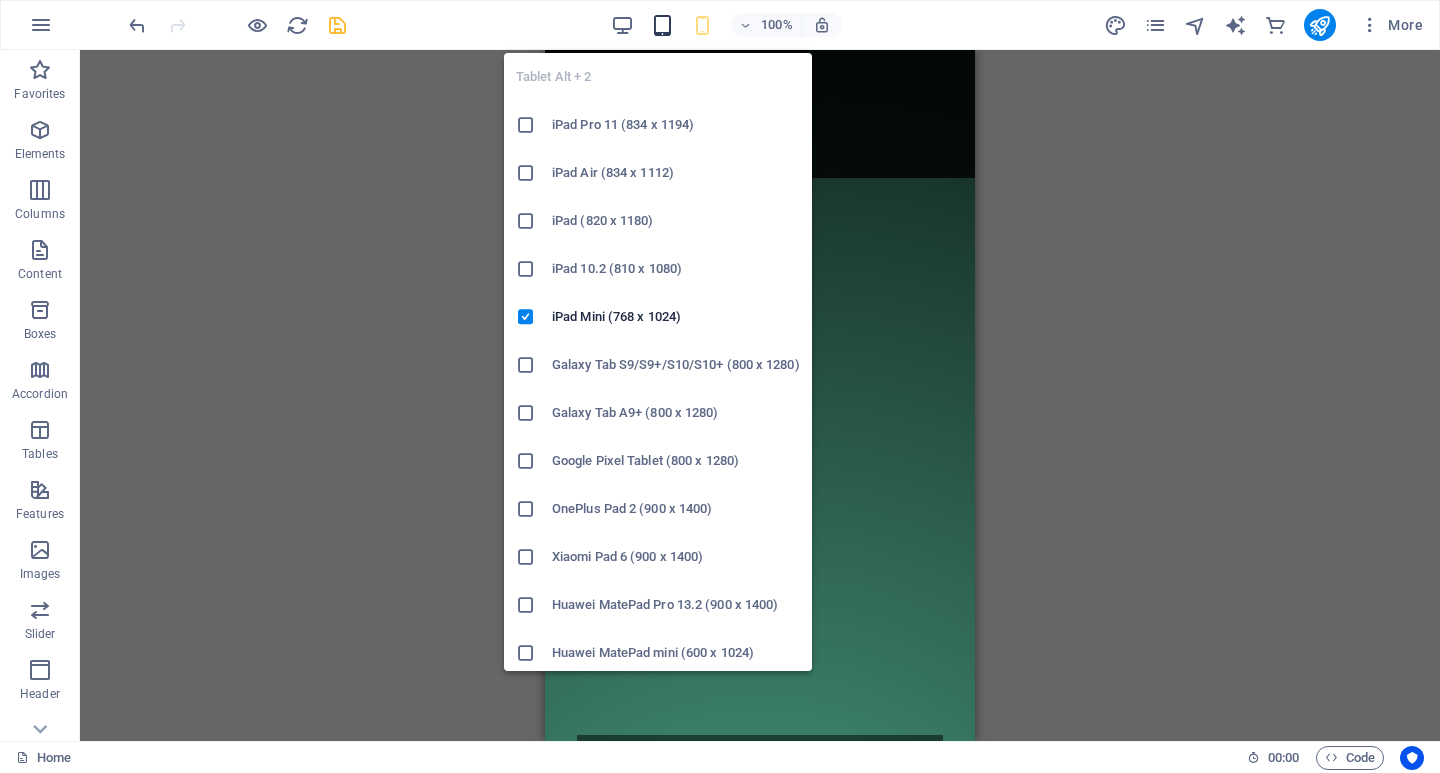 click at bounding box center (662, 25) 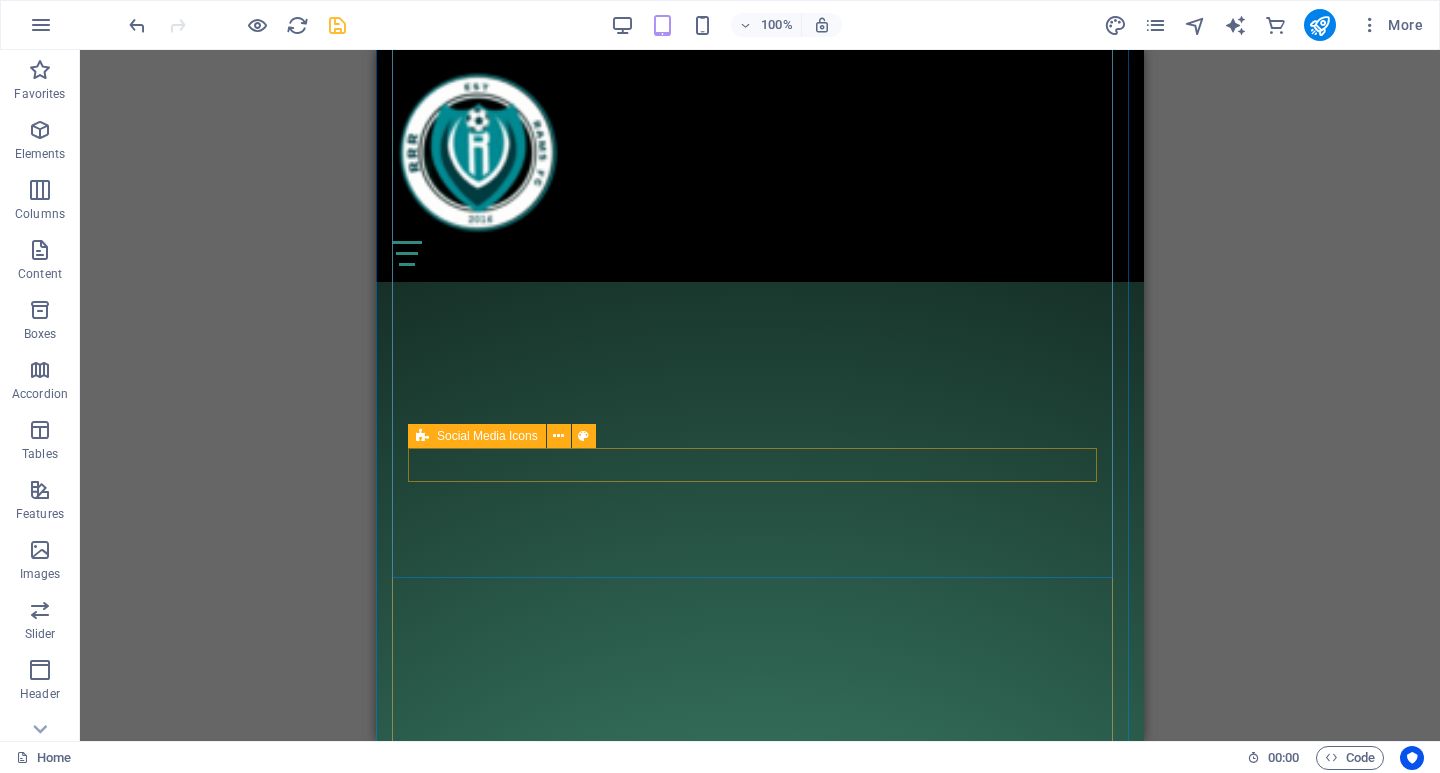 click at bounding box center (760, 1832) 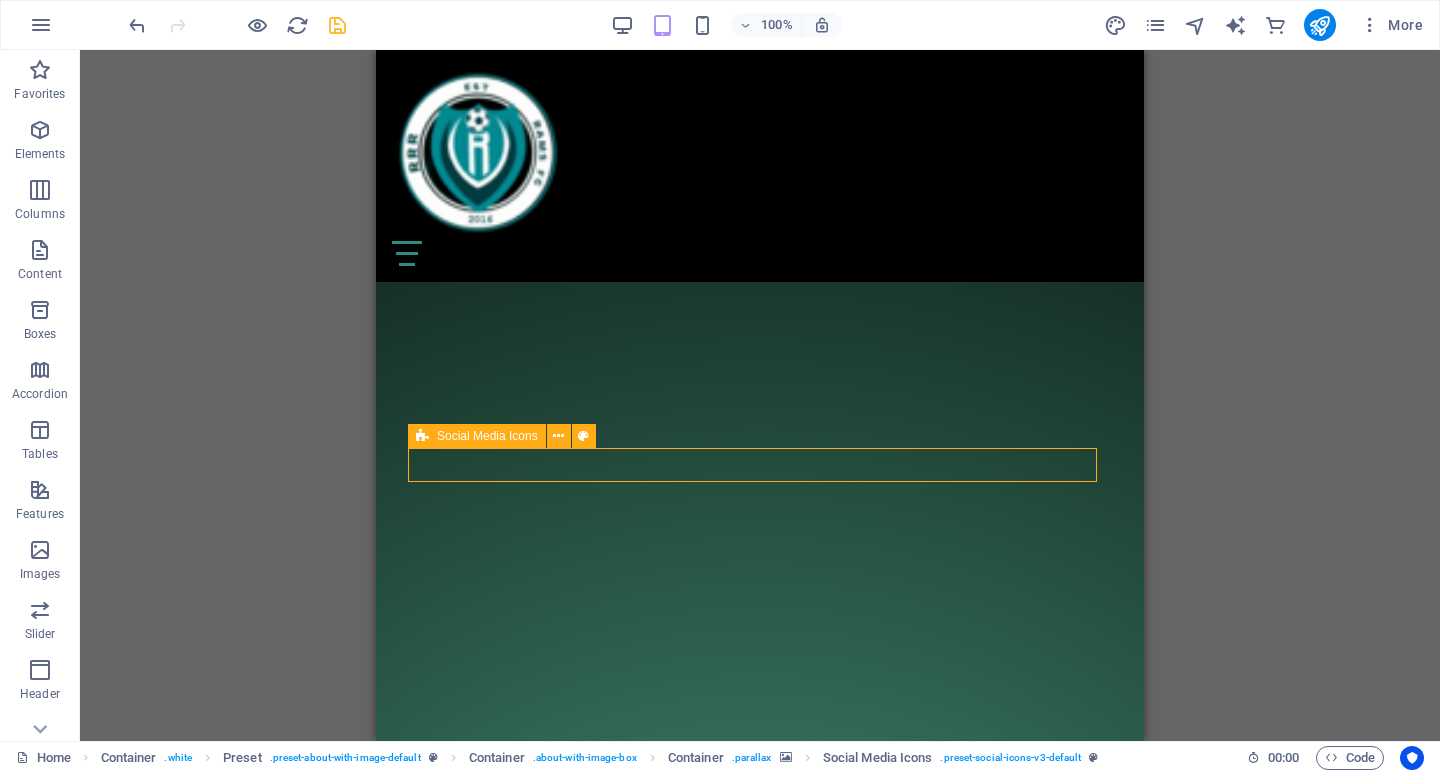 click at bounding box center (760, 1832) 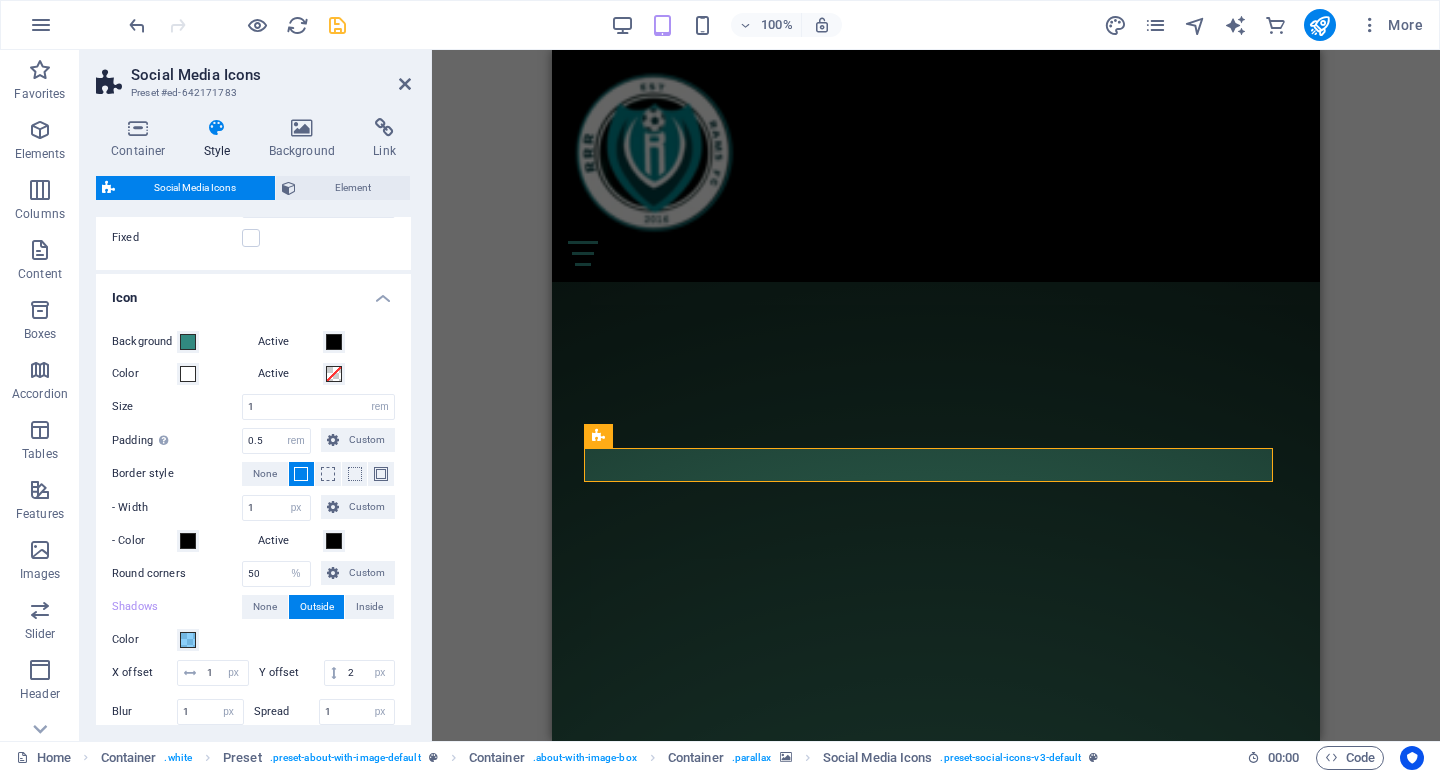 scroll, scrollTop: 200, scrollLeft: 0, axis: vertical 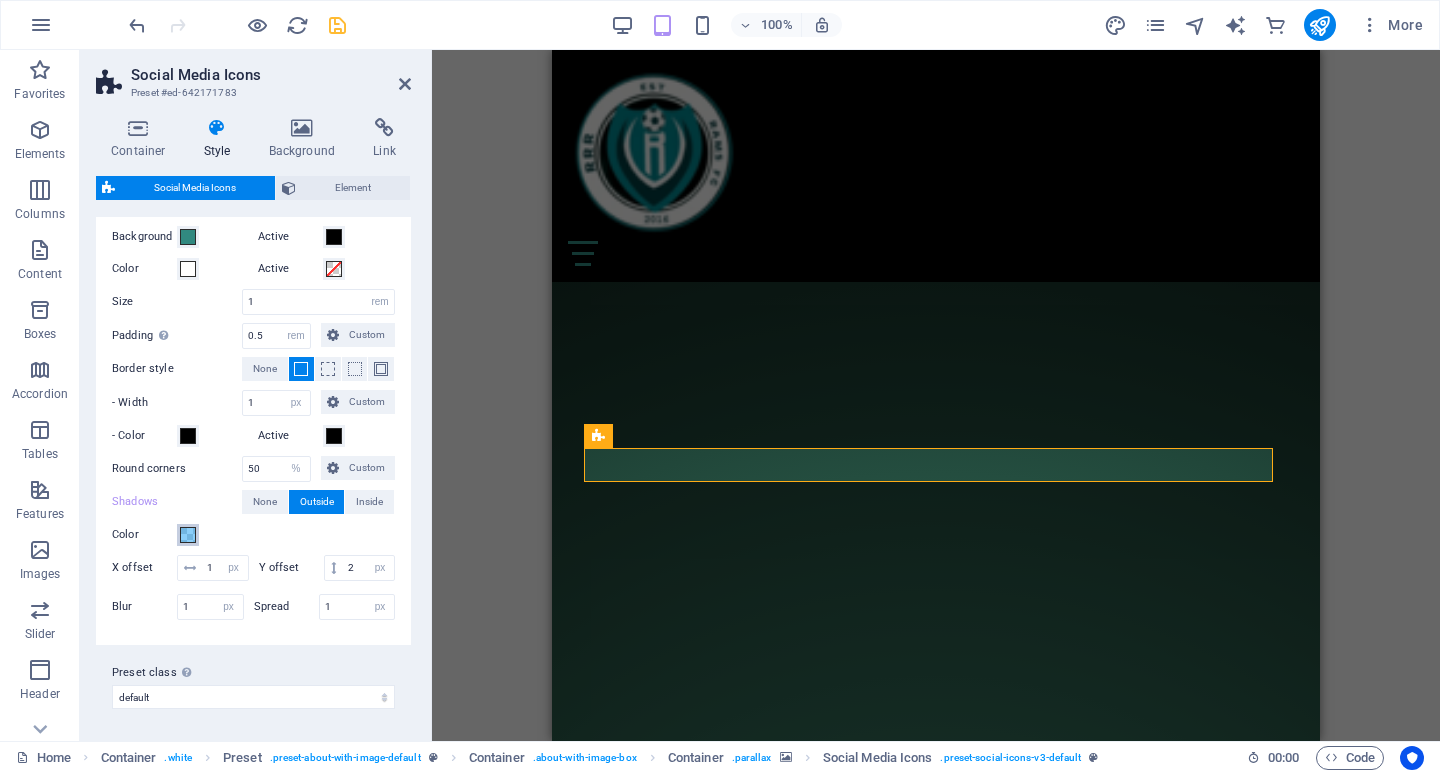 click at bounding box center (188, 535) 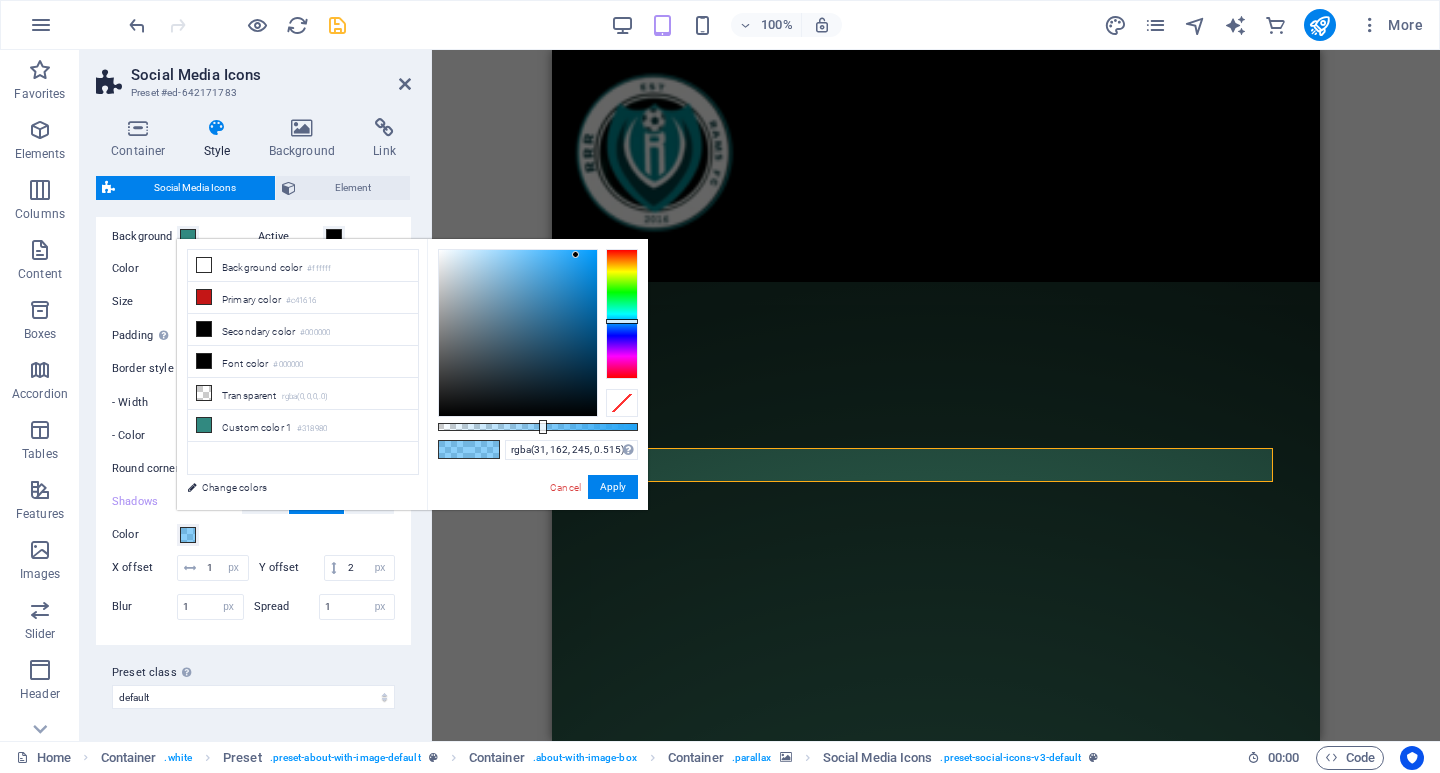 click on "rgba(31, 162, 245, 0.515) Supported formats #0852ed rgb(8, 82, 237) rgba(8, 82, 237, 90%) hsv(221,97,93) hsl(221, 93%, 48%) Cancel Apply" at bounding box center [537, 519] 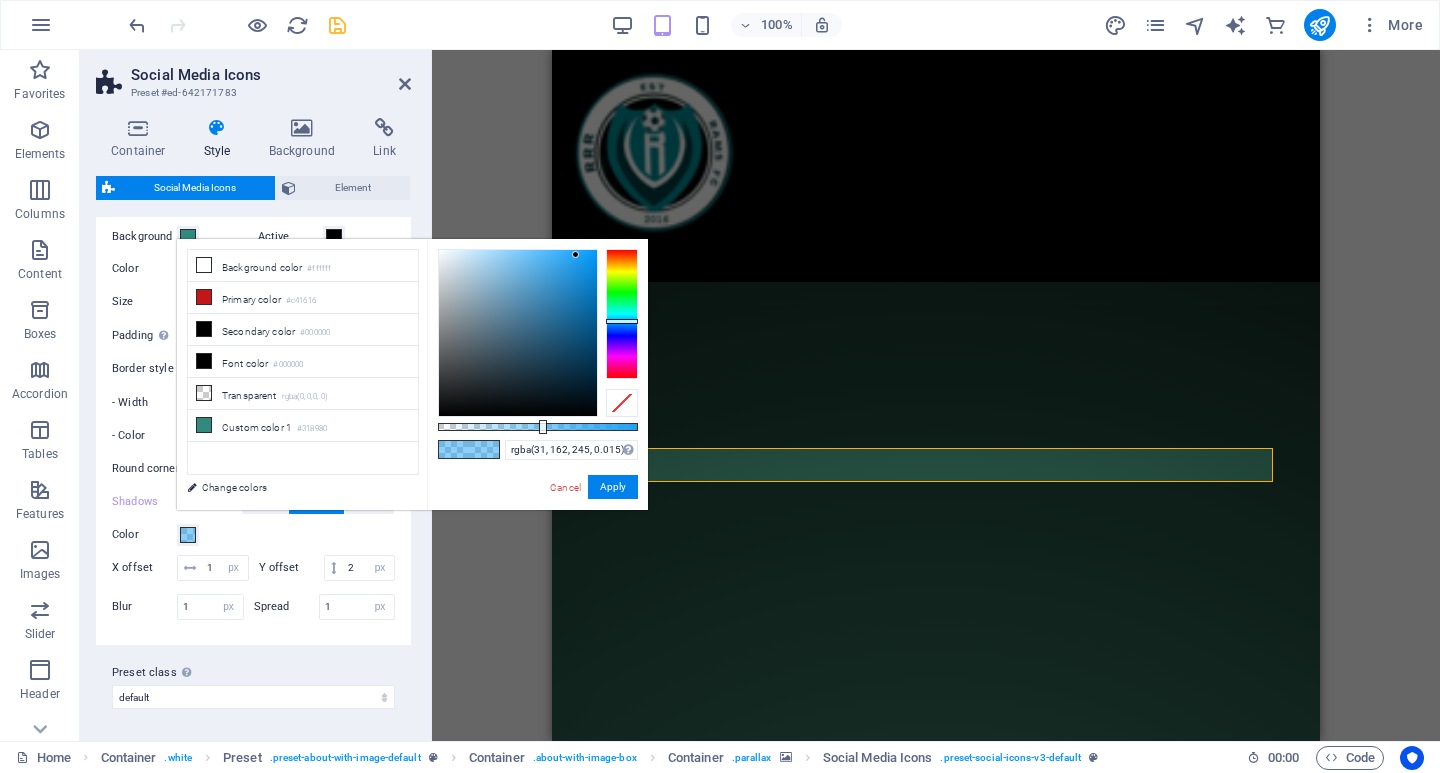 type on "rgba(31, 162, 245, 0)" 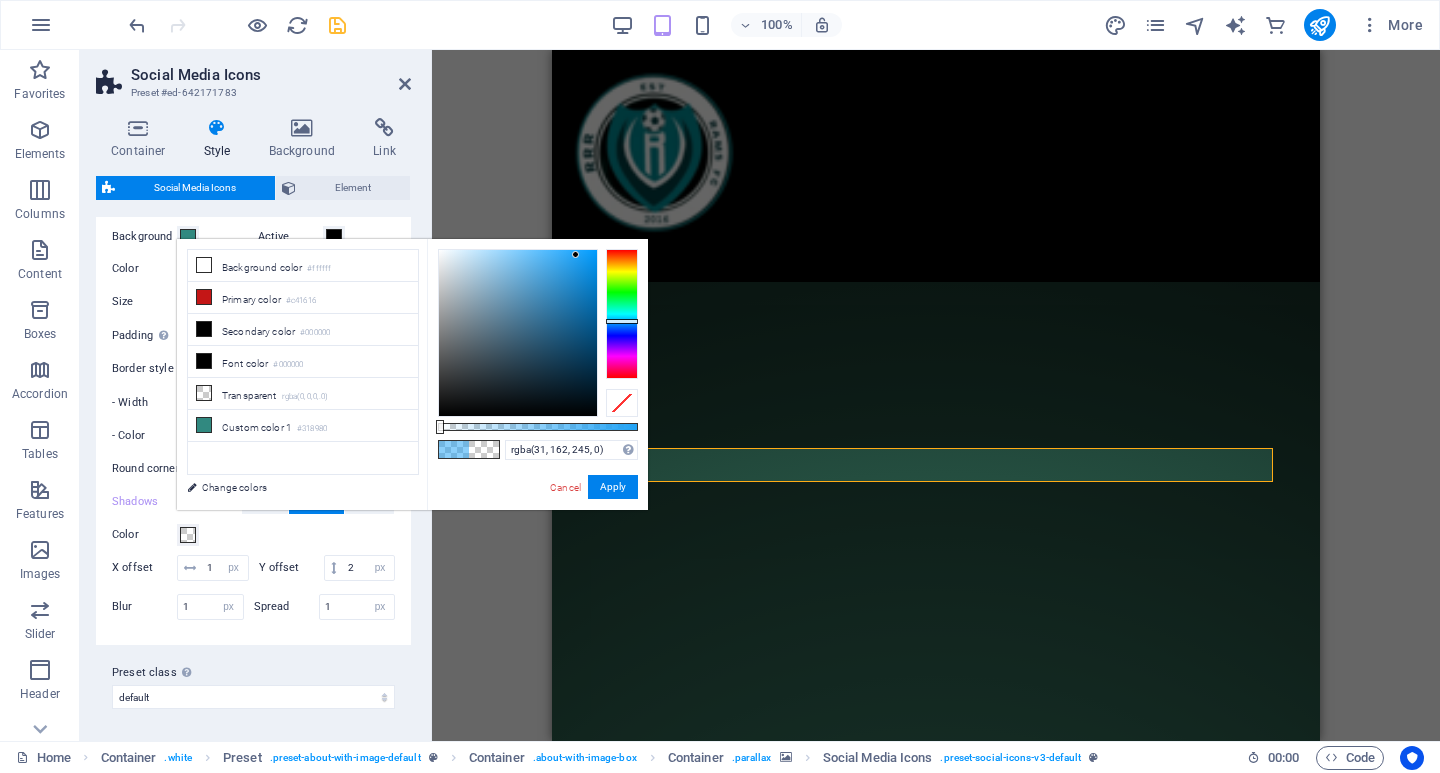 click on "rgba(31, 162, 245, 0) Supported formats #0852ed rgb(8, 82, 237) rgba(8, 82, 237, 90%) hsv(221,97,93) hsl(221, 93%, 48%) Cancel Apply" at bounding box center [537, 519] 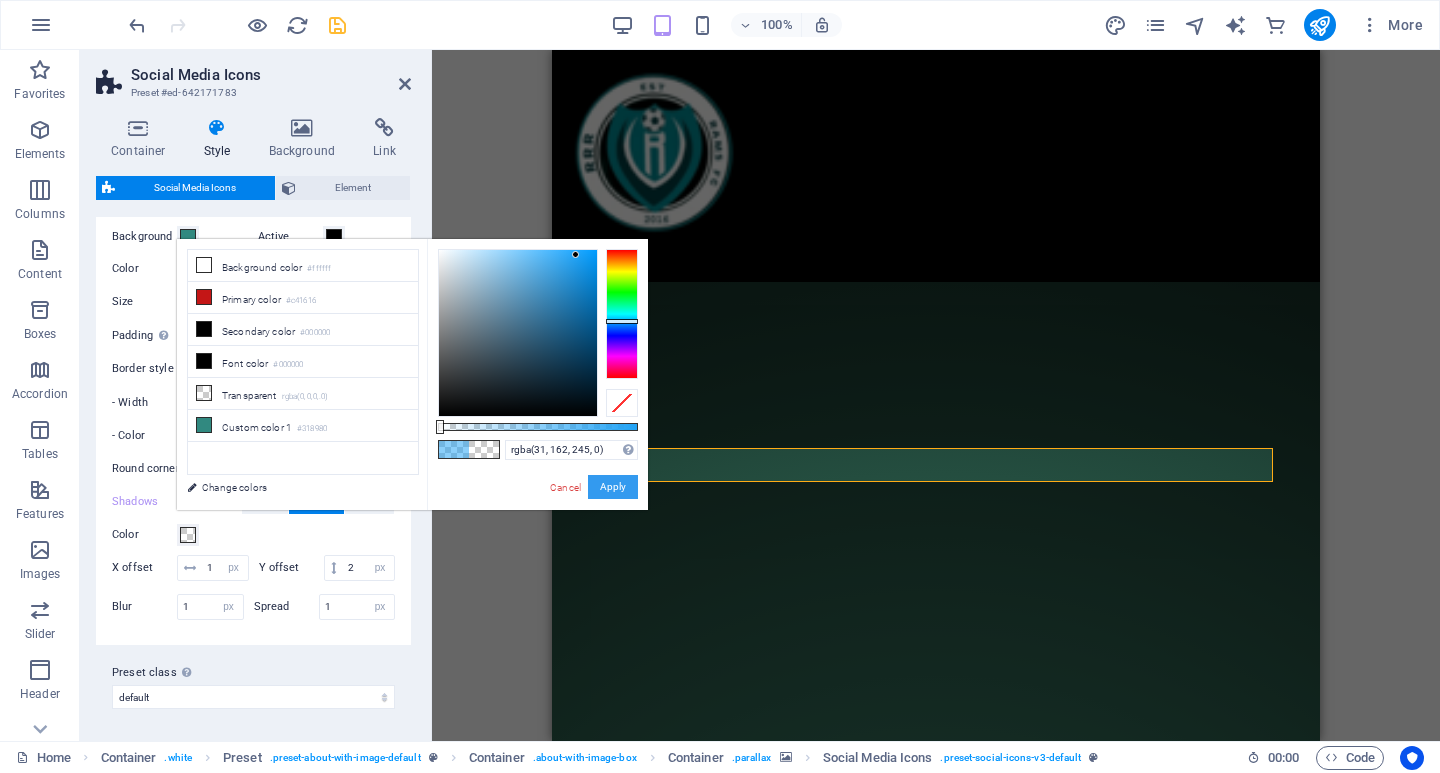 click on "Apply" at bounding box center (613, 487) 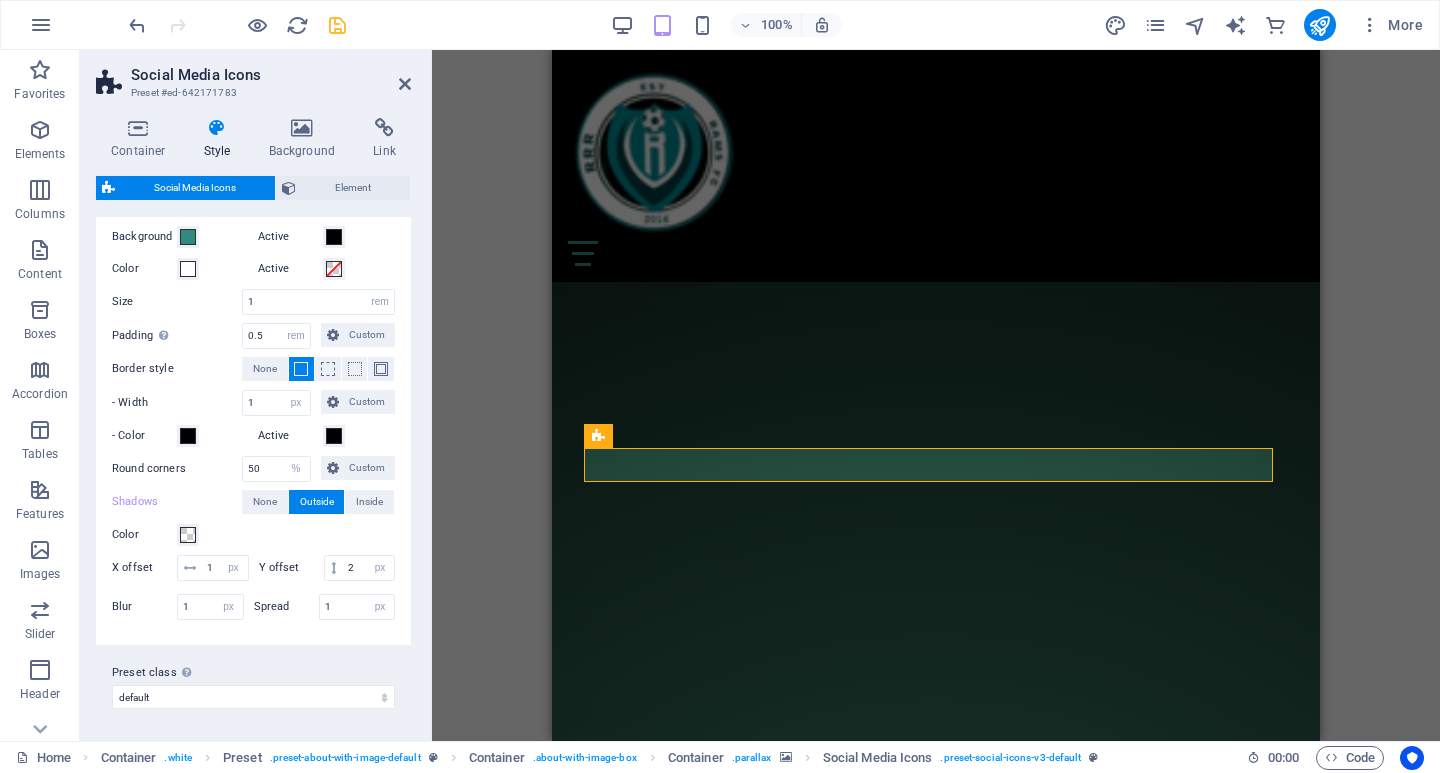 click at bounding box center (-1235, 669) 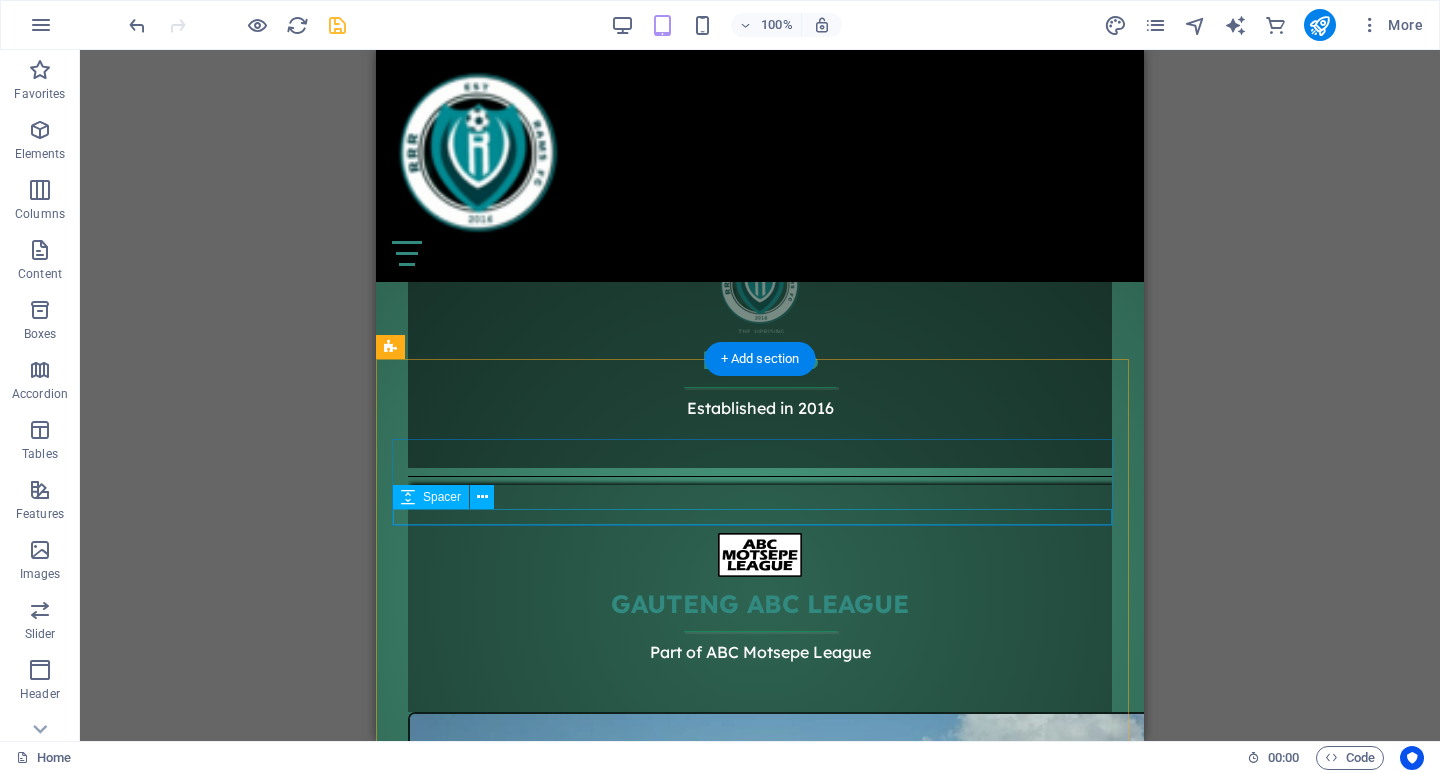 scroll, scrollTop: 2100, scrollLeft: 0, axis: vertical 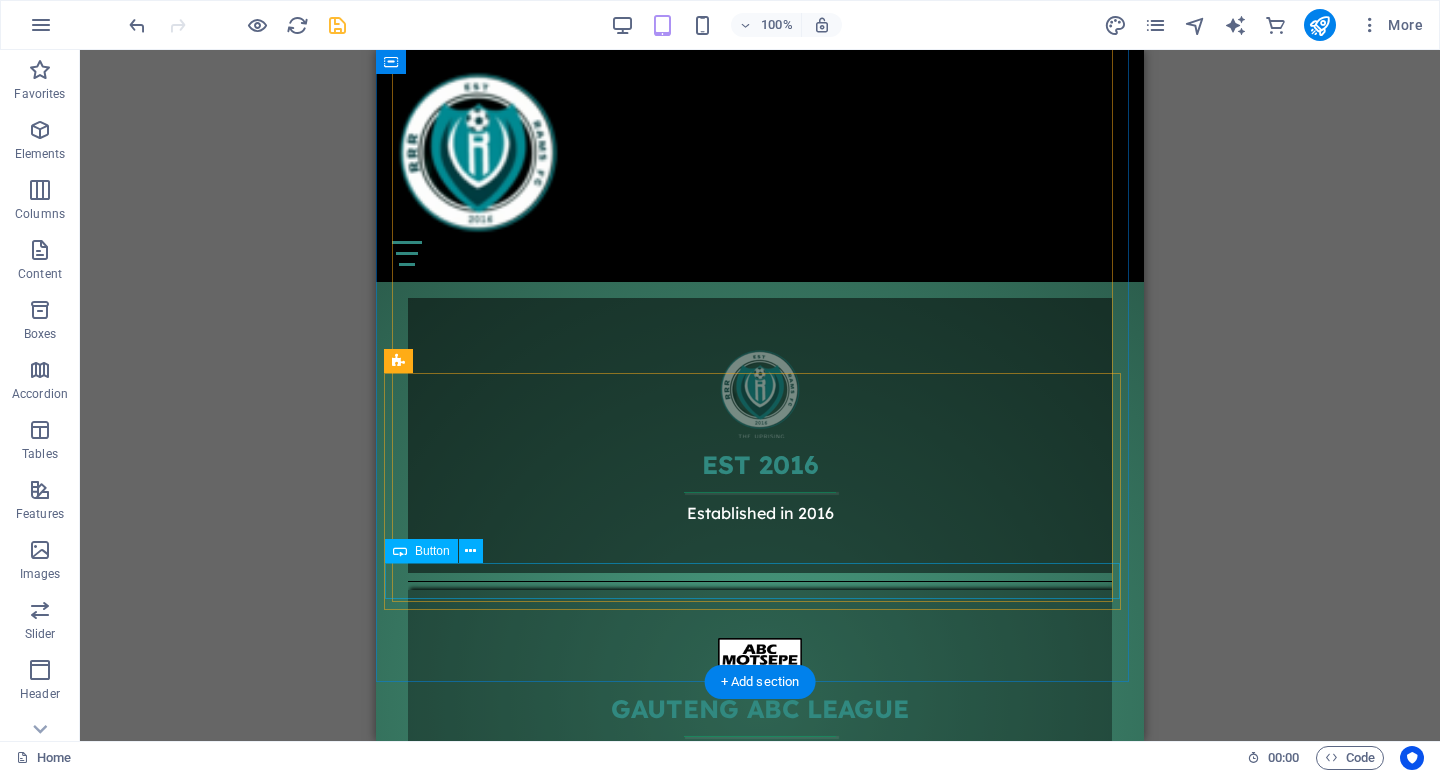 click on "View all" at bounding box center [760, 1990] 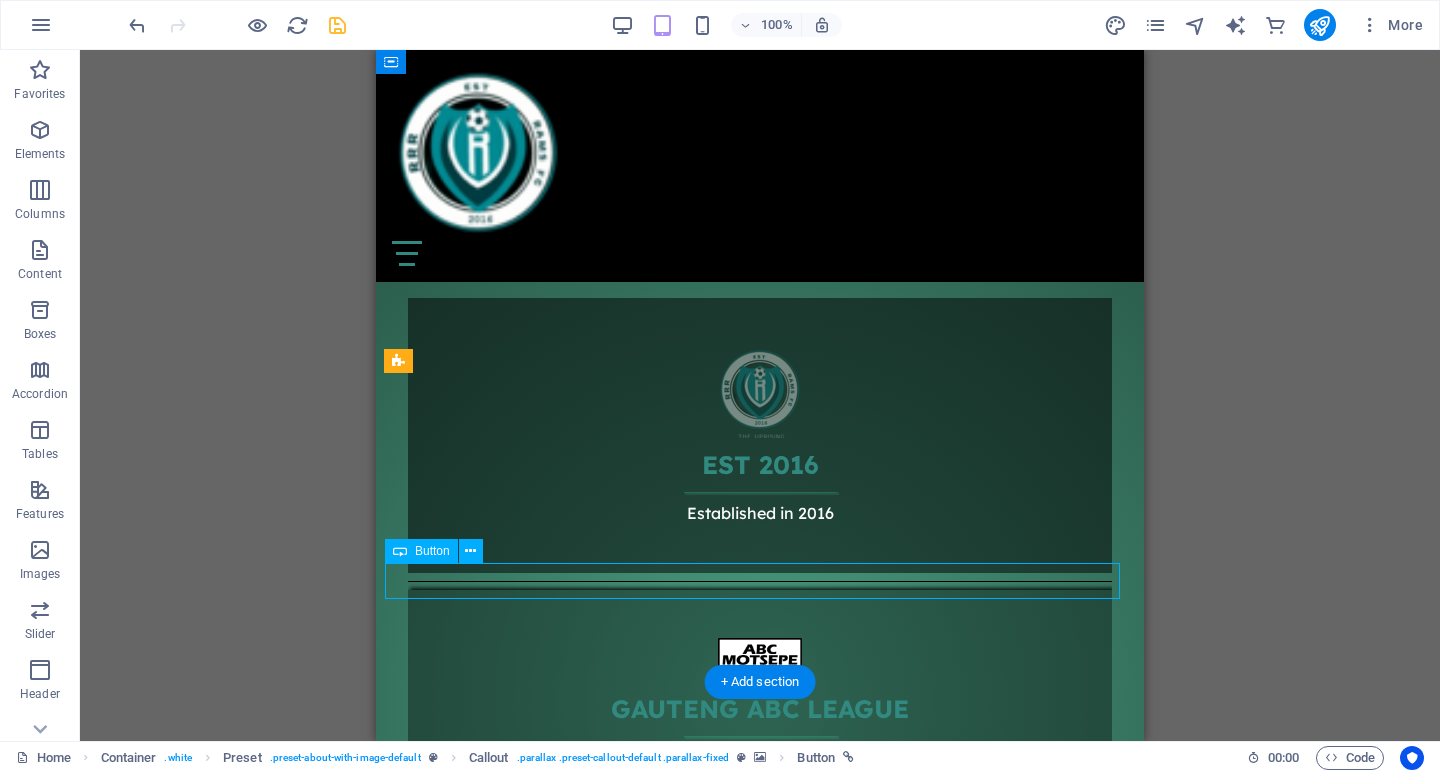 click on "View all" at bounding box center [760, 1990] 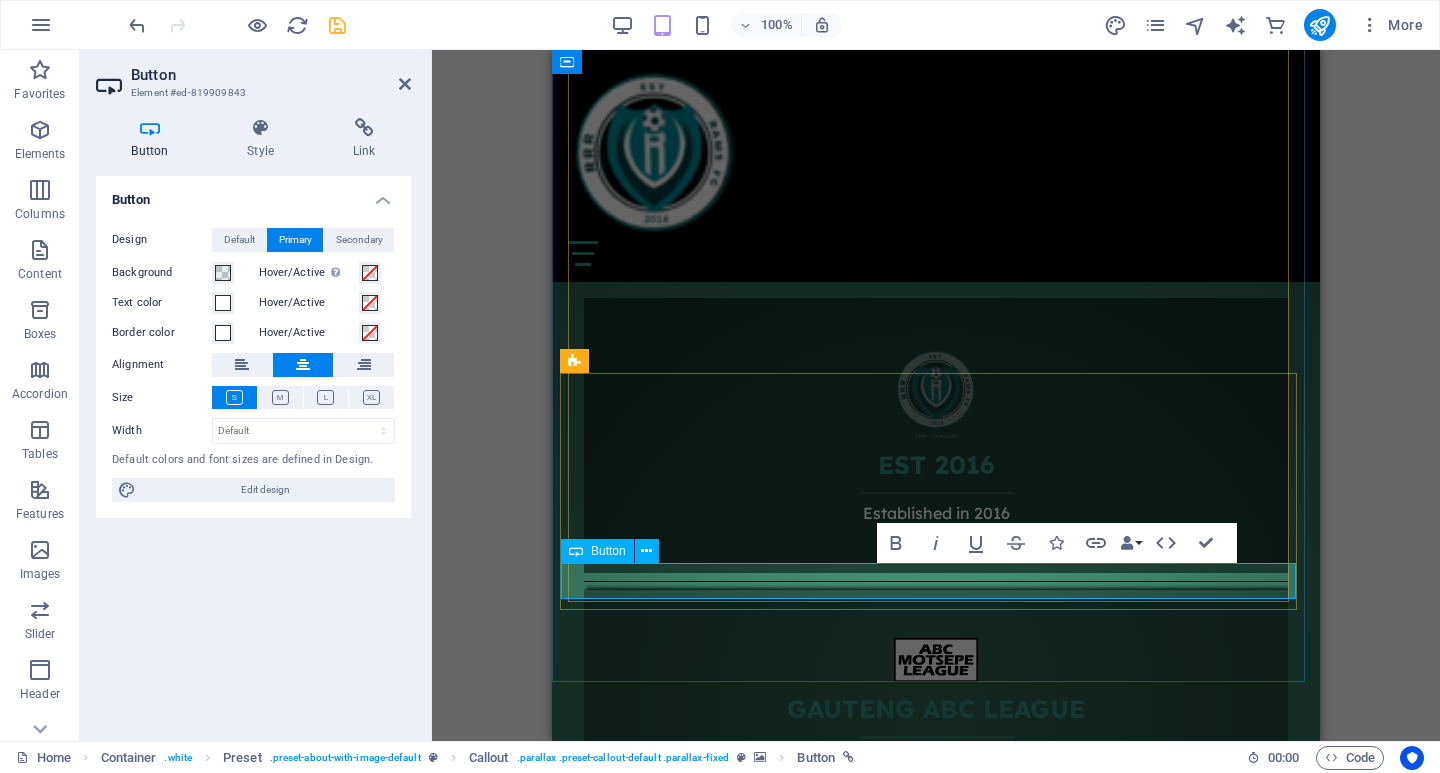 click on "View all" at bounding box center [936, 1990] 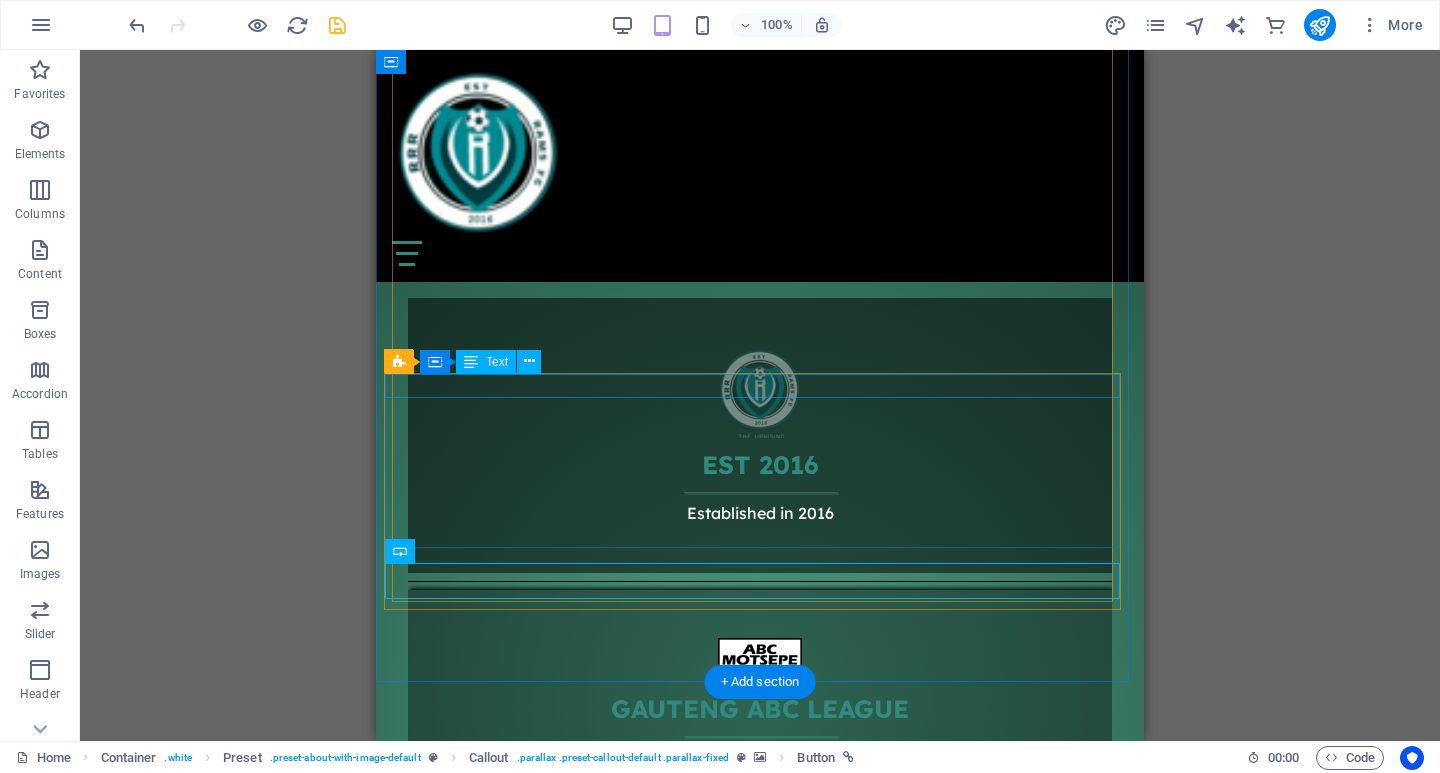 click on "24 January 2025" at bounding box center (760, 1795) 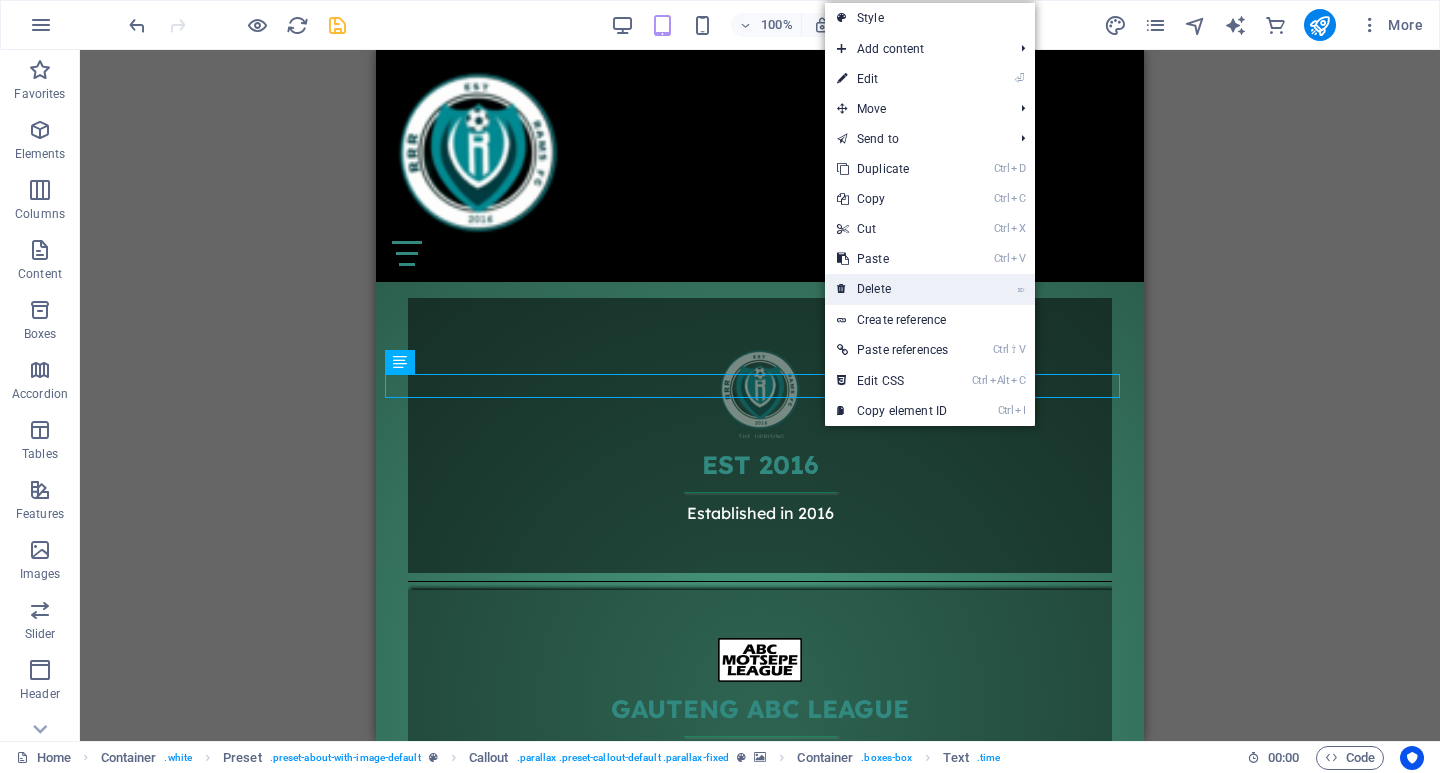 click on "⌦  Delete" at bounding box center [892, 289] 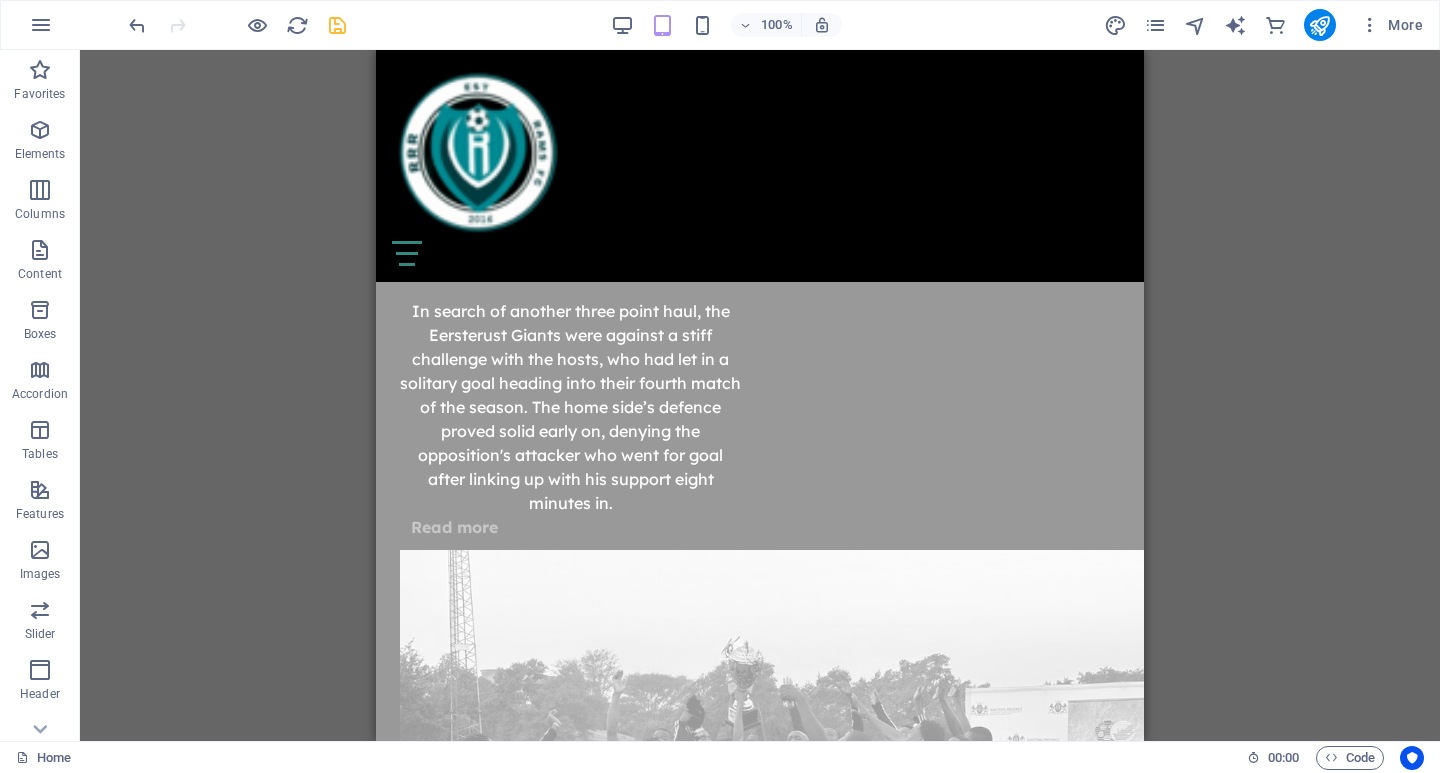 scroll, scrollTop: 10108, scrollLeft: 0, axis: vertical 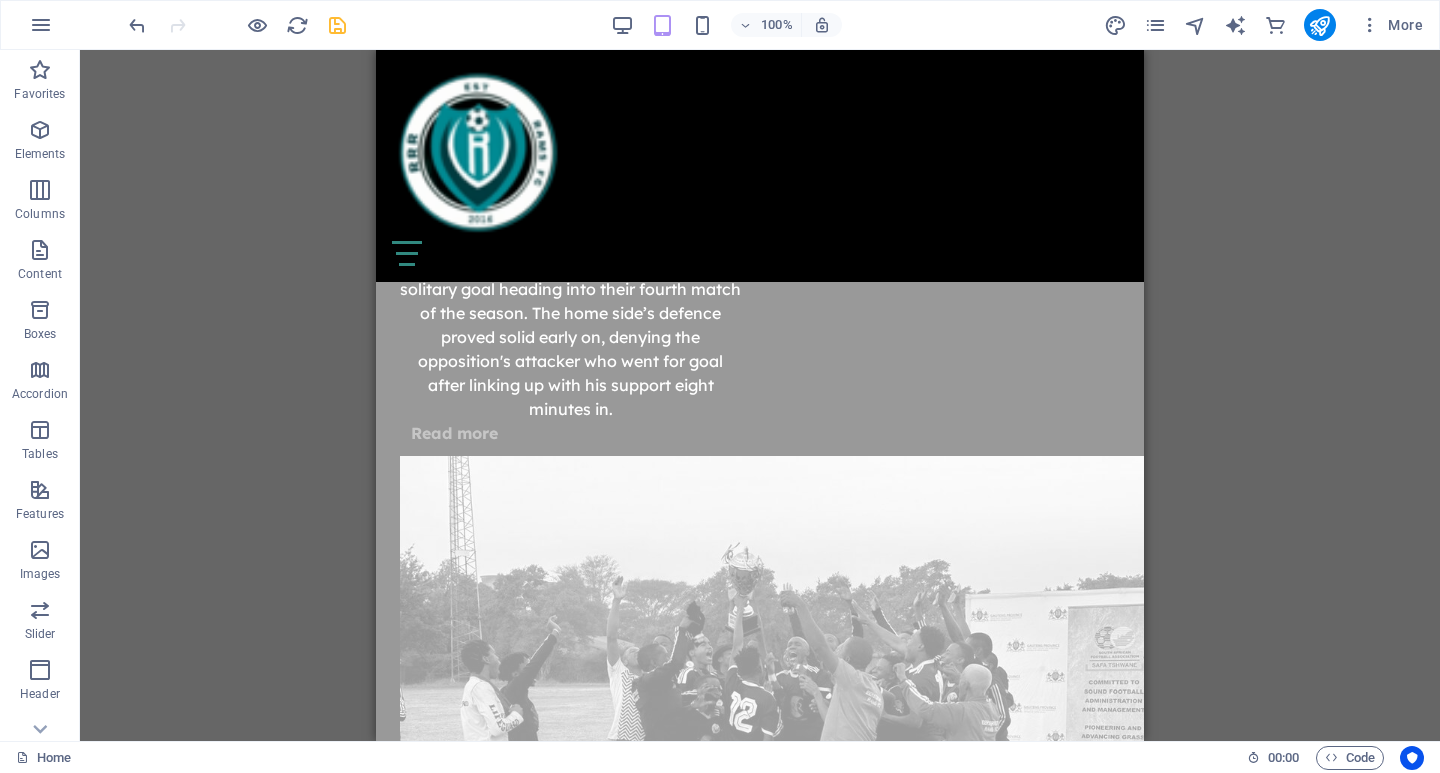drag, startPoint x: 1134, startPoint y: 408, endPoint x: 1525, endPoint y: 772, distance: 534.2069 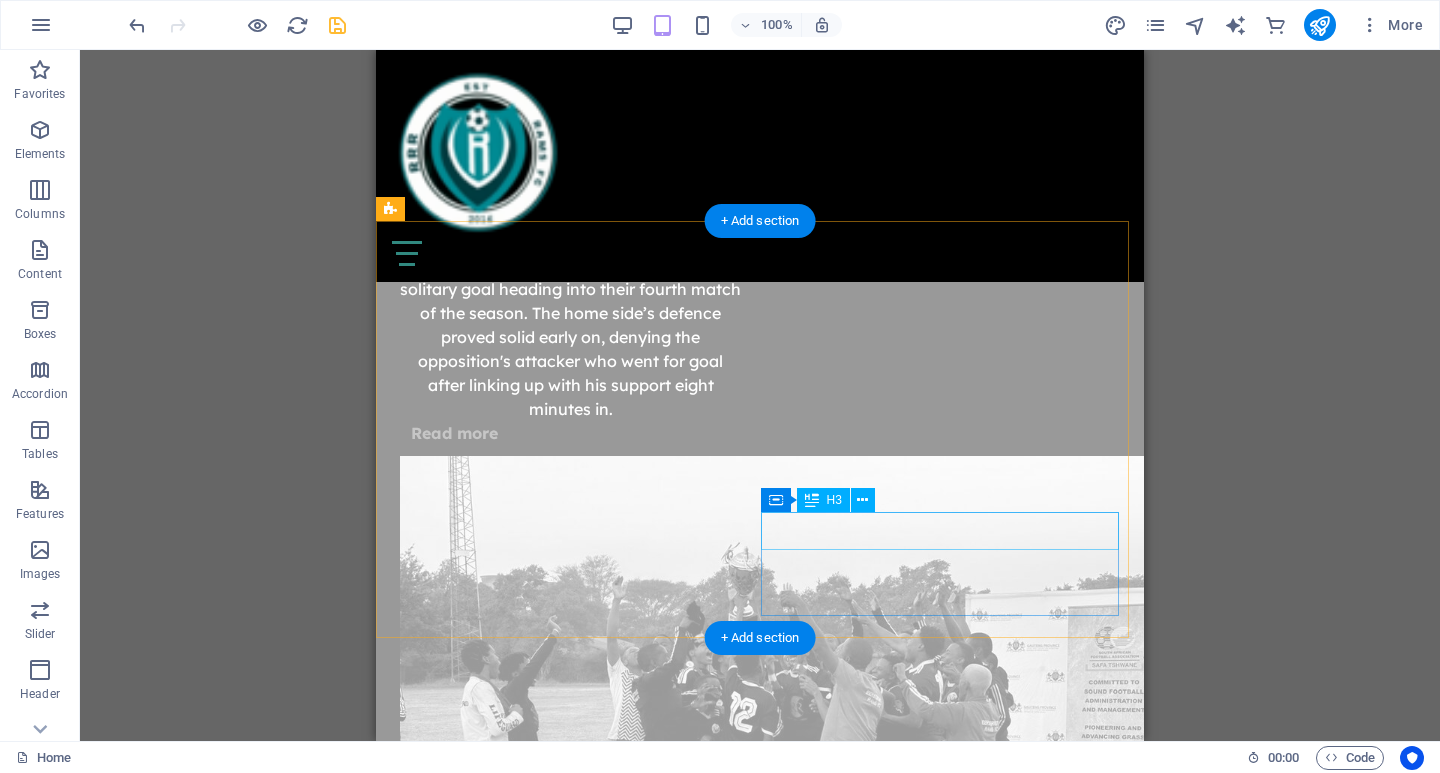click on "Social media" at bounding box center (569, 9795) 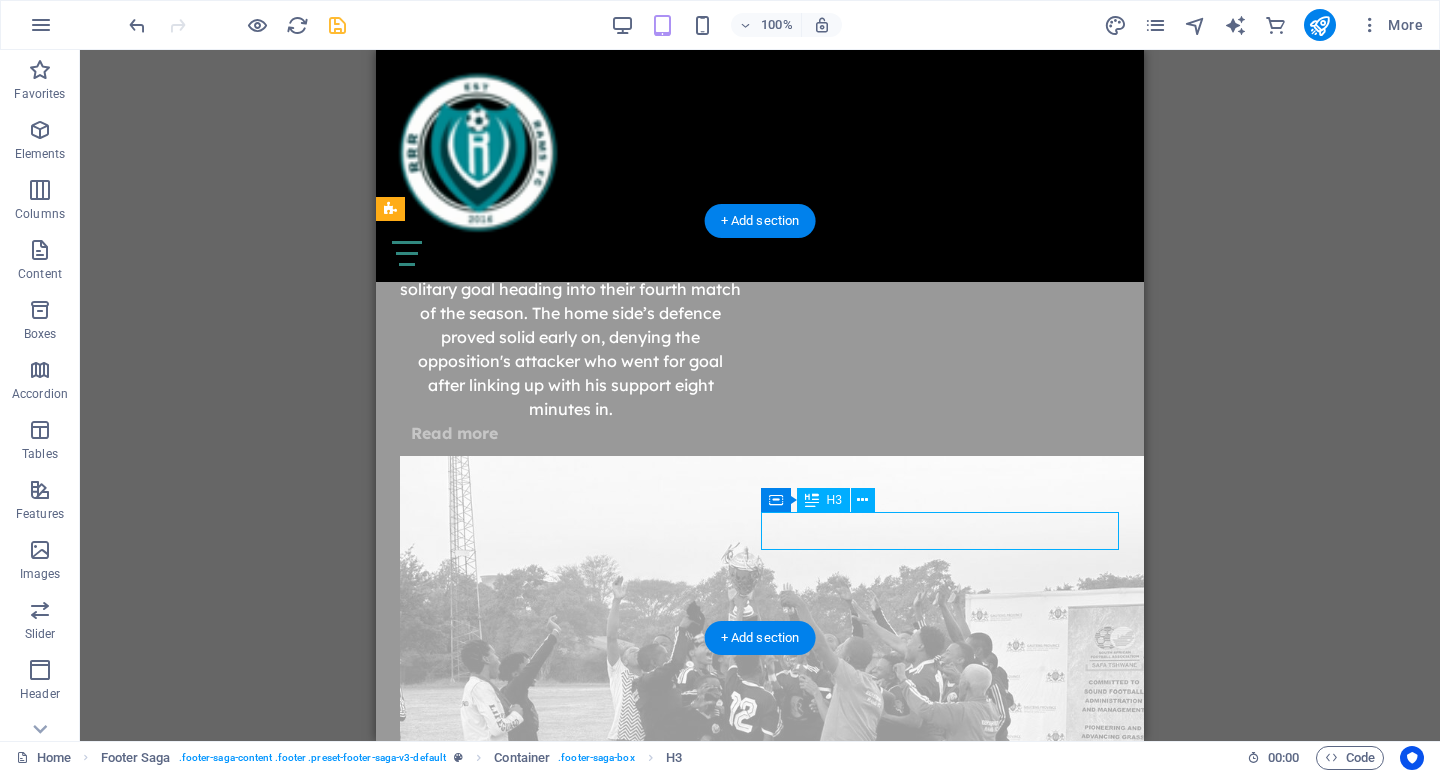click on "Social media" at bounding box center (569, 9795) 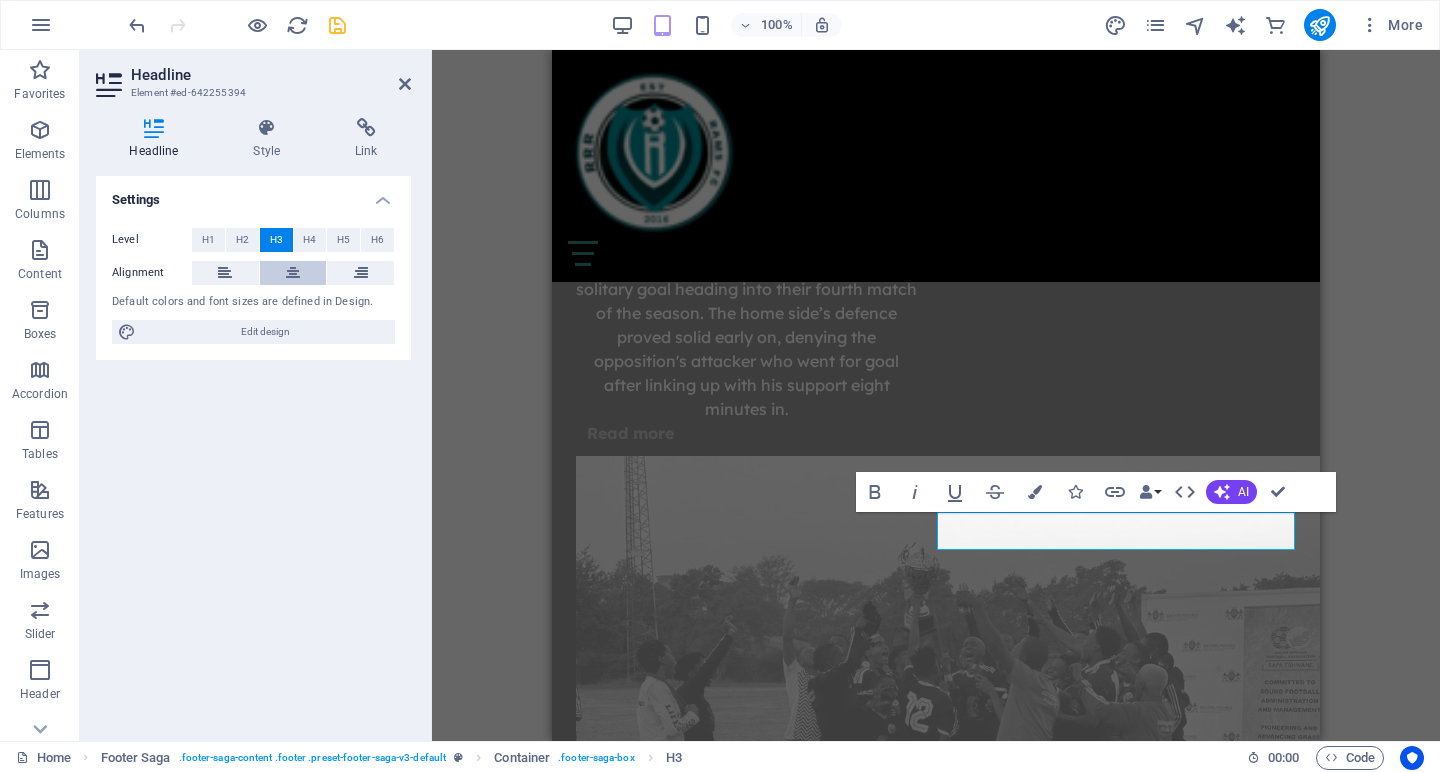 click at bounding box center (293, 273) 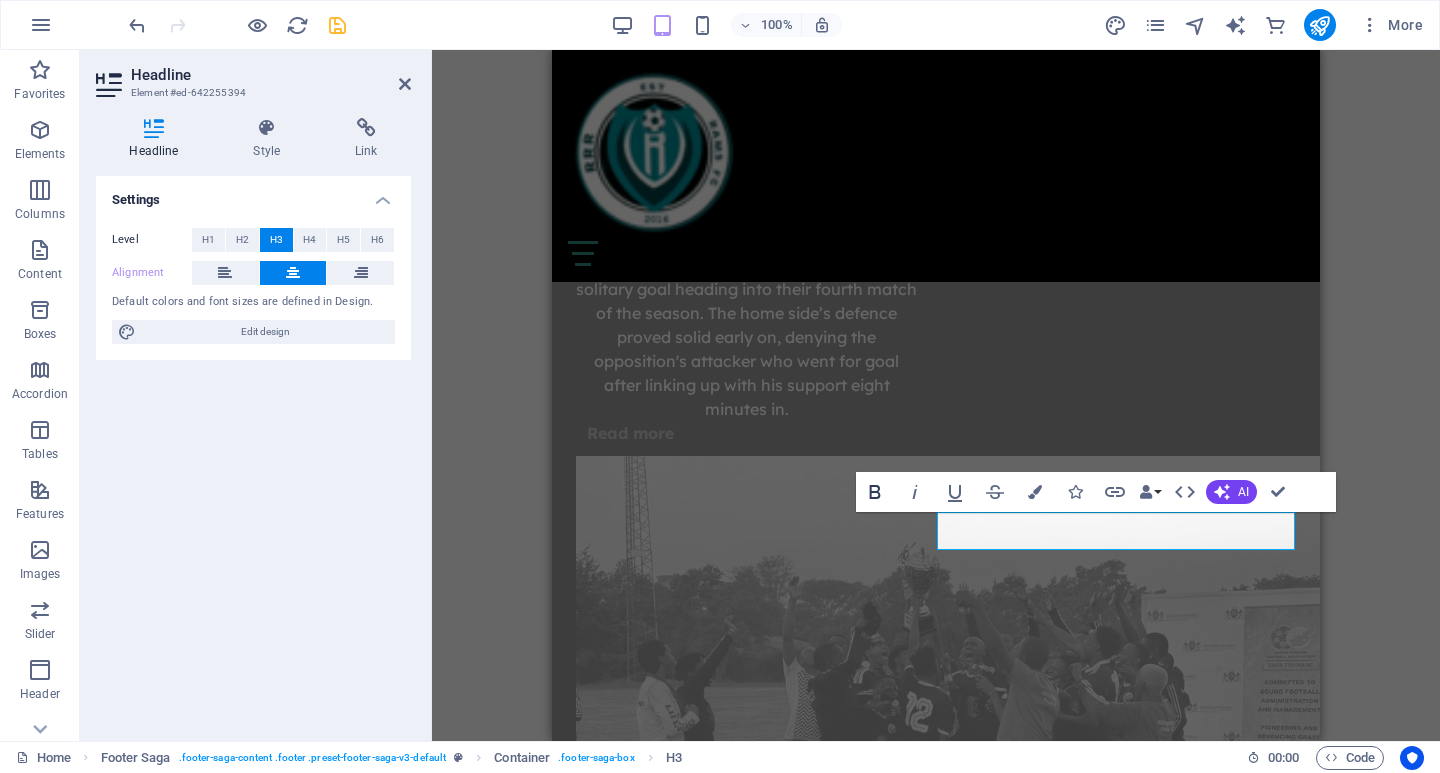 click 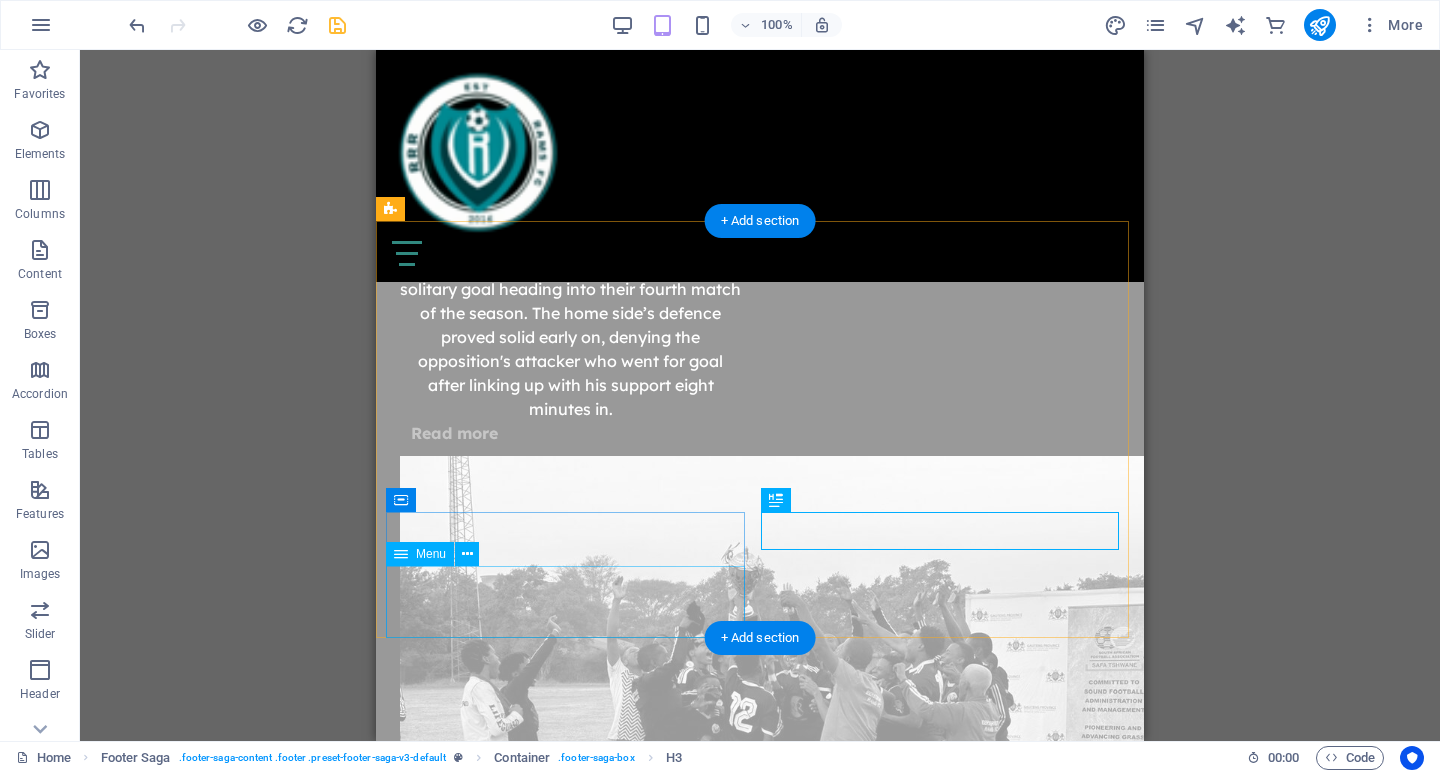 click on "Fixtures Results About" at bounding box center [569, 9732] 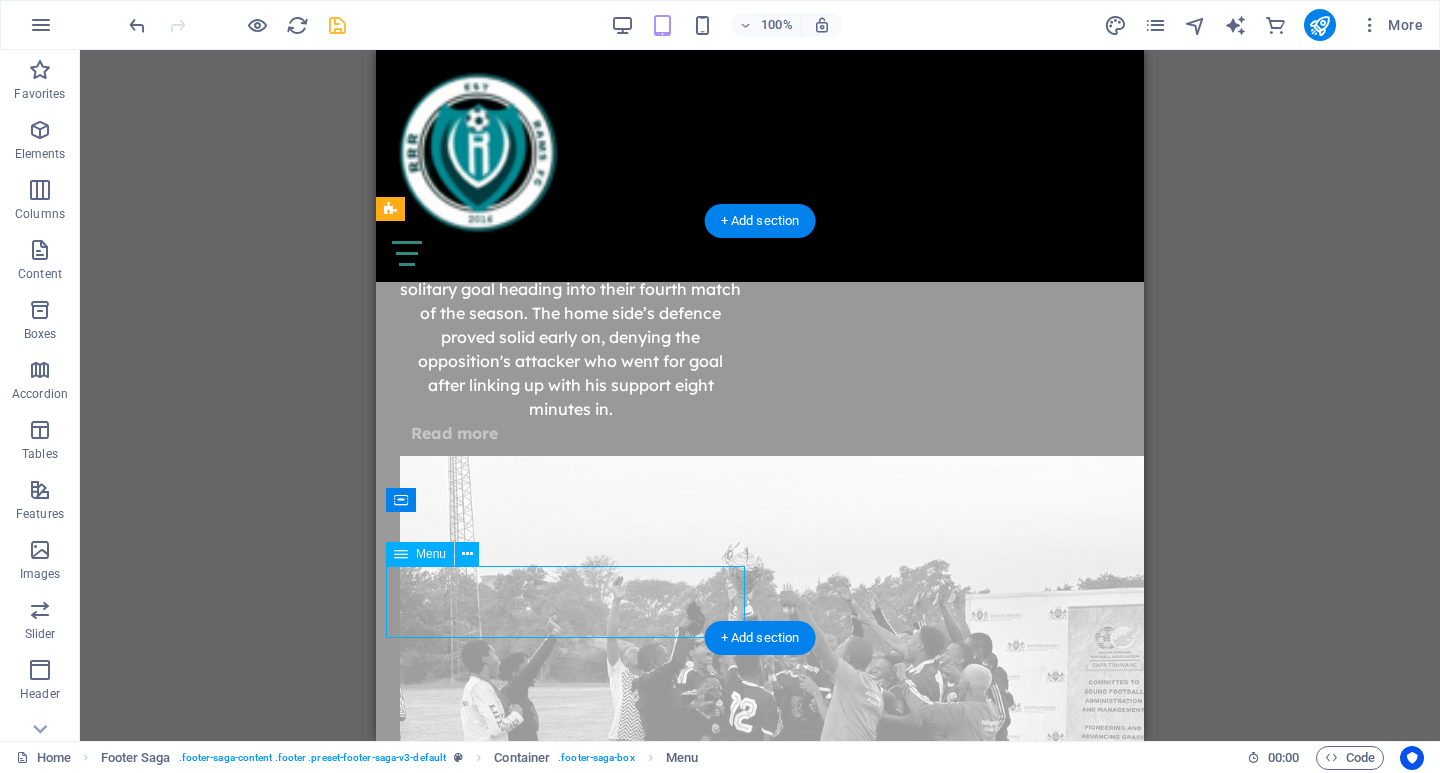 click on "Fixtures Results About" at bounding box center (569, 9732) 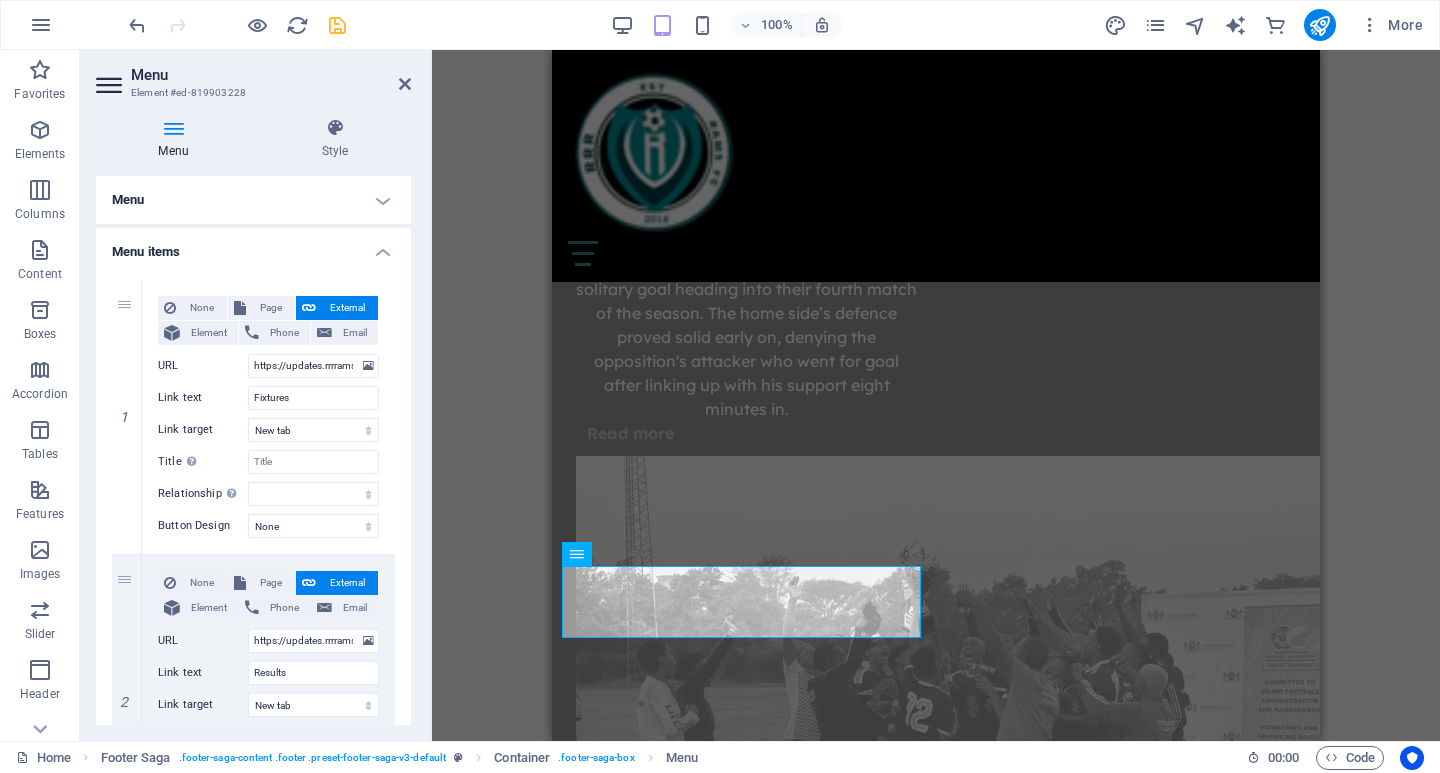click on "Menu Element #ed-819903228" at bounding box center [253, 76] 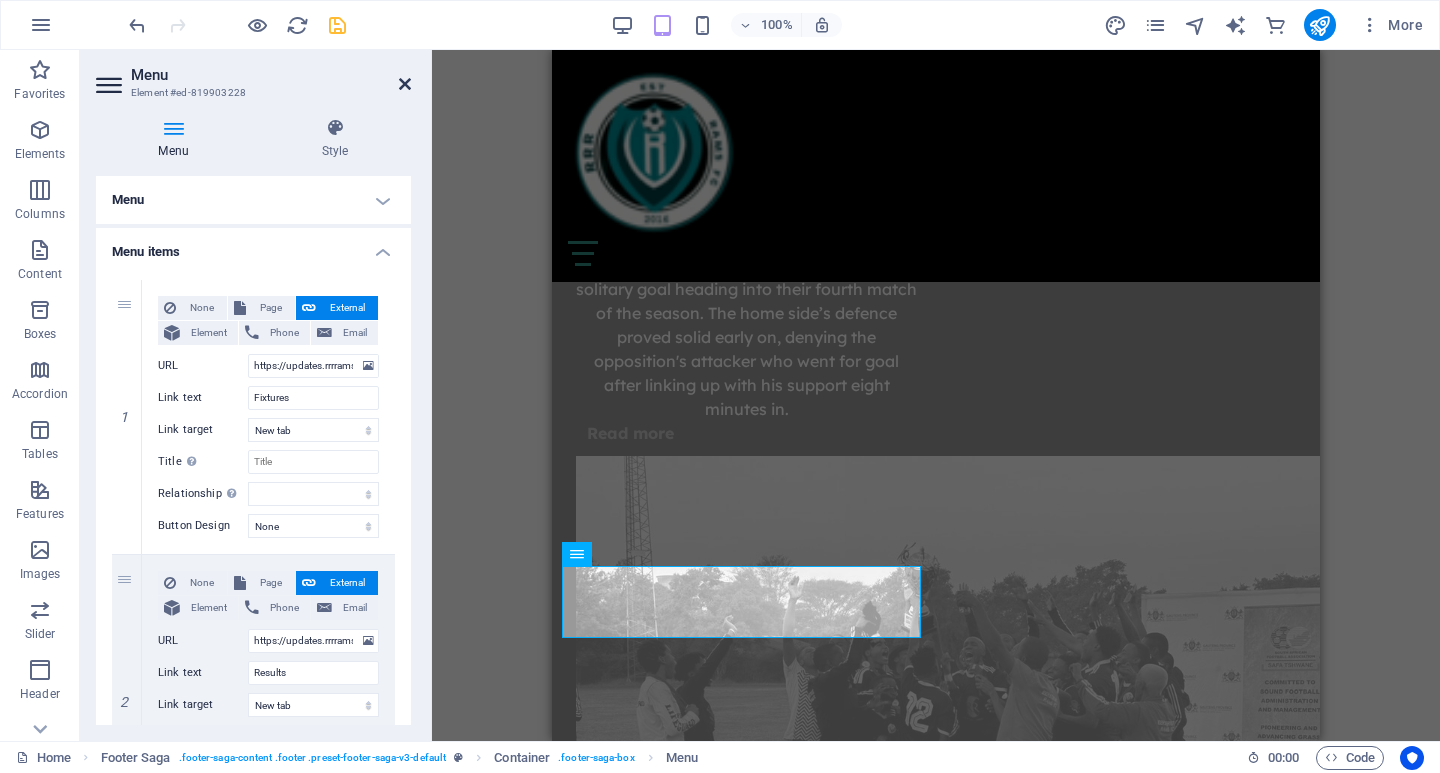 click at bounding box center (405, 84) 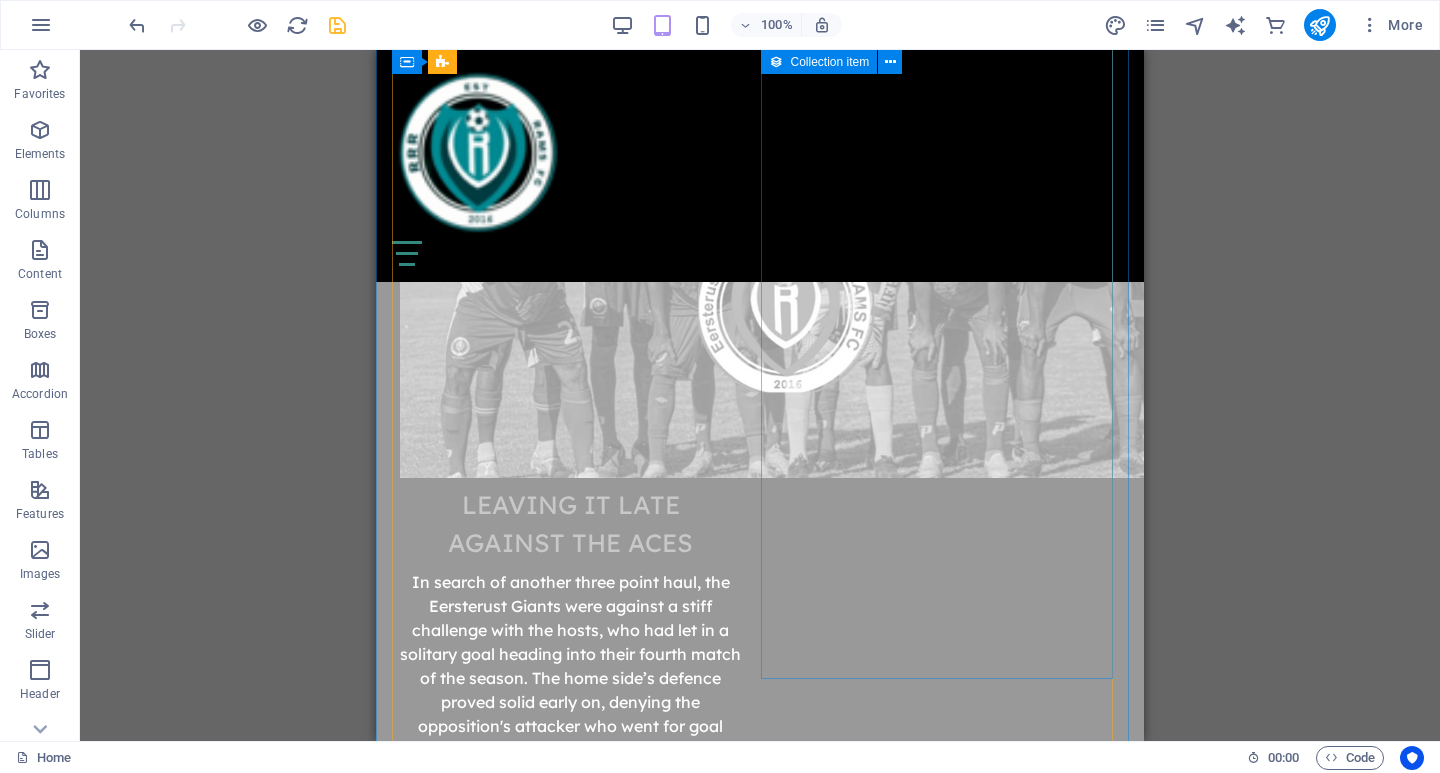 scroll, scrollTop: 8108, scrollLeft: 0, axis: vertical 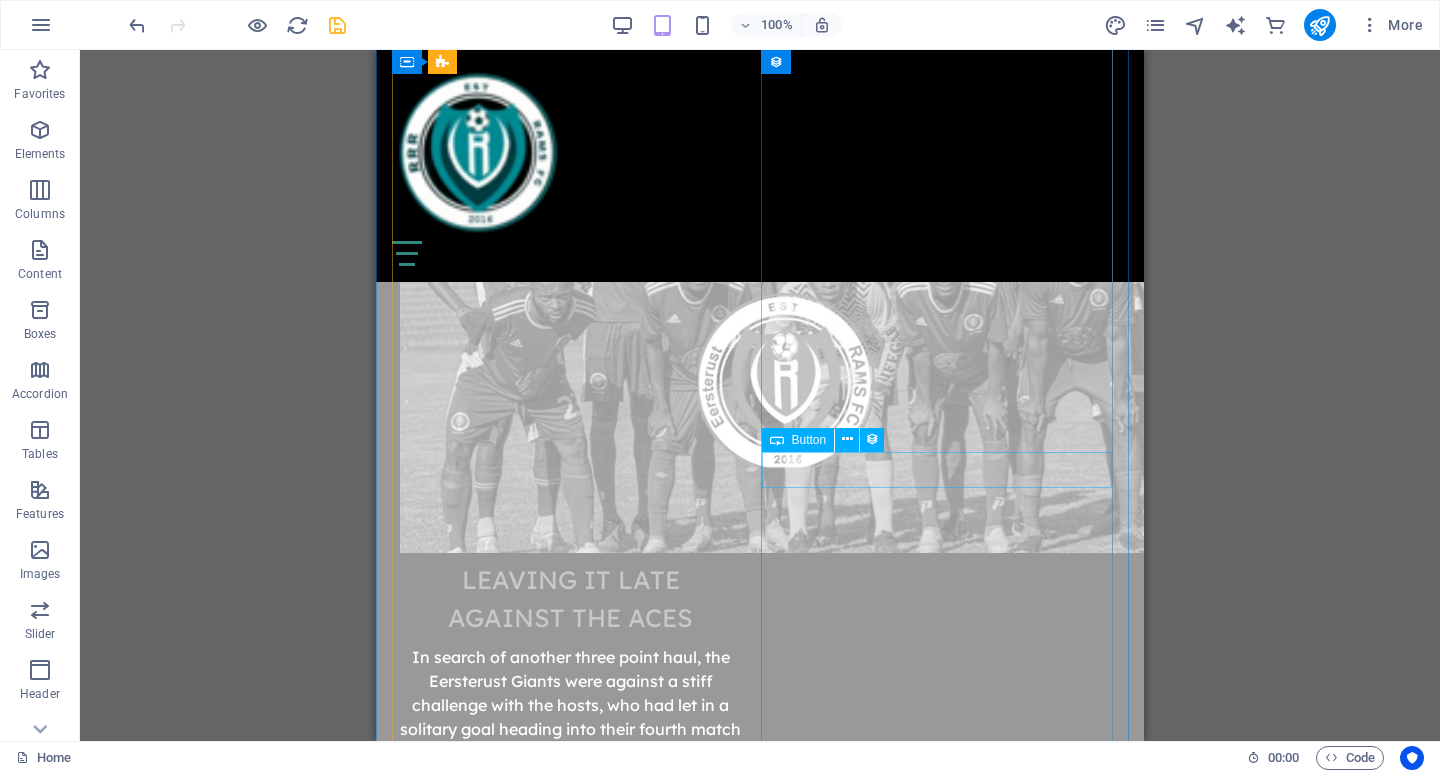 click on "Read More" at bounding box center [760, 9081] 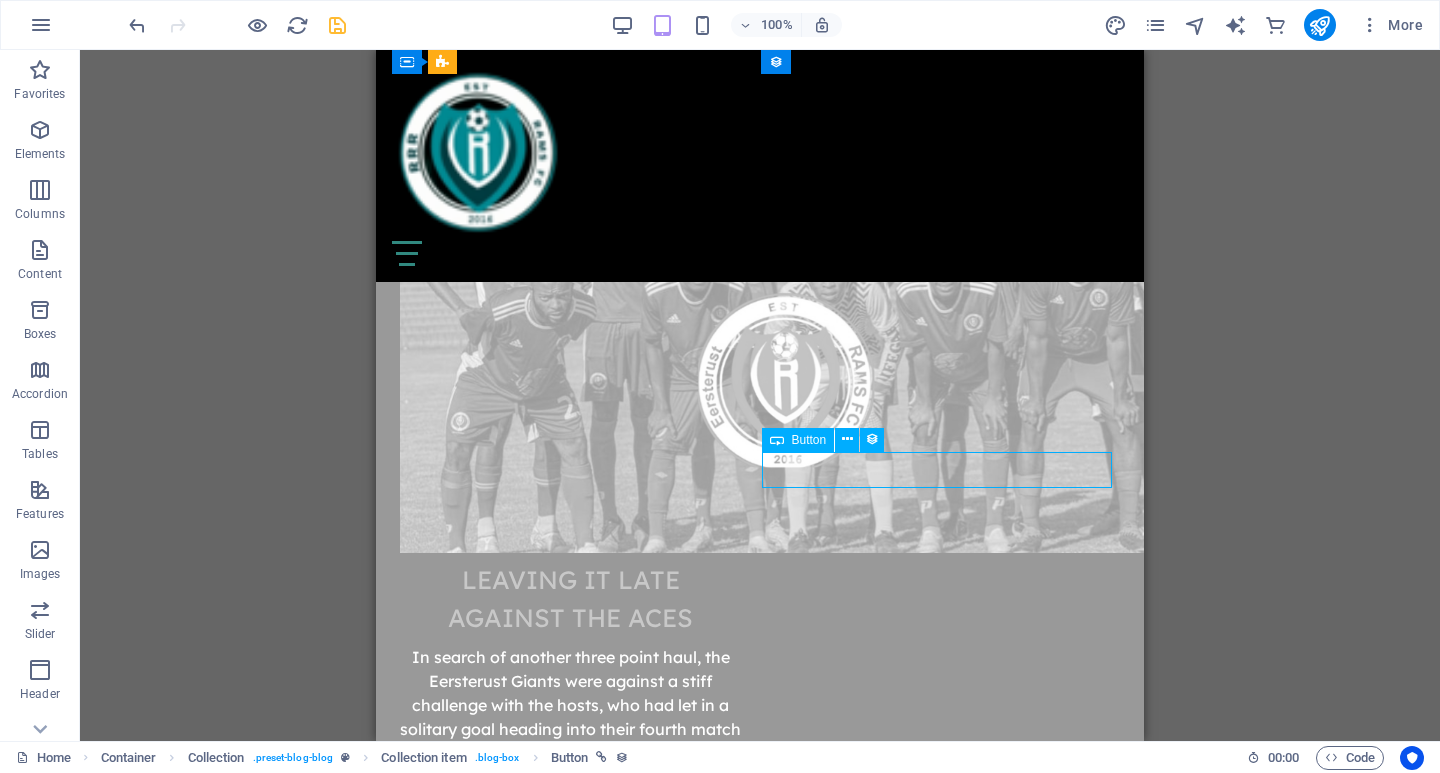 click on "Read More" at bounding box center (760, 9081) 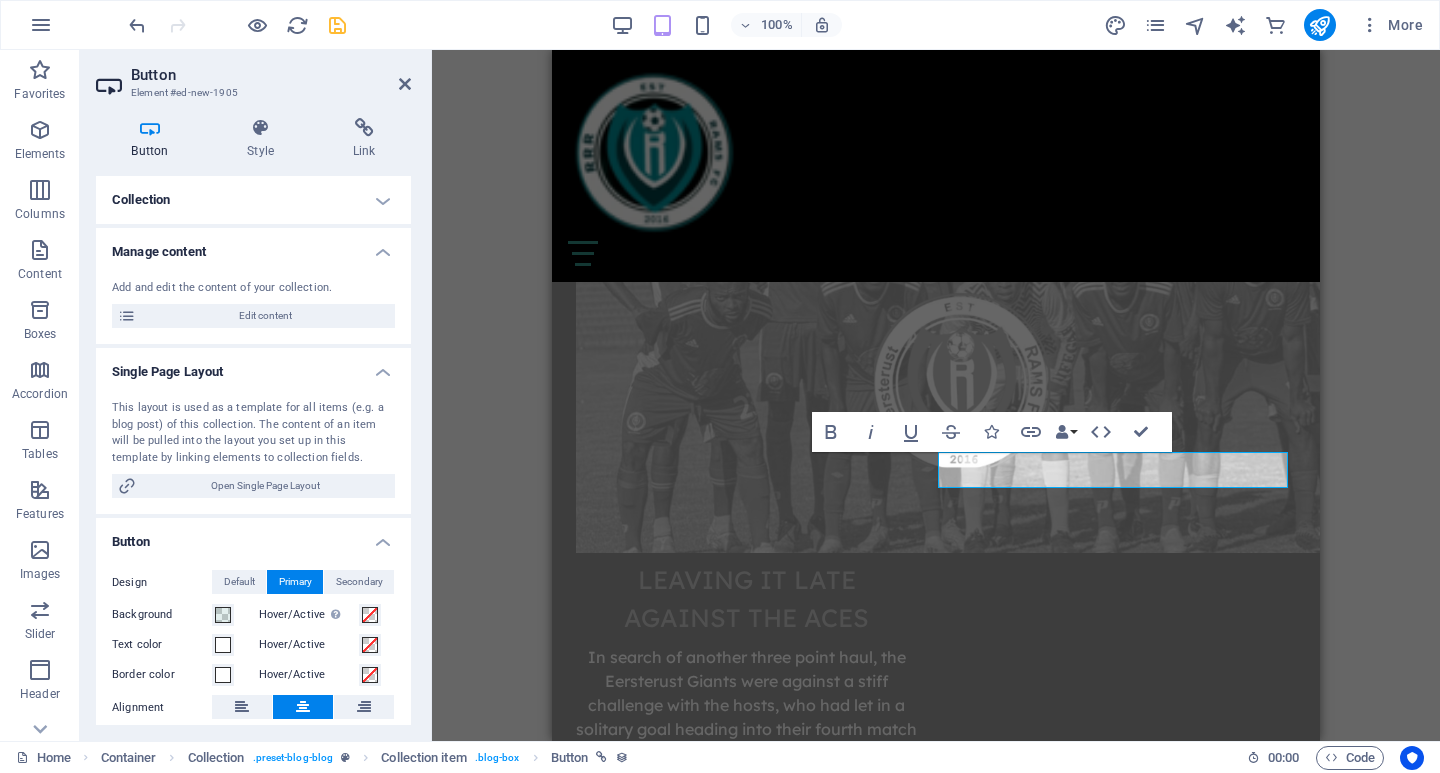 scroll, scrollTop: 100, scrollLeft: 0, axis: vertical 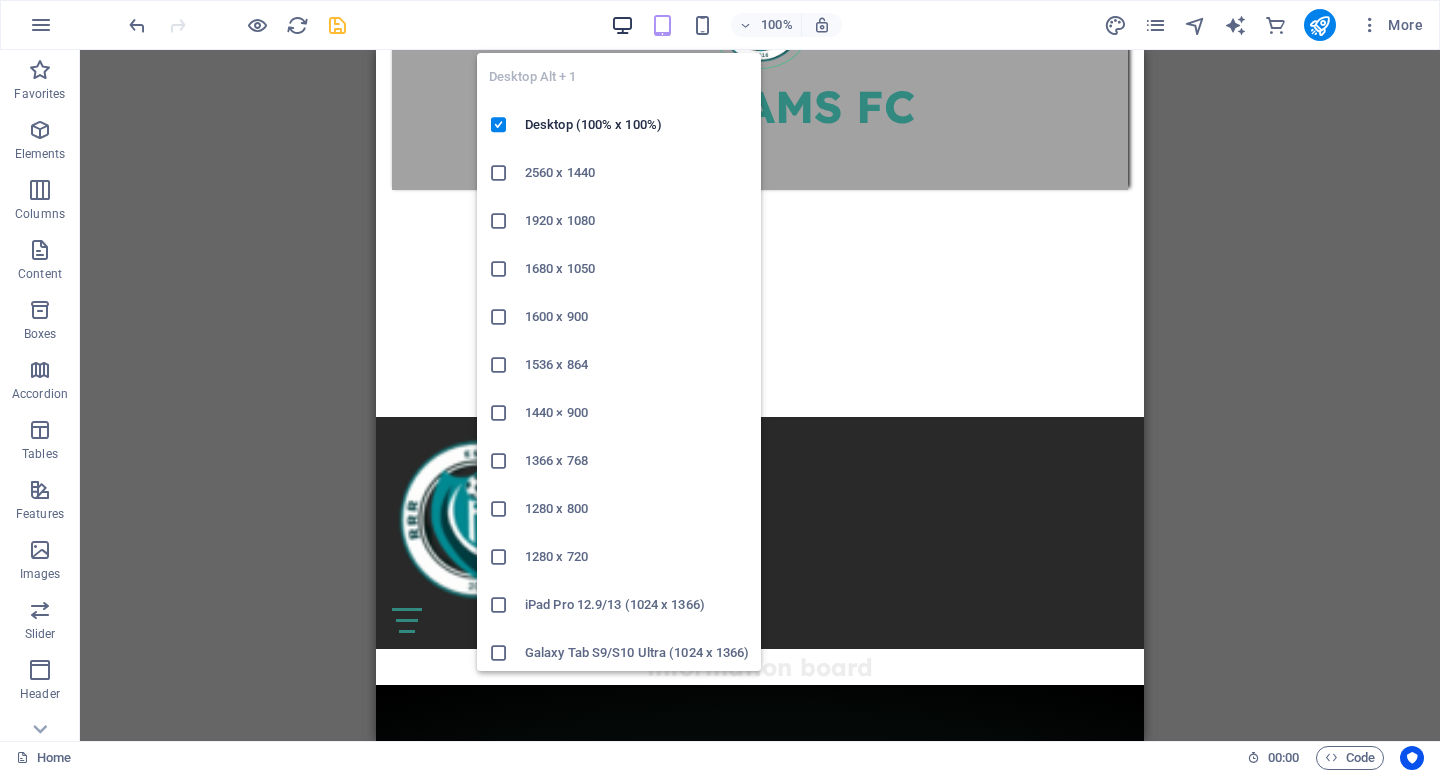 click at bounding box center (622, 25) 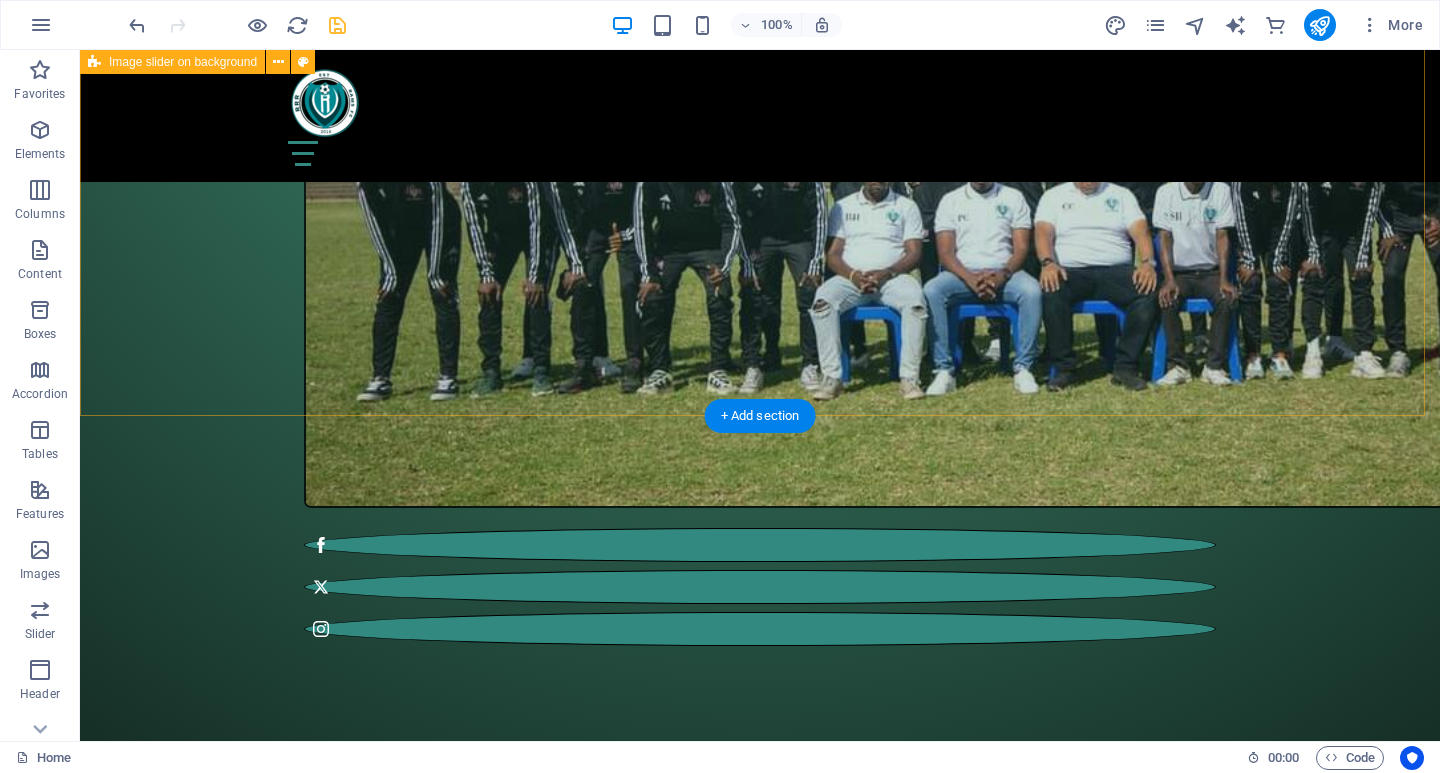 scroll, scrollTop: 3076, scrollLeft: 0, axis: vertical 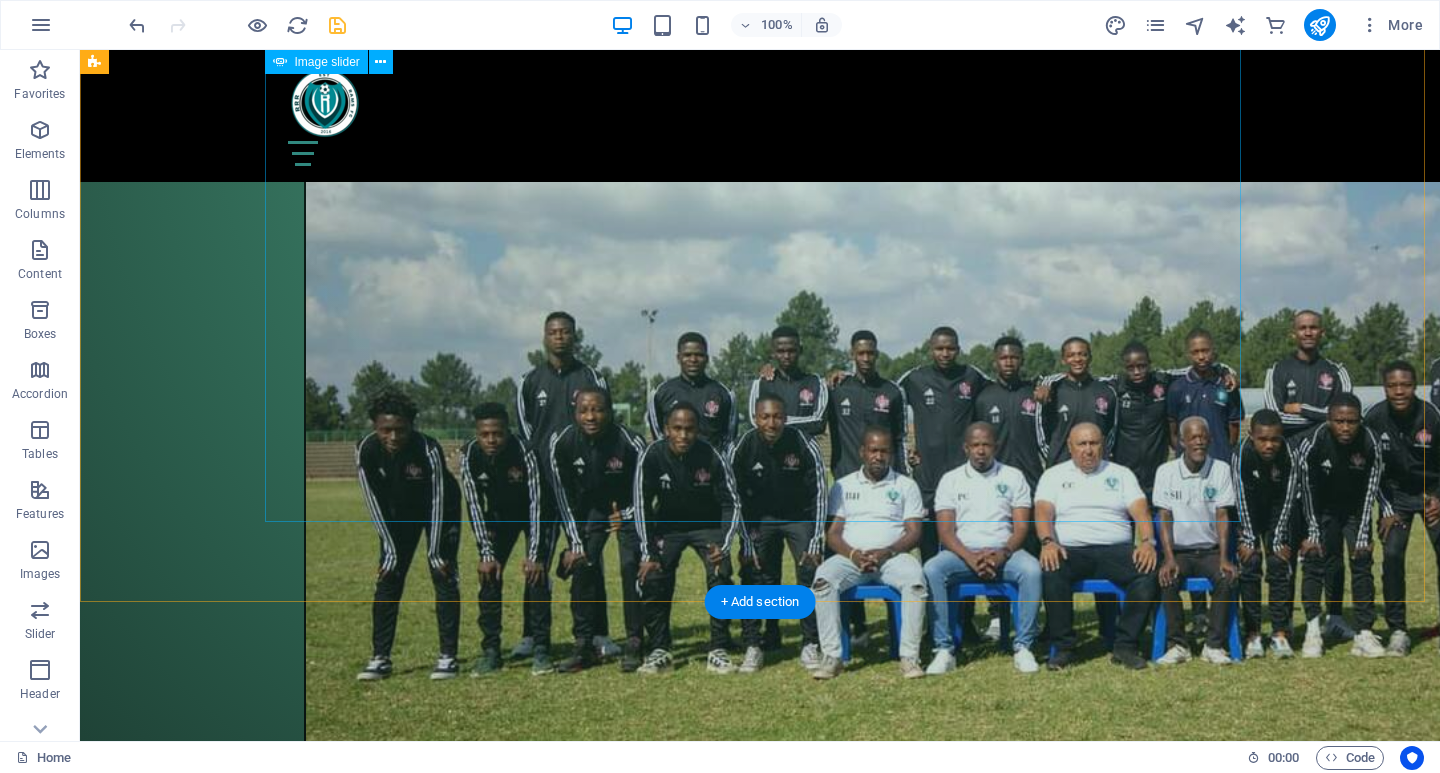 click on "3" at bounding box center (324, 2258) 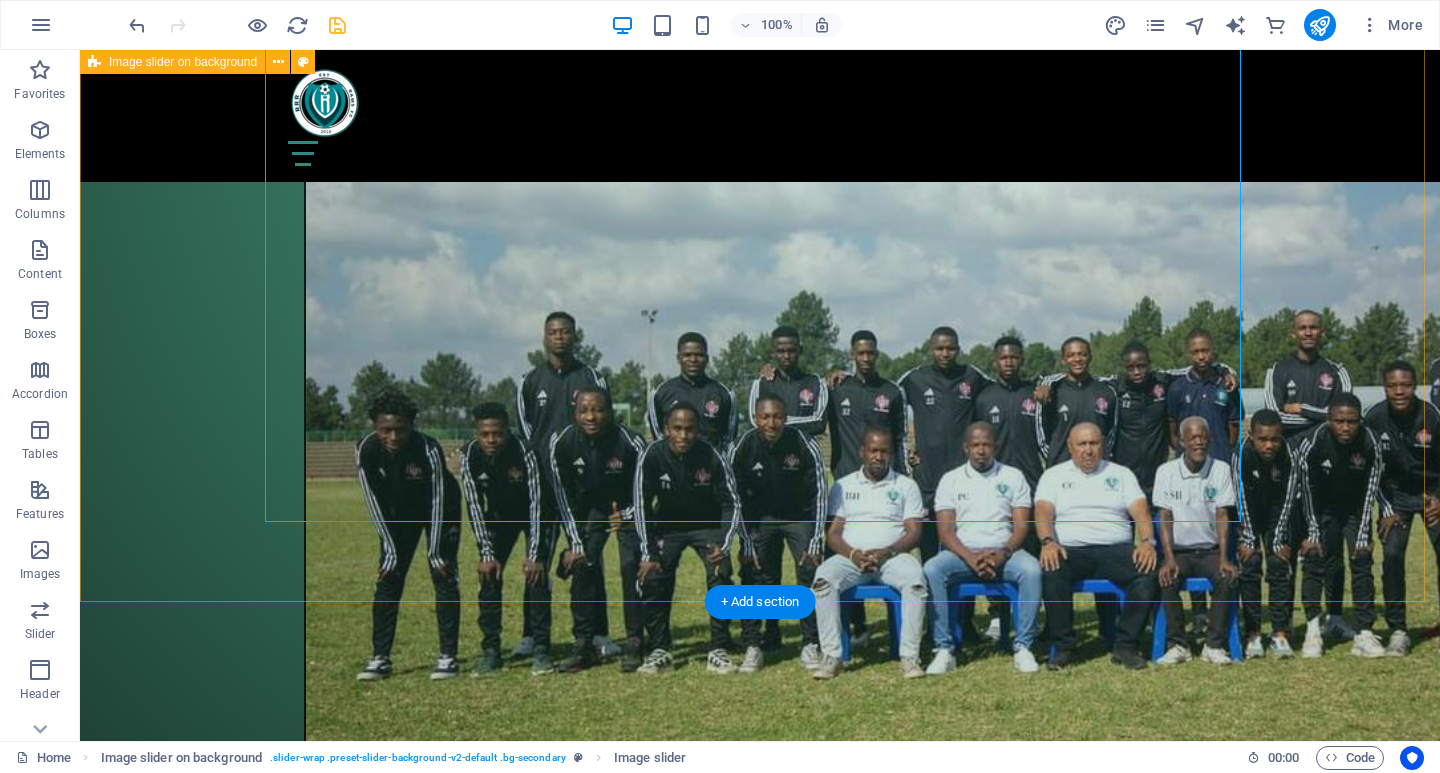 click on "Gallery 1 2 3 4" at bounding box center [760, 1978] 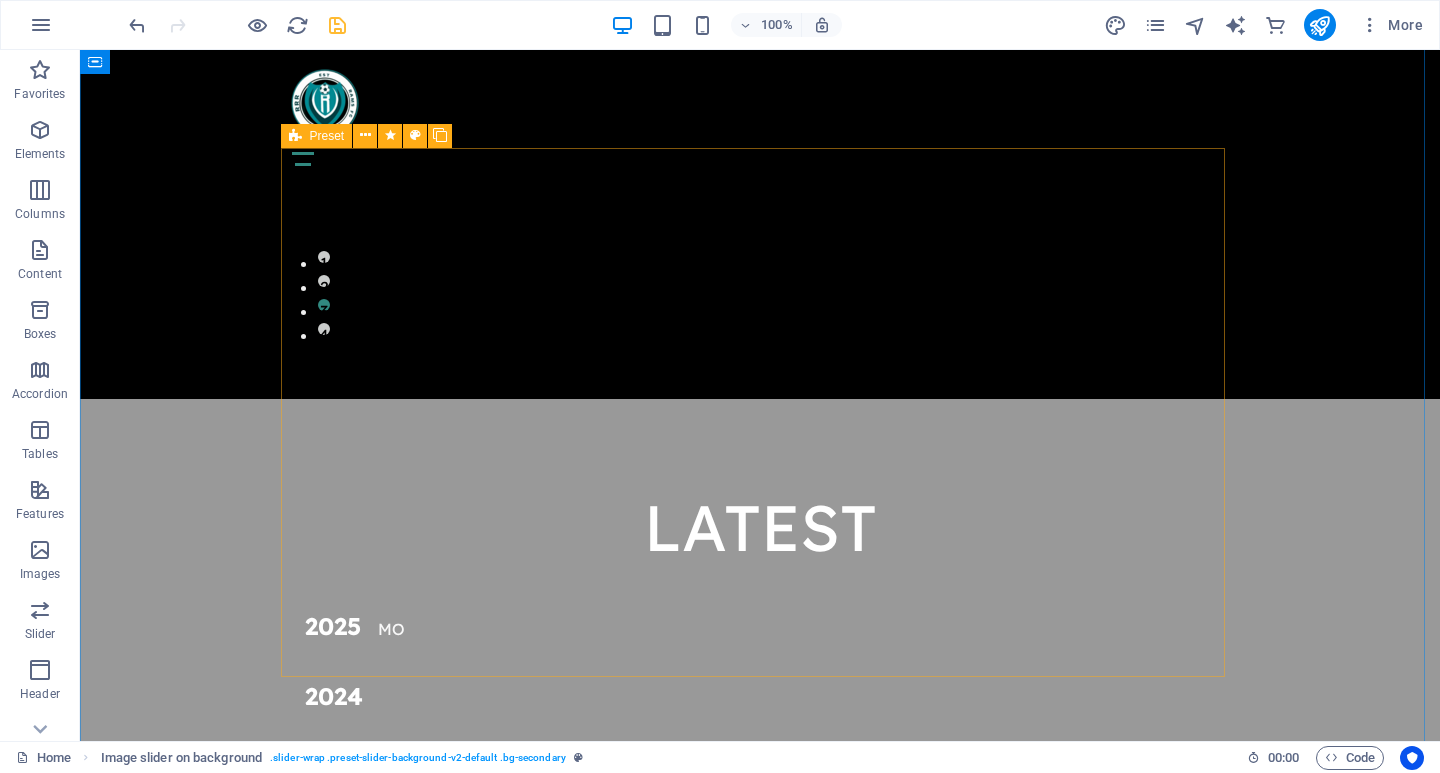 scroll, scrollTop: 5076, scrollLeft: 0, axis: vertical 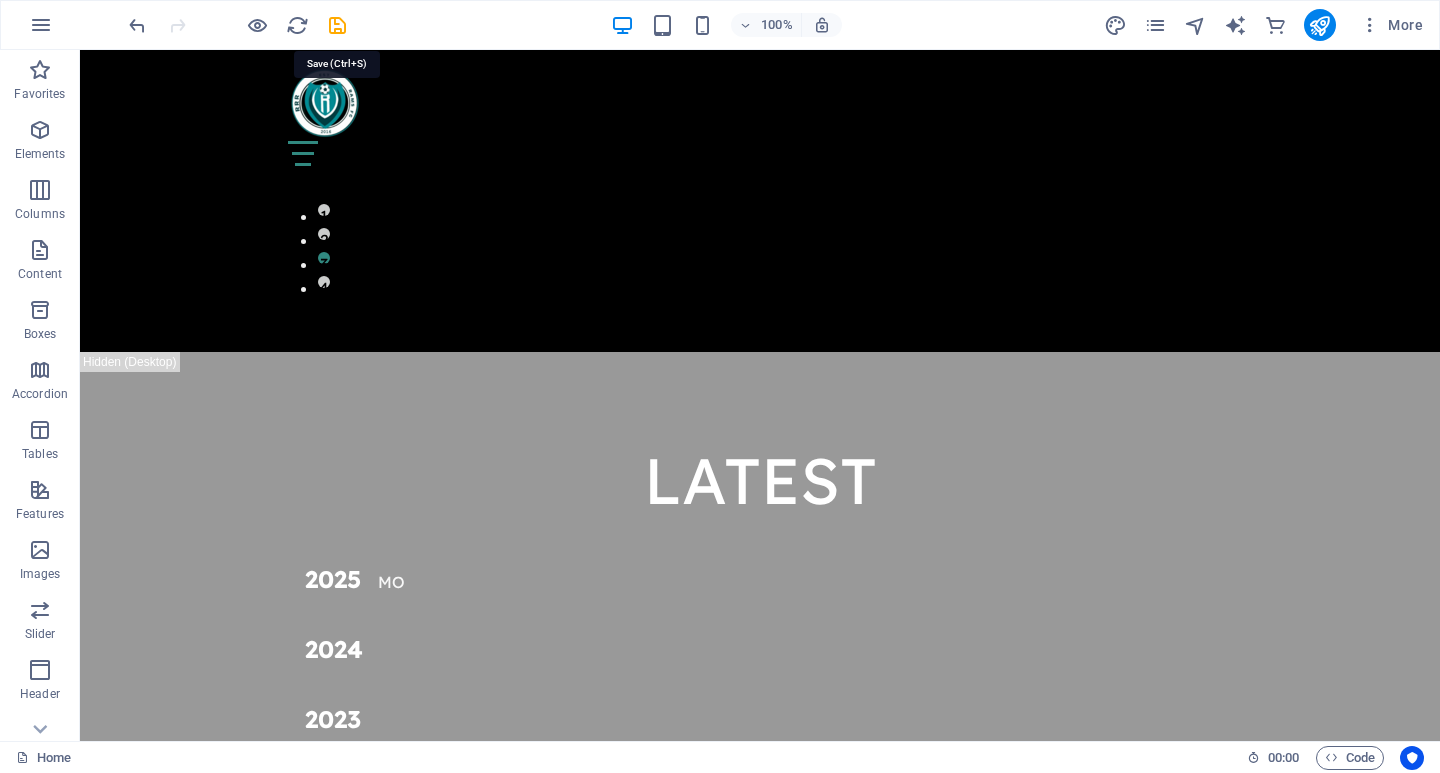 click at bounding box center [337, 25] 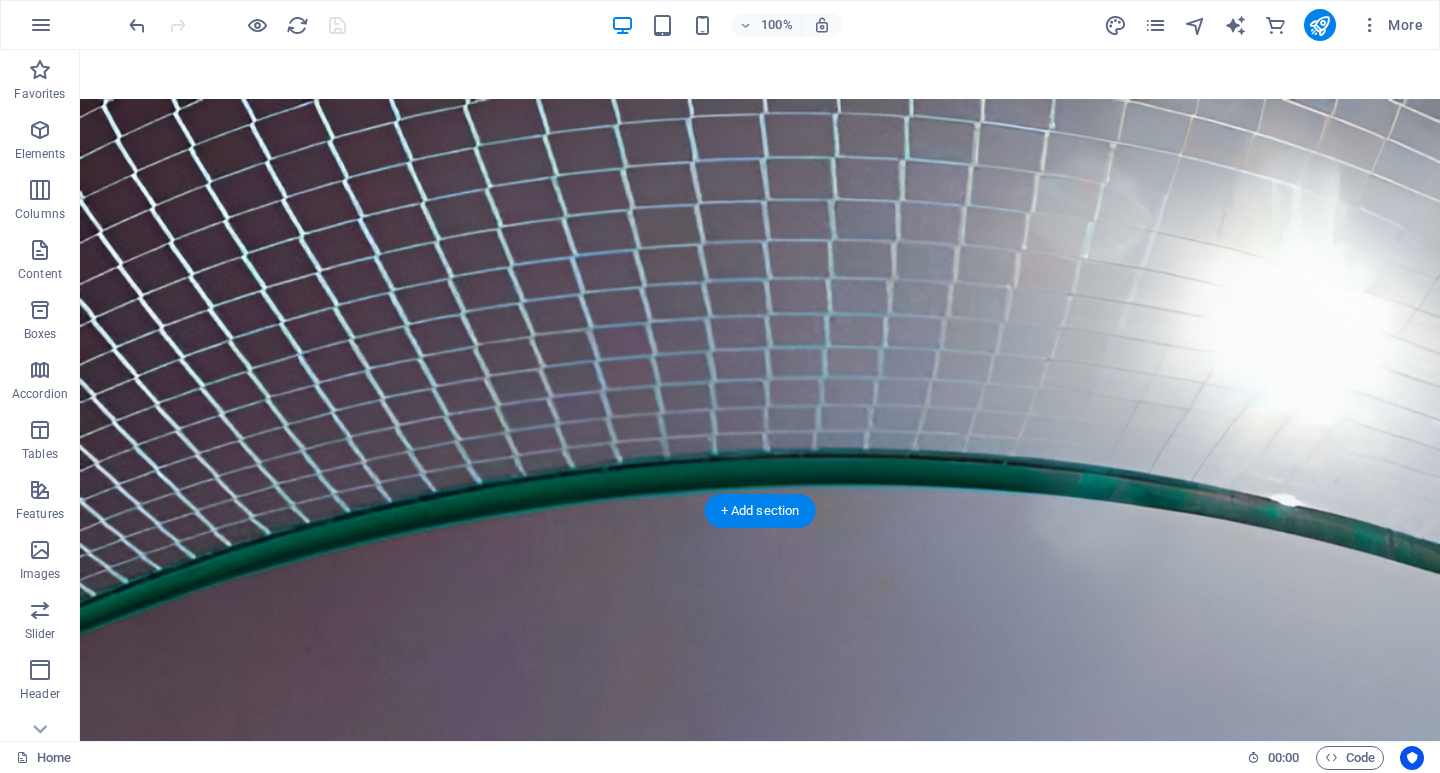 scroll, scrollTop: 500, scrollLeft: 0, axis: vertical 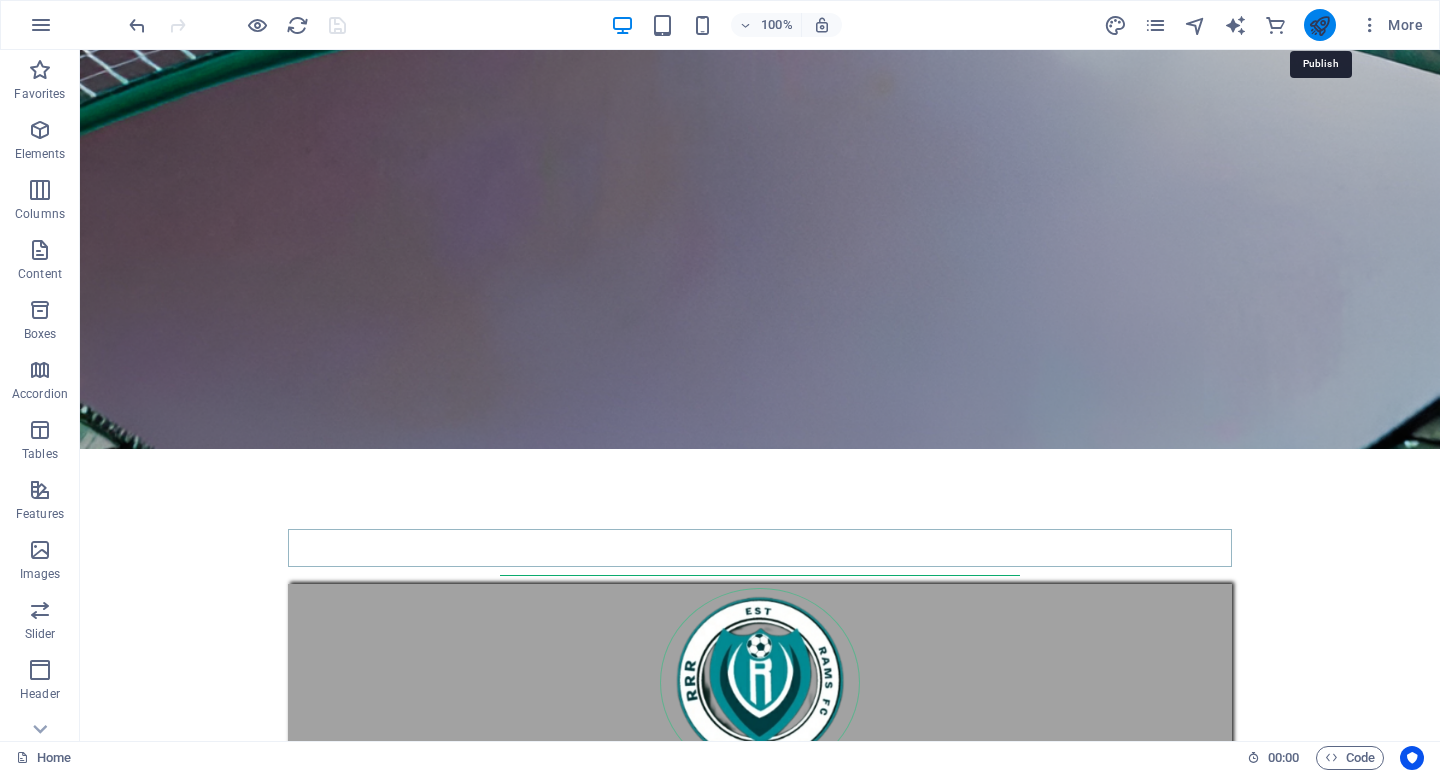 click at bounding box center (1319, 25) 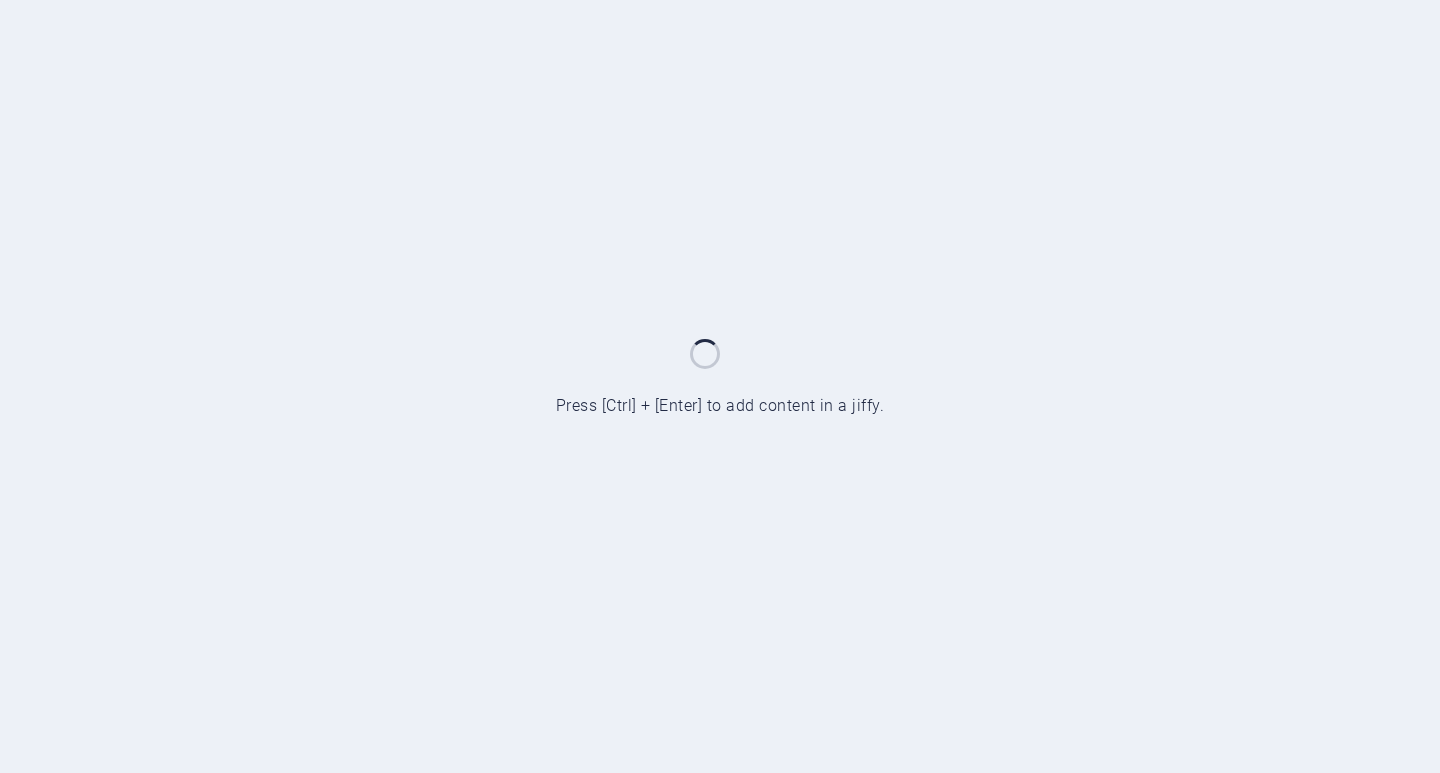 scroll, scrollTop: 0, scrollLeft: 0, axis: both 